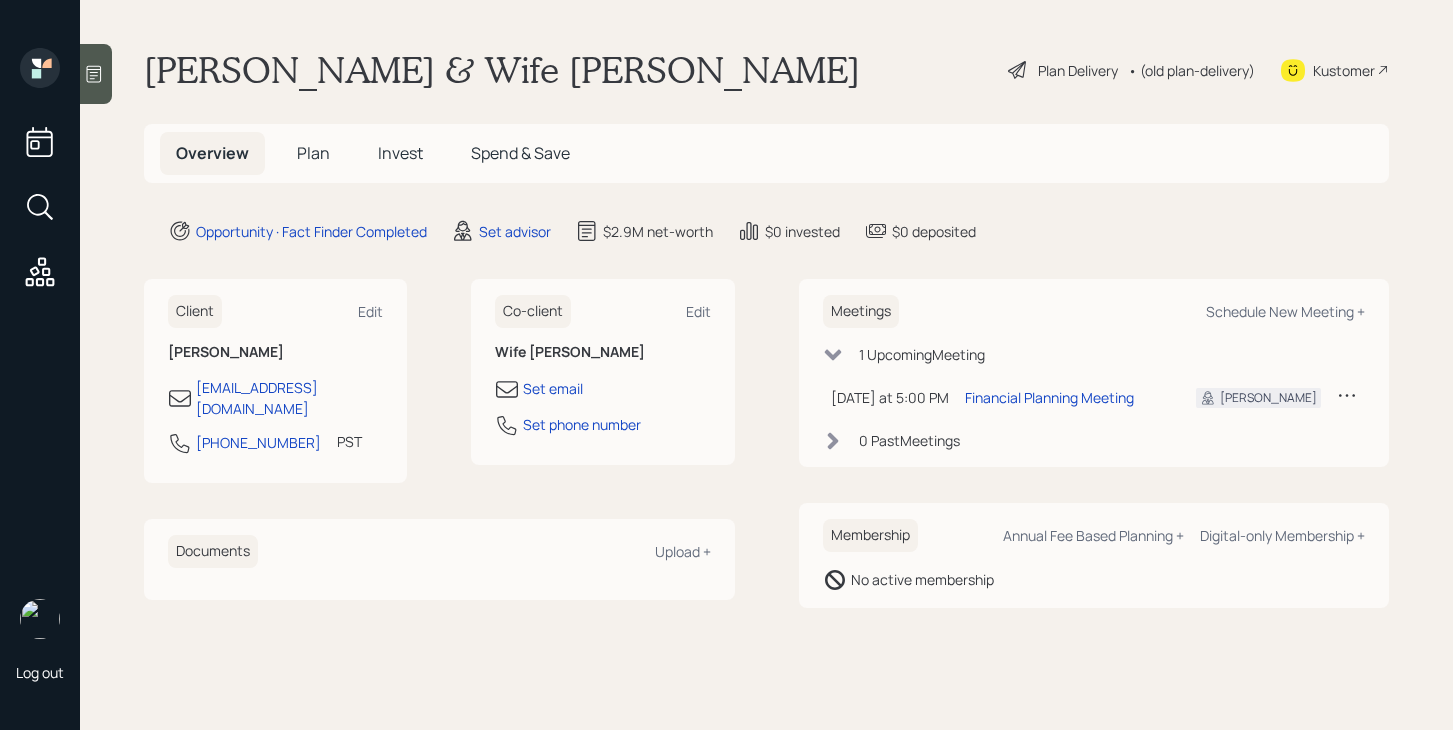 scroll, scrollTop: 0, scrollLeft: 0, axis: both 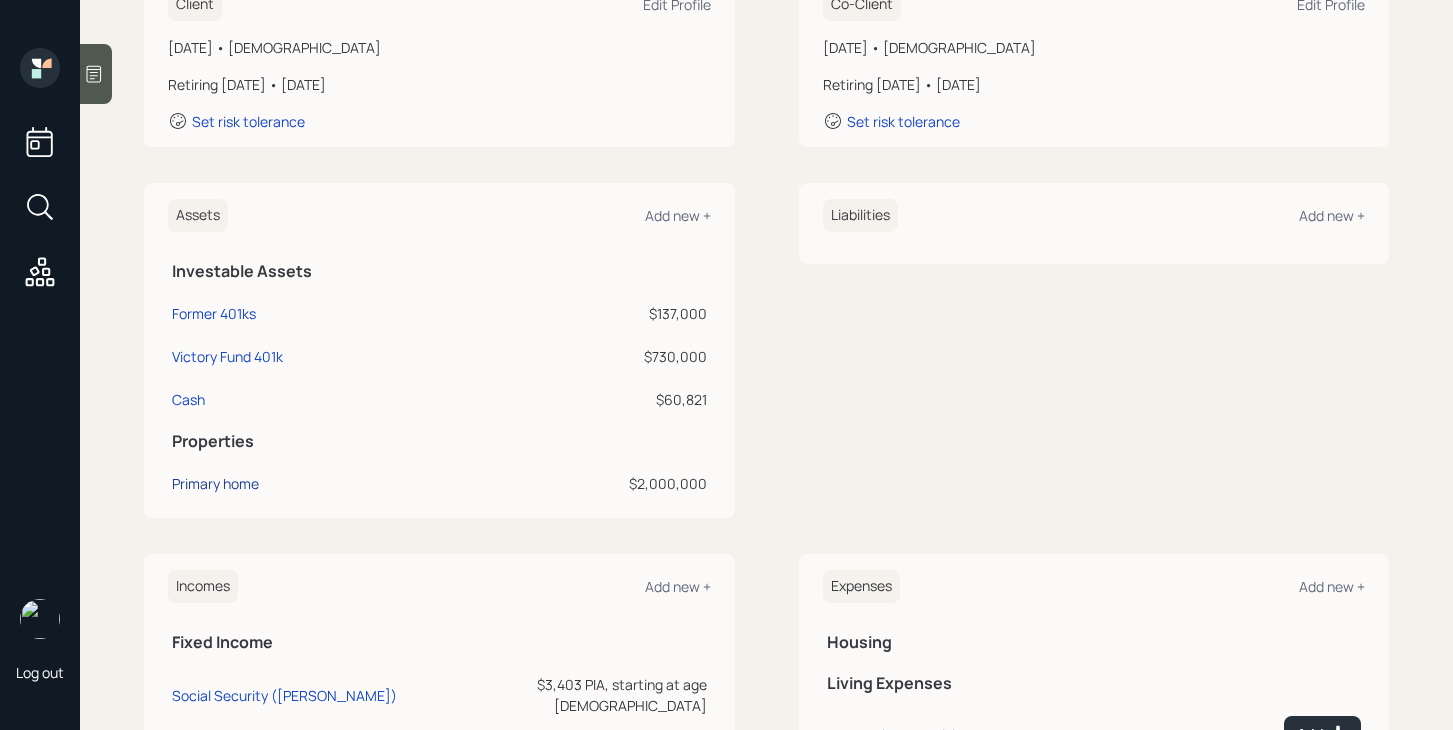 click on "Primary home" at bounding box center [215, 483] 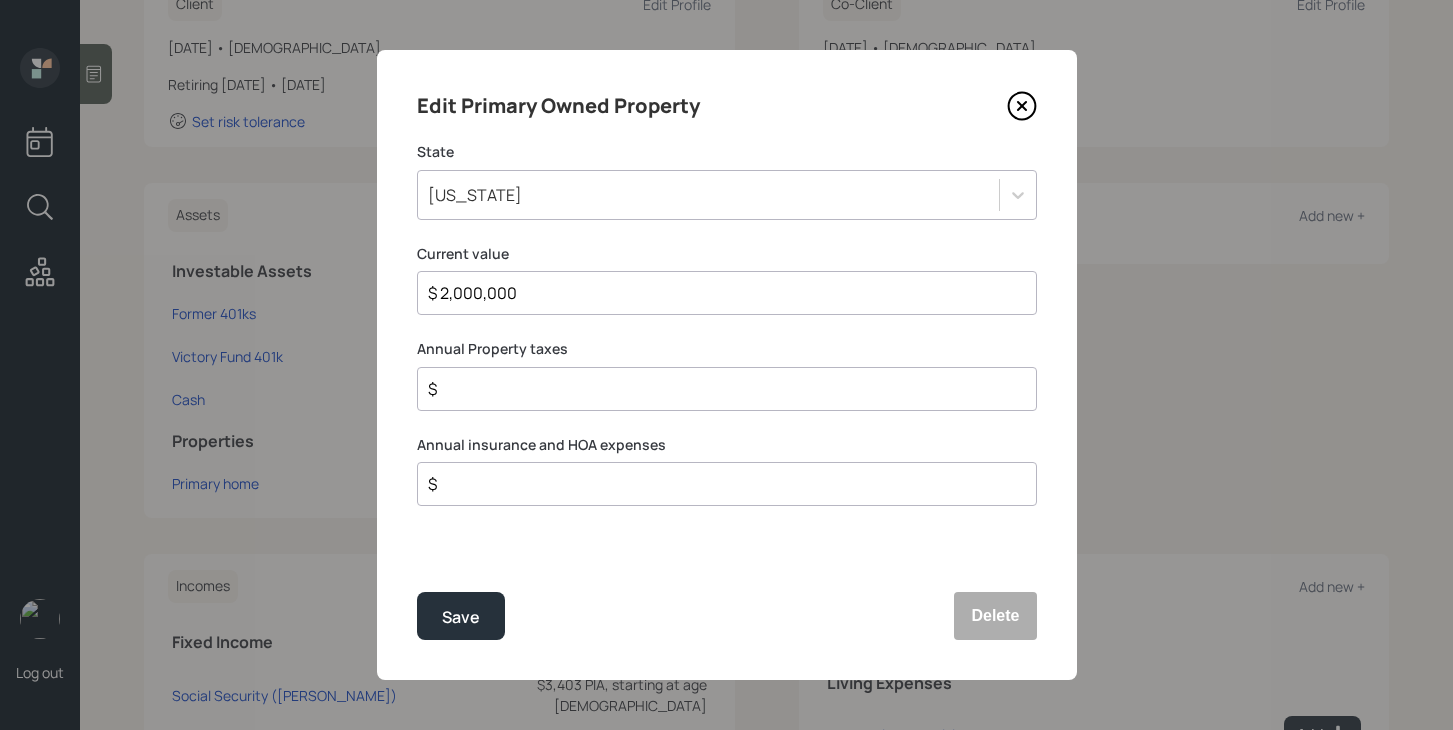 click on "$" at bounding box center (719, 389) 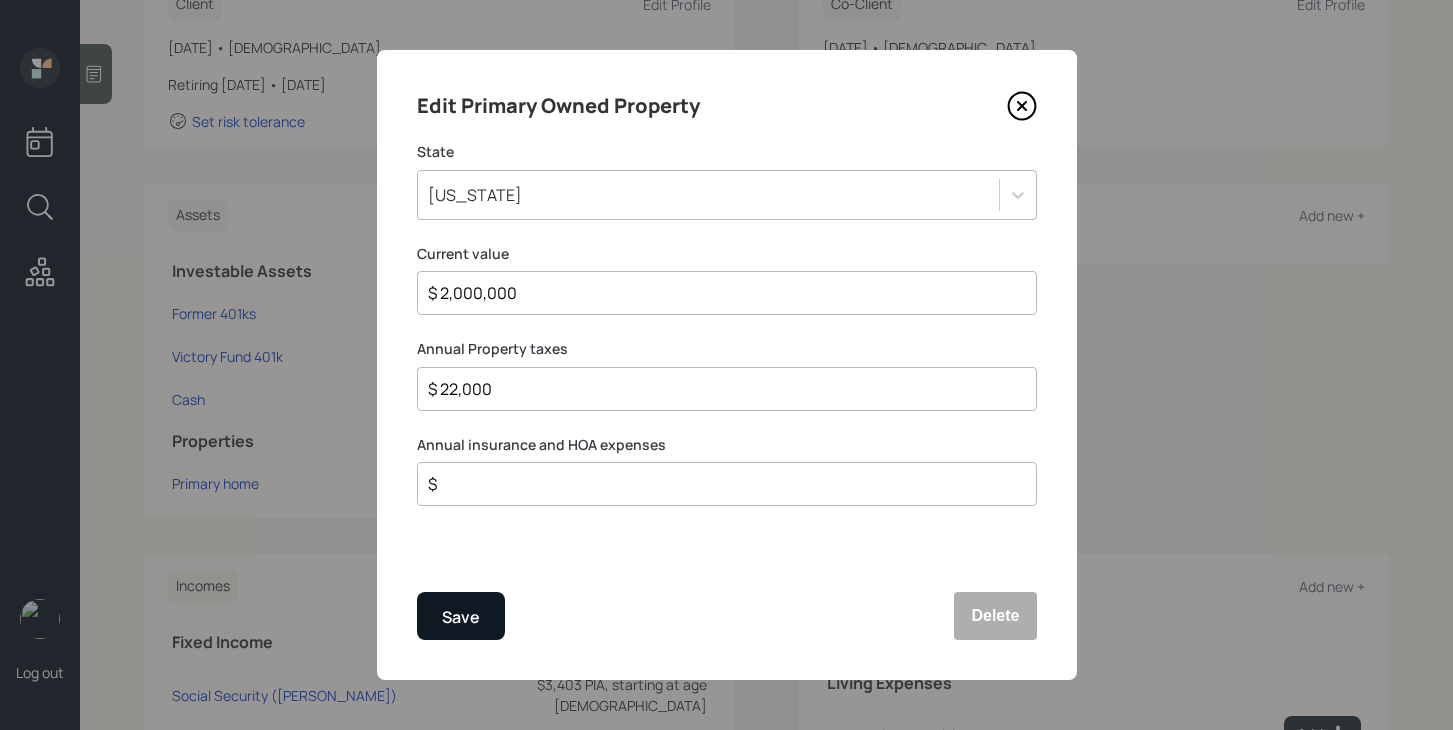 type on "$ 22,000" 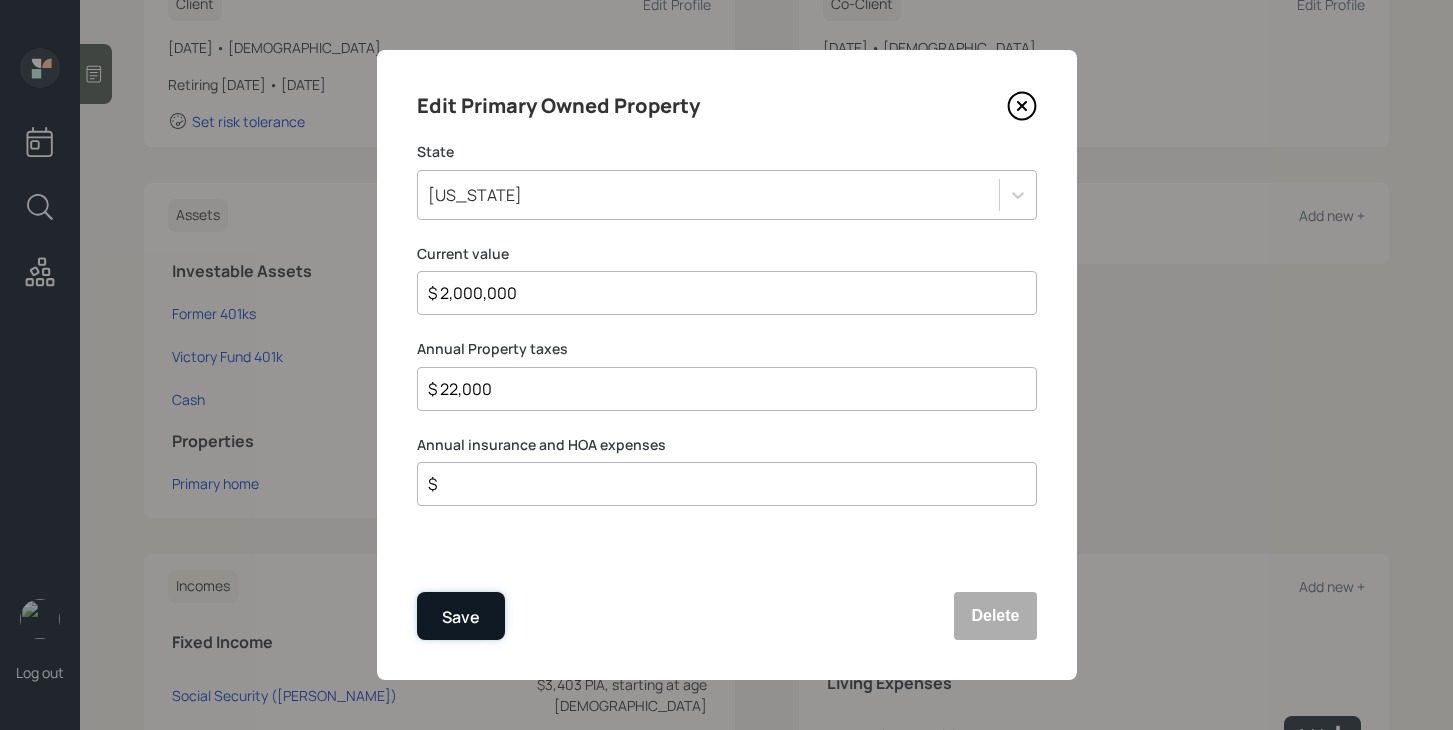 click on "Save" at bounding box center (461, 617) 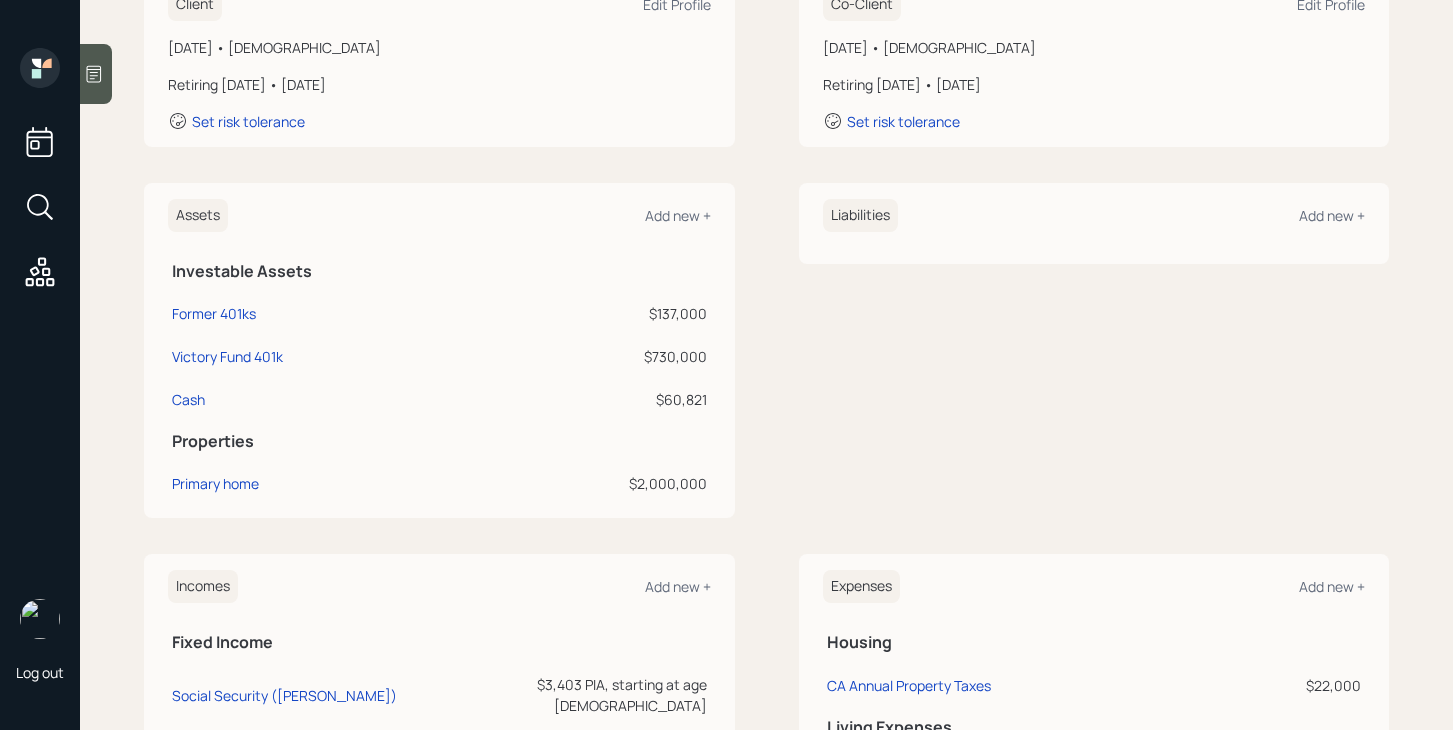scroll, scrollTop: 0, scrollLeft: 0, axis: both 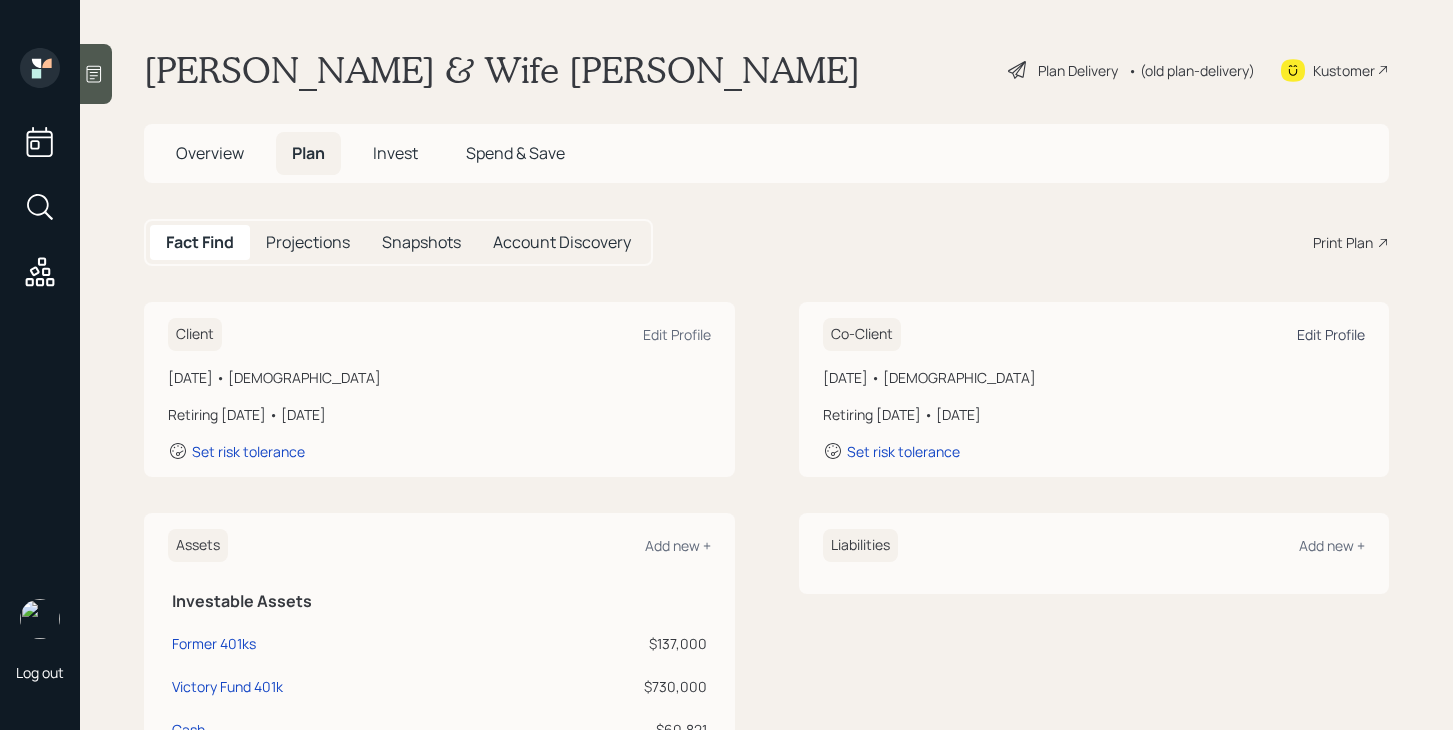 click on "Edit Profile" at bounding box center [1331, 334] 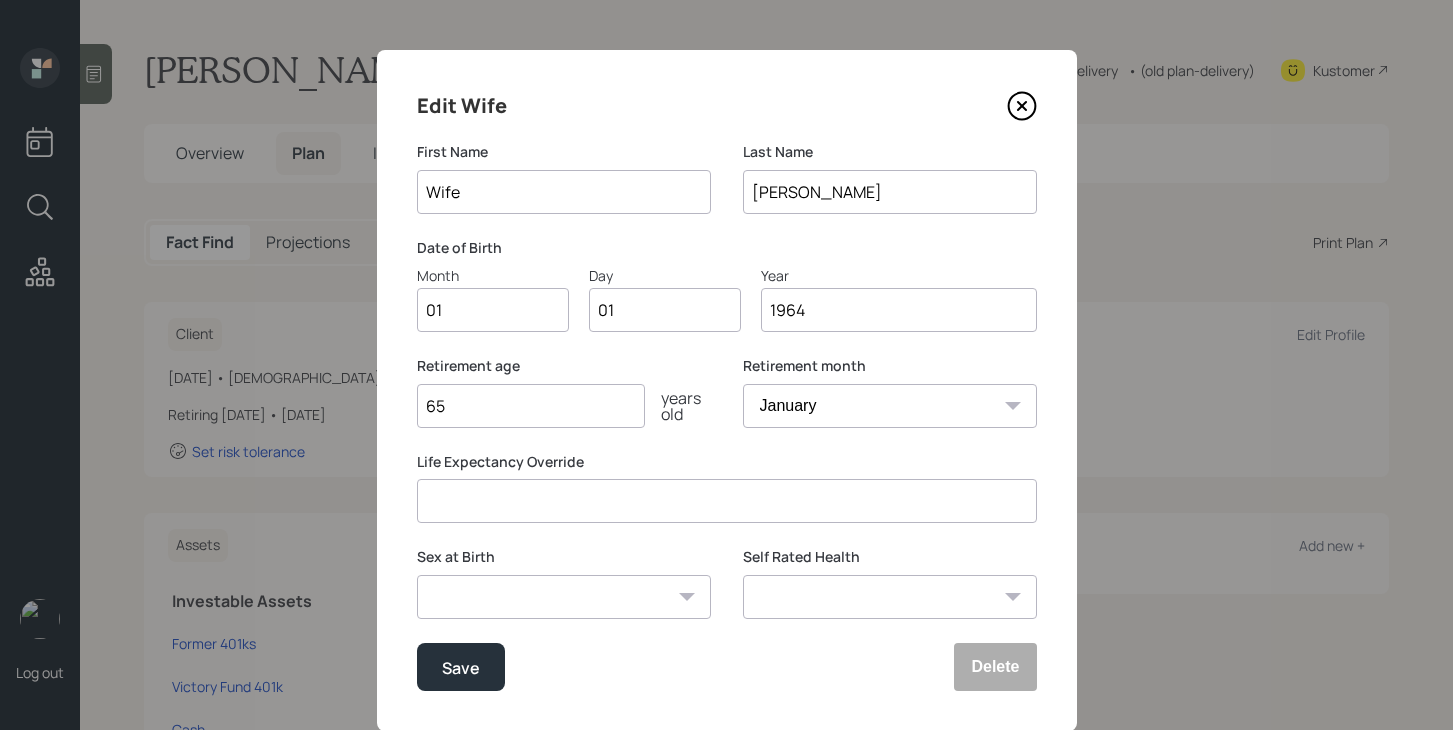 click on "Wife" at bounding box center [564, 192] 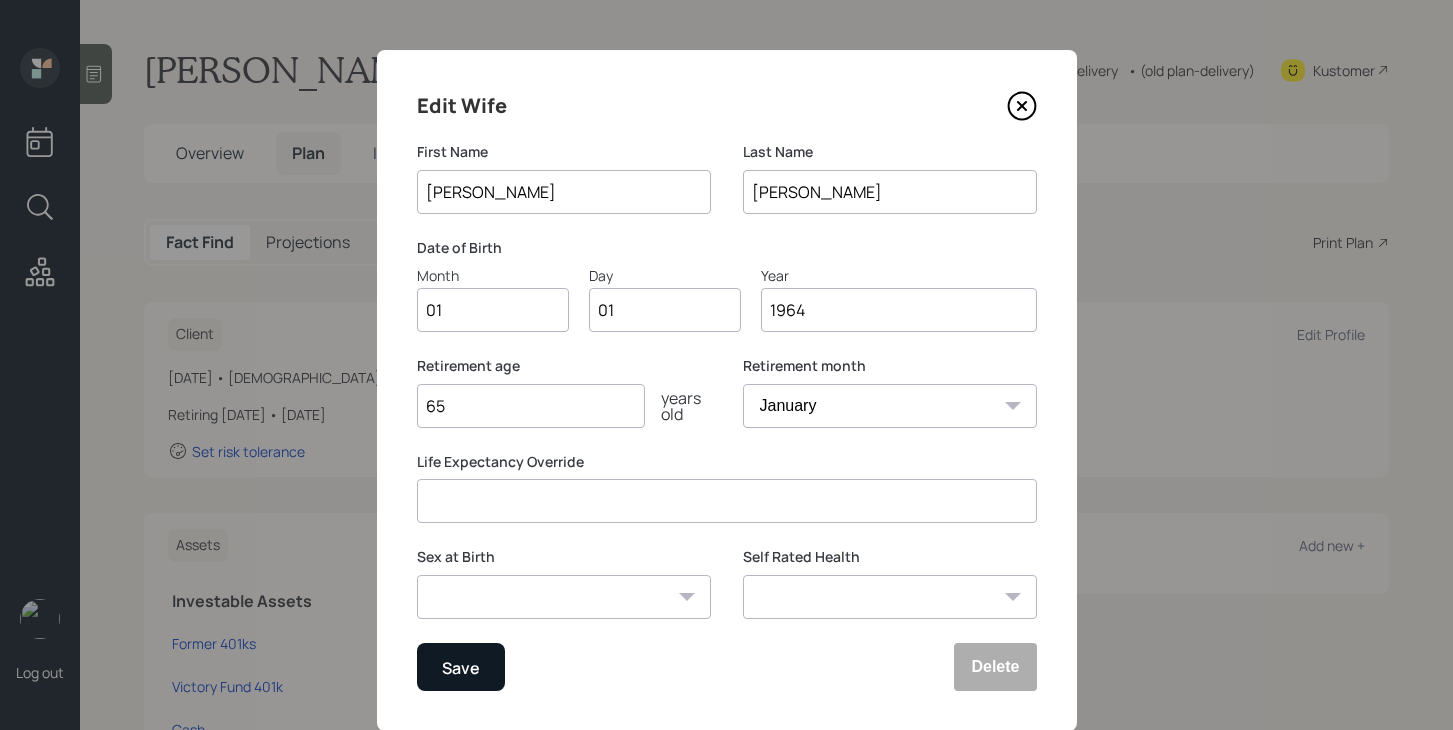 type on "[PERSON_NAME]" 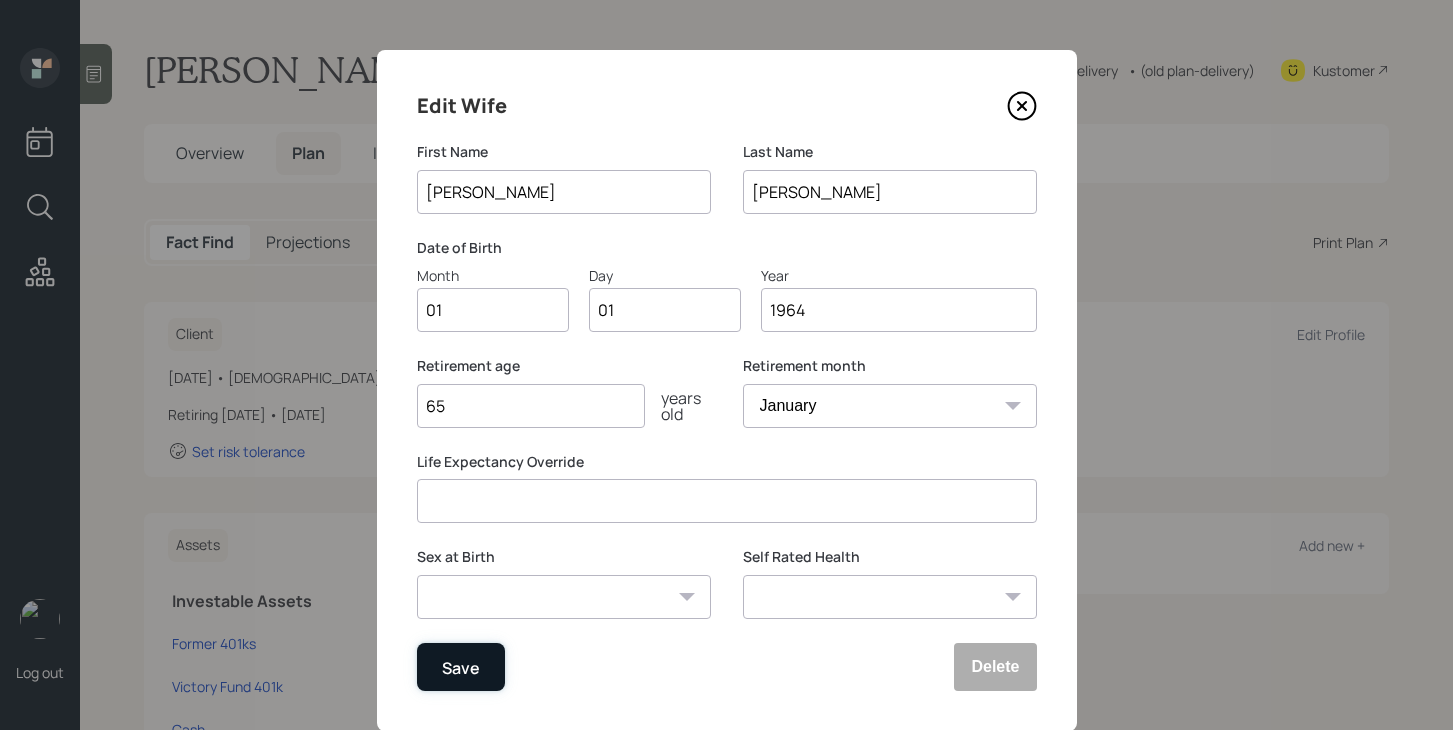 click on "Save" at bounding box center (461, 667) 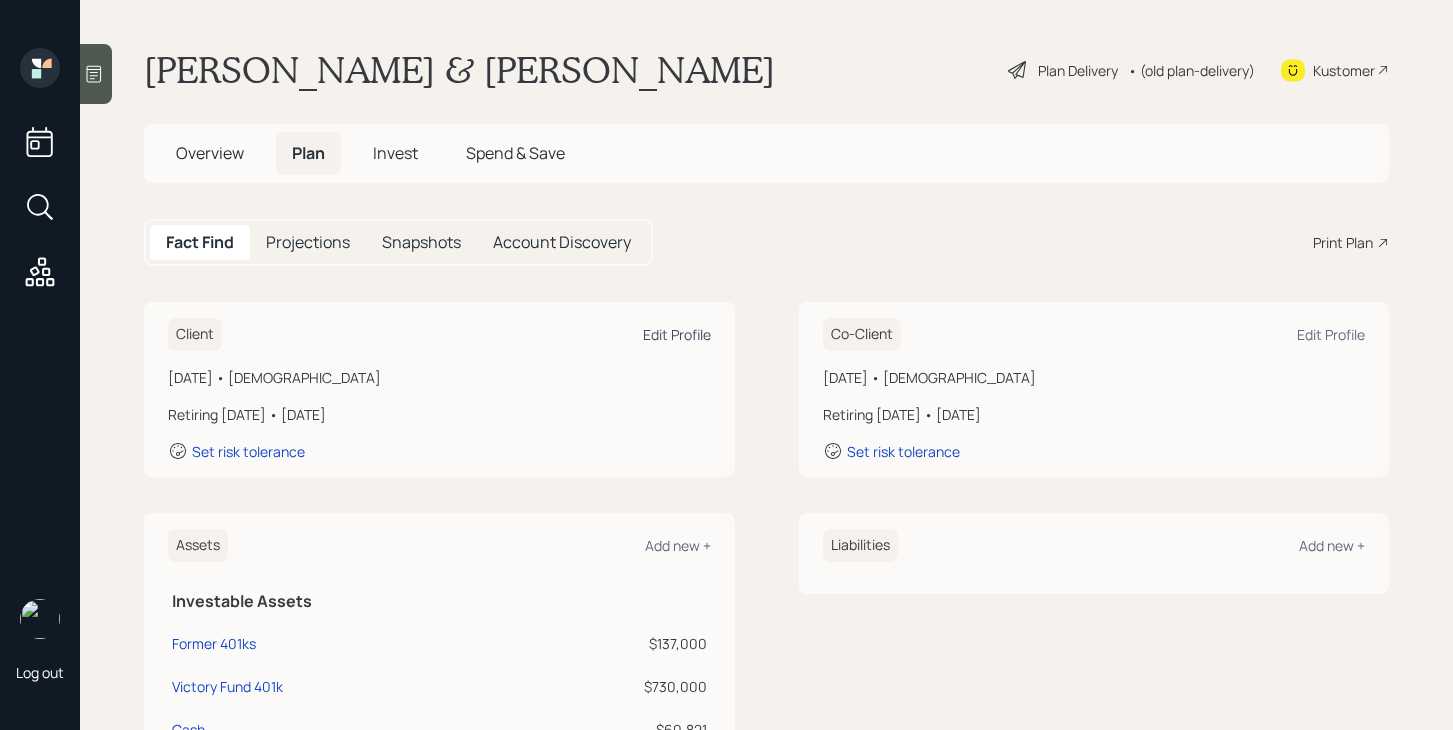 click on "Edit Profile" at bounding box center [677, 334] 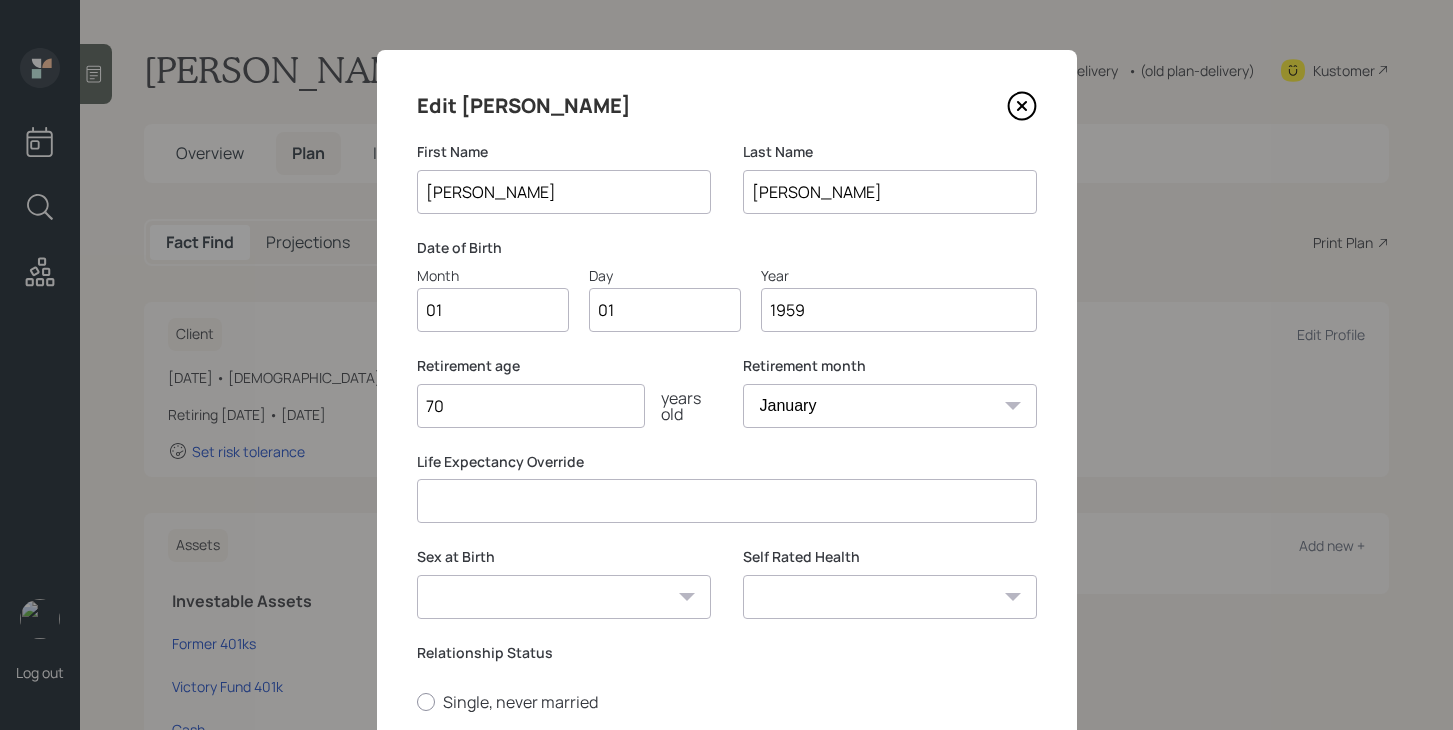 click on "01" at bounding box center (493, 310) 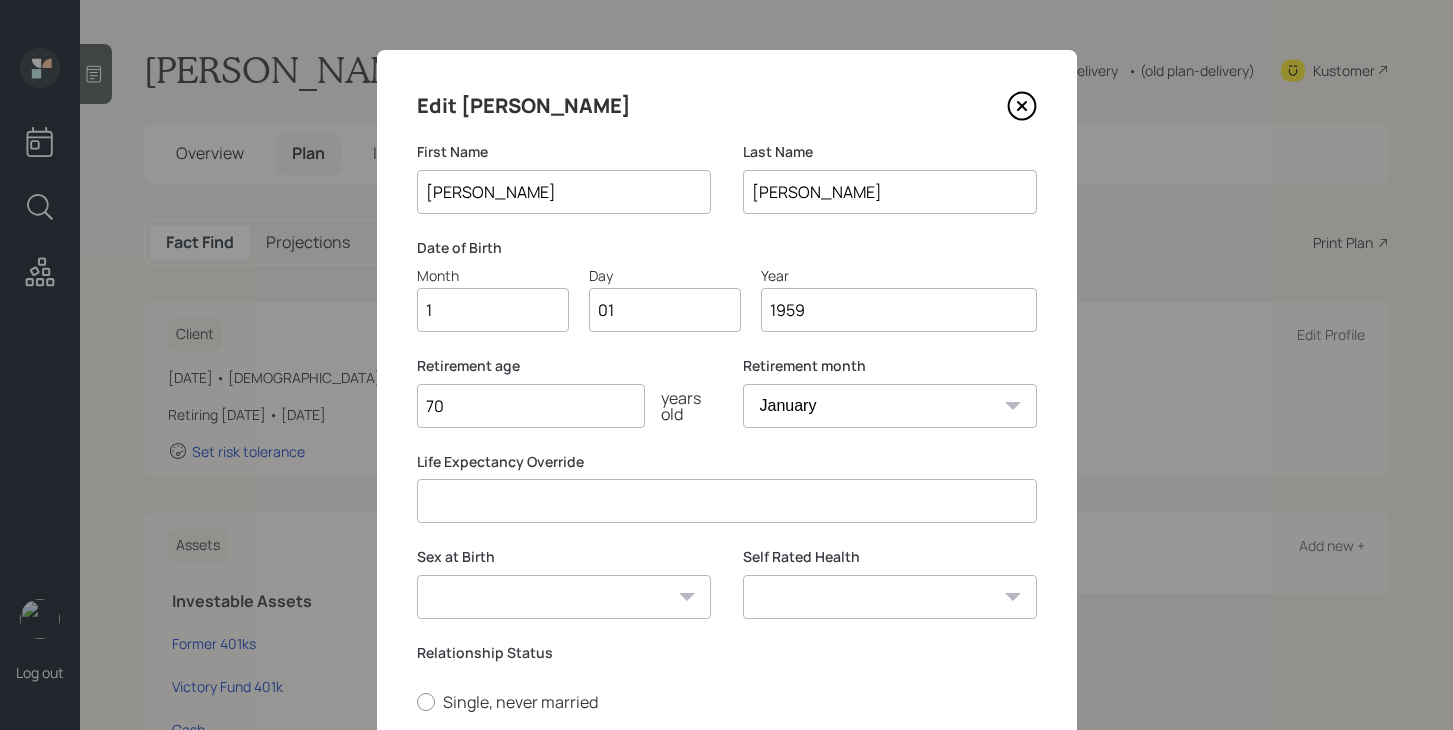 type on "12" 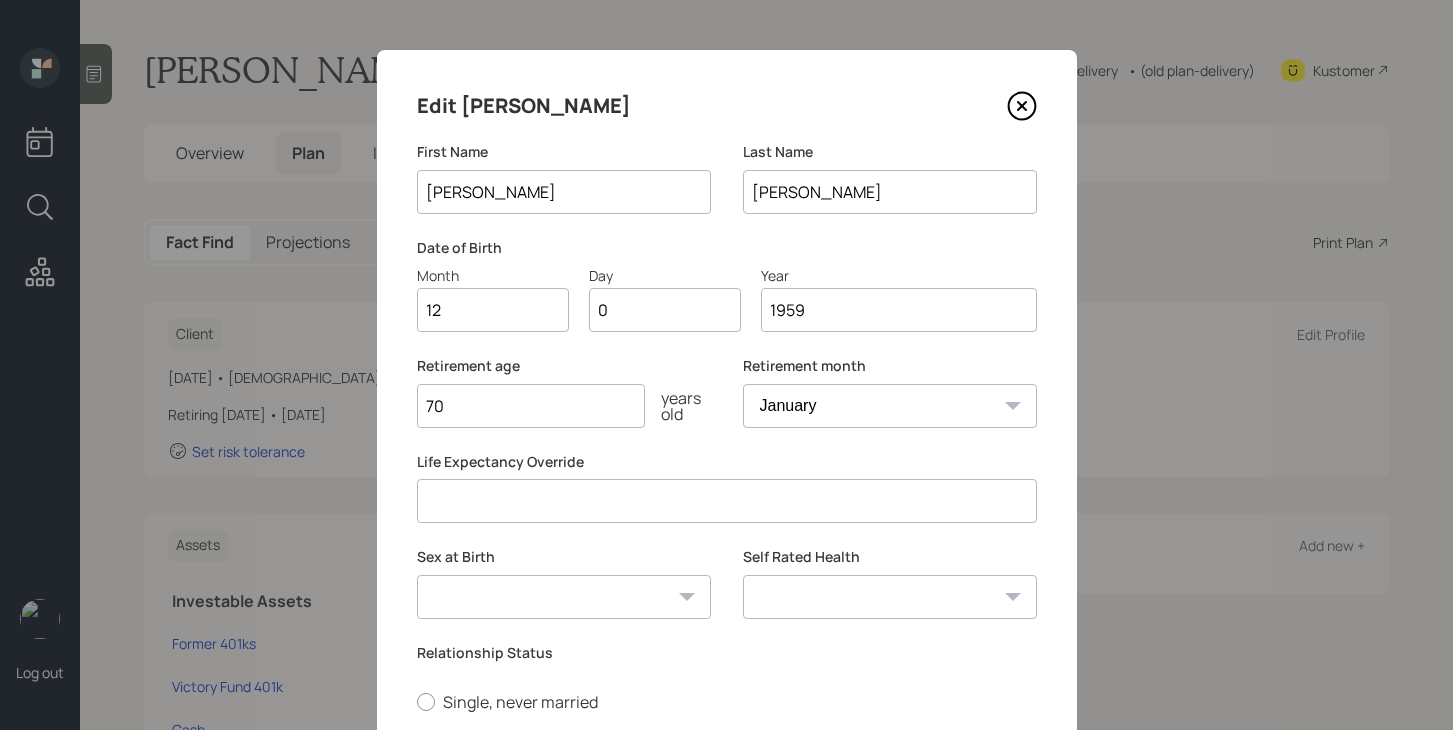 type on "08" 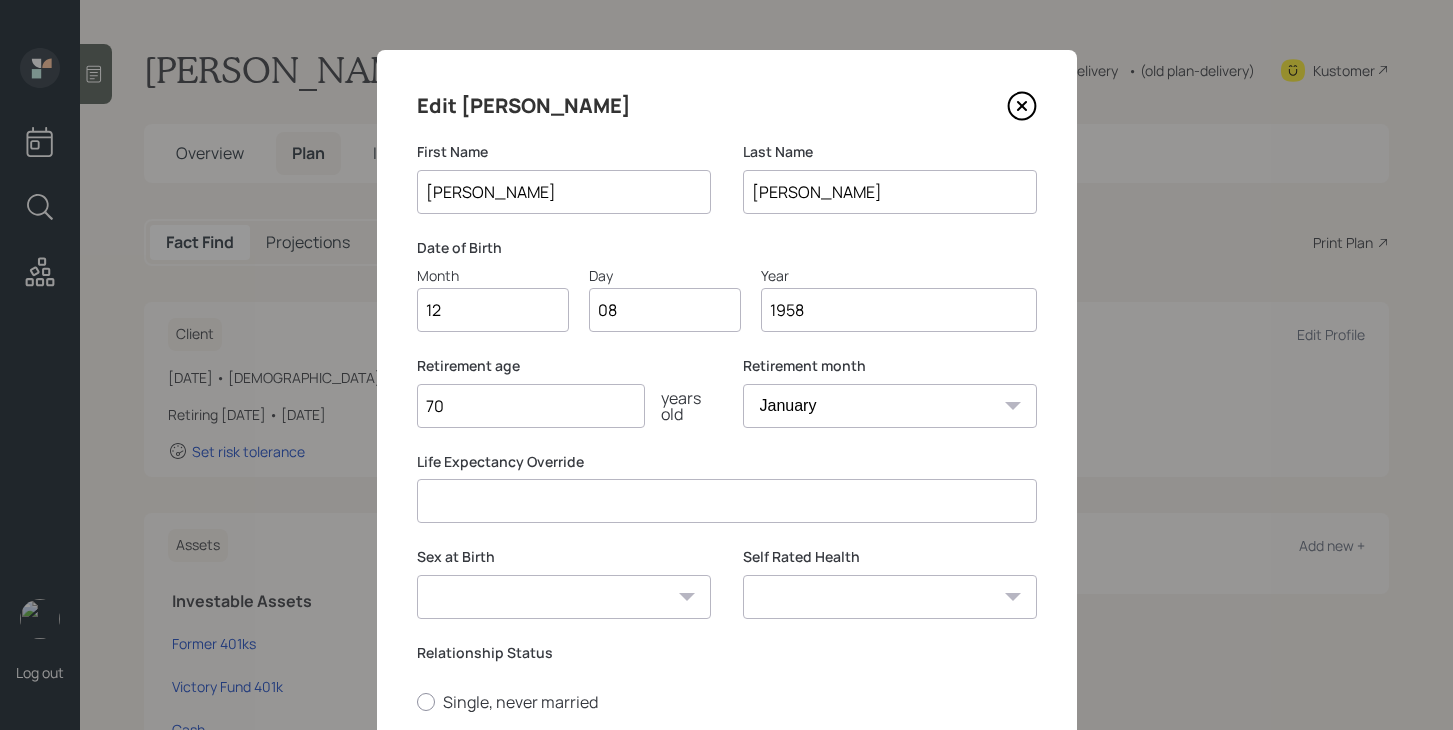 type on "1958" 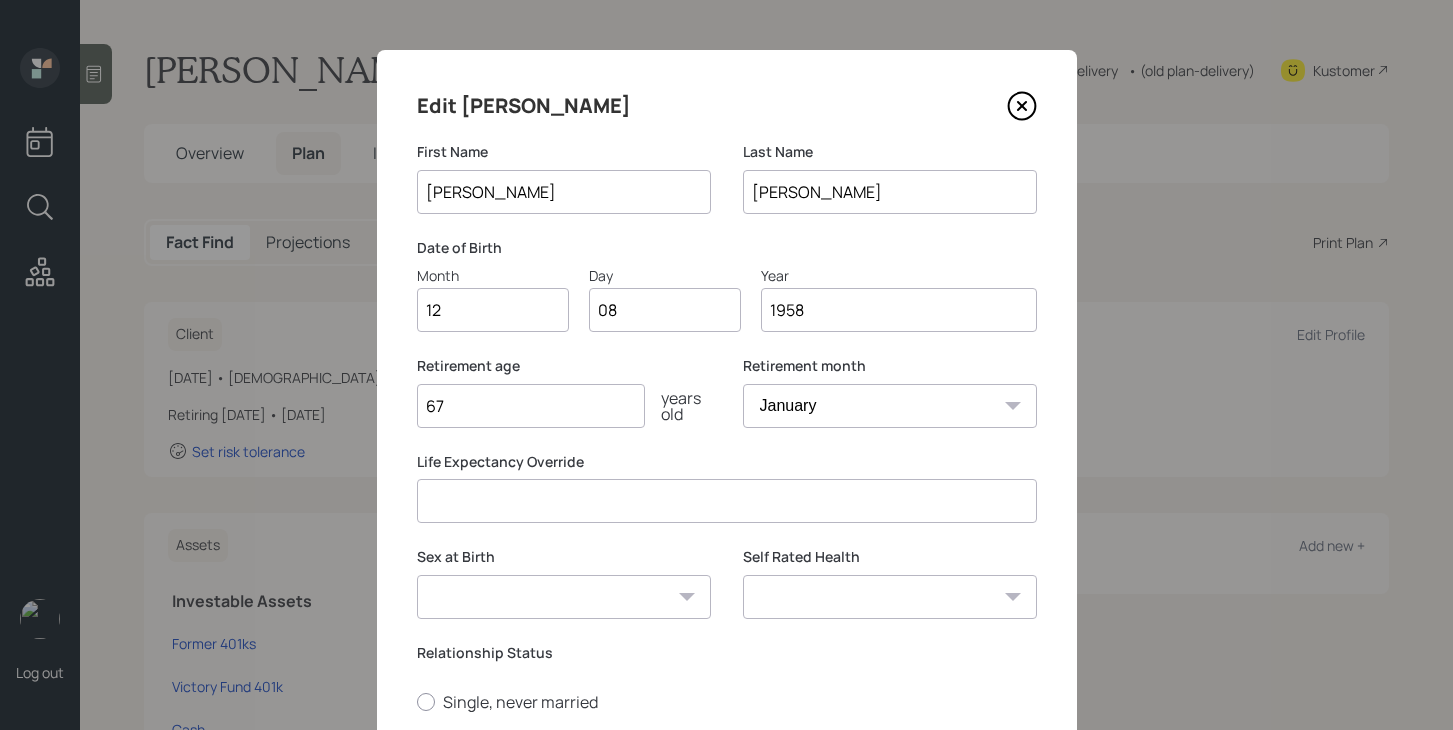 type on "6" 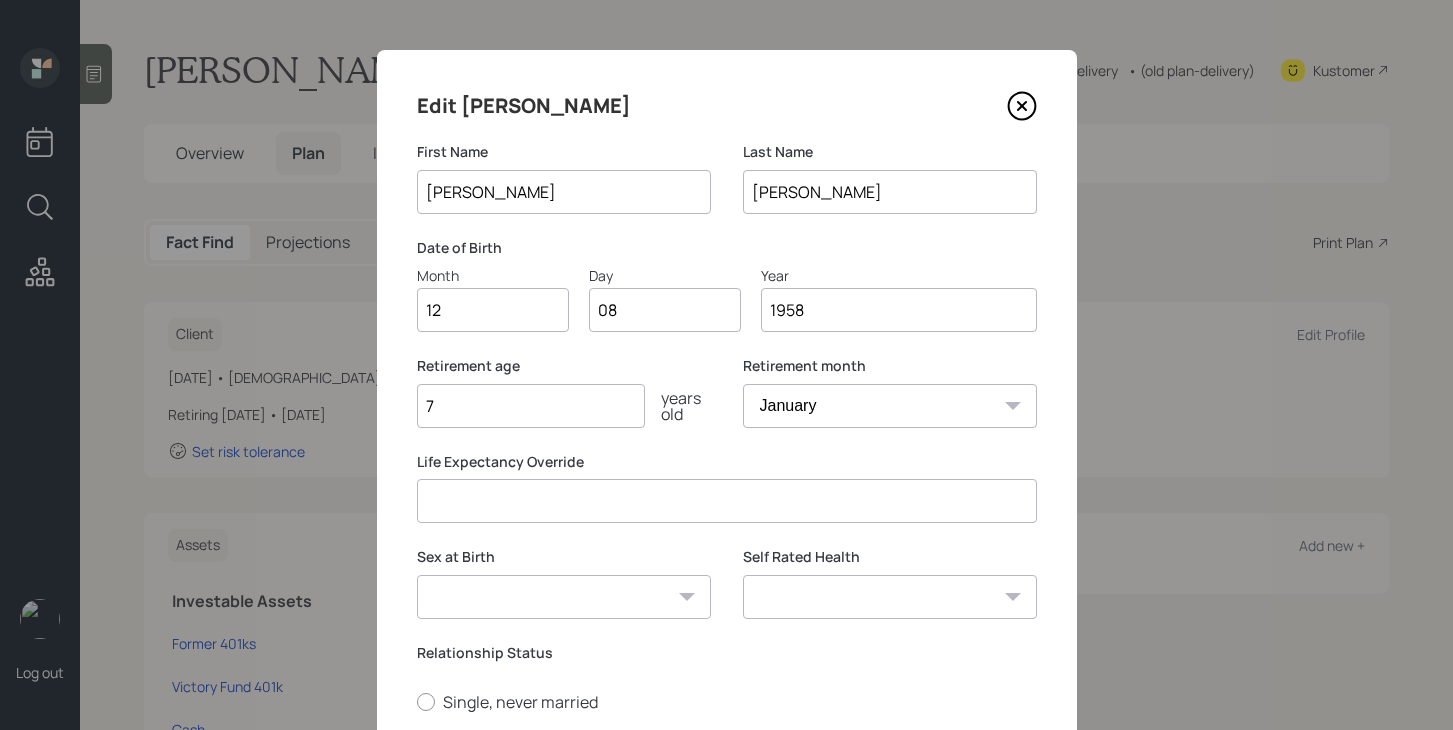 type on "70" 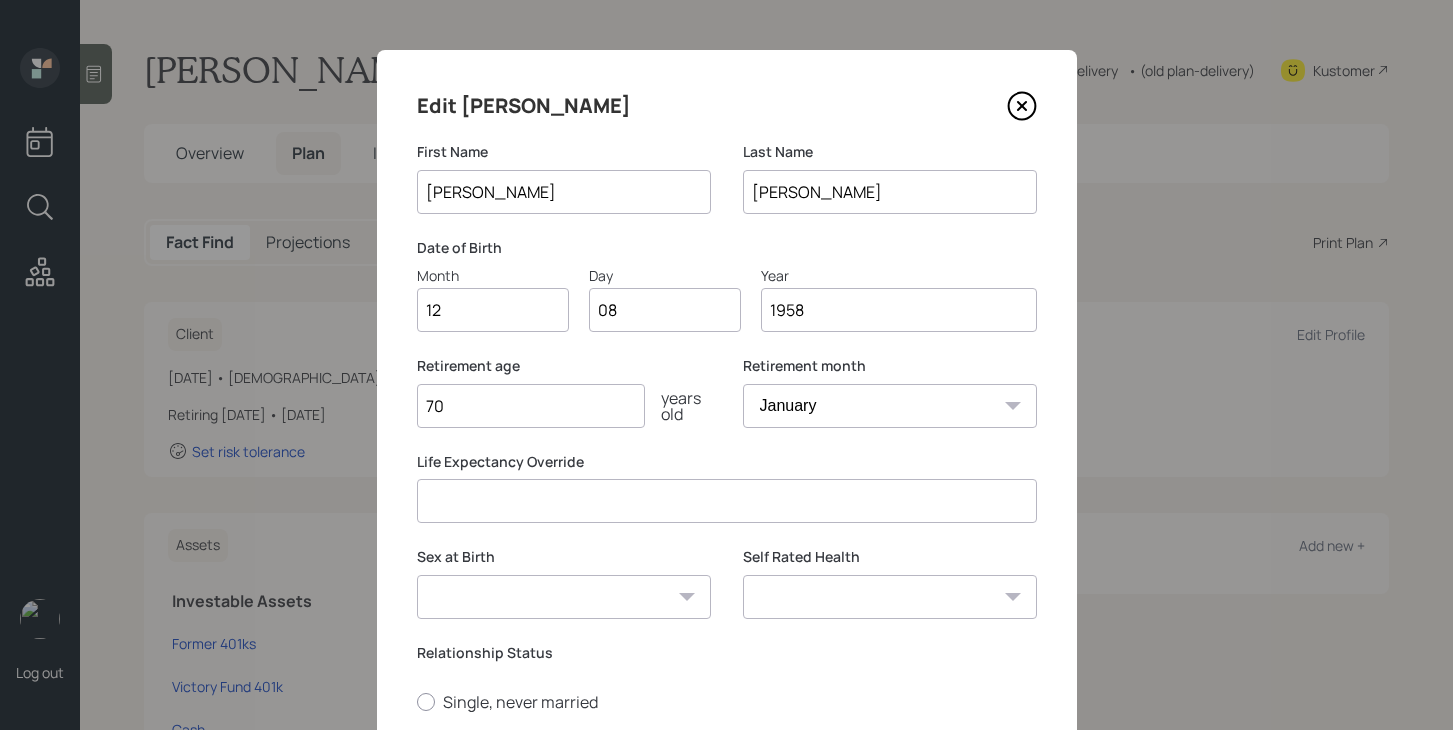 click on "January February March April May June July August September October November December" at bounding box center (890, 406) 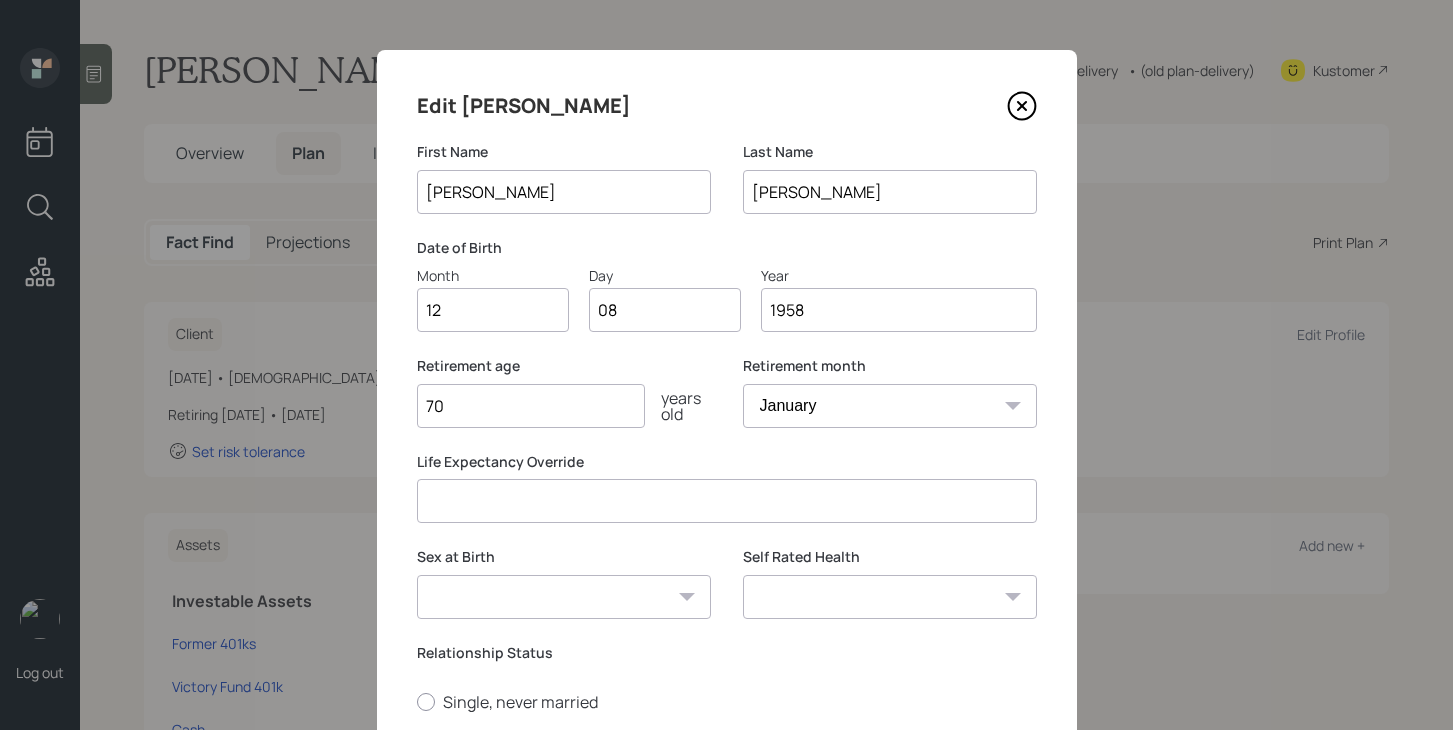 select on "12" 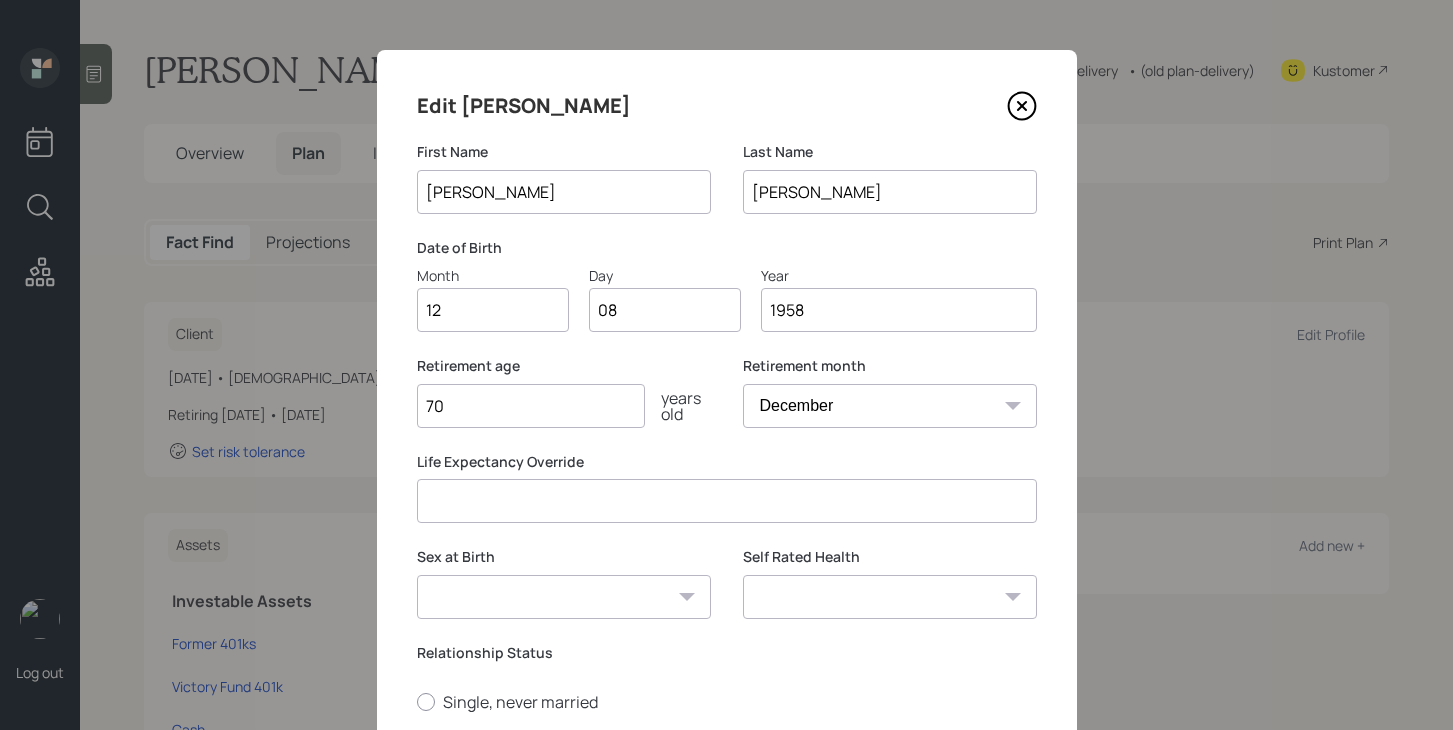 click on "Male Female Other / Prefer not to say" at bounding box center (564, 597) 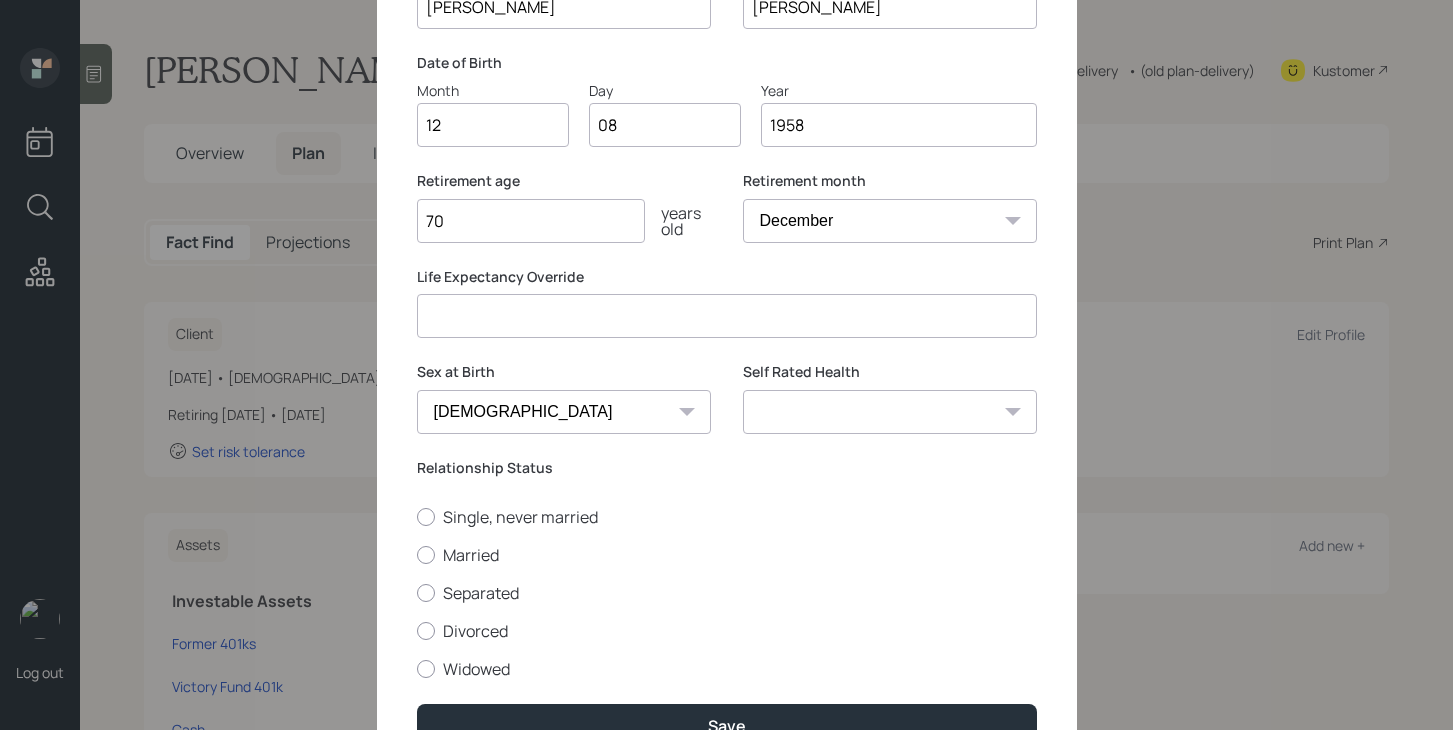 scroll, scrollTop: 293, scrollLeft: 0, axis: vertical 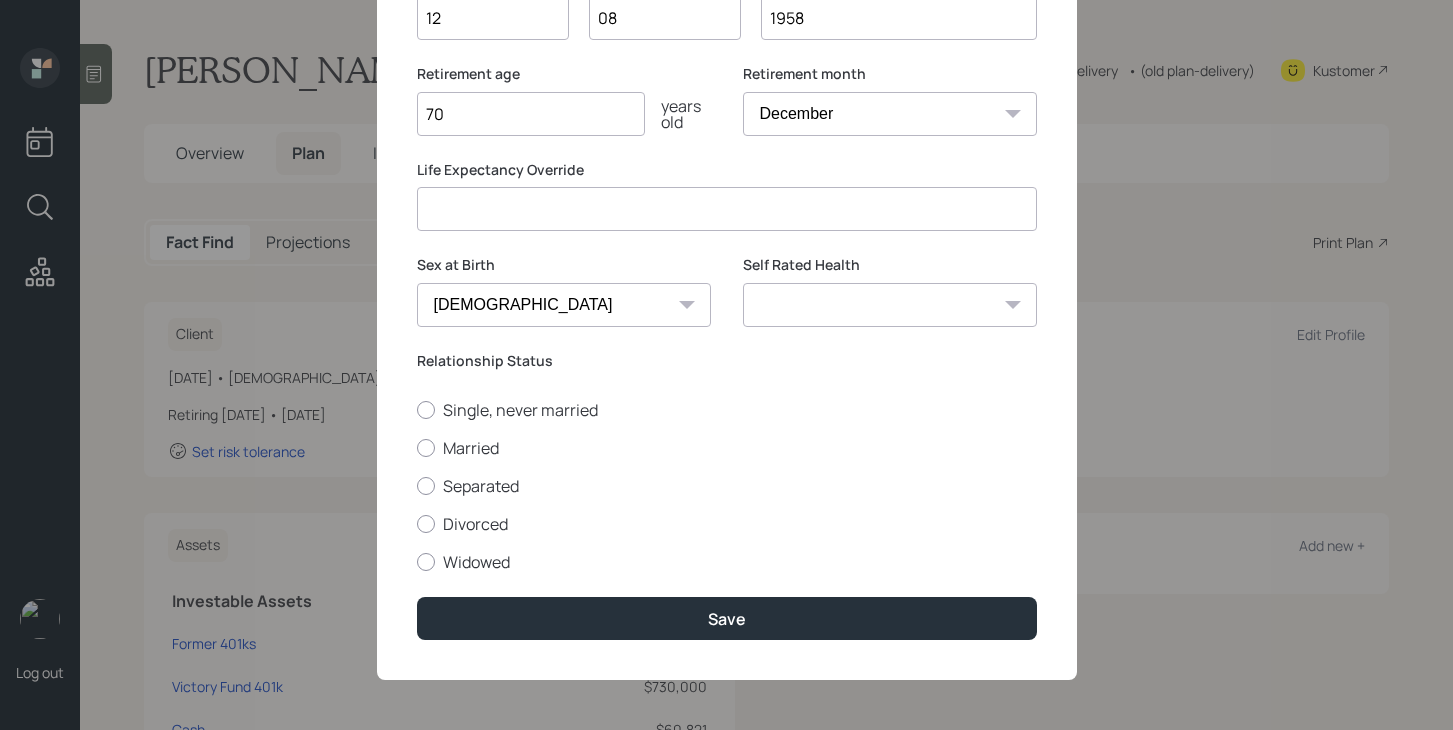 click on "Excellent Very Good Good Fair Poor" at bounding box center [890, 305] 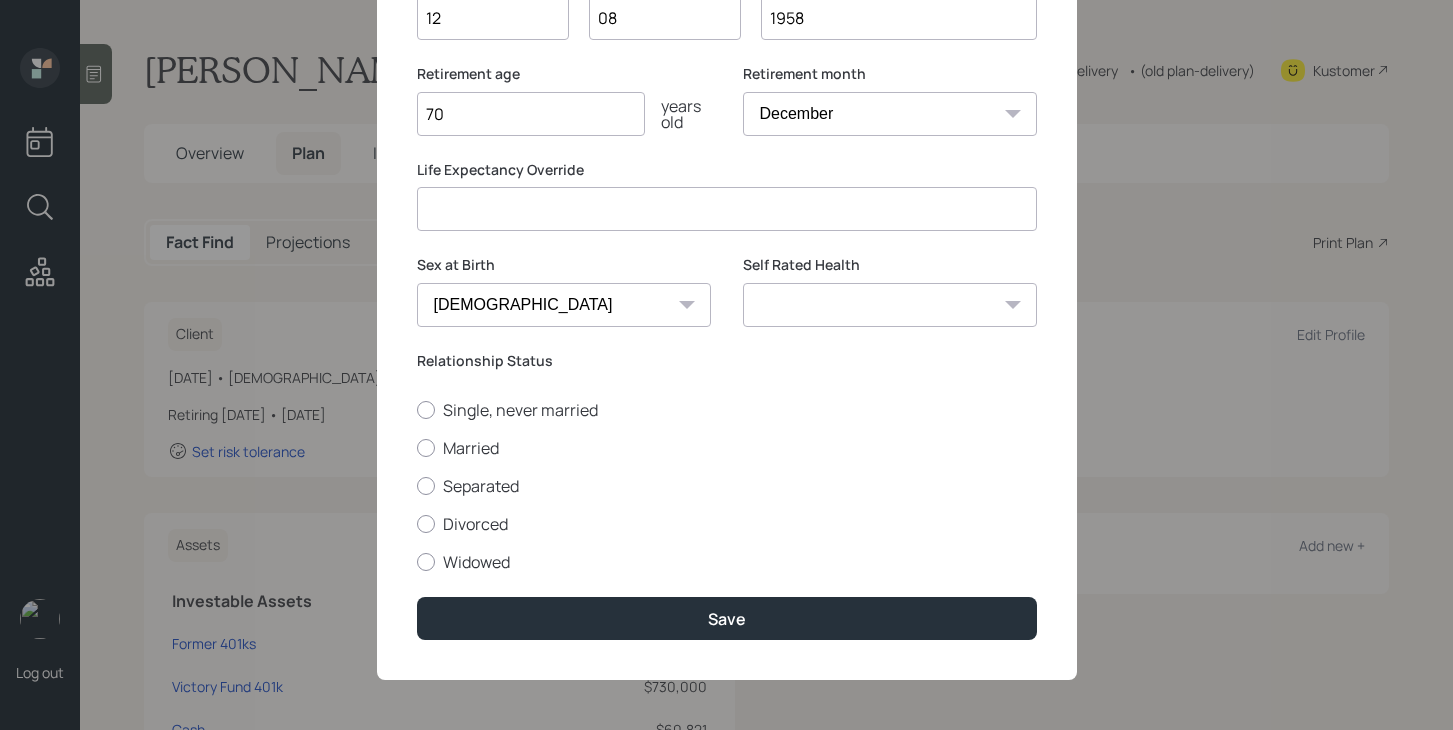 select on "good" 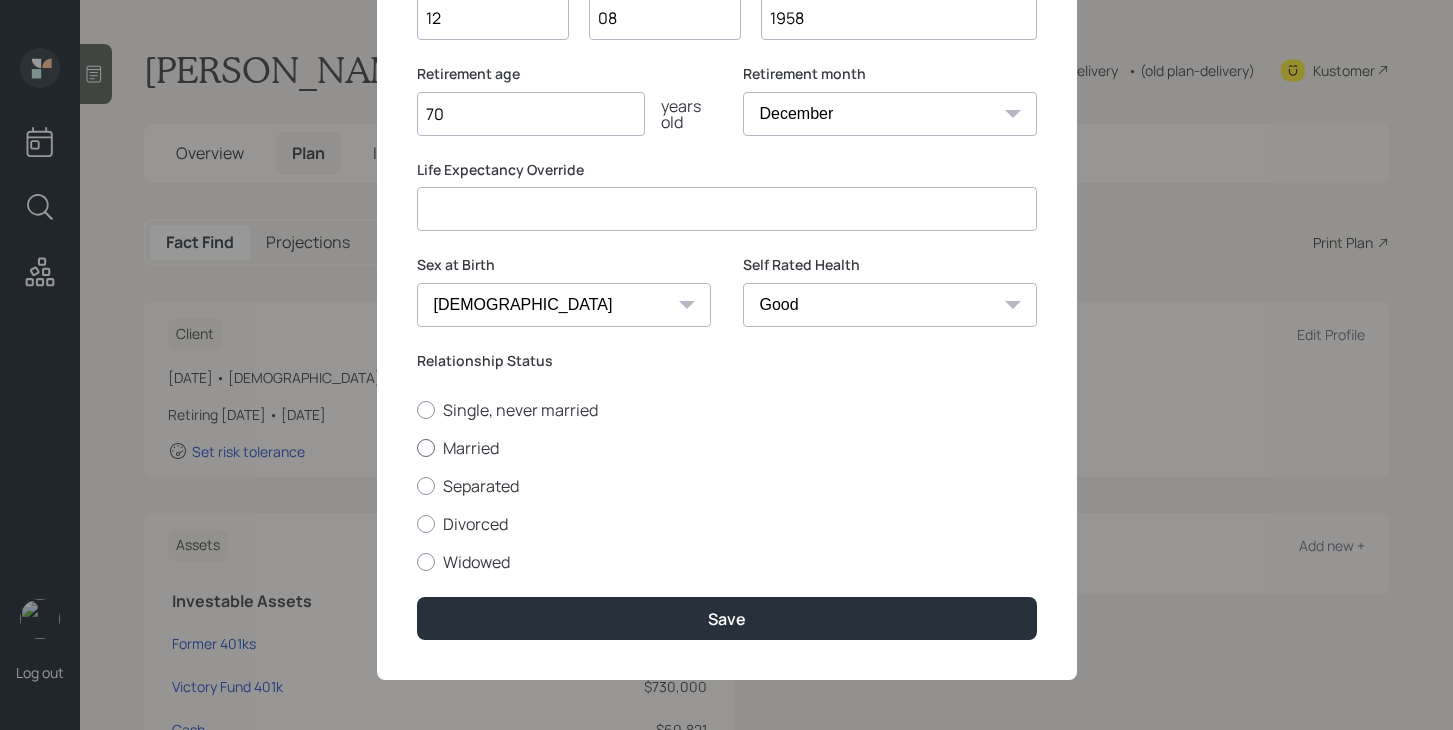 click on "Married" at bounding box center [727, 448] 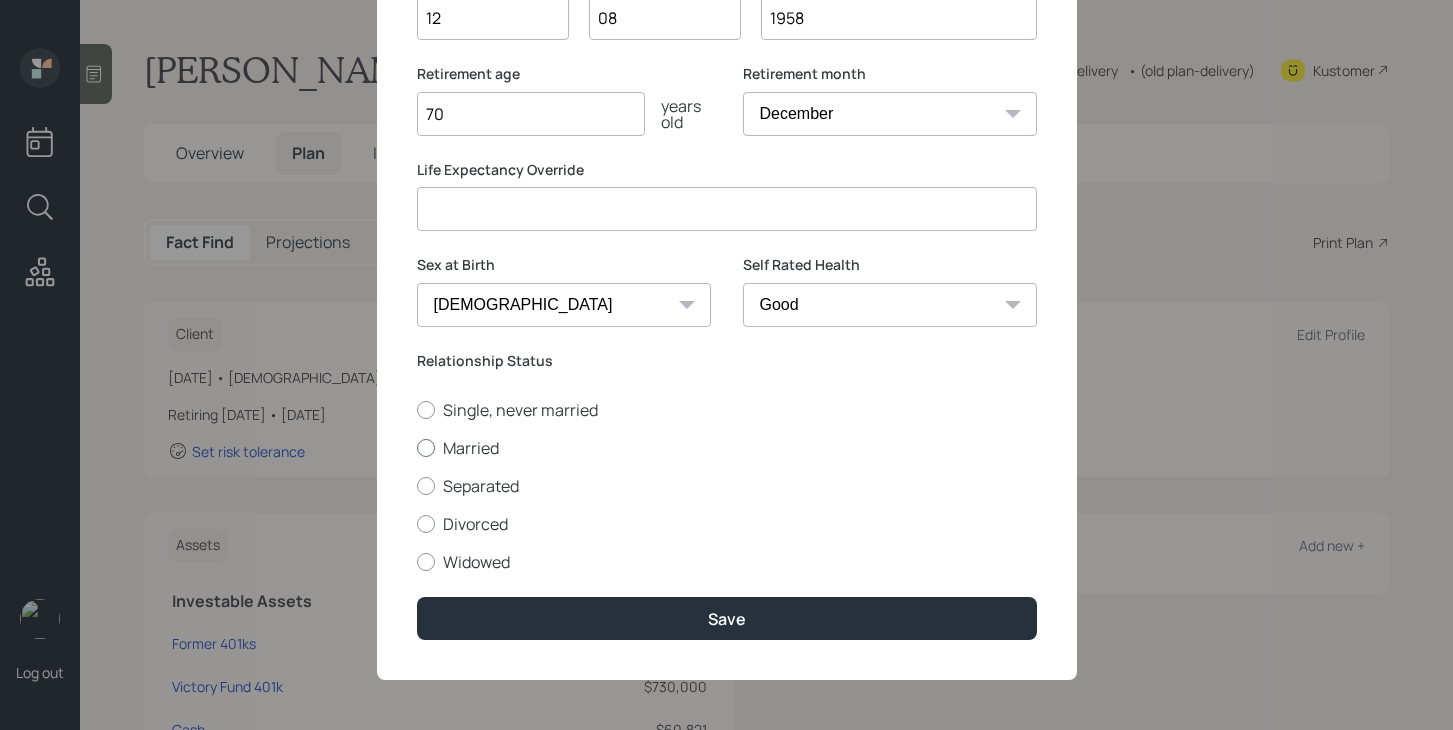 radio on "true" 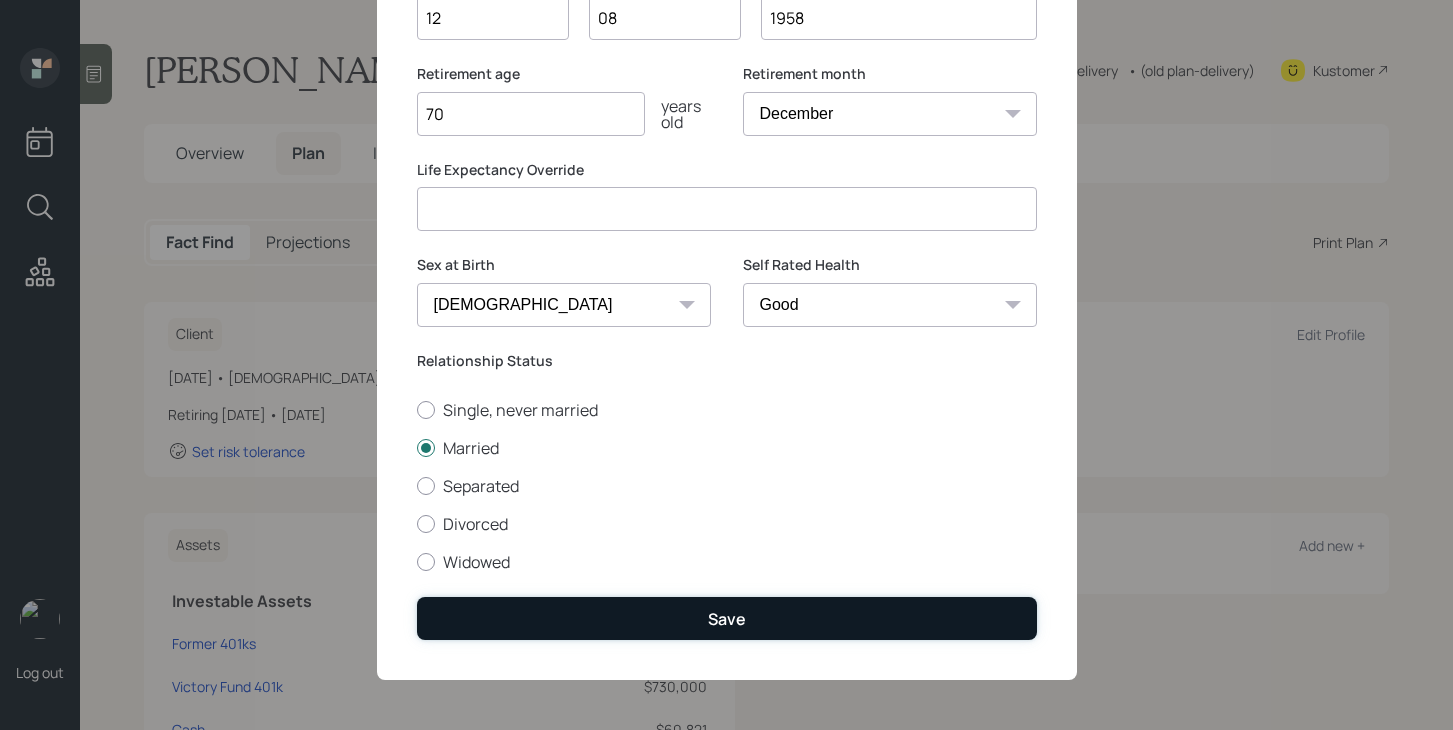 click on "Save" at bounding box center (727, 618) 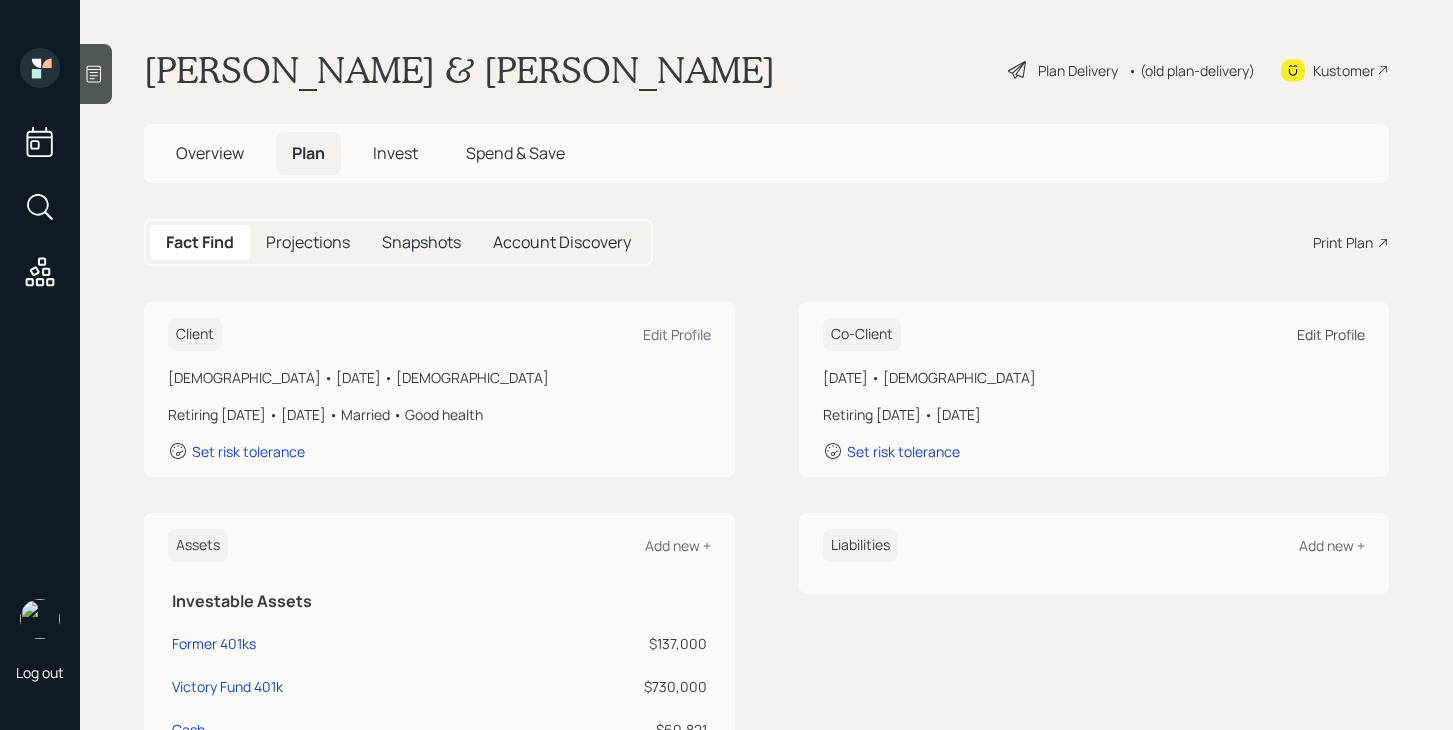 click on "Edit Profile" at bounding box center [1331, 334] 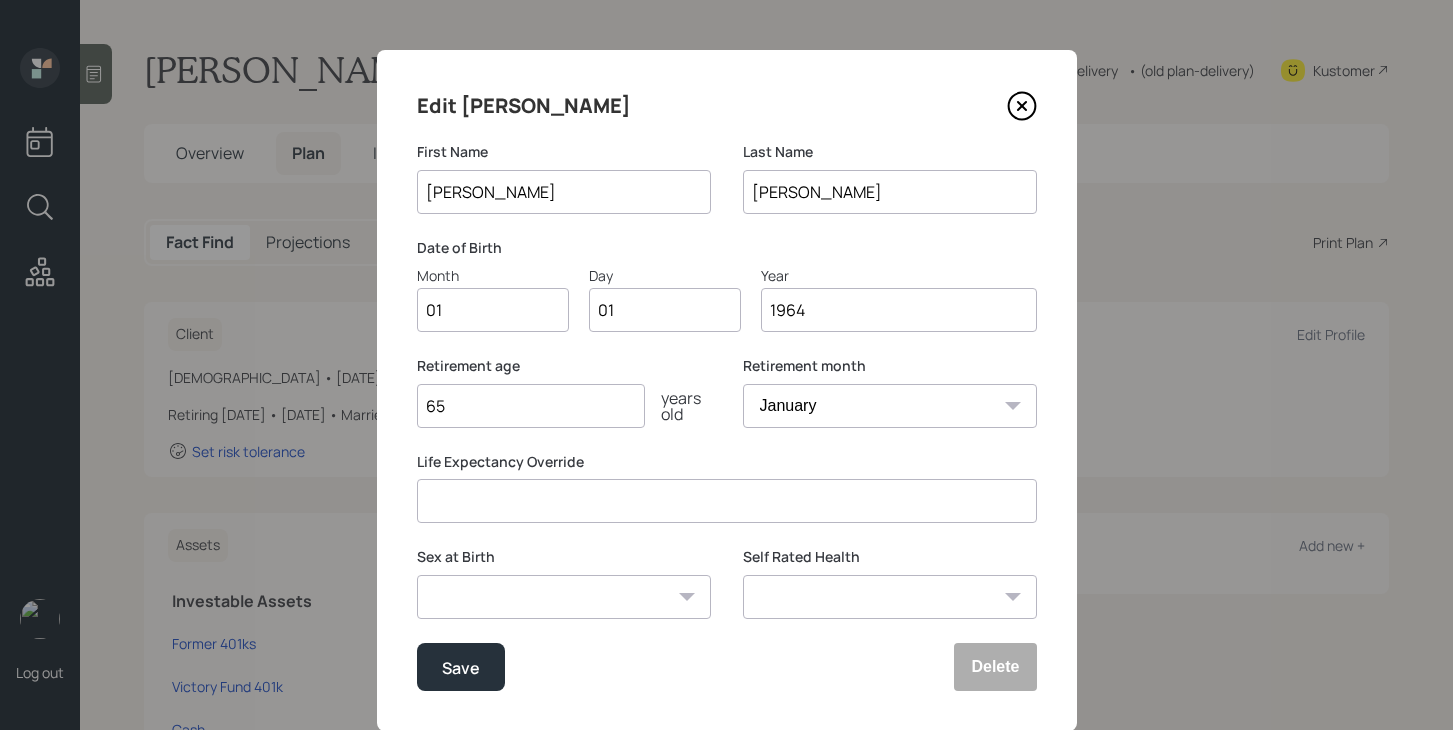 click on "01" at bounding box center (493, 310) 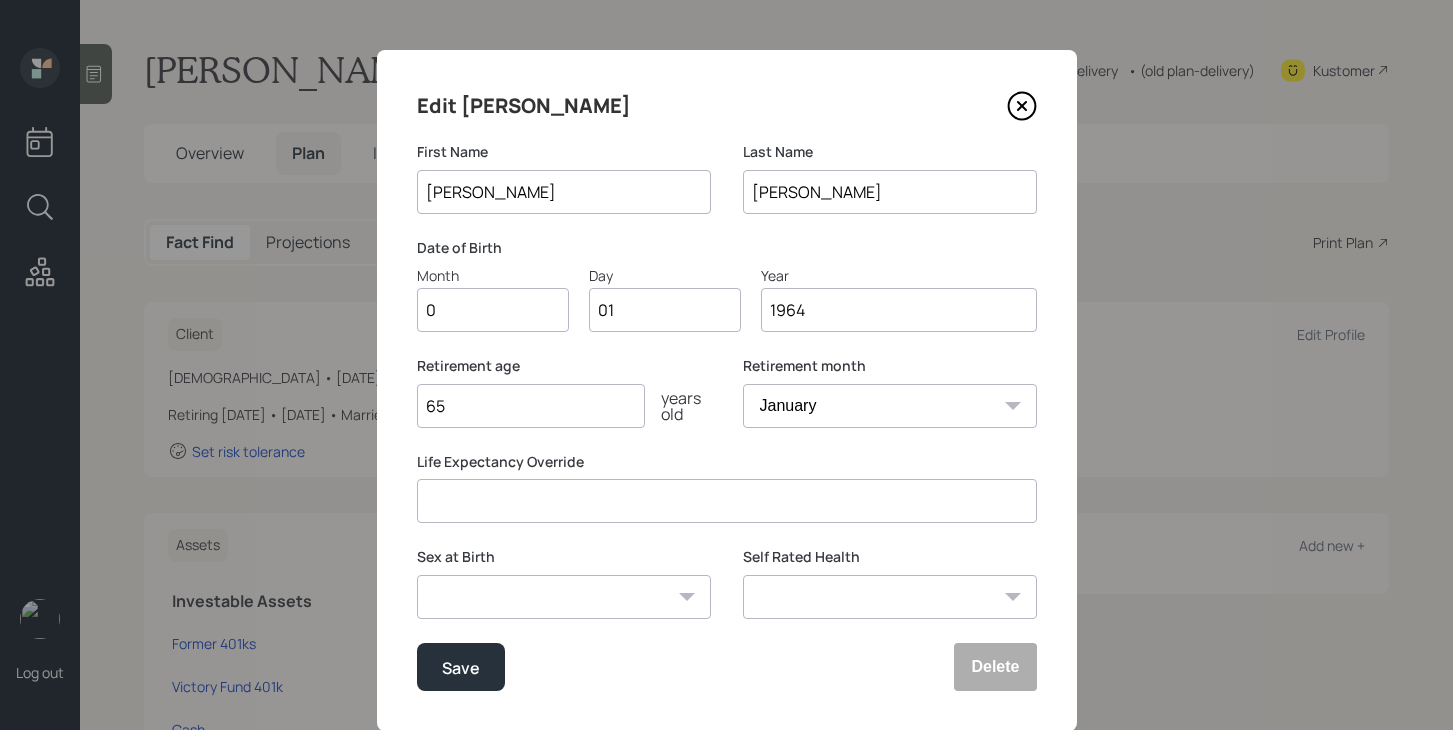 type on "08" 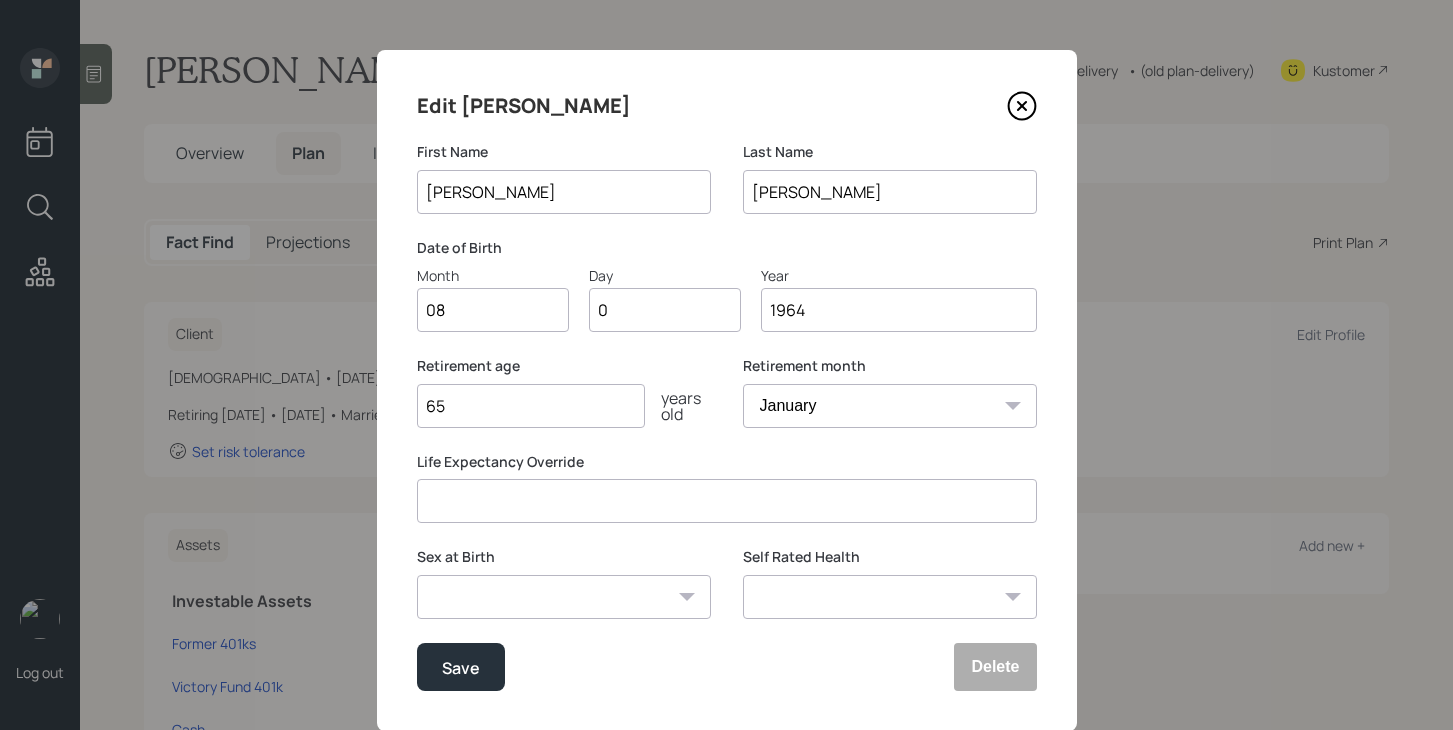 type on "03" 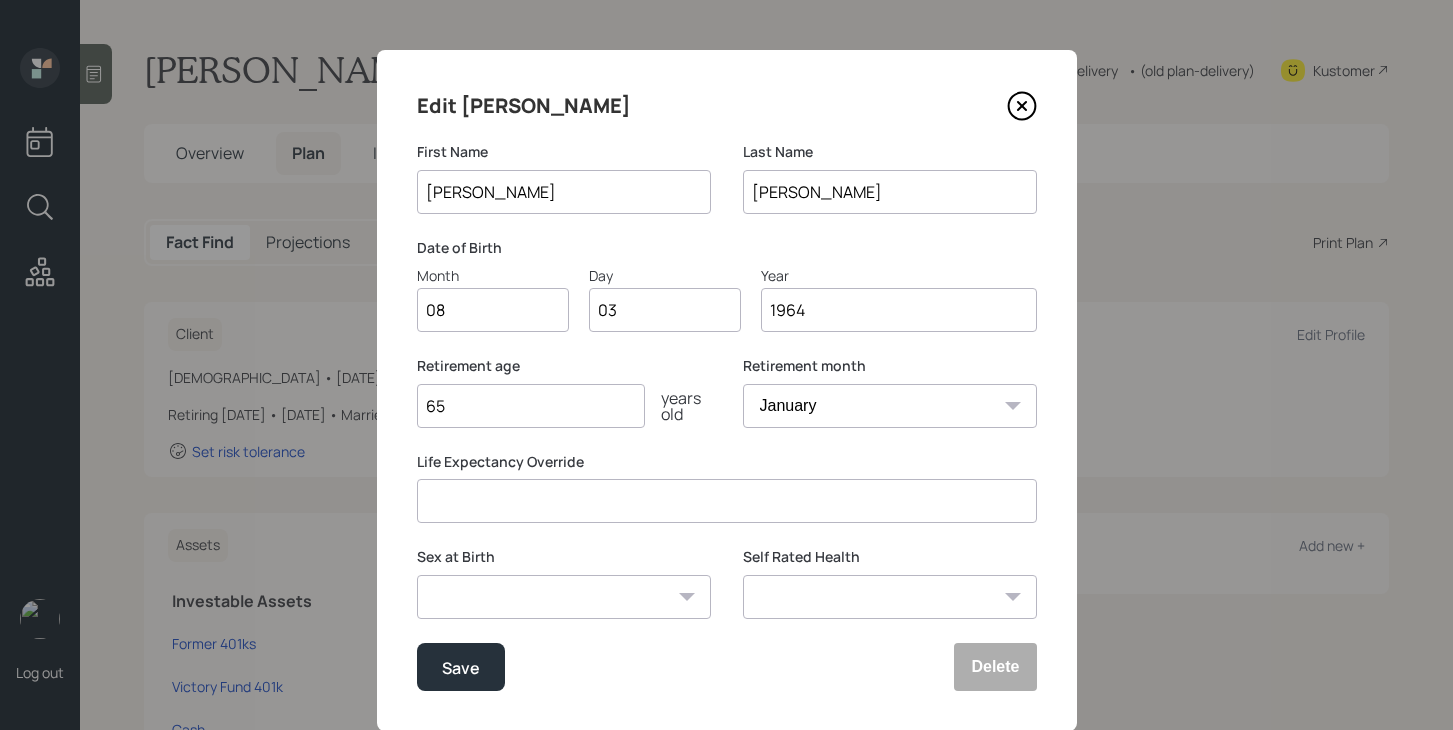 click on "65" at bounding box center (531, 406) 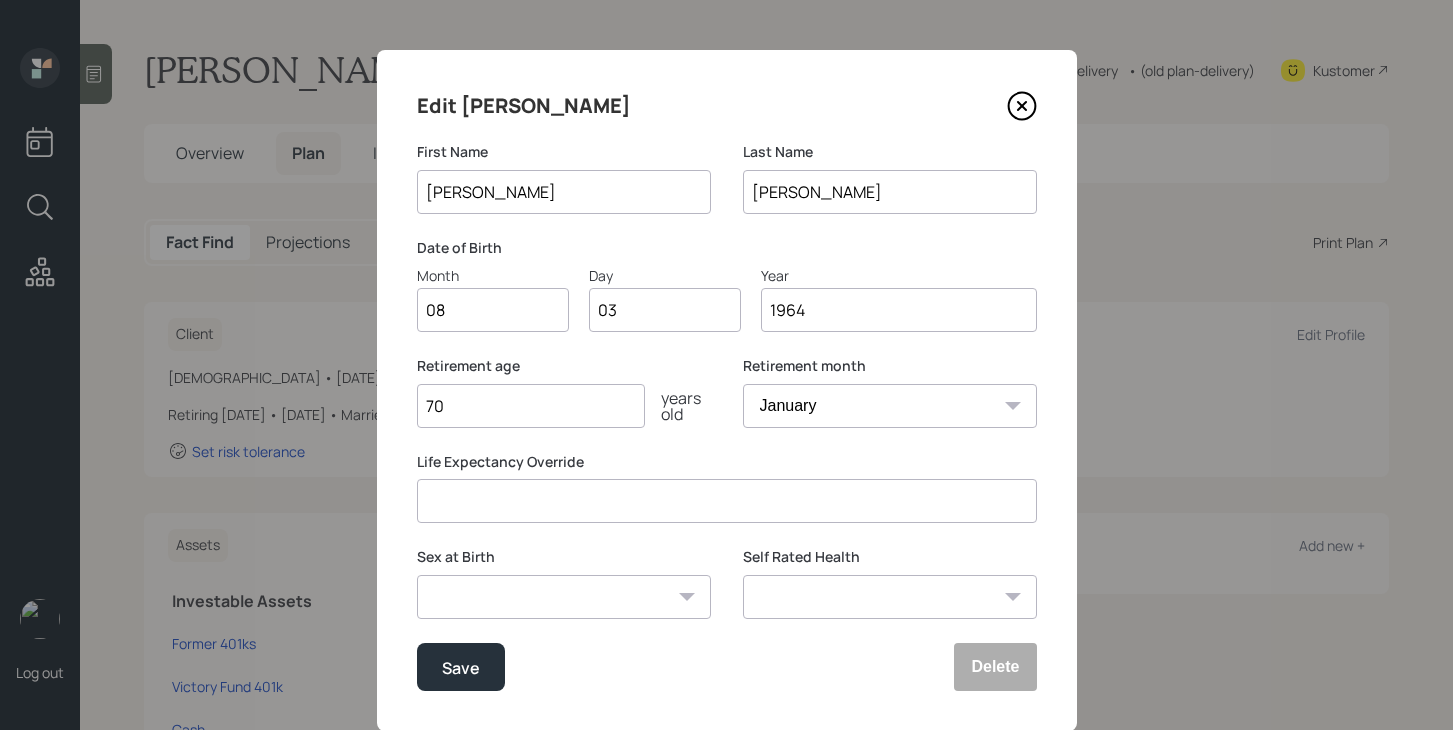 type on "70" 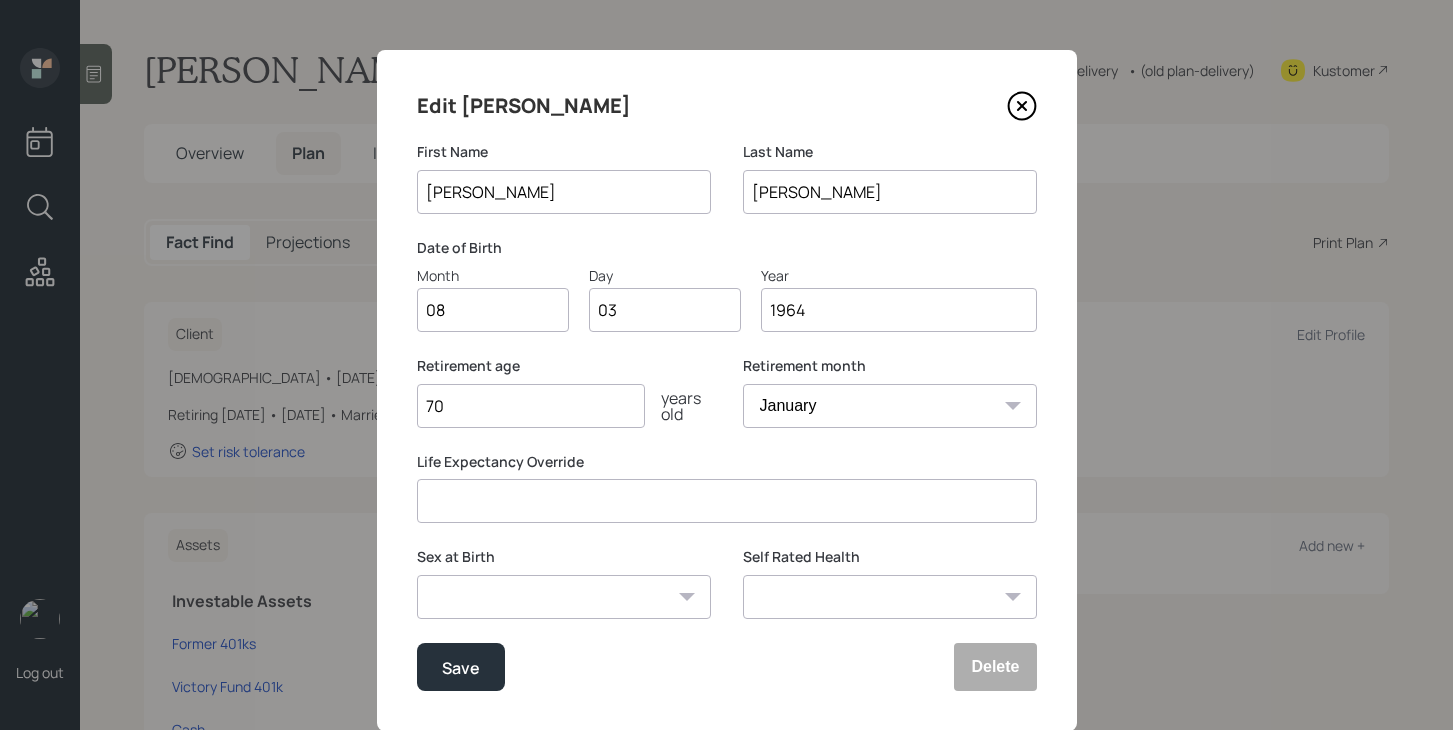 click on "January February March April May June July August September October November December" at bounding box center (890, 406) 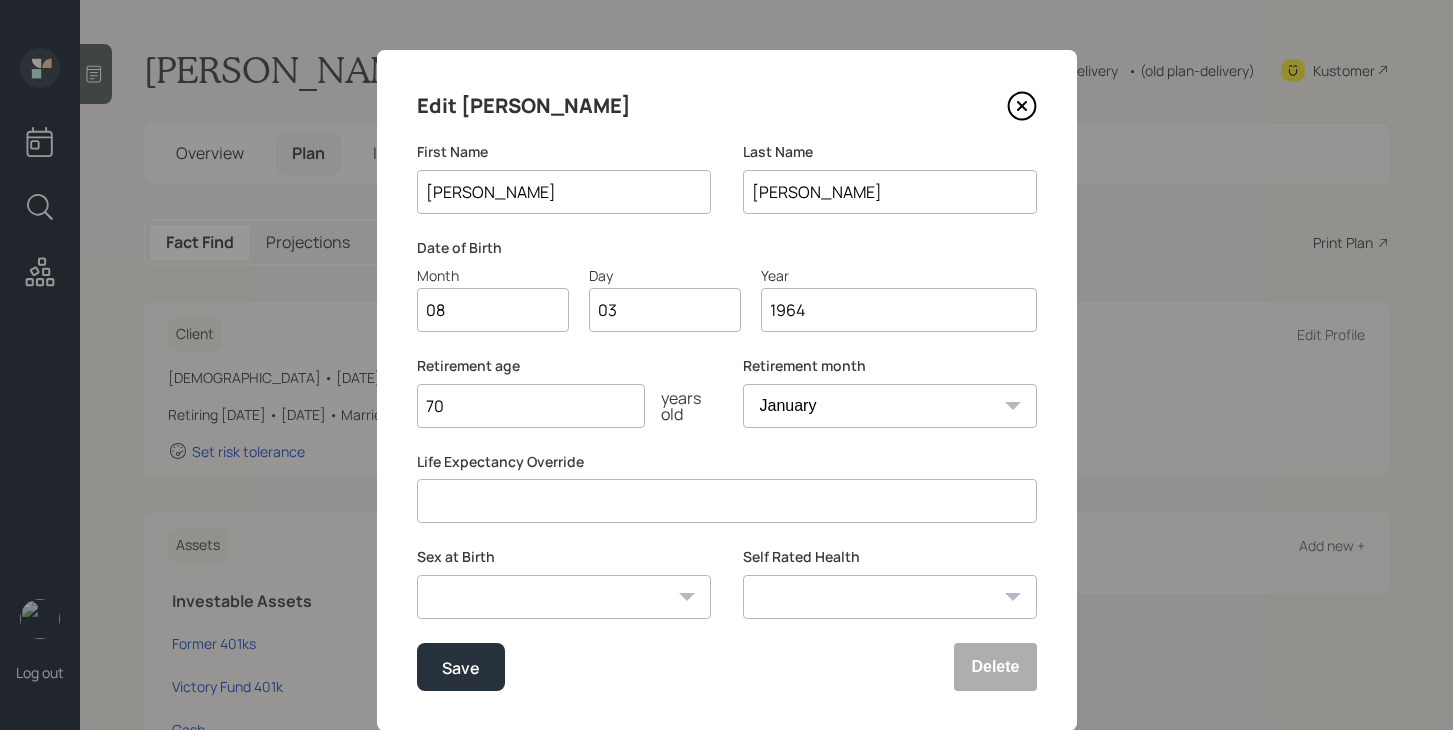 select on "8" 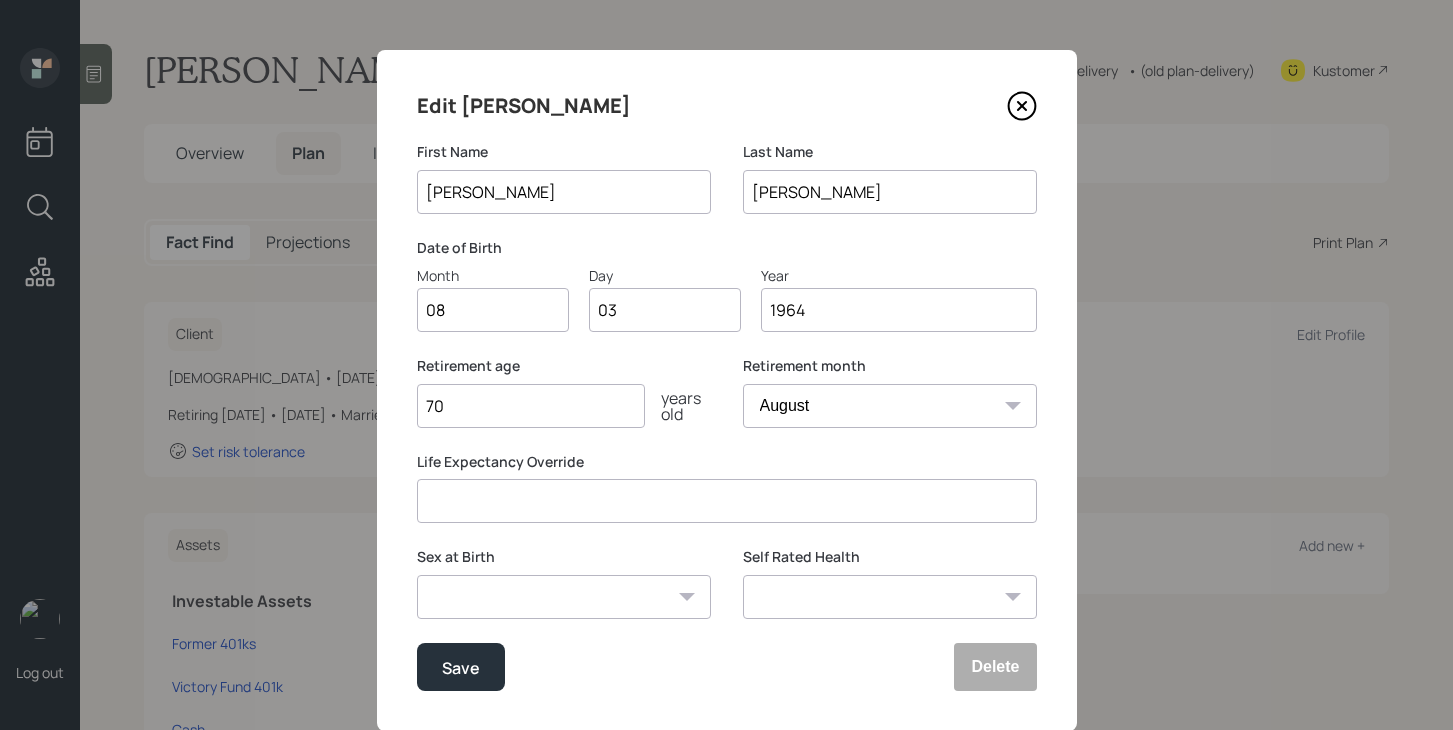 click on "Male Female Other / Prefer not to say" at bounding box center (564, 597) 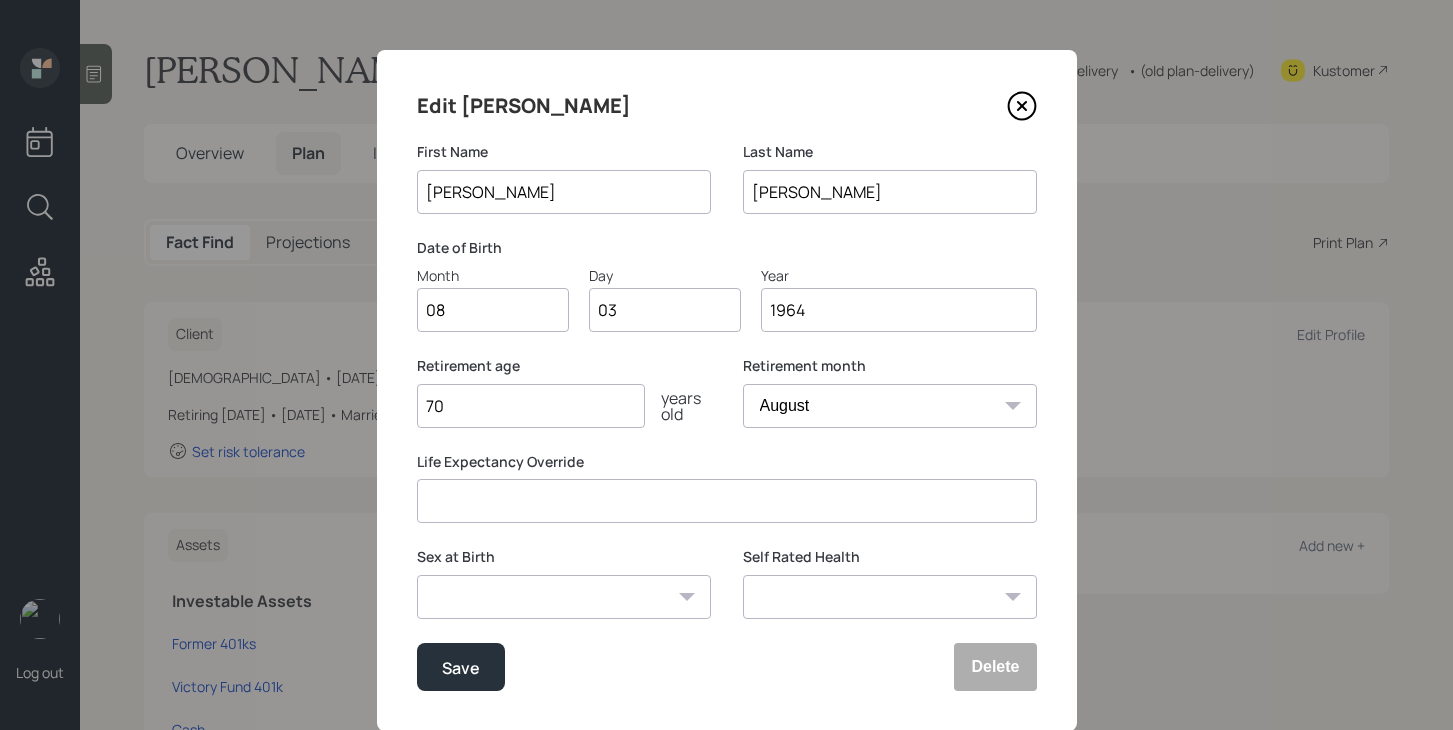 select on "female" 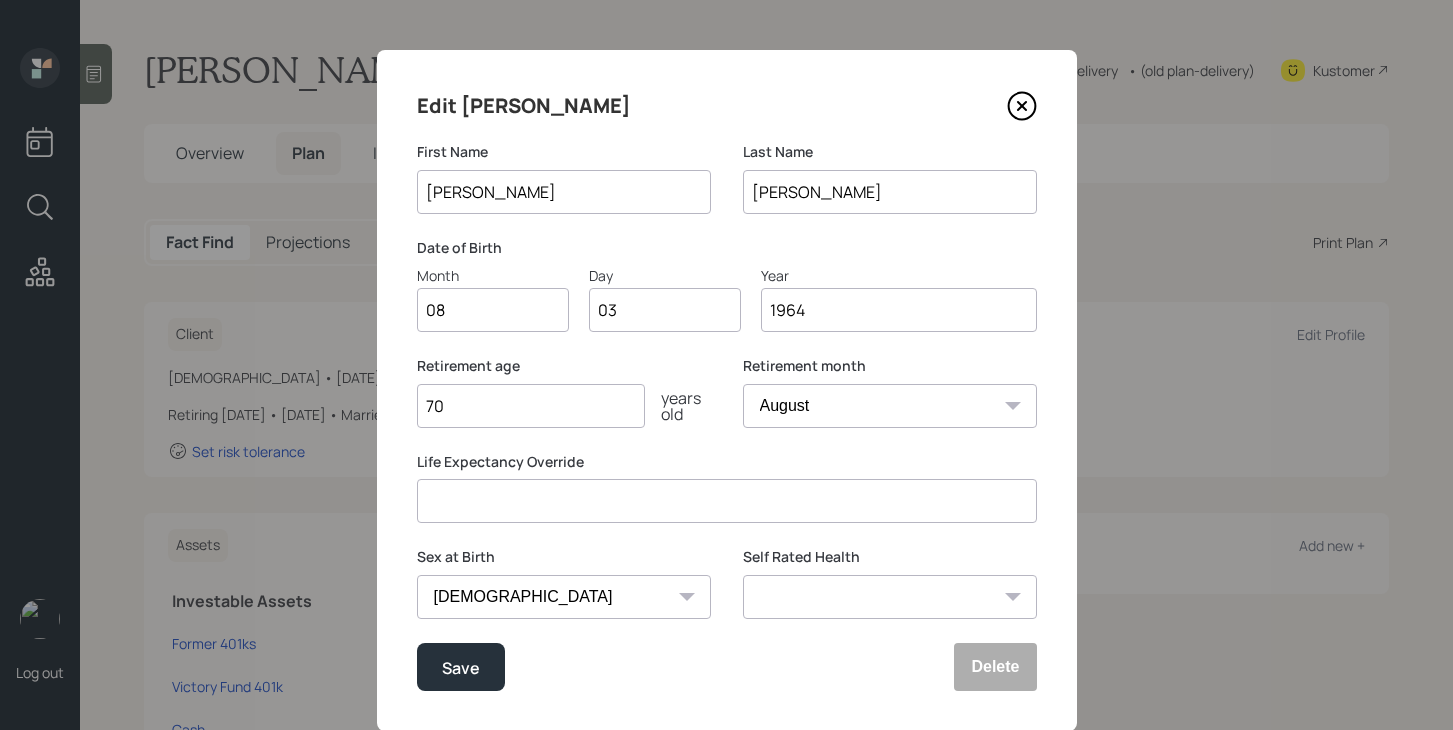 click on "Excellent Very Good Good Fair Poor" at bounding box center [890, 597] 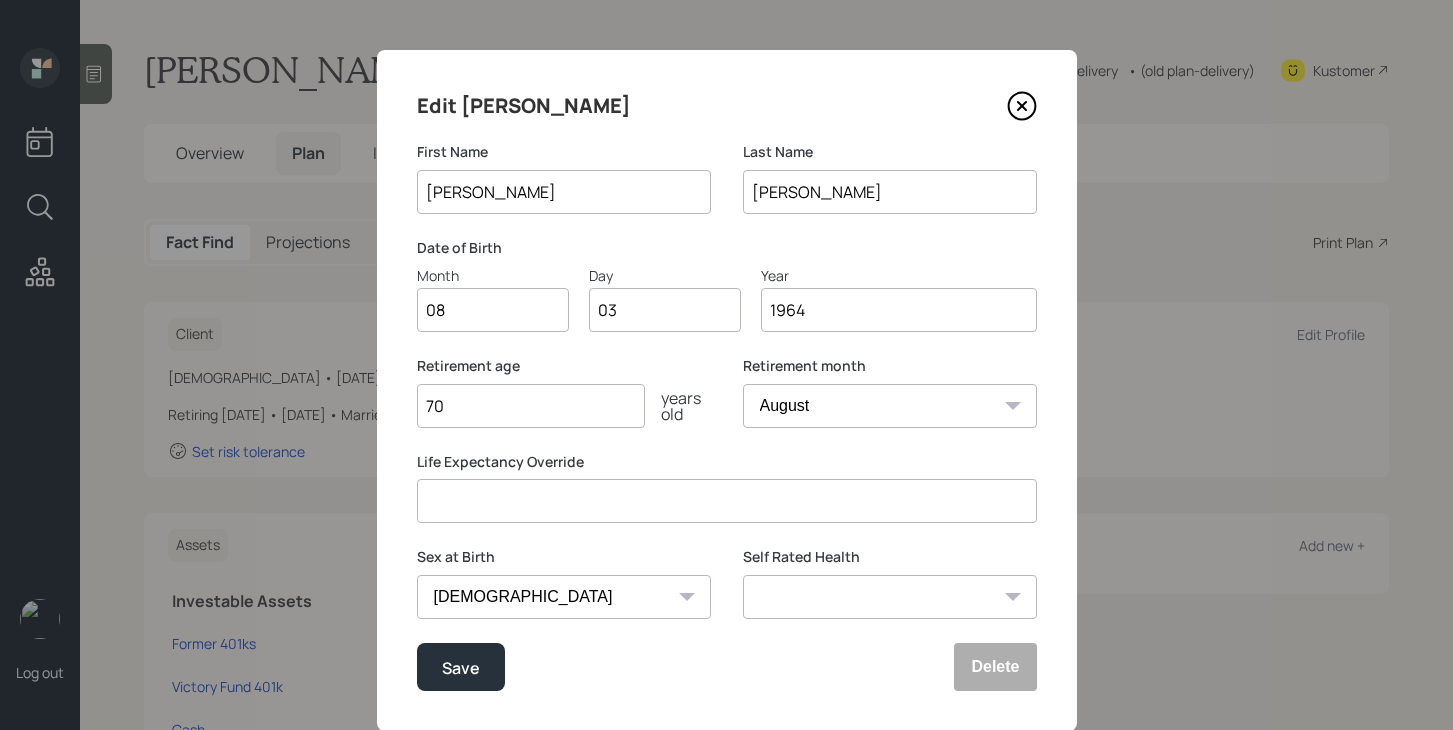 select on "good" 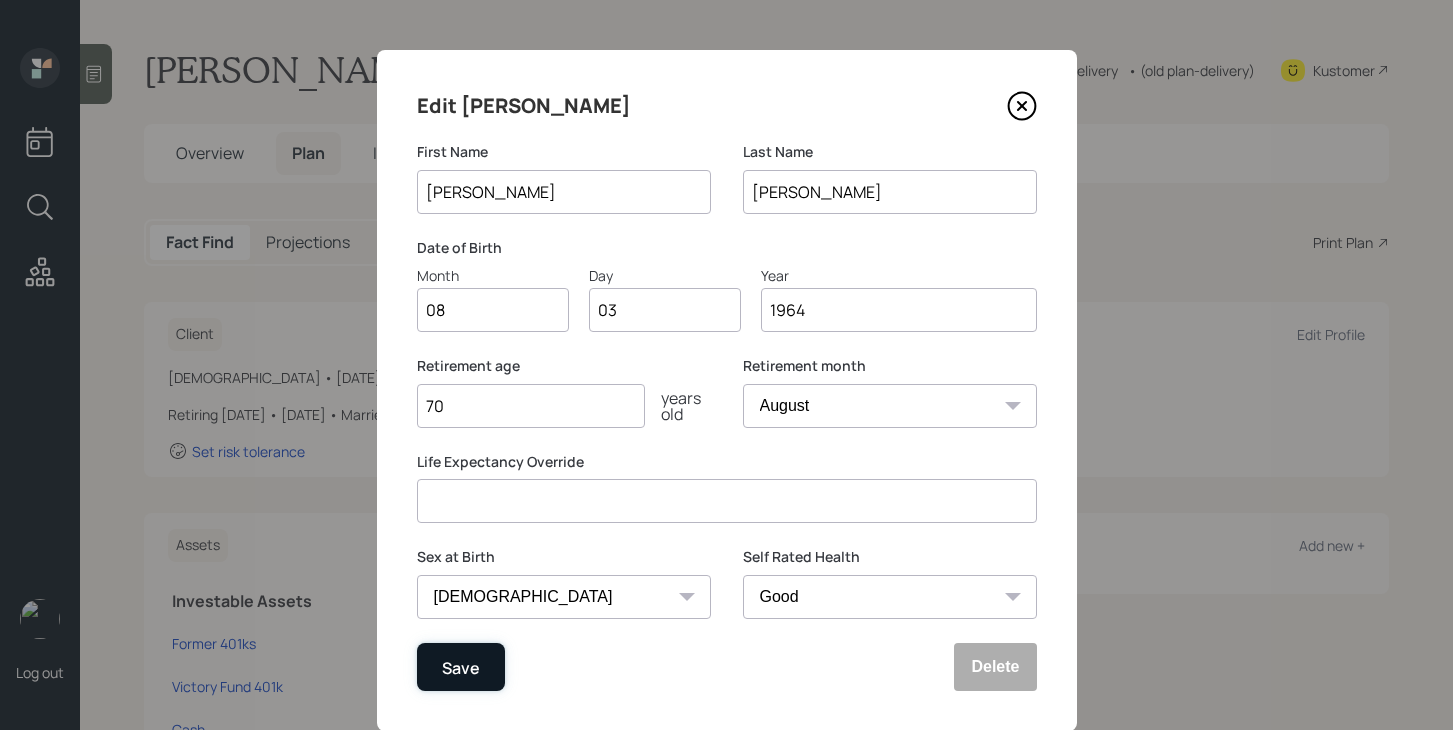 click on "Save" at bounding box center [461, 667] 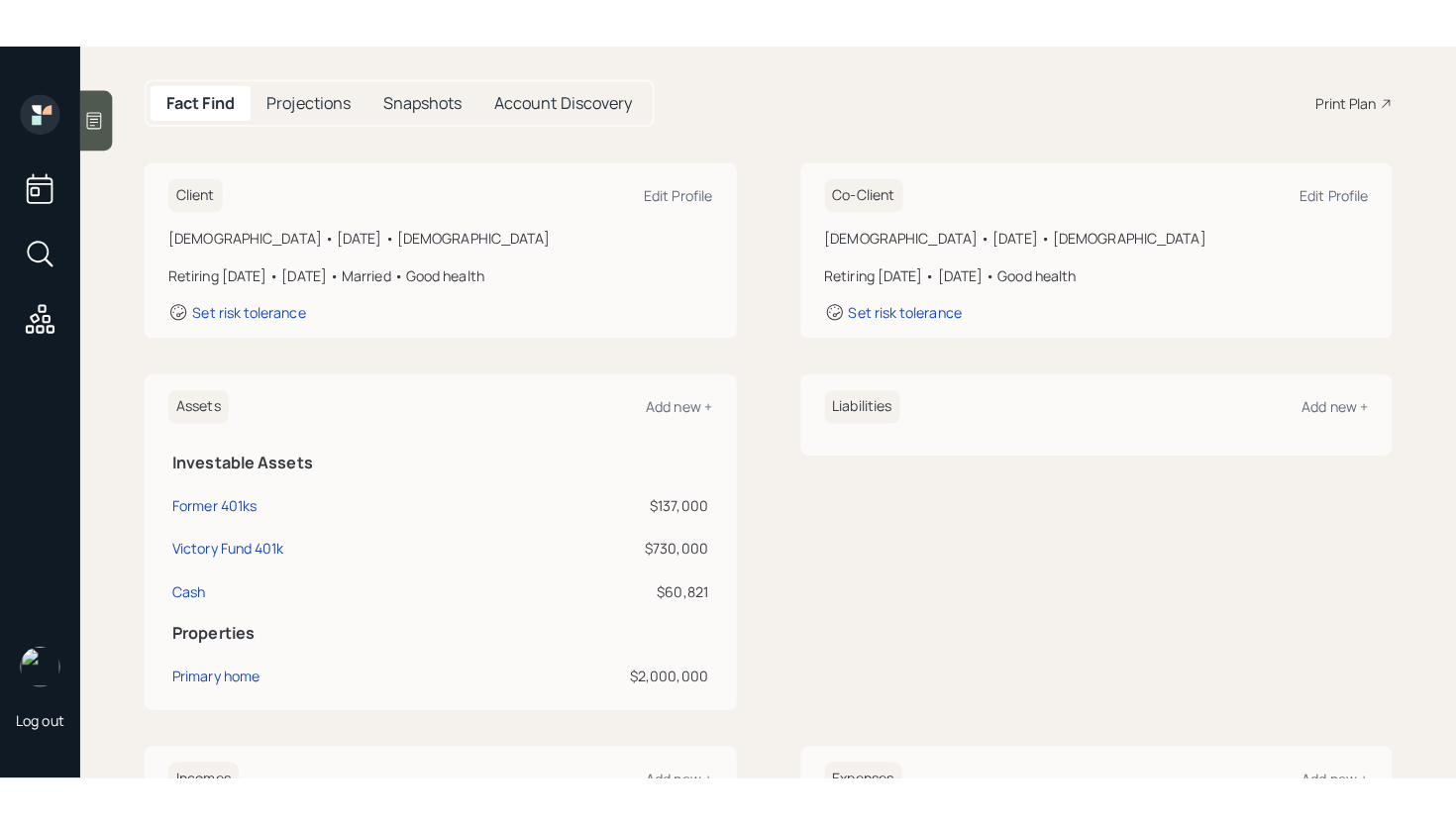 scroll, scrollTop: 0, scrollLeft: 0, axis: both 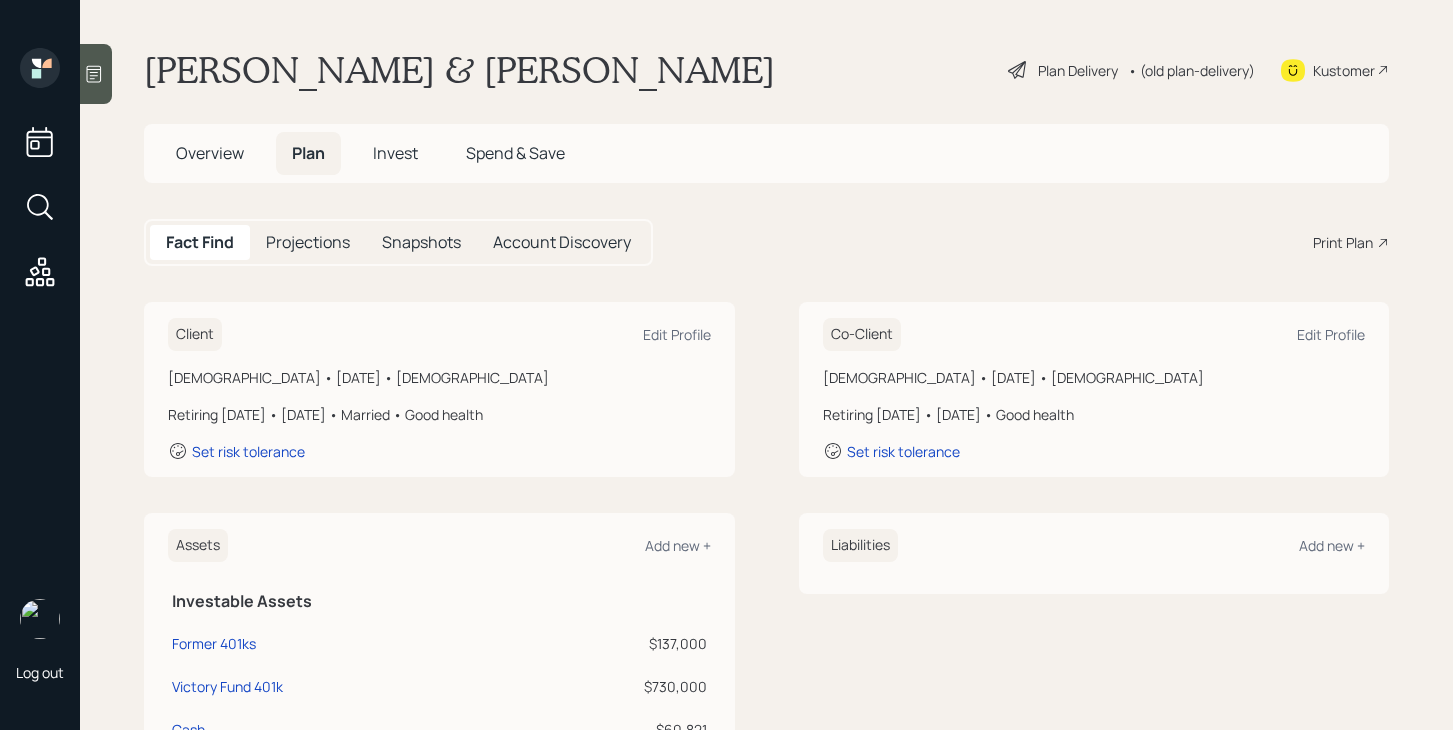 click on "Plan Delivery" at bounding box center [1078, 70] 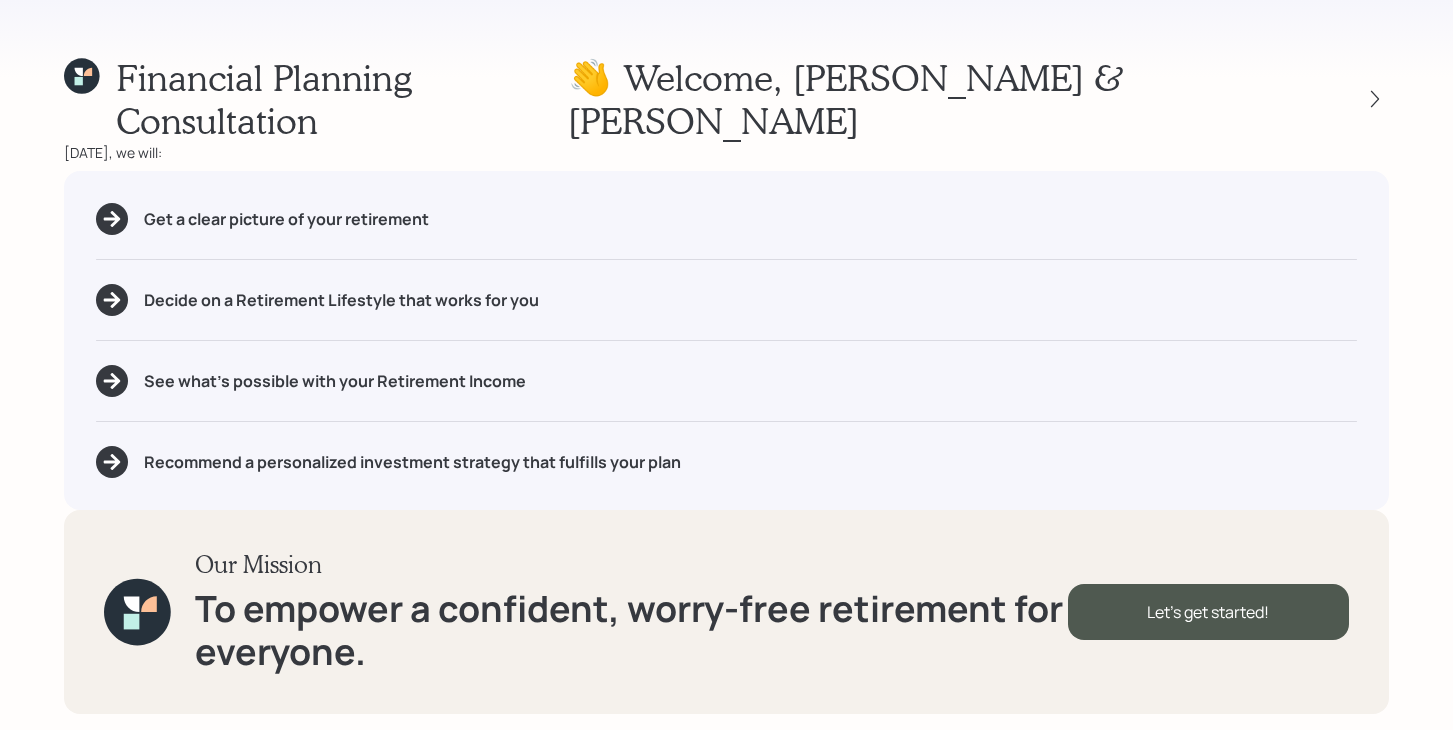 click 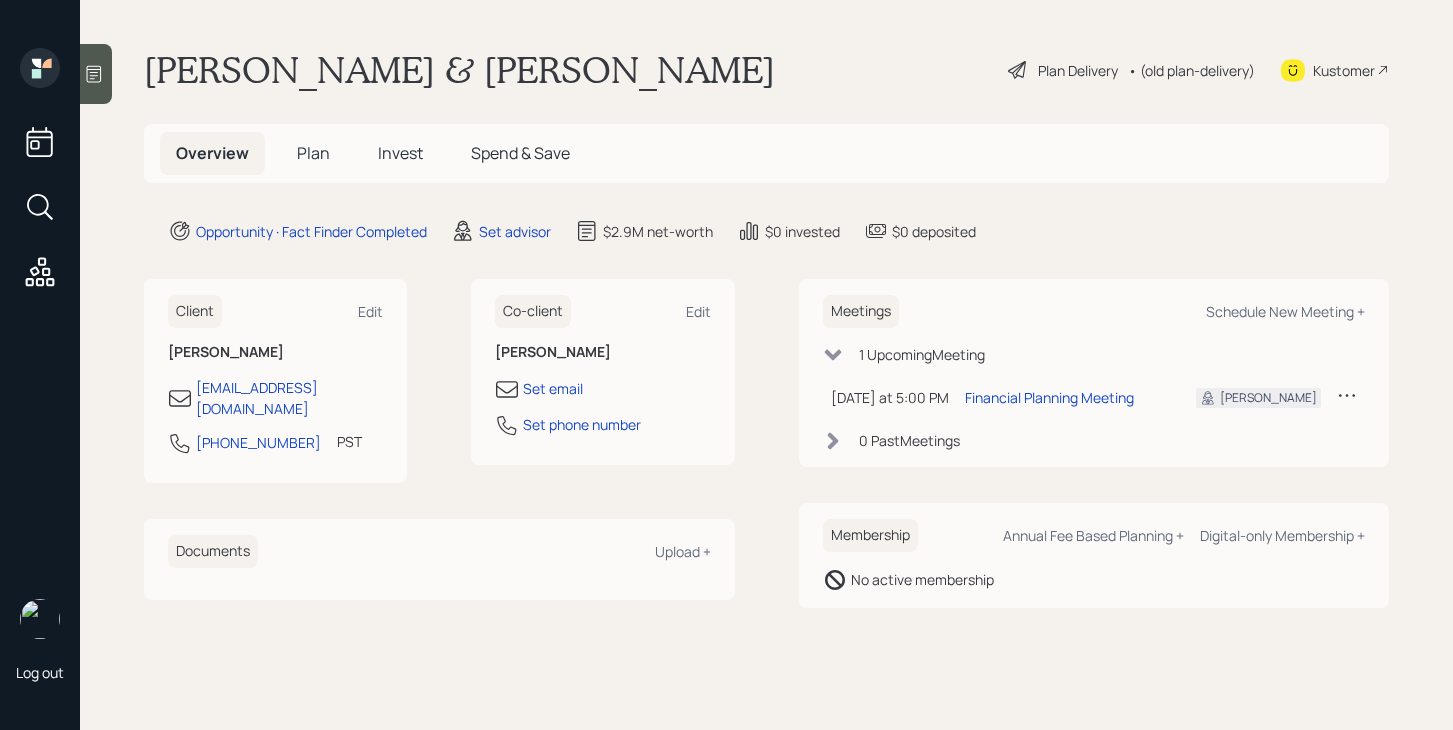 click on "Plan" at bounding box center [313, 153] 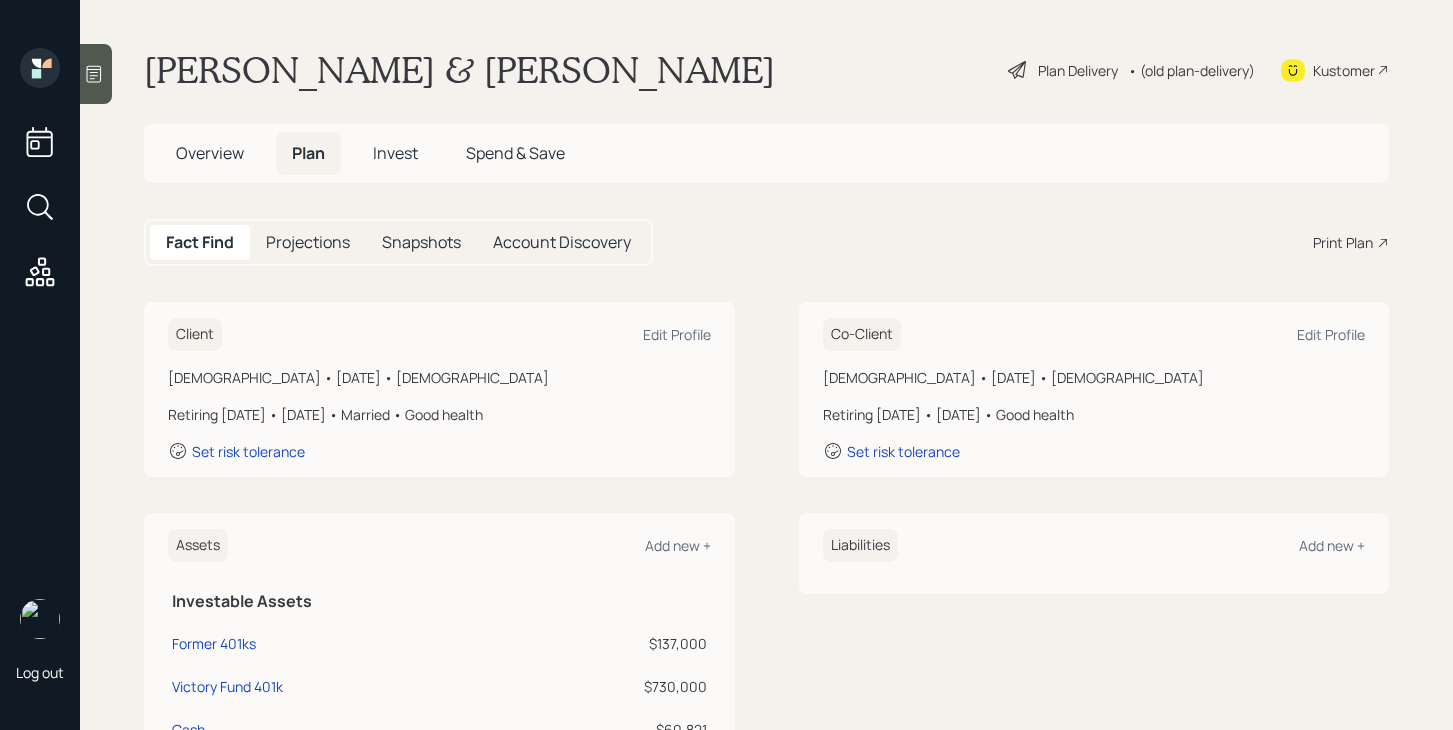 click on "Overview" at bounding box center (210, 153) 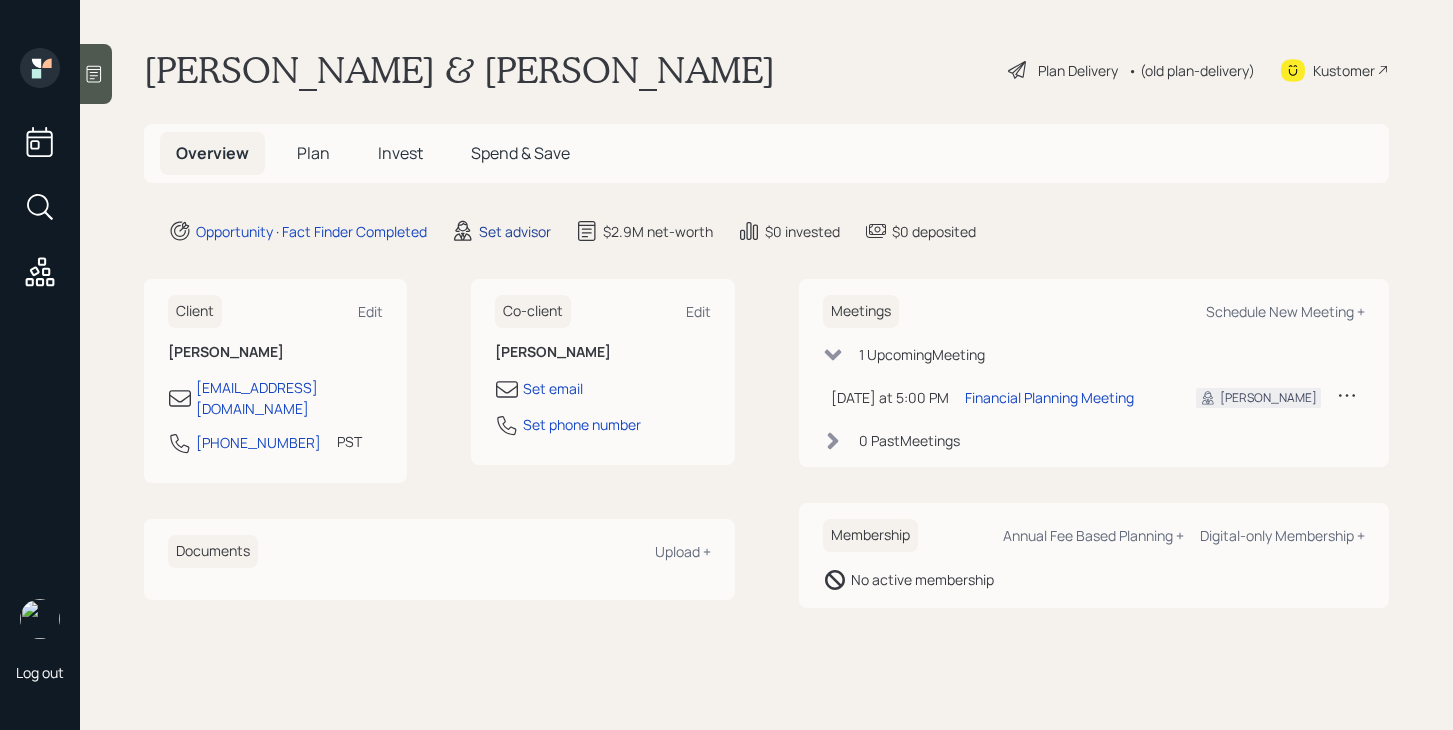 click on "Set advisor" at bounding box center (515, 231) 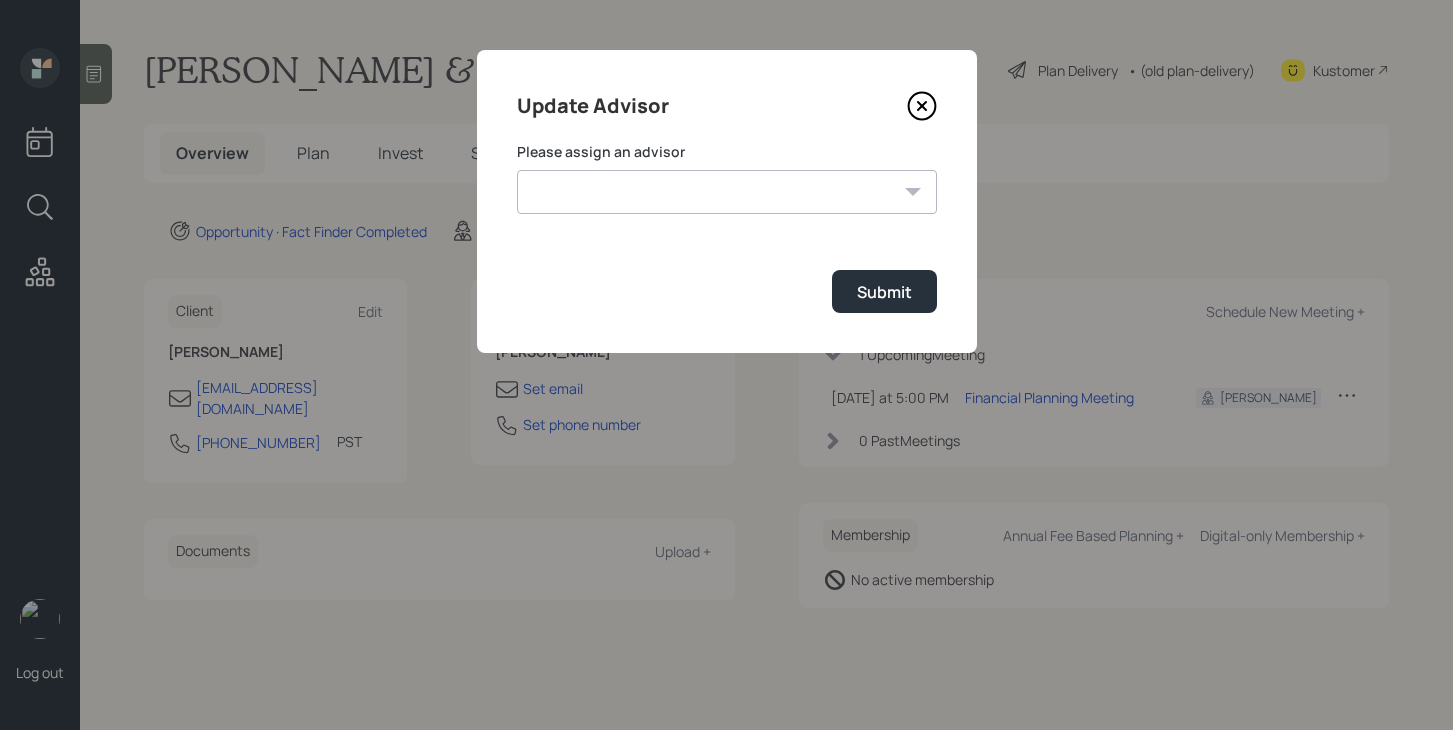 click on "Jonah Coleman Tyler End Michael Russo Treva Nostdahl Eric Schwartz James DiStasi Hunter Neumayer Sami Boghos Harrison Schaefer" at bounding box center (727, 192) 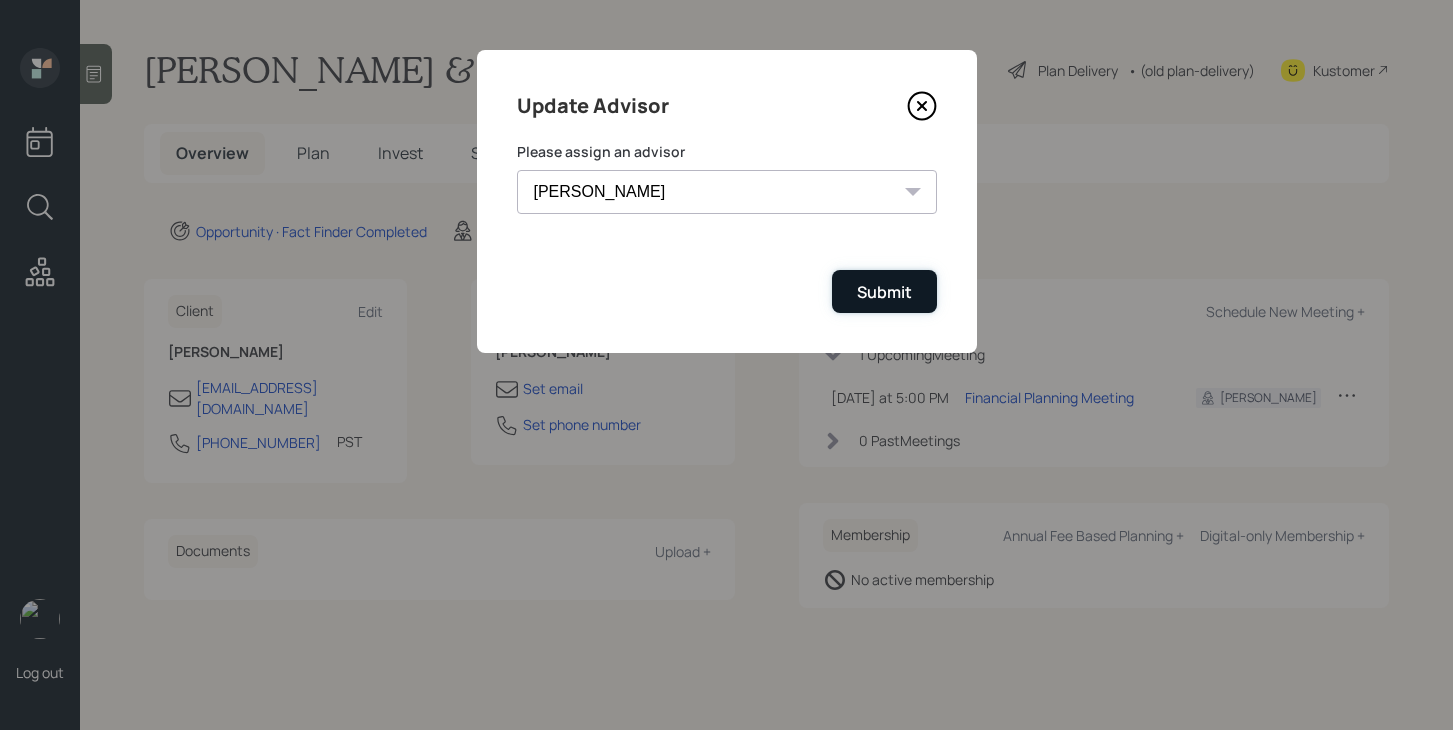 click on "Submit" at bounding box center (884, 292) 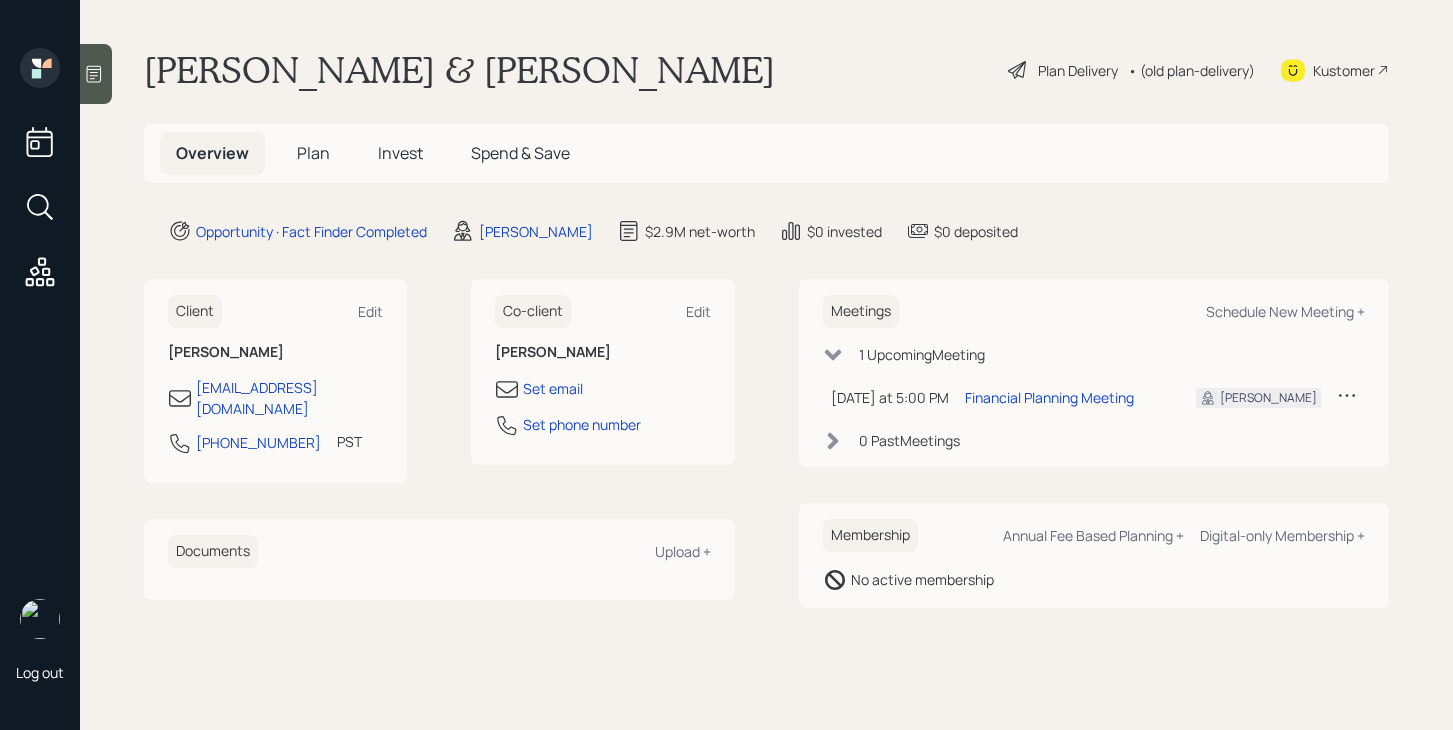 click on "Plan Delivery" at bounding box center (1078, 70) 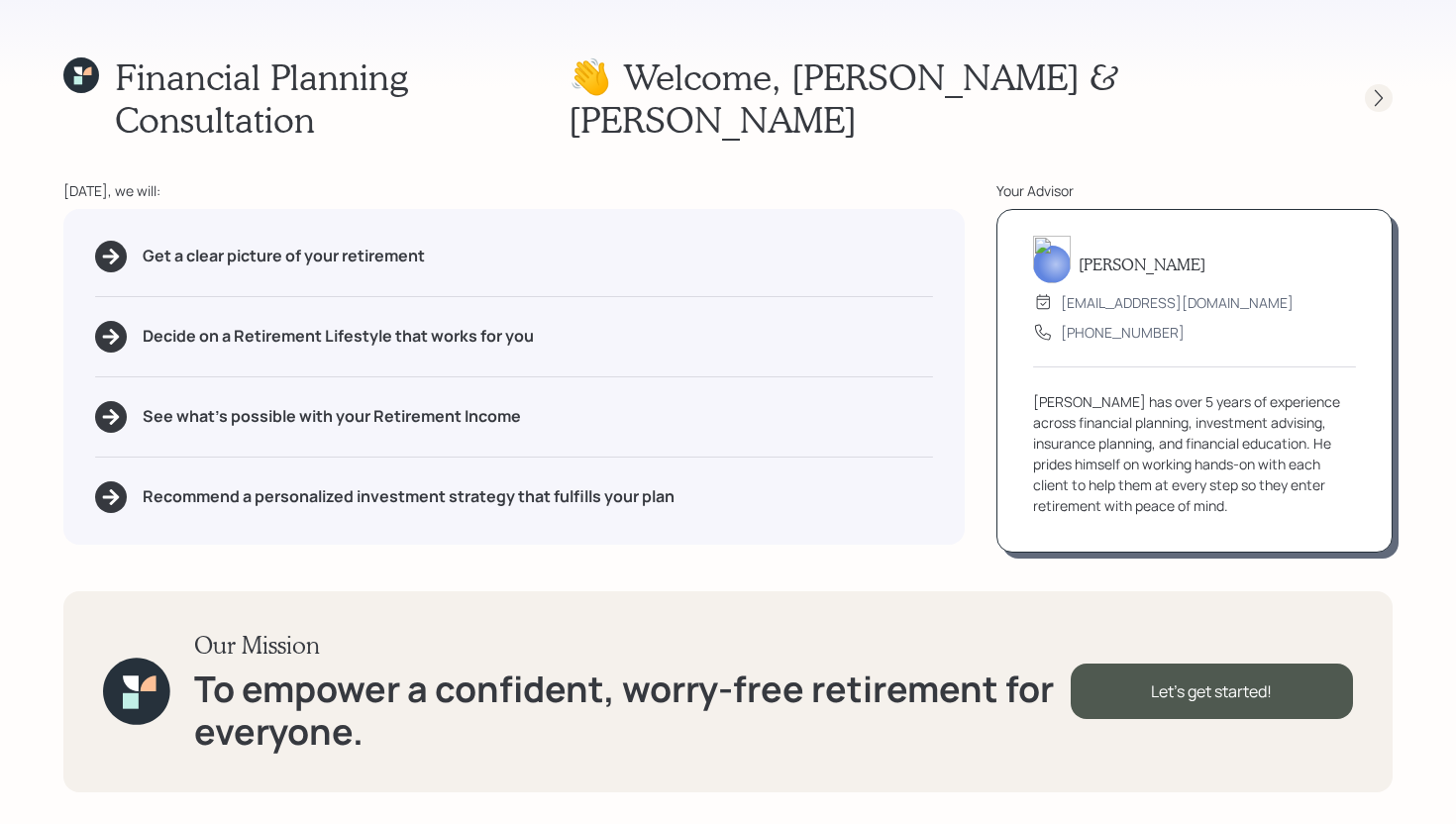 click 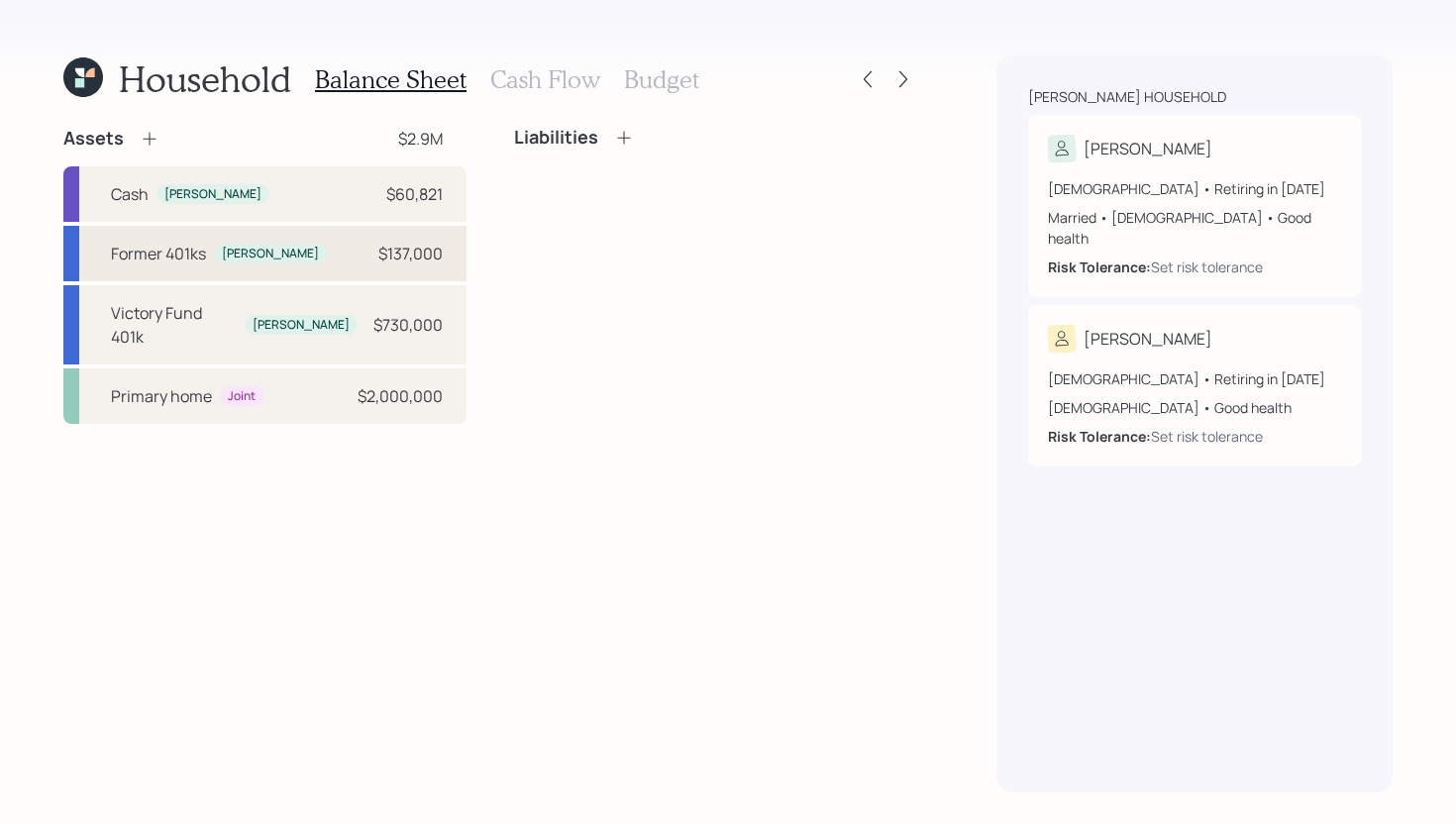 click on "Former 401ks" at bounding box center [158, 254] 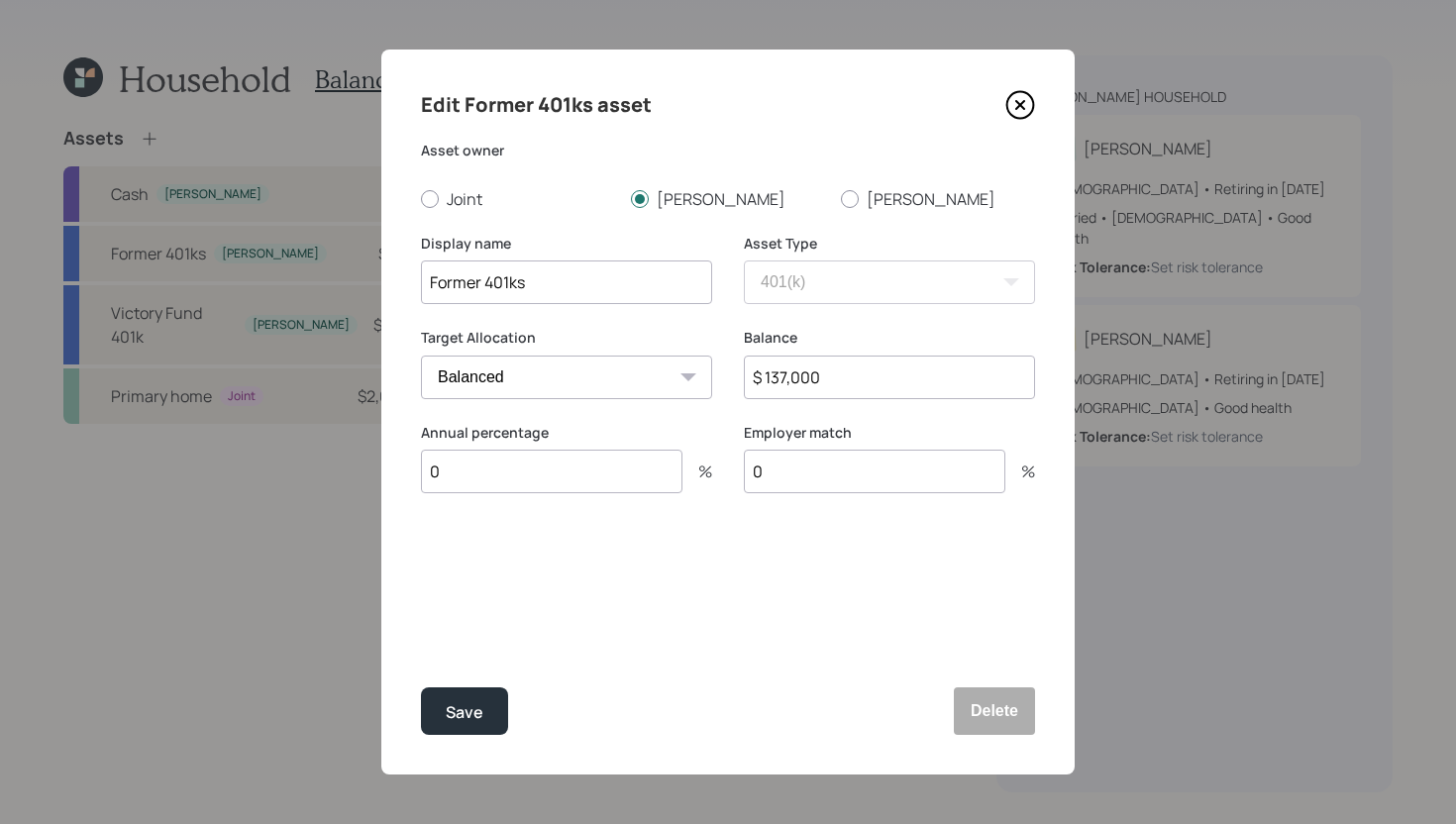 click on "$ 137,000" at bounding box center (889, 377) 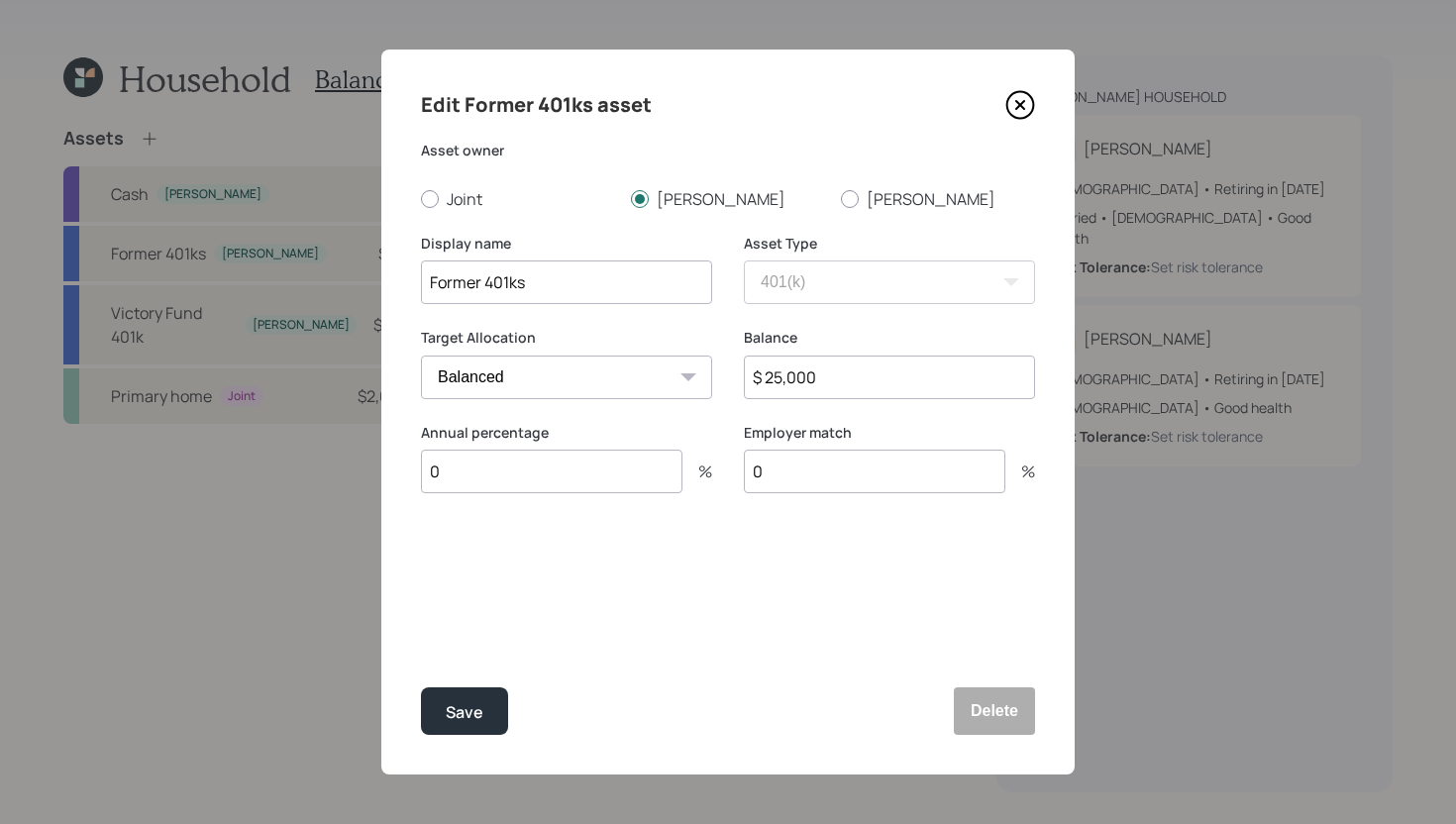 type on "$ 25,000" 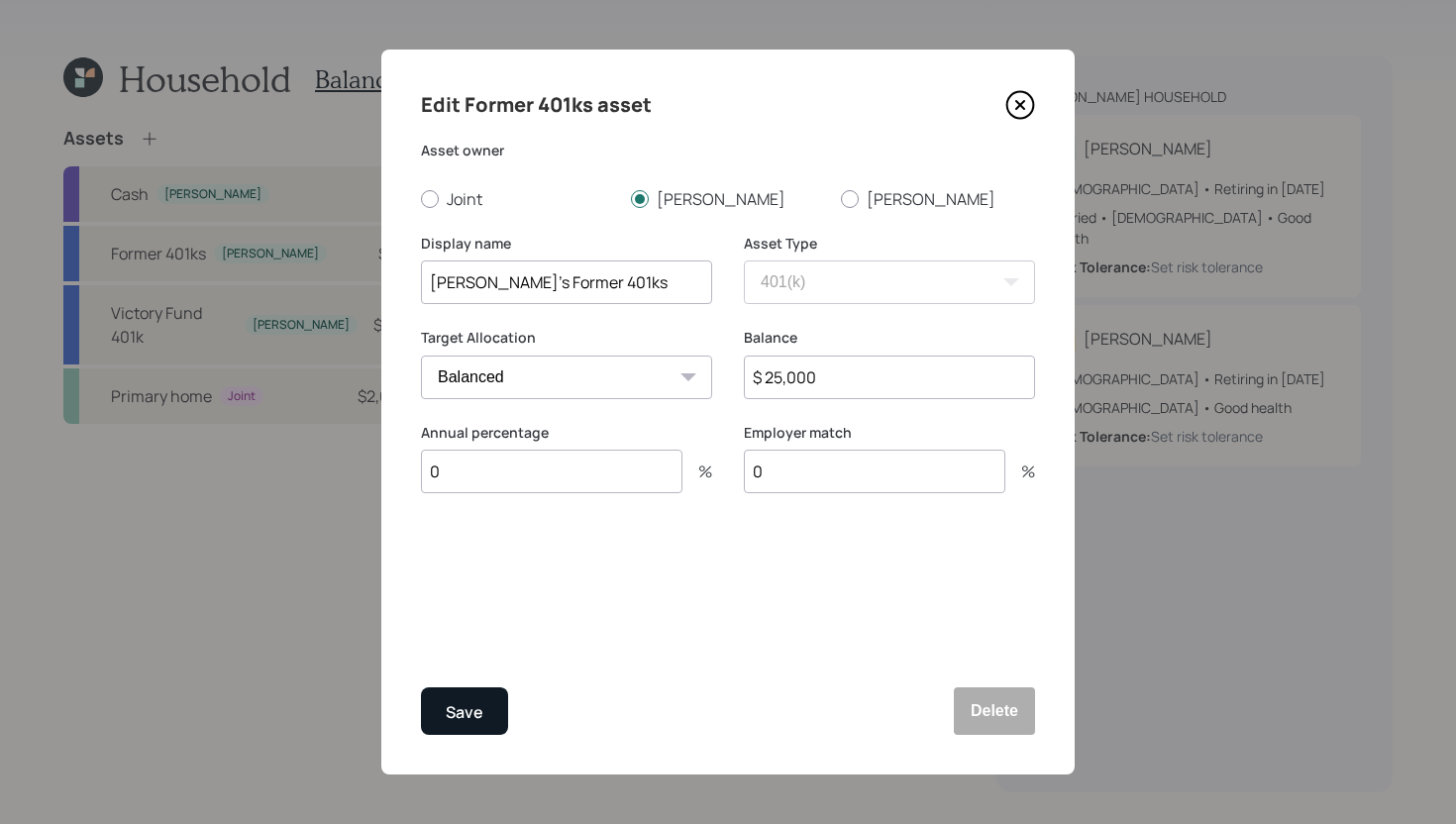 type on "[PERSON_NAME]'s Former 401ks" 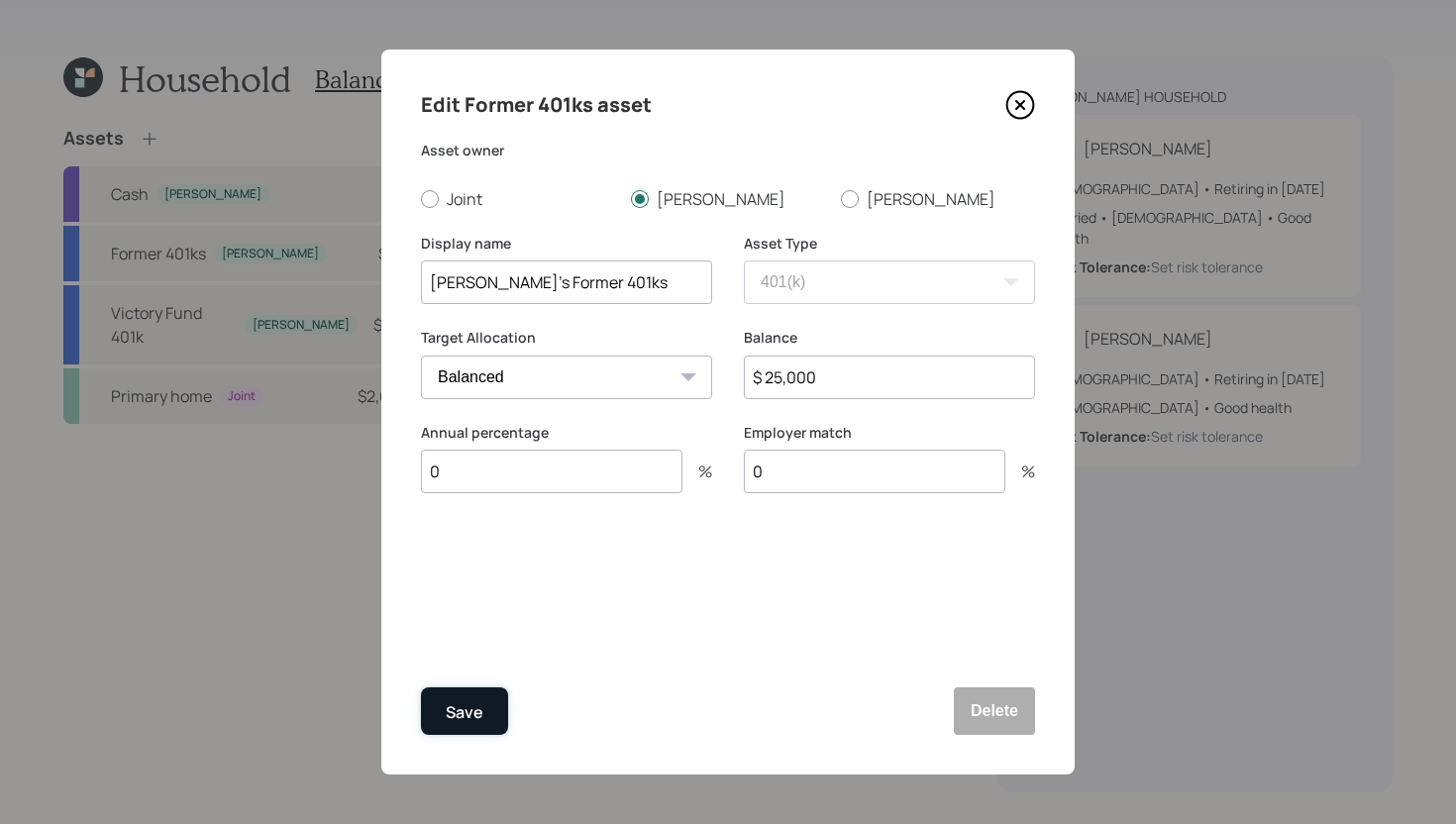 click on "Save" at bounding box center [465, 712] 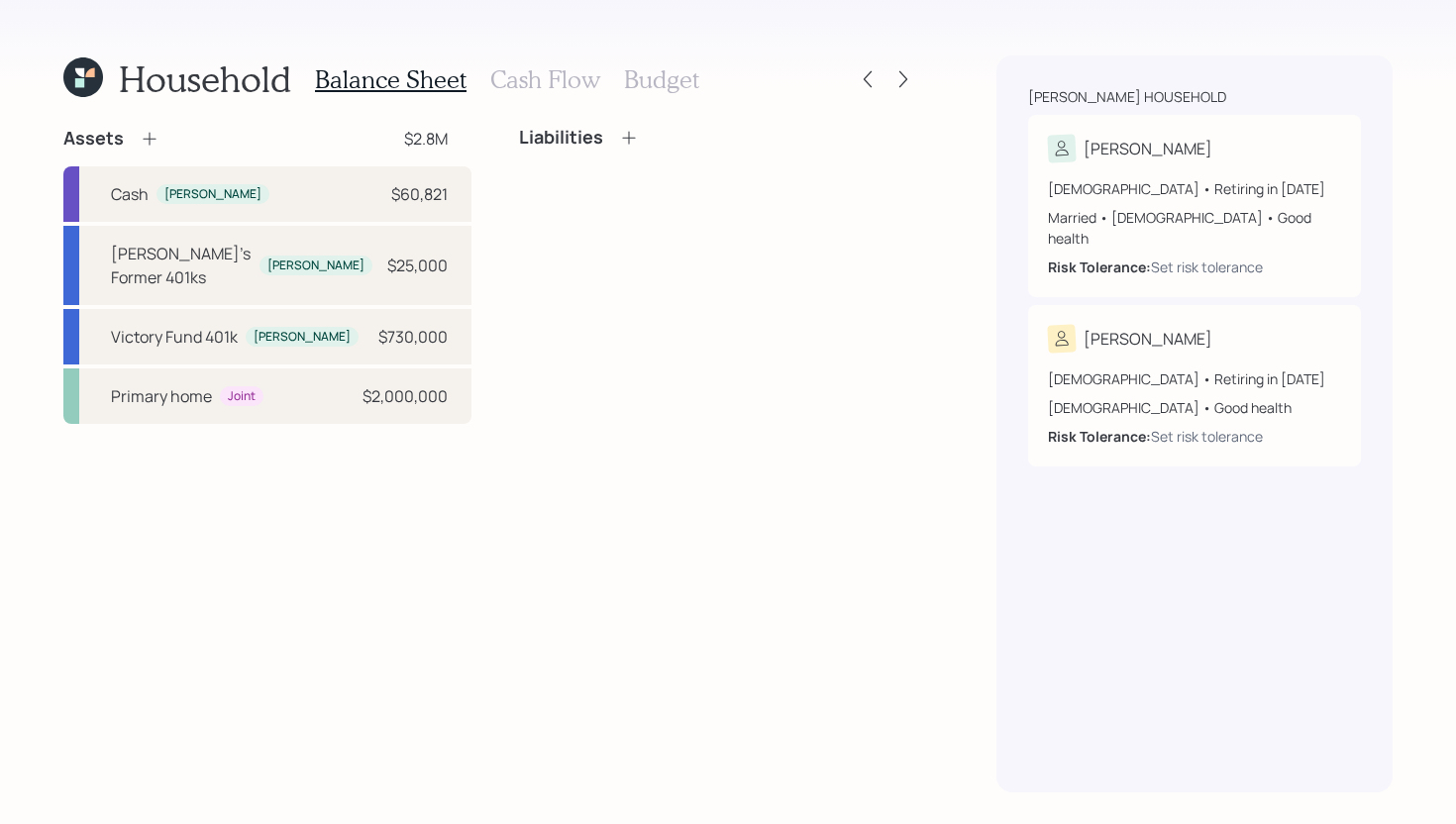 click 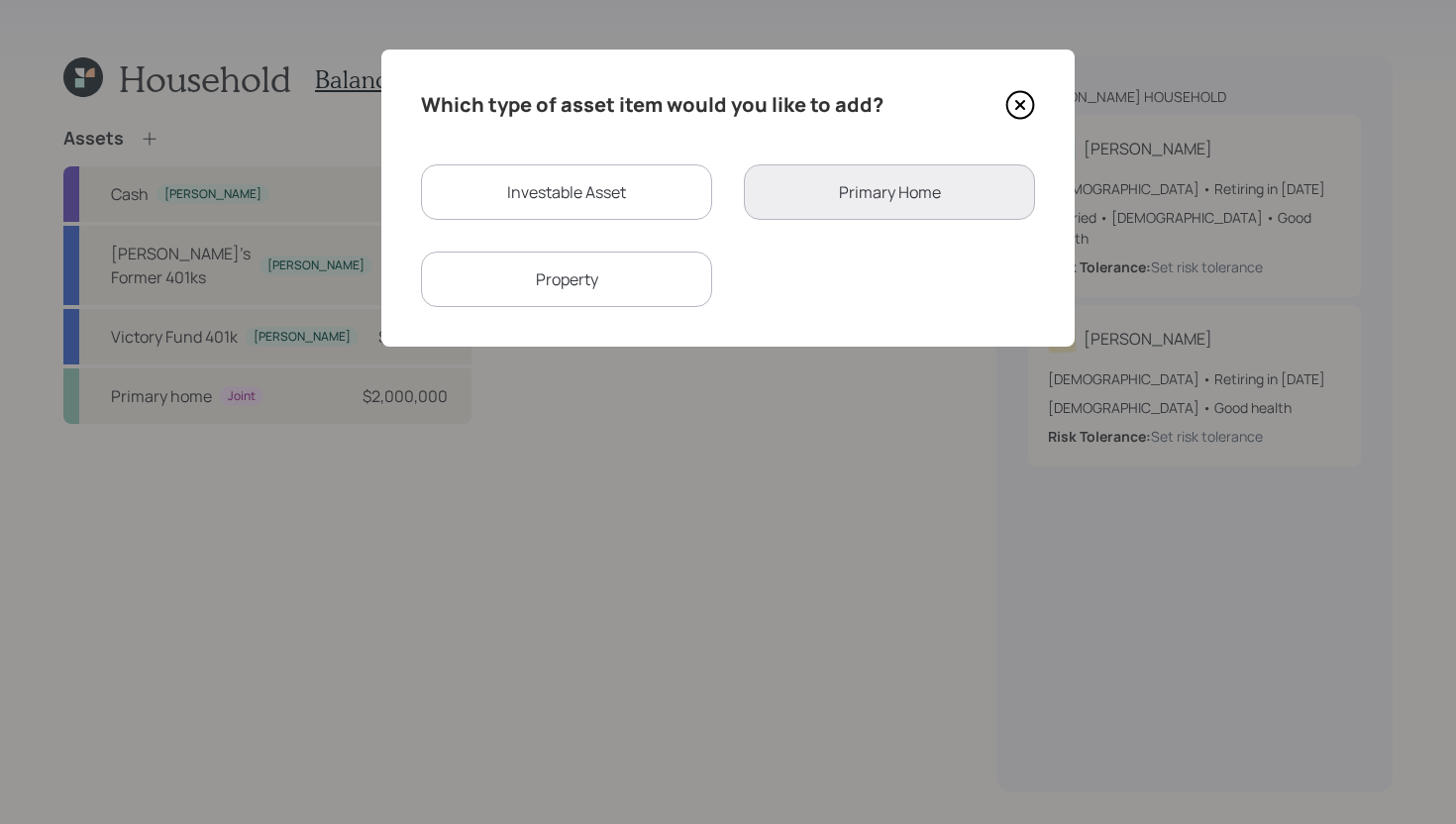 click on "Investable Asset" at bounding box center [567, 192] 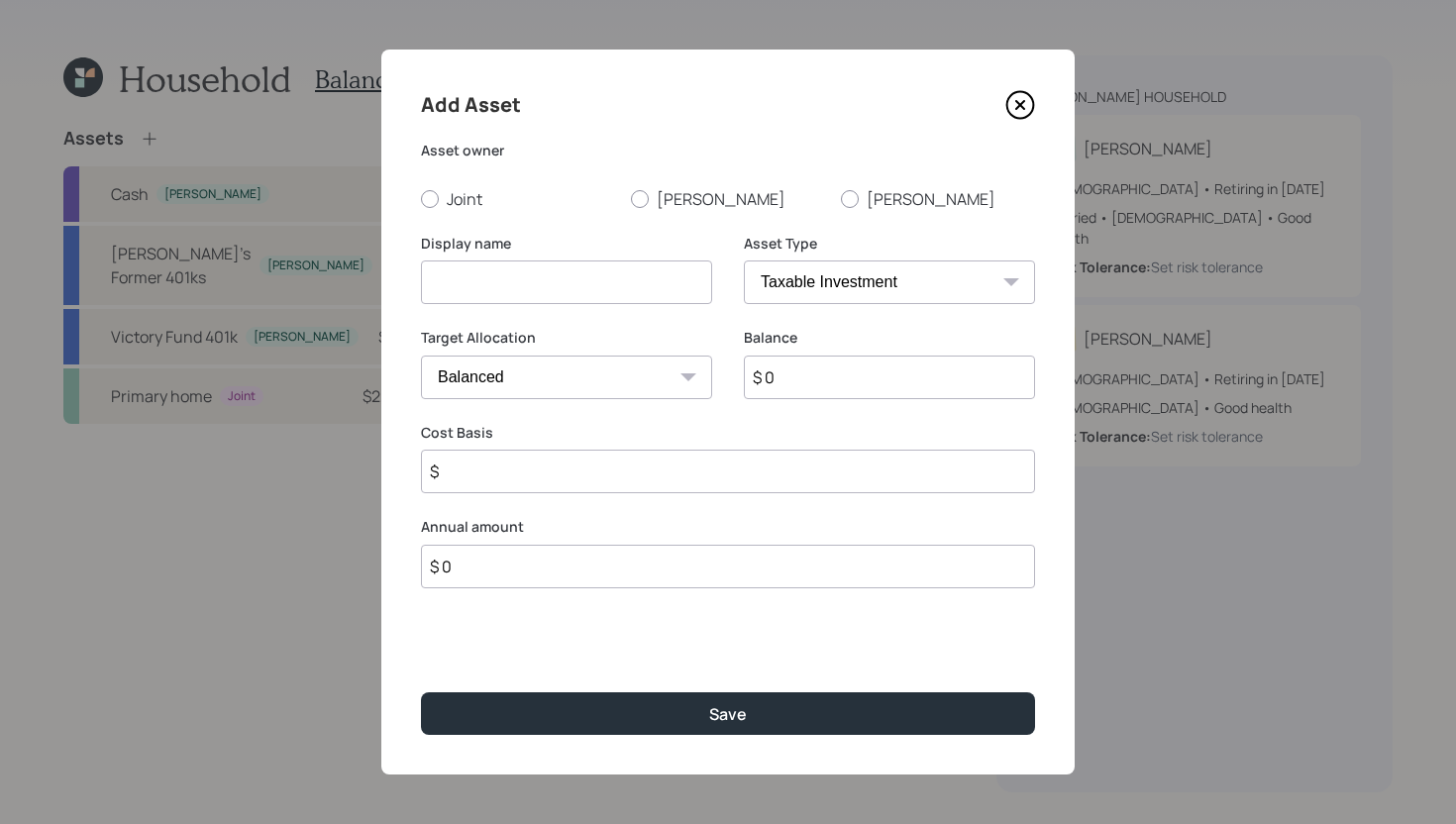click at bounding box center (567, 282) 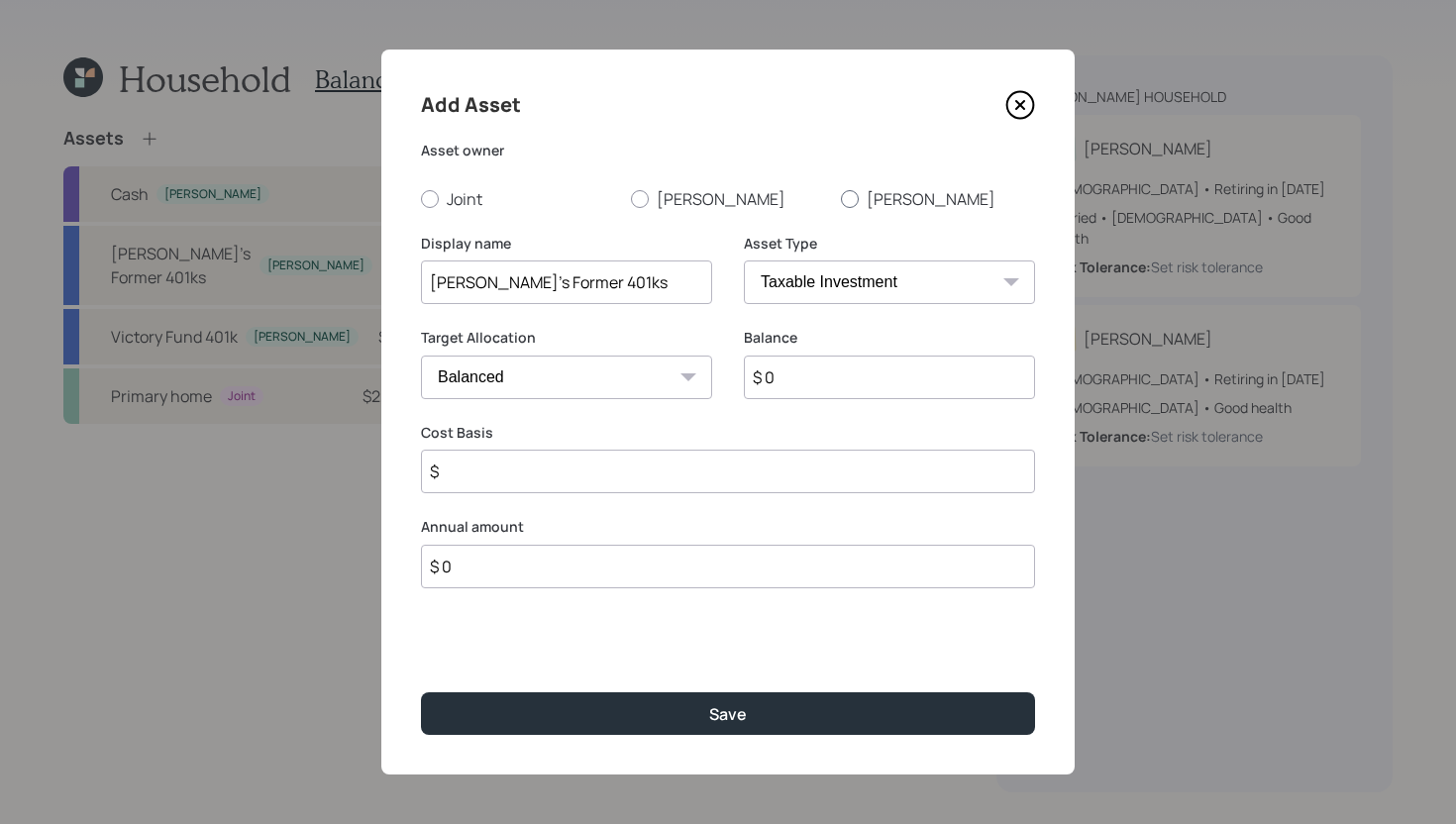 type on "[PERSON_NAME]'s Former 401ks" 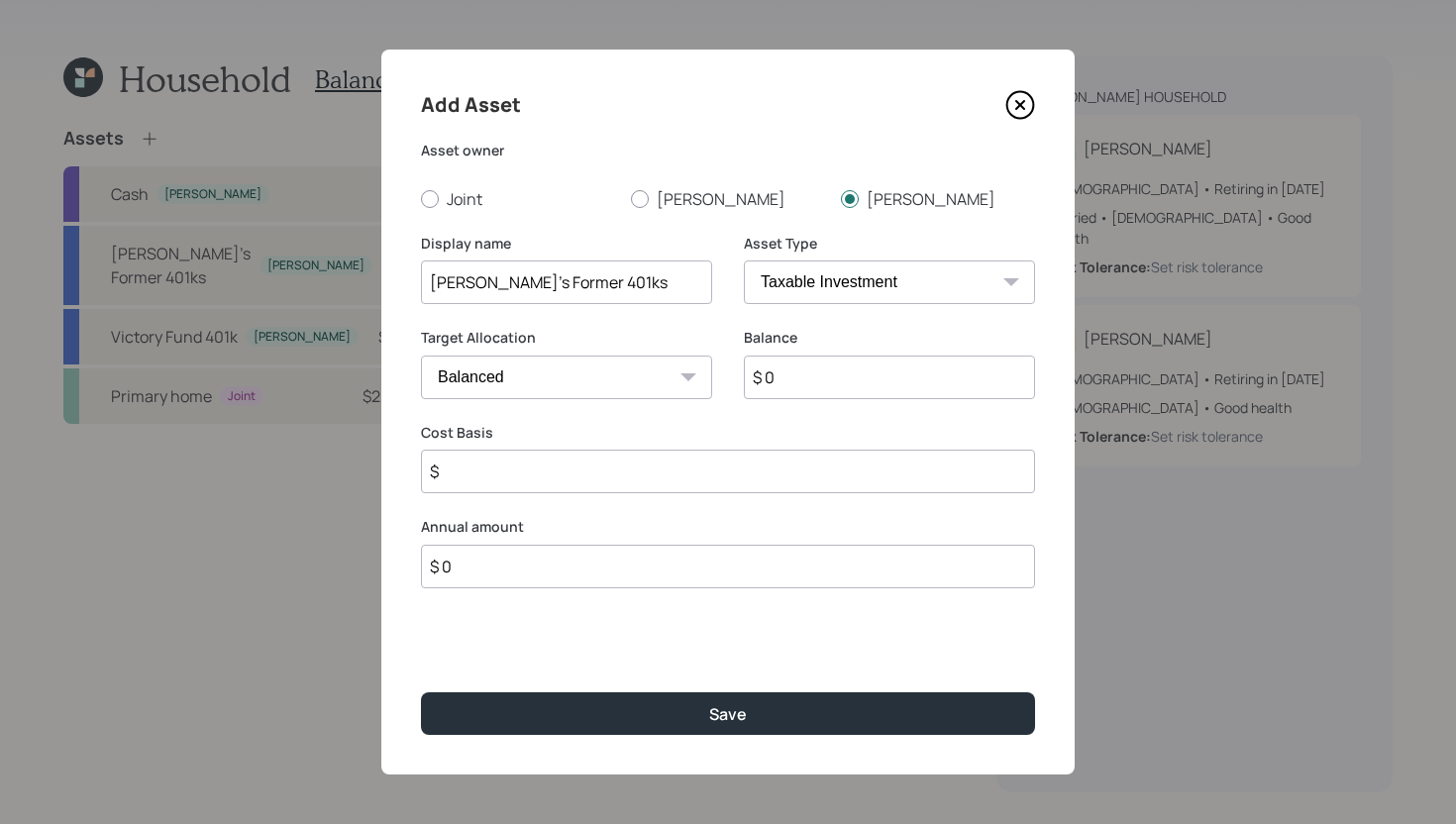click on "SEP IRA IRA Roth IRA 401(k) Roth 401(k) 403(b) Roth 403(b) 457(b) Roth 457(b) Health Savings Account 529 Taxable Investment Checking / Savings Emergency Fund" at bounding box center [889, 282] 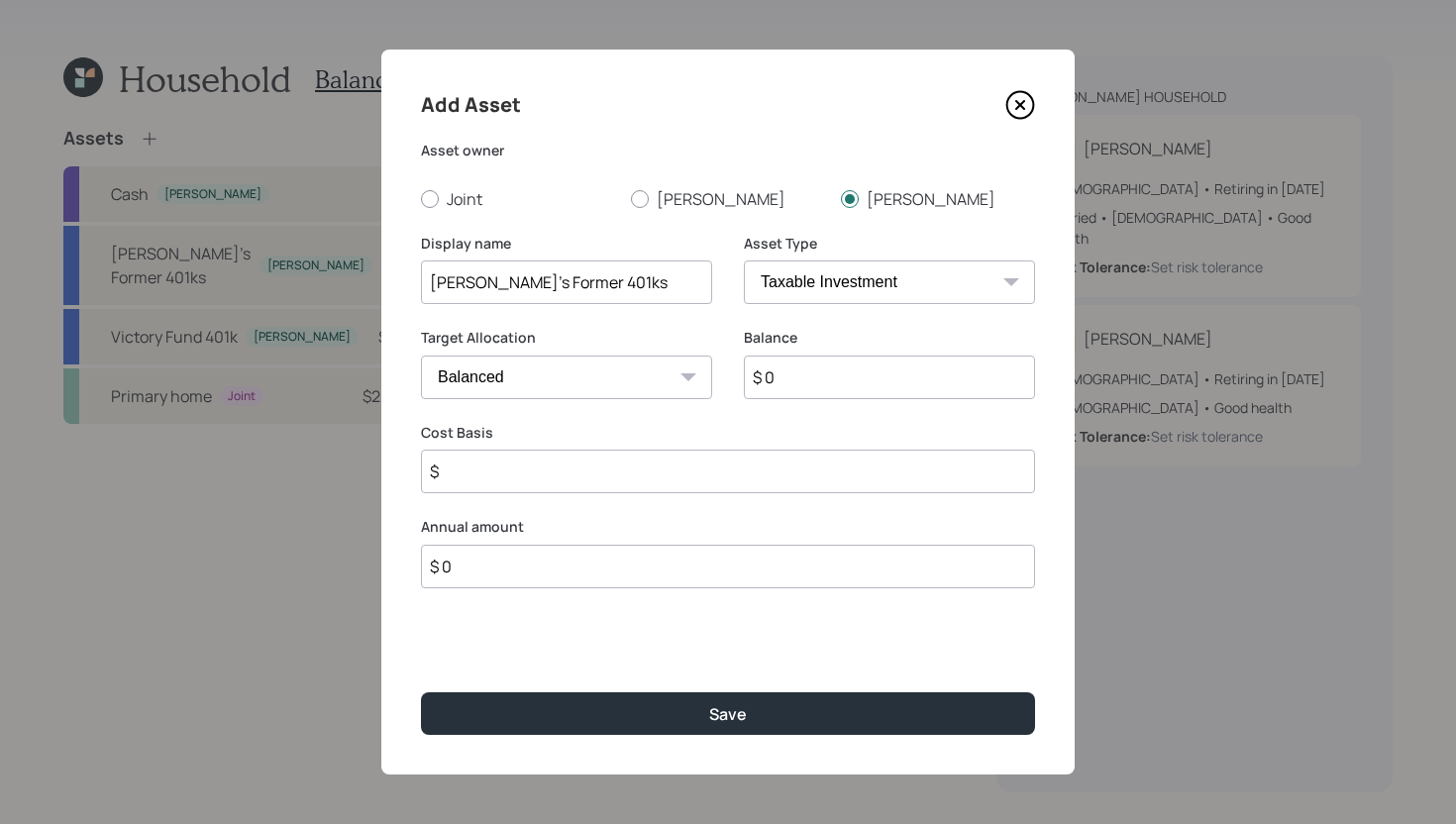select on "company_sponsored" 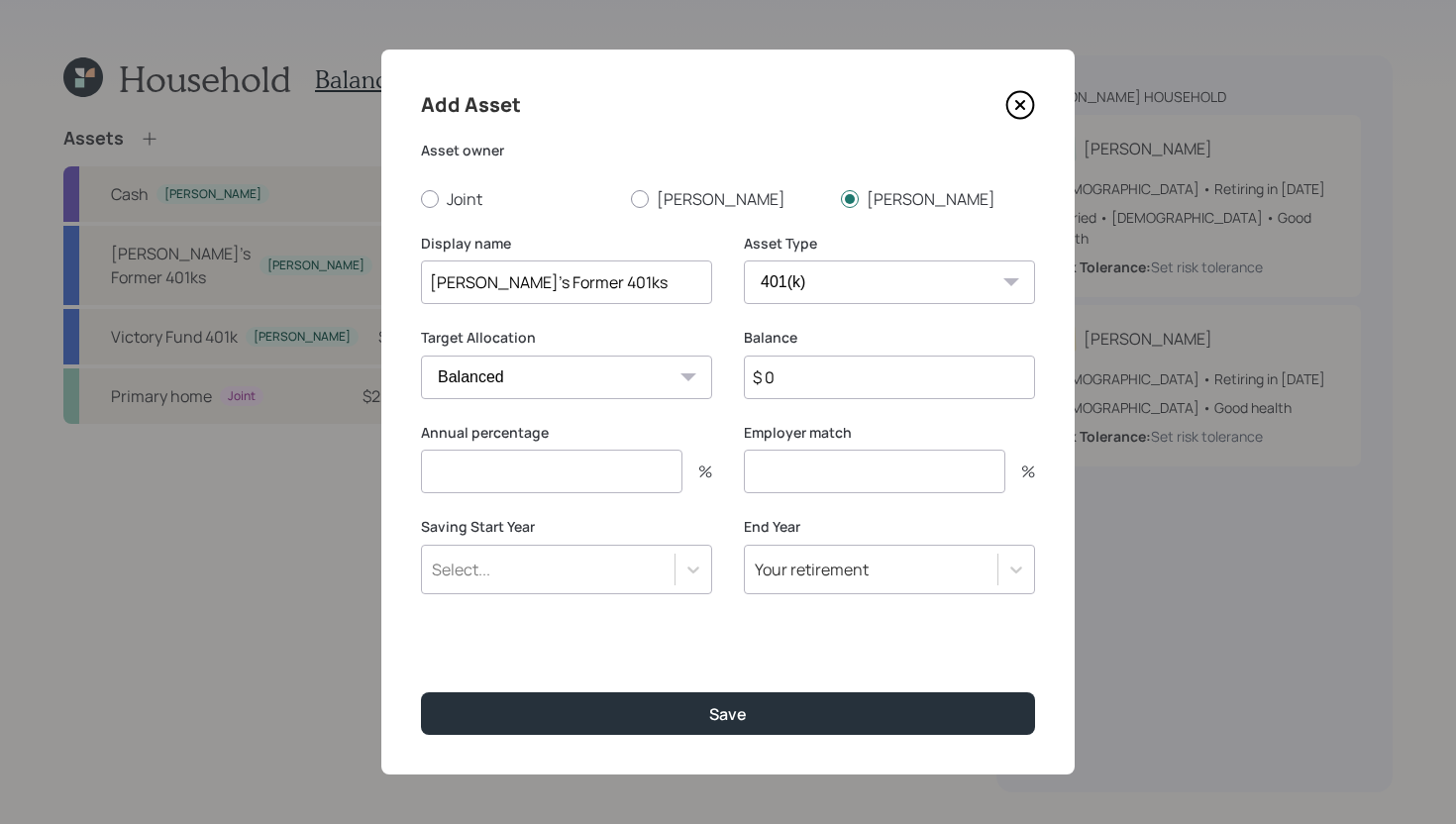 click on "$ 0" at bounding box center [889, 377] 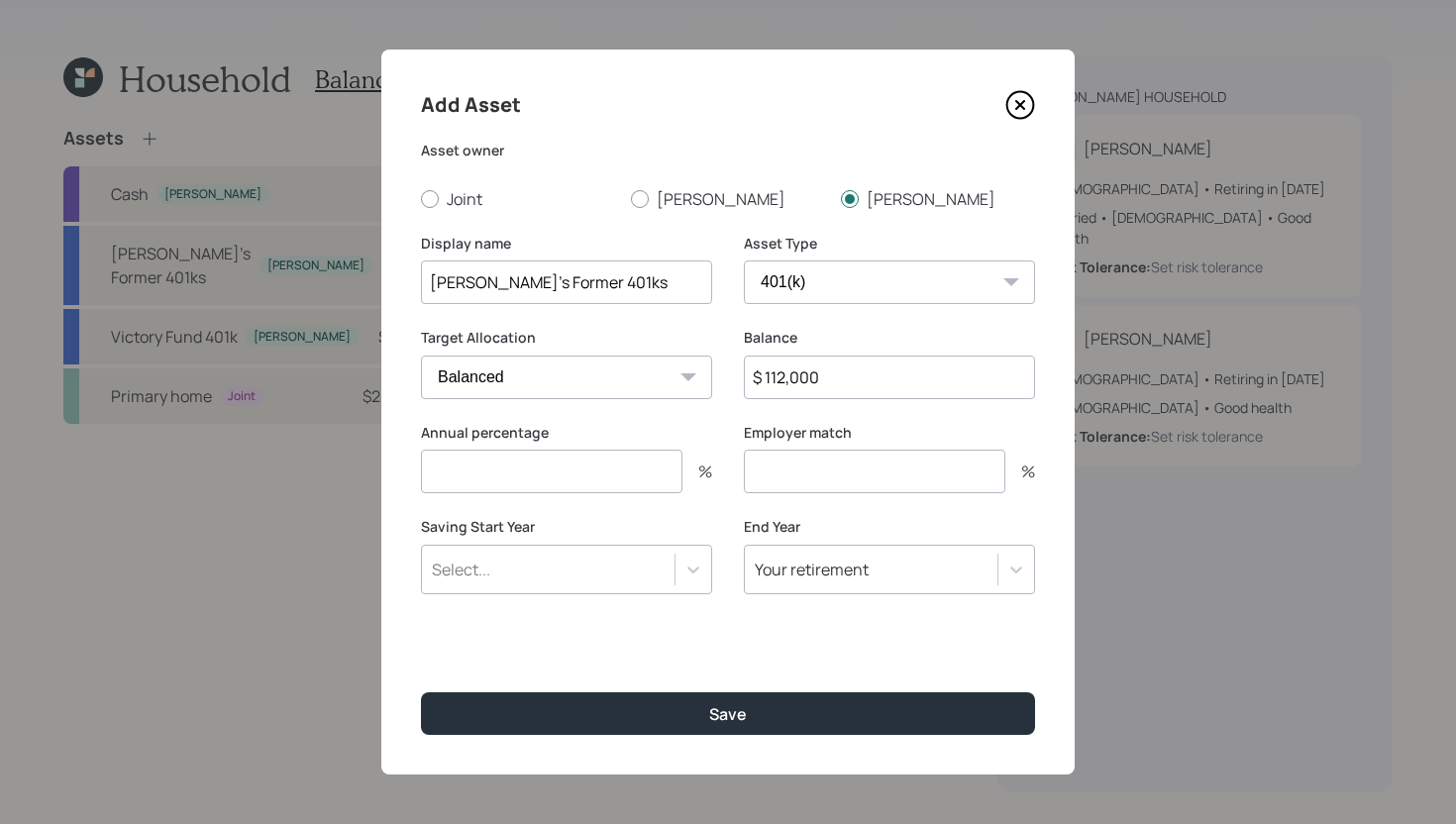 type on "$ 112,000" 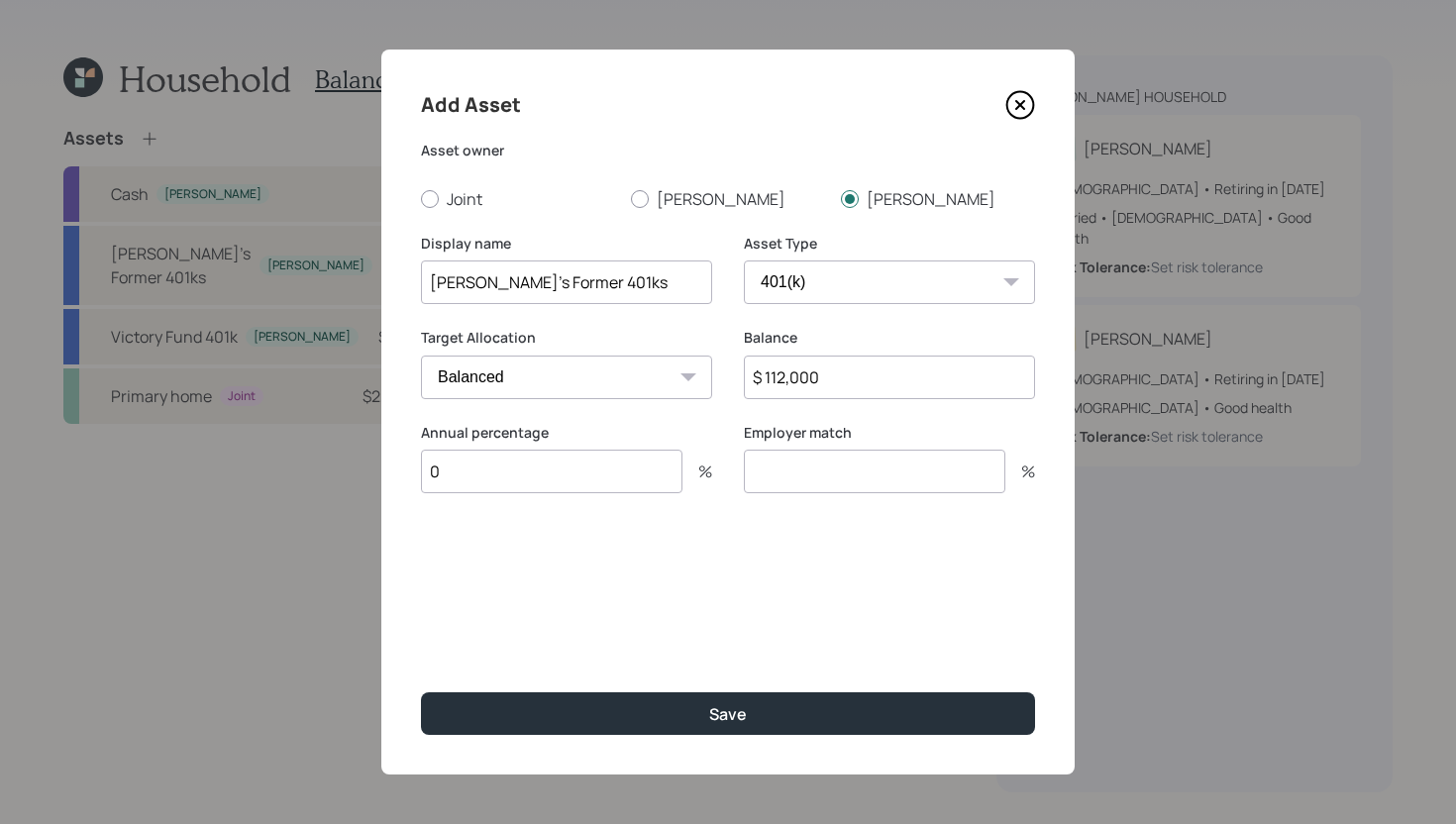 type on "0" 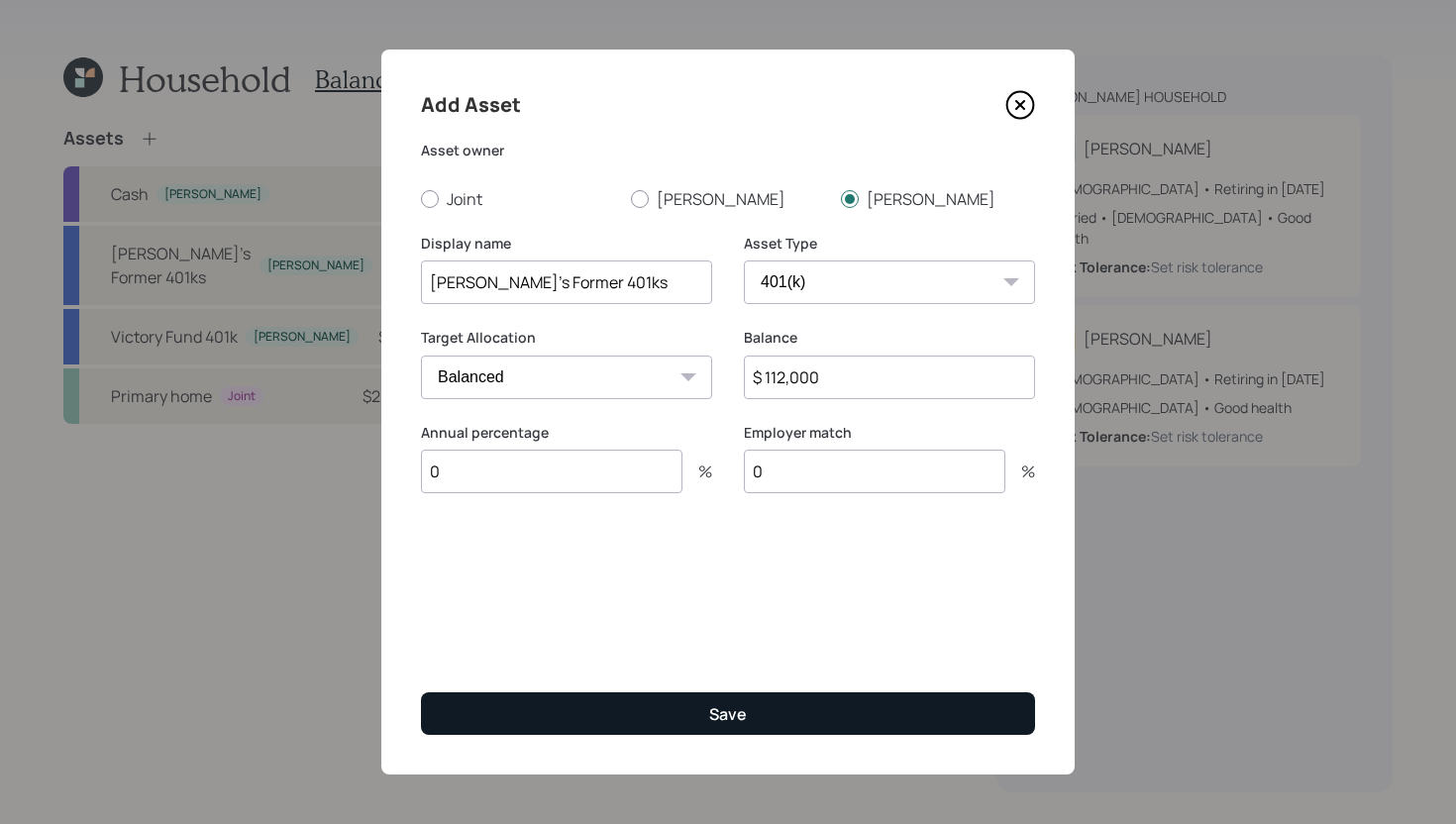 type on "0" 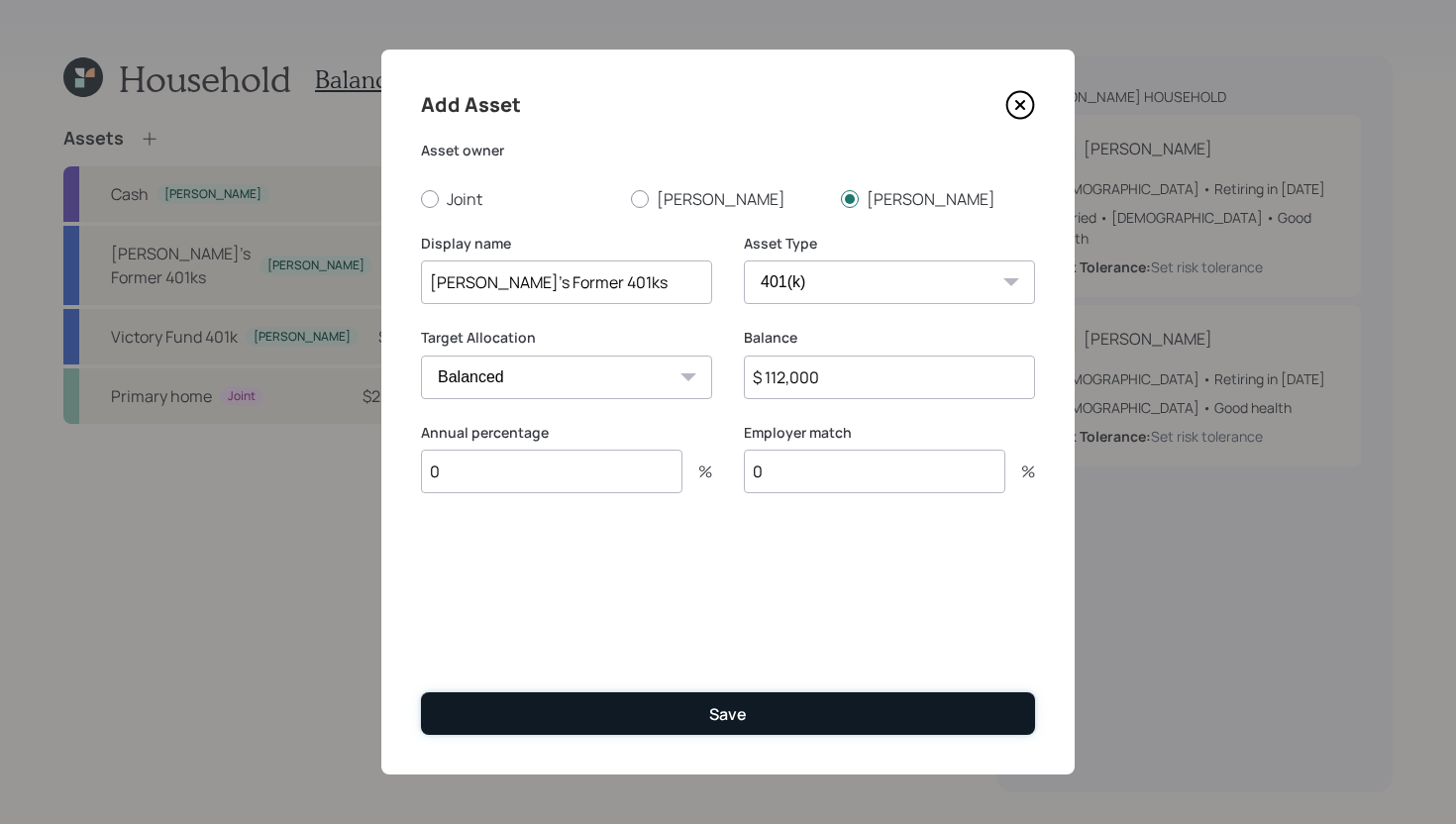 click on "Save" at bounding box center (728, 713) 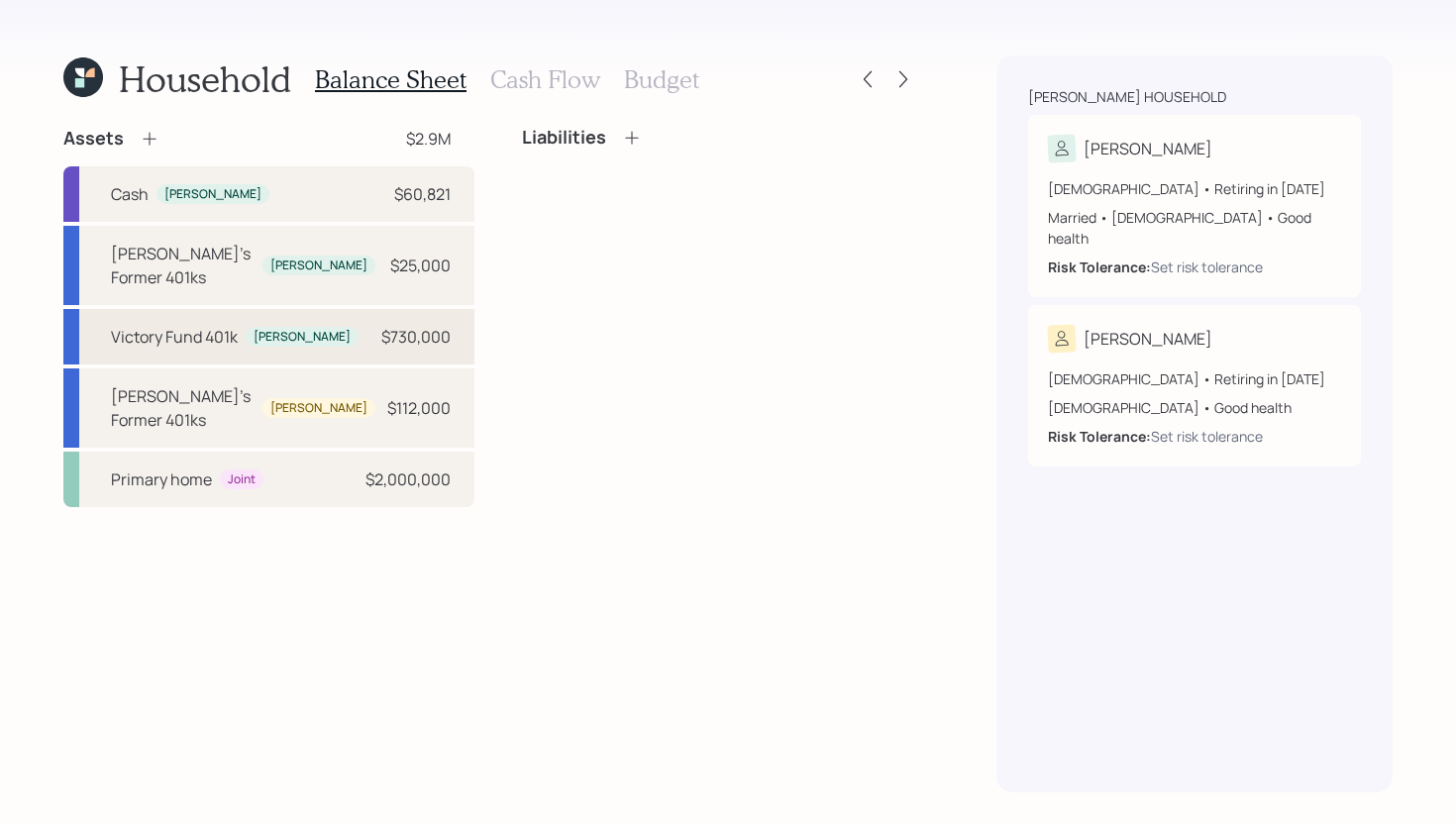 click on "Victory Fund 401k" at bounding box center [174, 337] 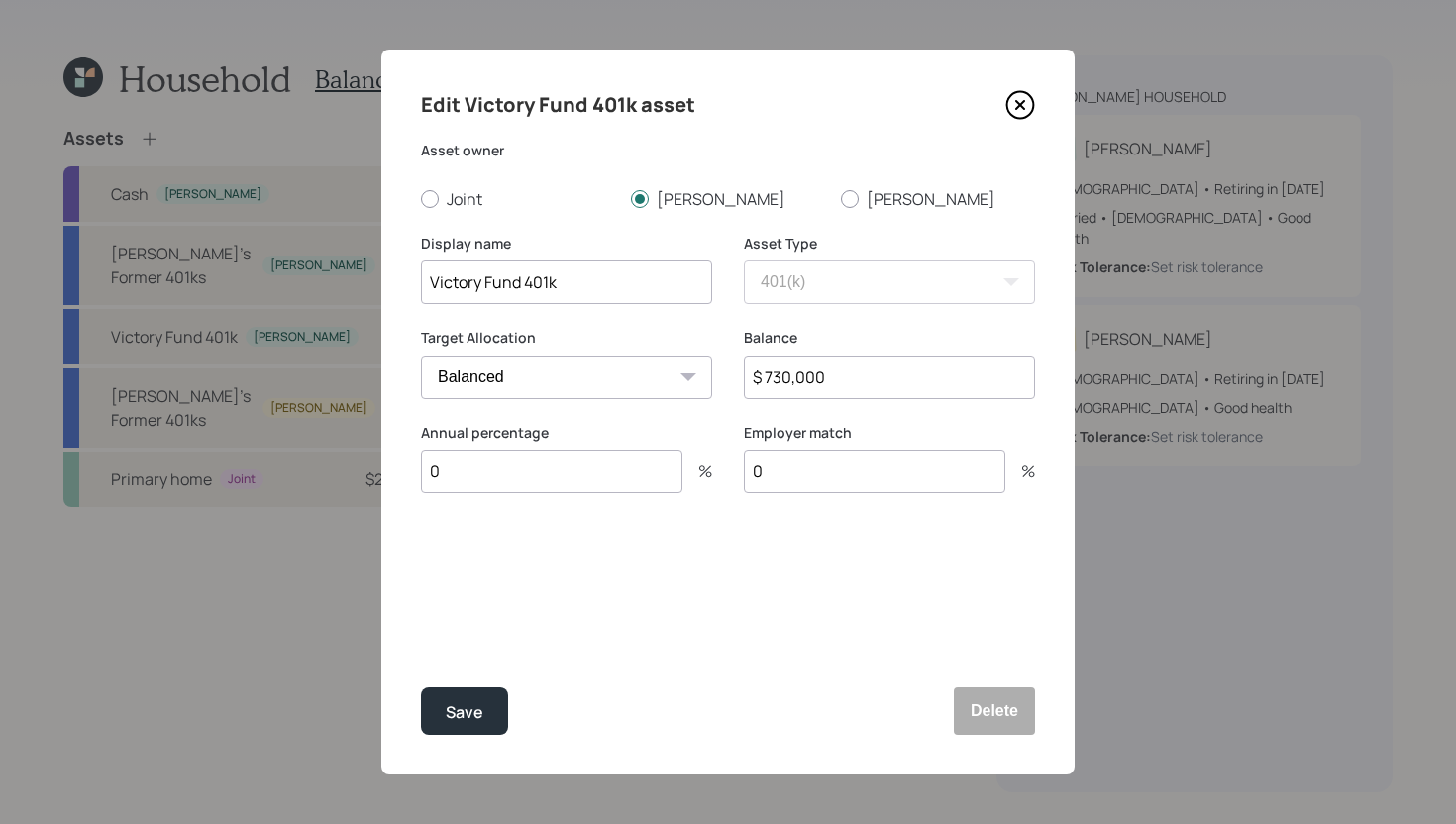 click on "Victory Fund 401k" at bounding box center [567, 282] 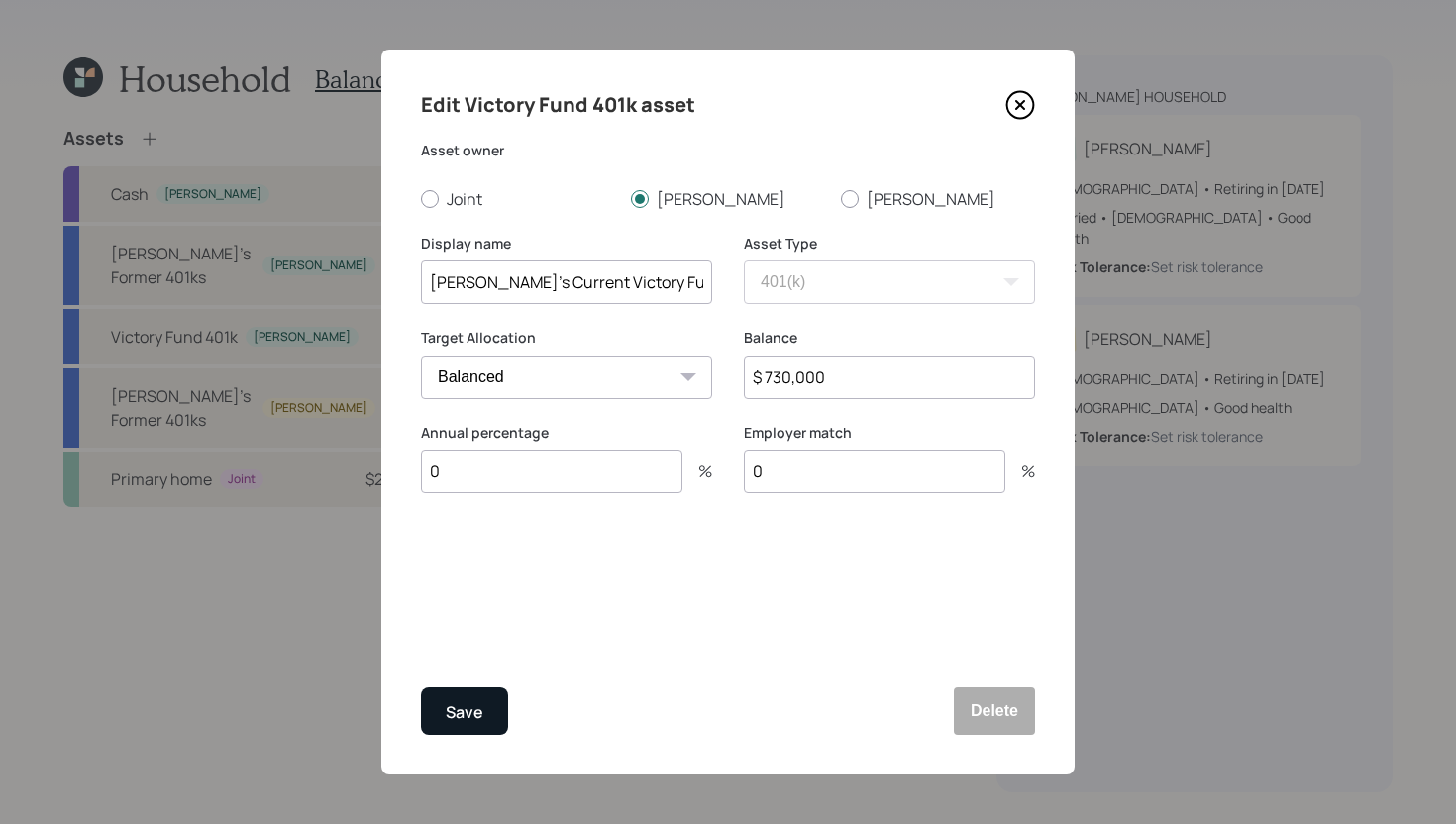 type on "Paul's Current Victory Fund 401k" 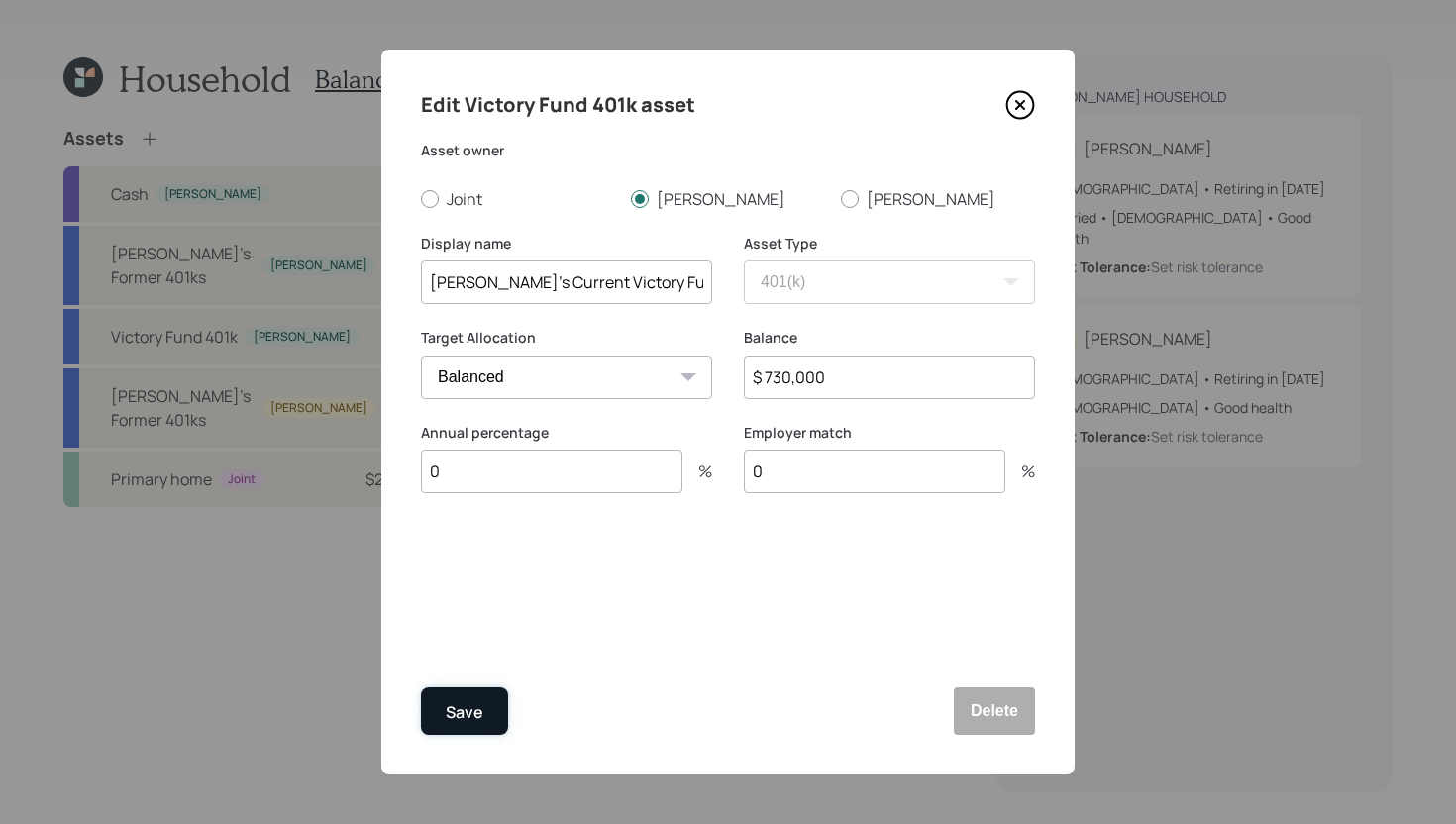 click on "Save" at bounding box center [465, 711] 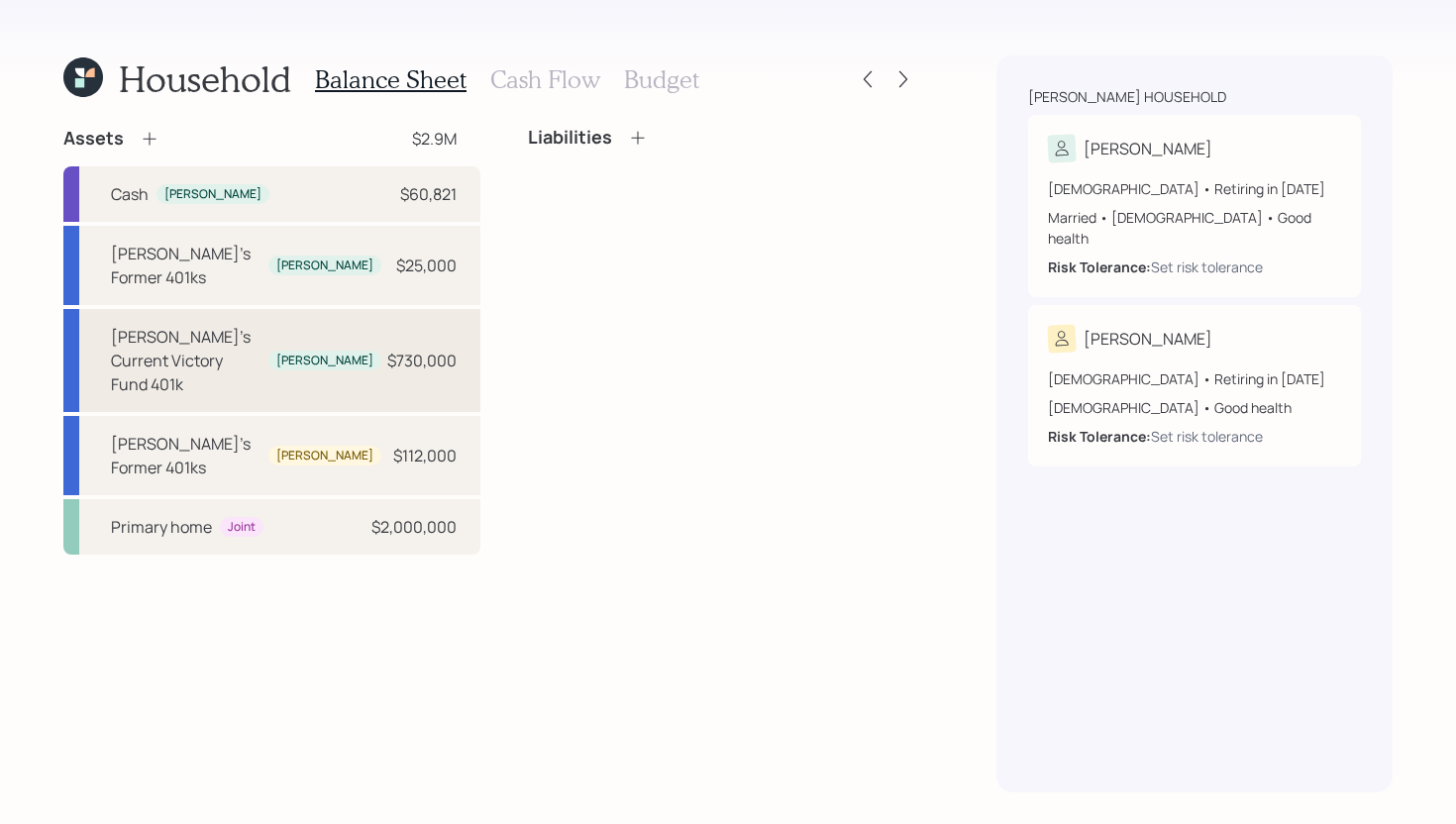 click on "Paul's Current Victory Fund 401k" at bounding box center (185, 360) 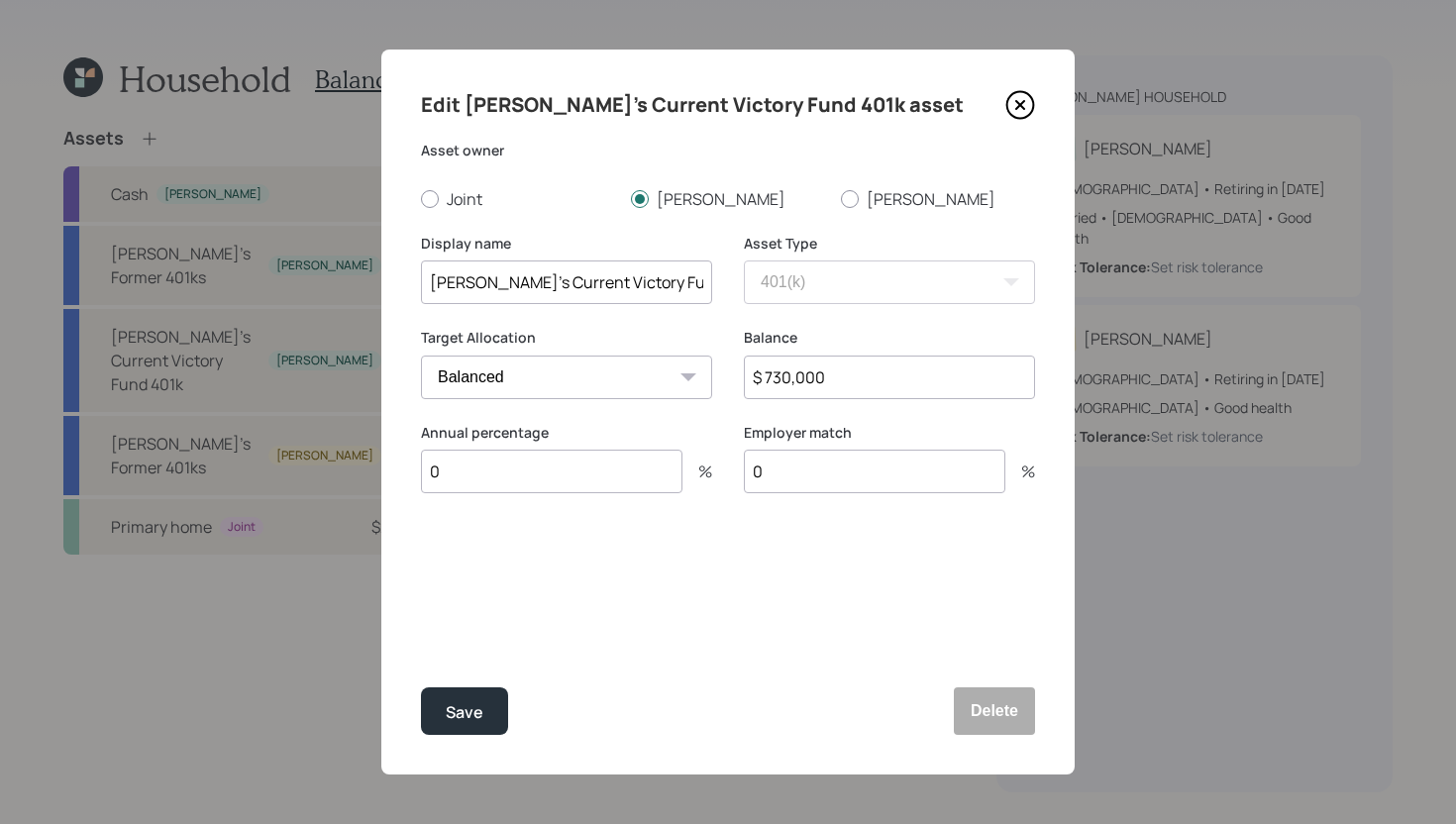drag, startPoint x: 529, startPoint y: 281, endPoint x: 475, endPoint y: 284, distance: 54.08327 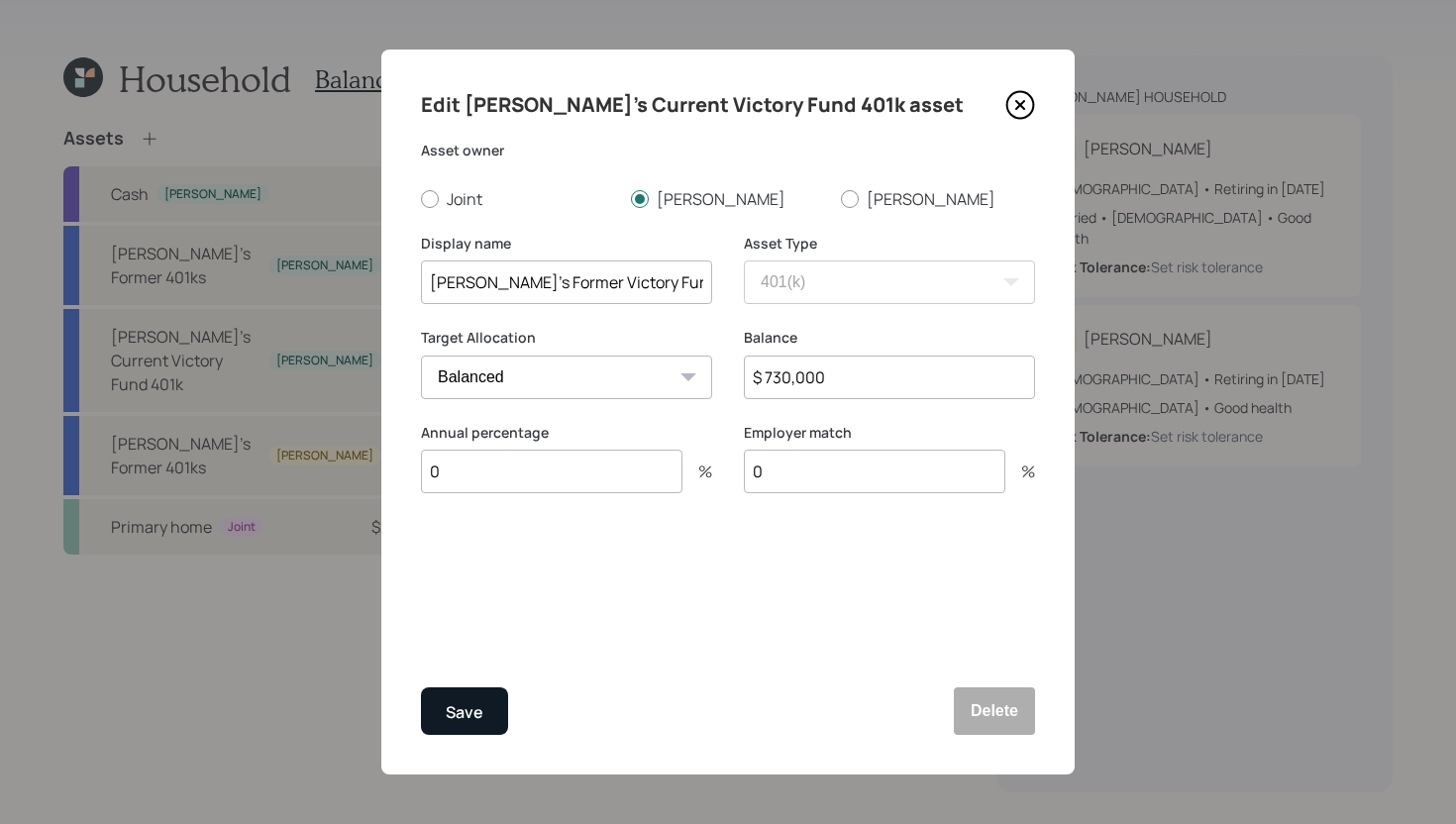 type on "[PERSON_NAME]'s Former Victory Fund 401k" 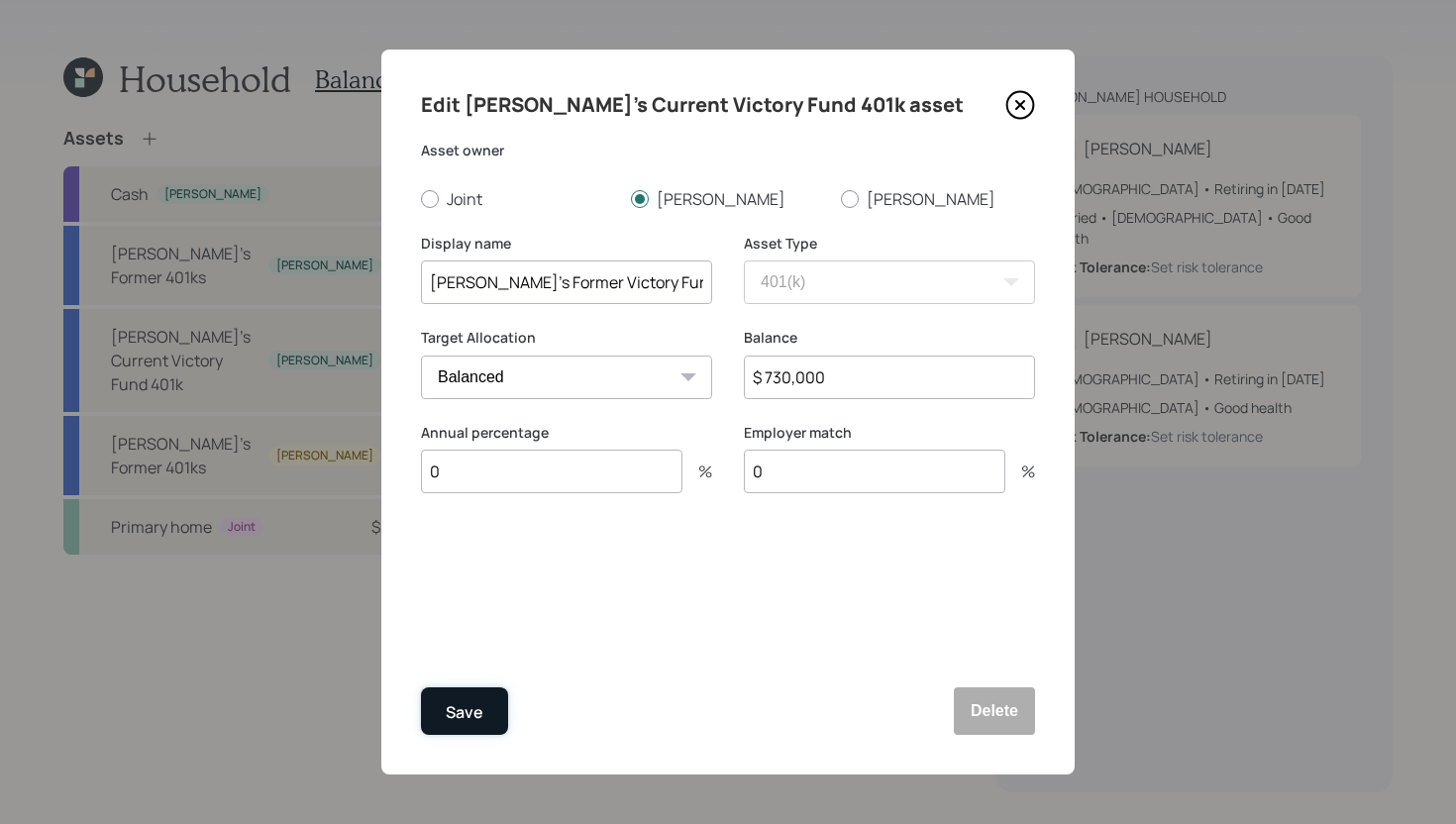 click on "Save" at bounding box center (465, 712) 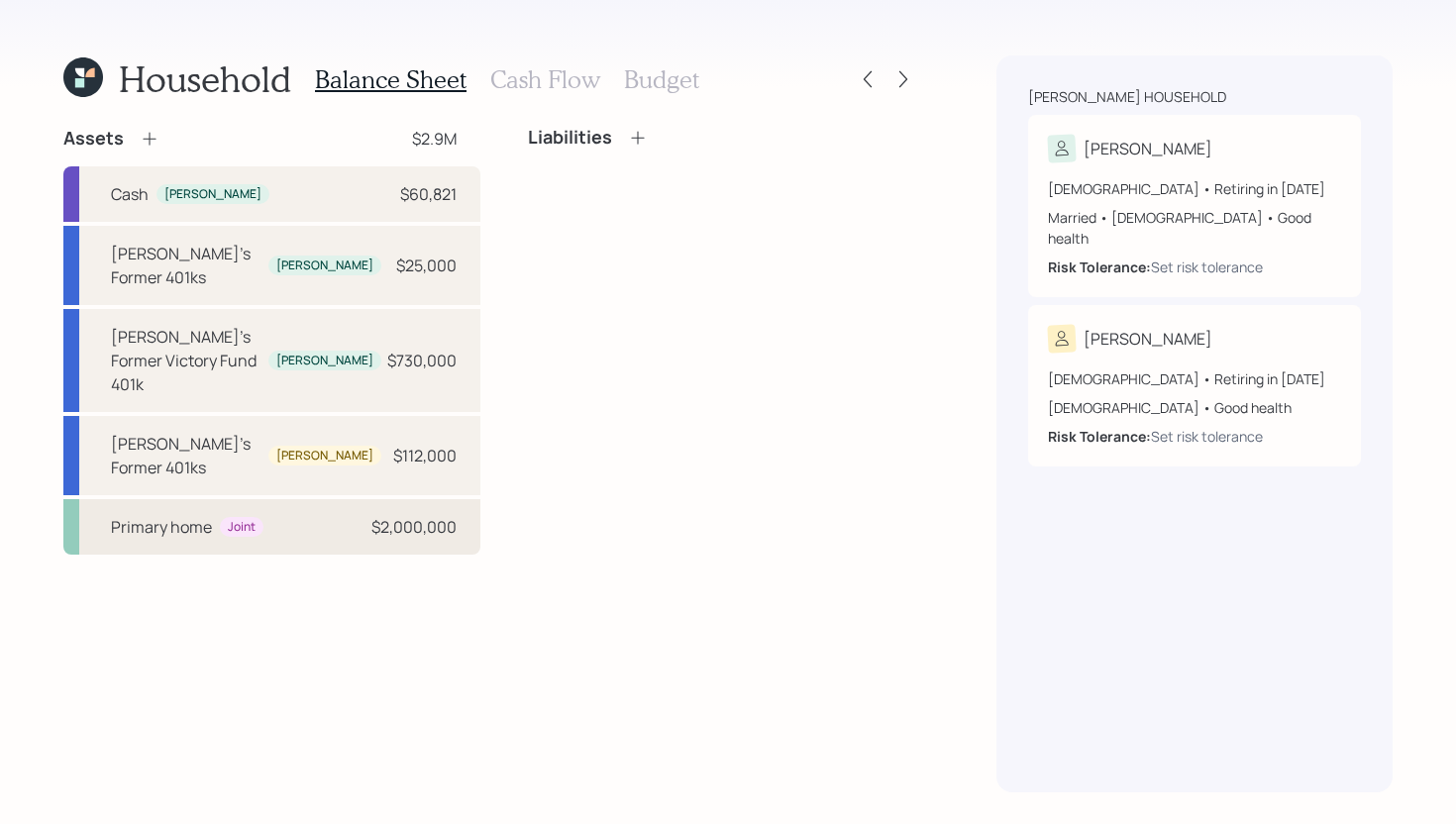 click on "Primary home" at bounding box center (161, 527) 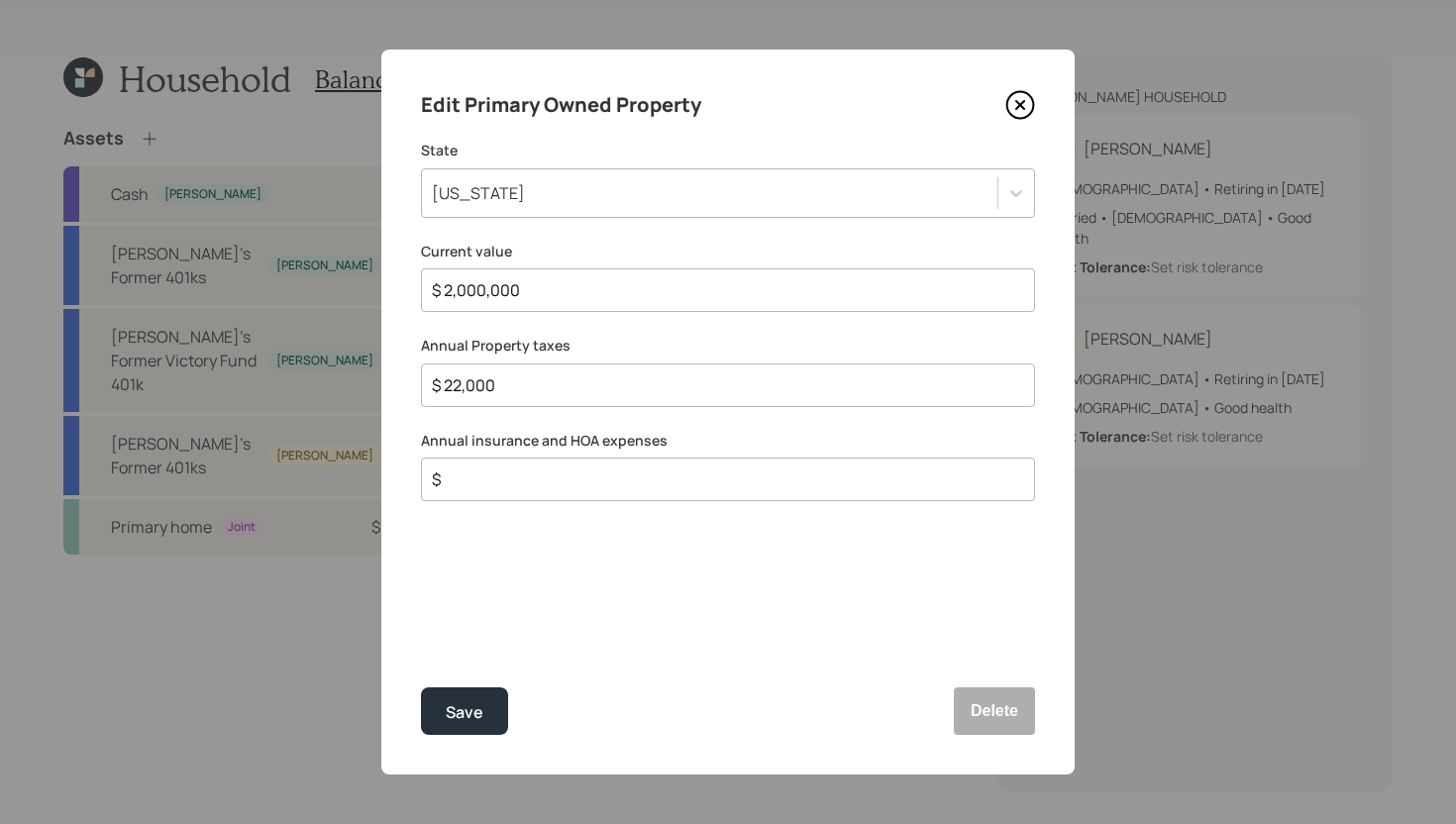 click on "$" at bounding box center (720, 479) 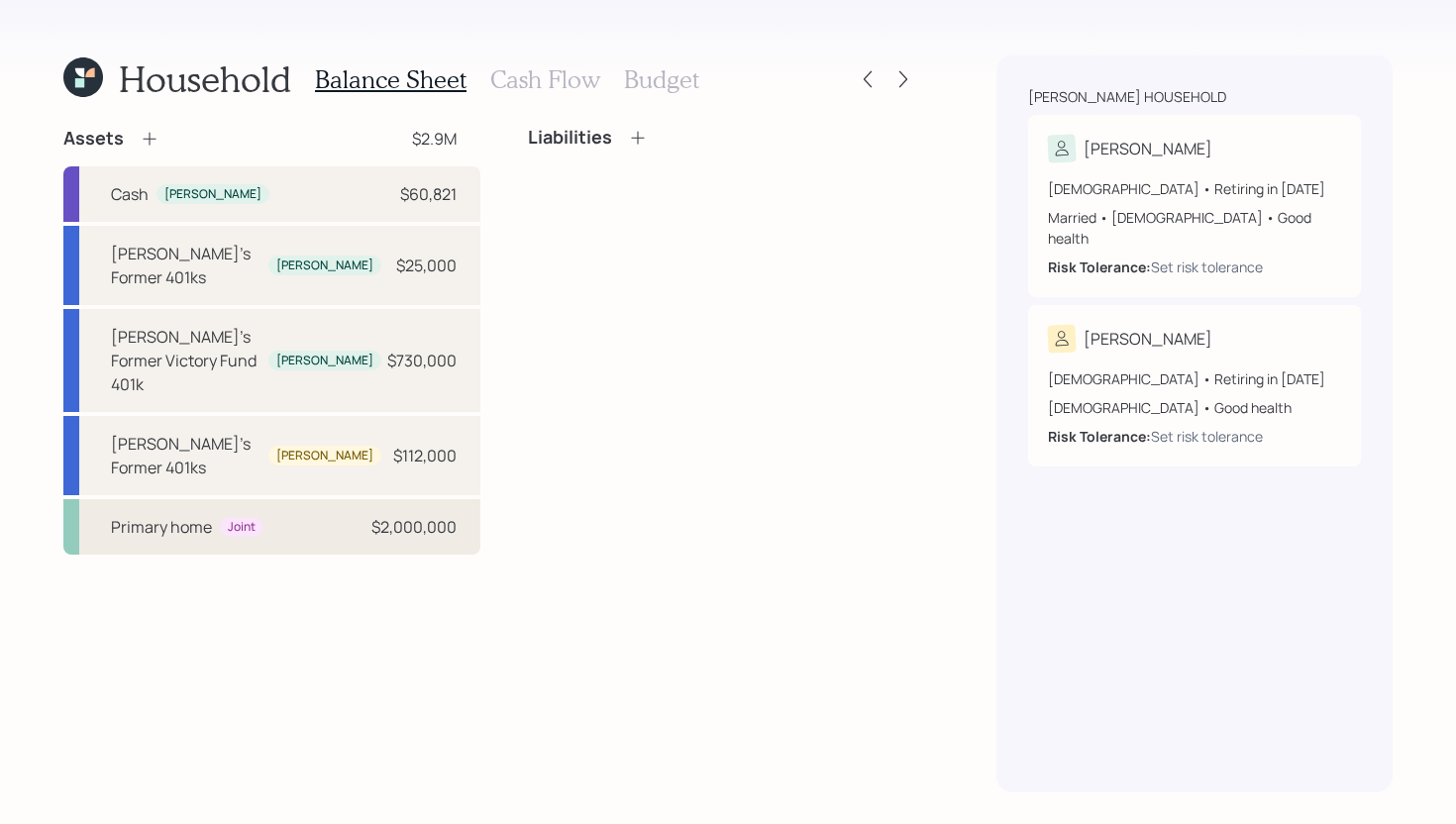 click on "Primary home Joint $2,000,000" at bounding box center (271, 527) 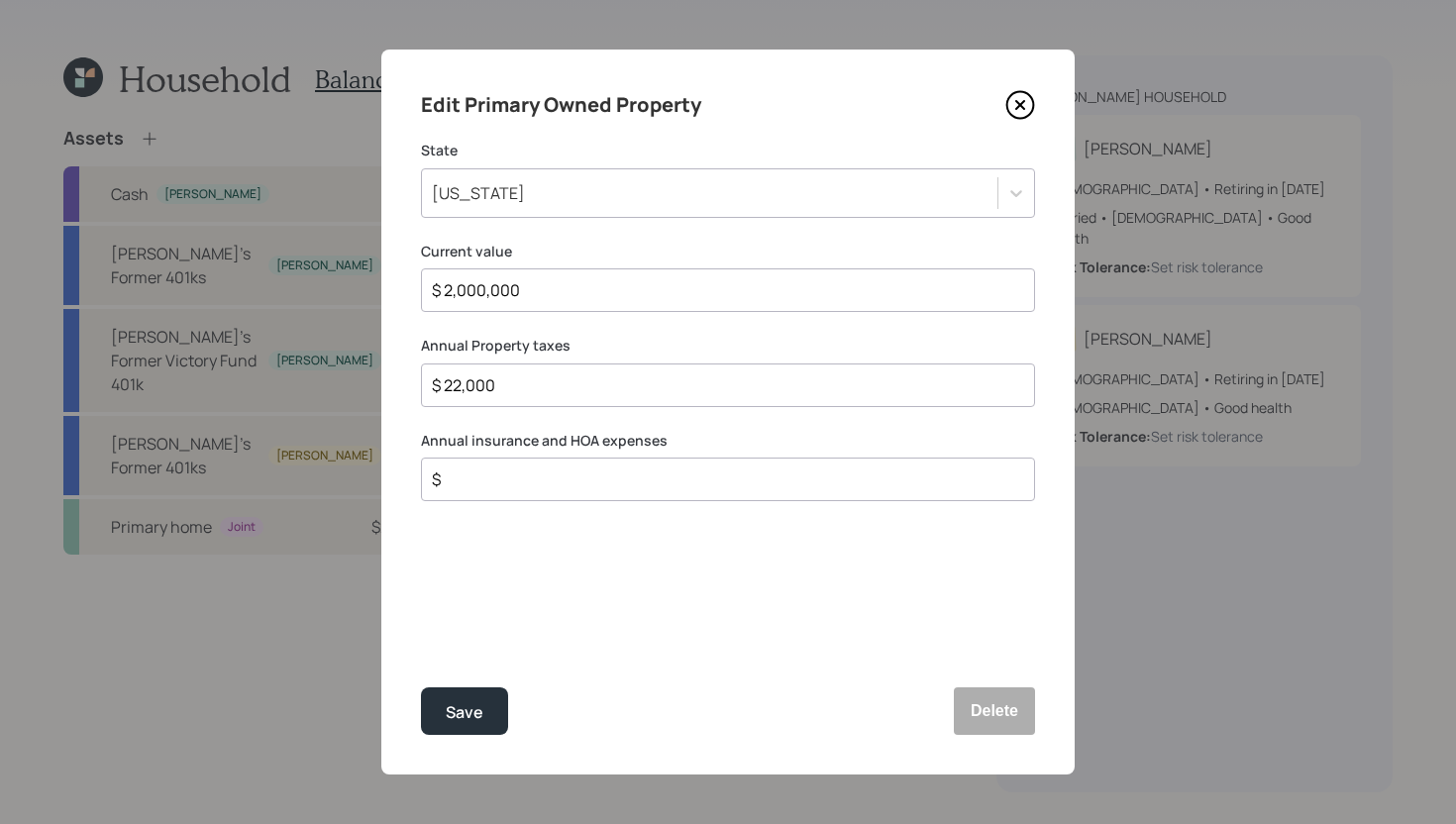 click on "$" at bounding box center (720, 479) 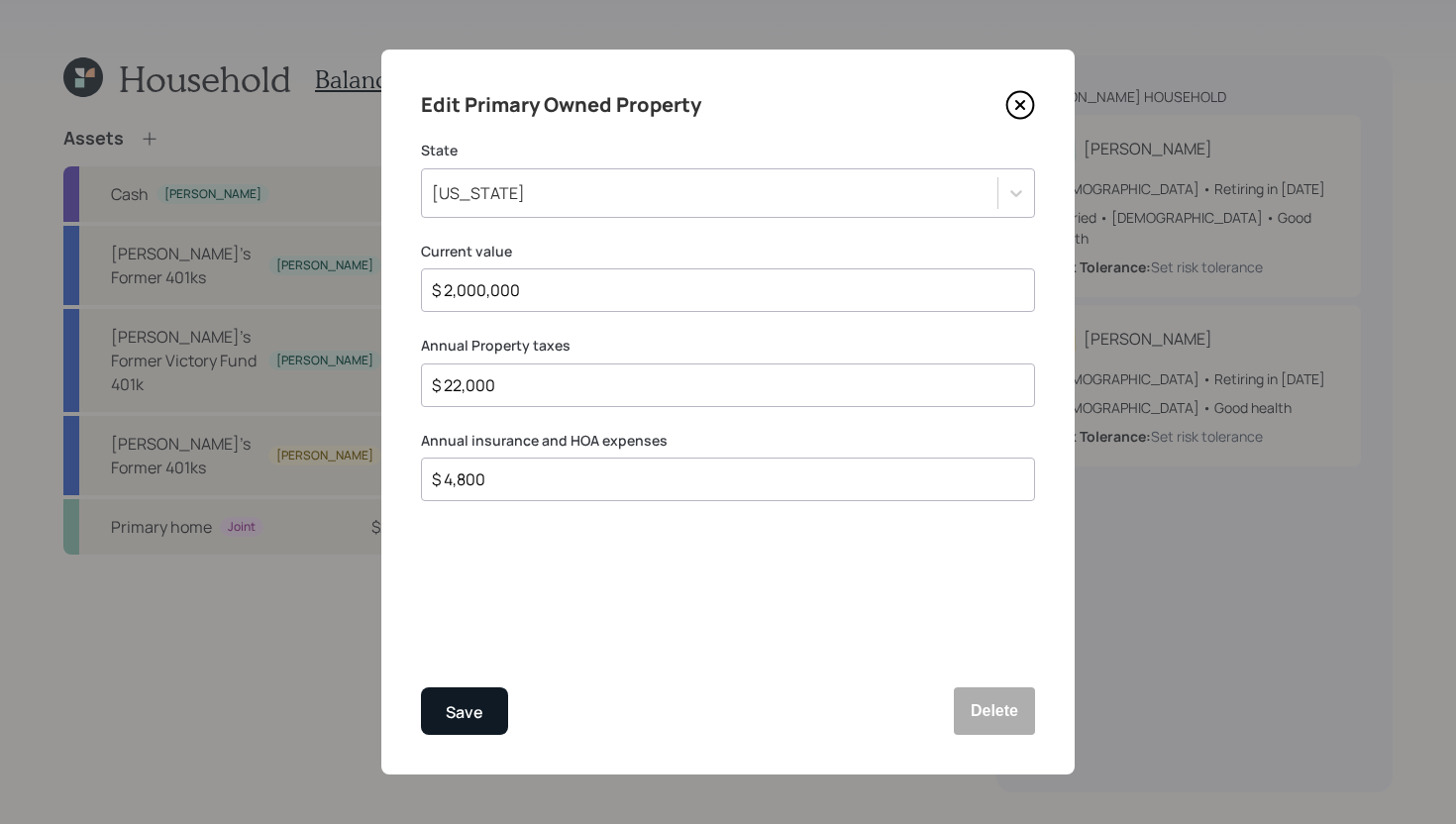 type on "$ 4,800" 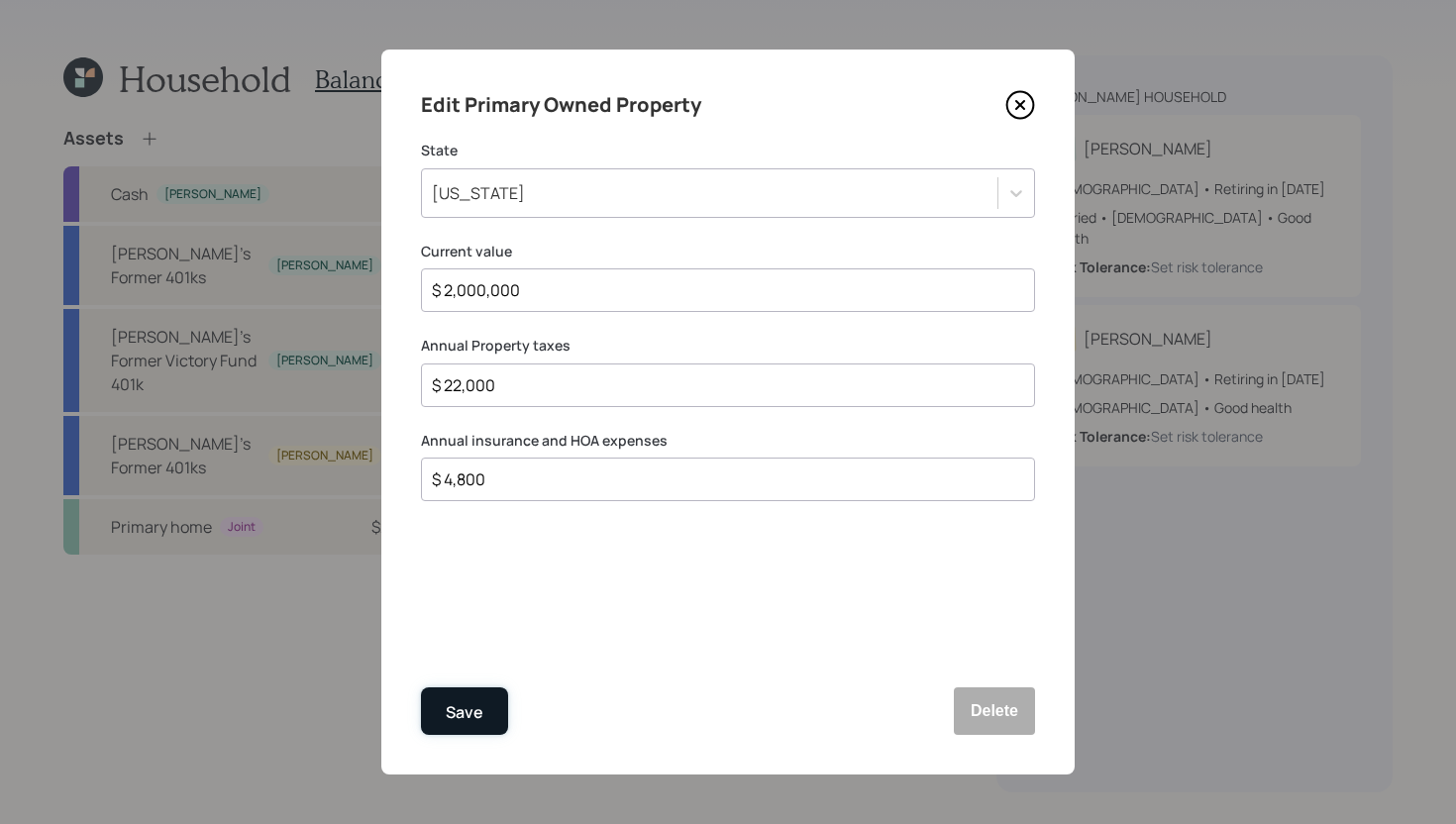click on "Save" at bounding box center [465, 712] 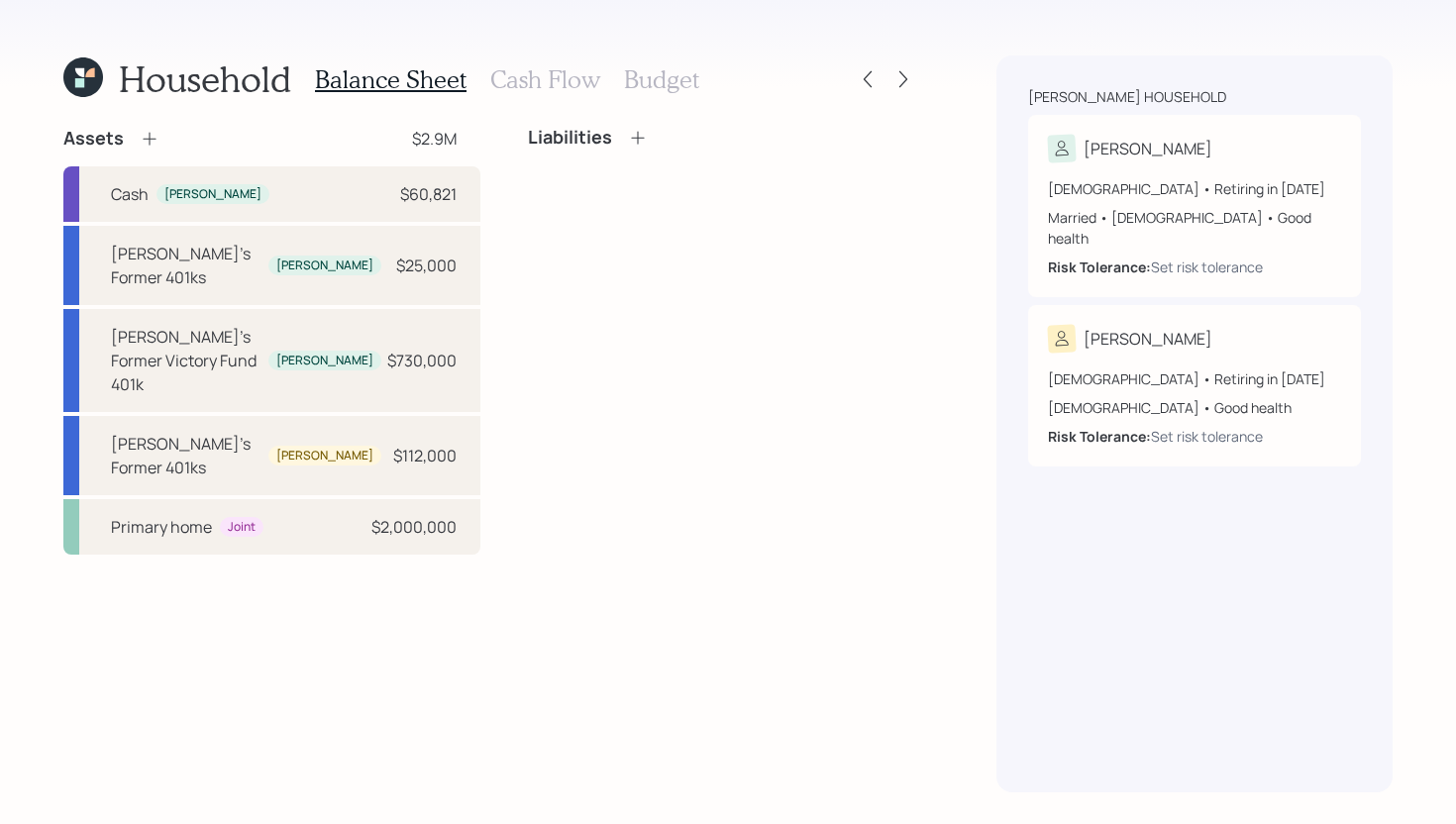 click 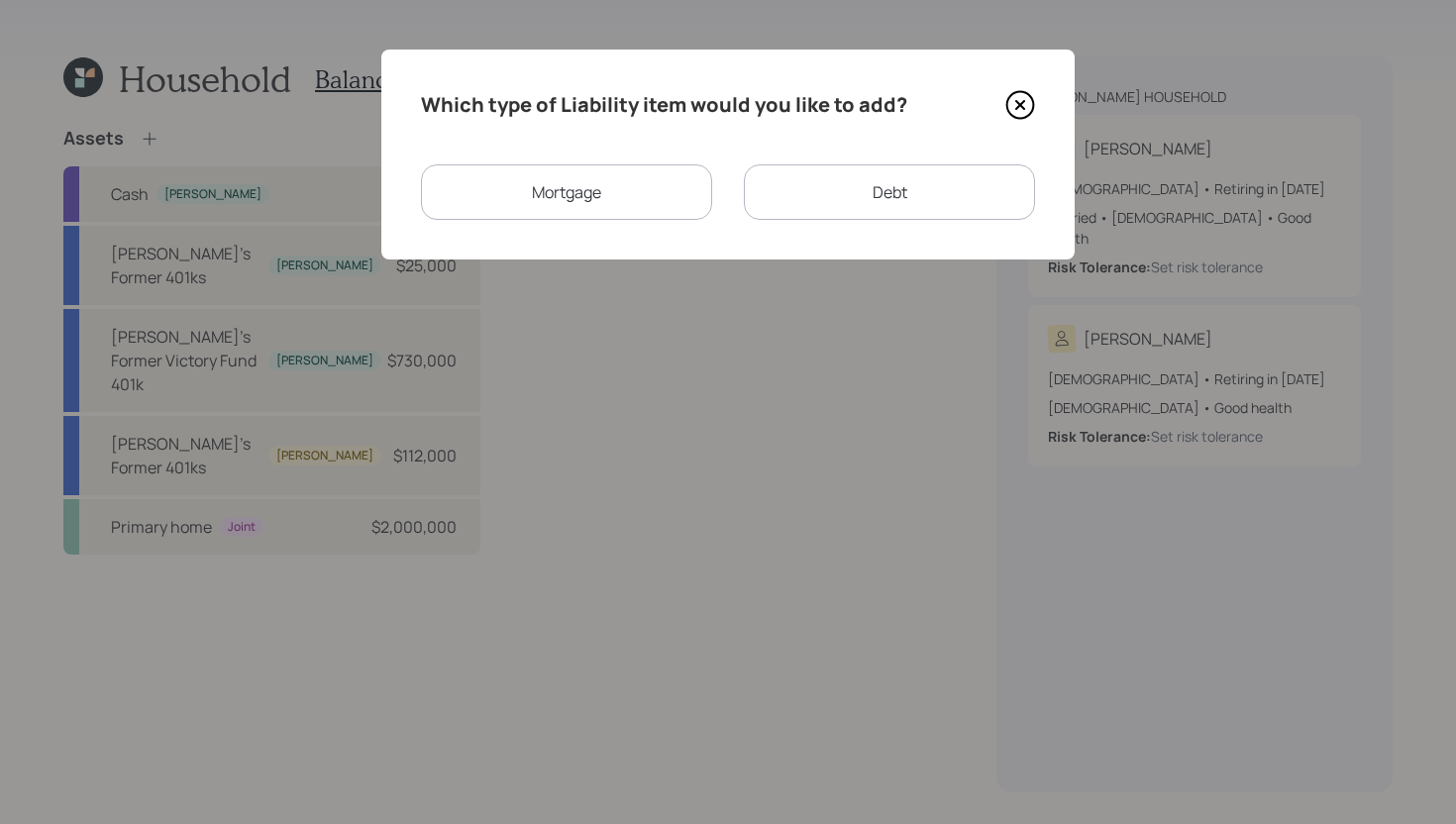 click on "Mortgage" at bounding box center (567, 192) 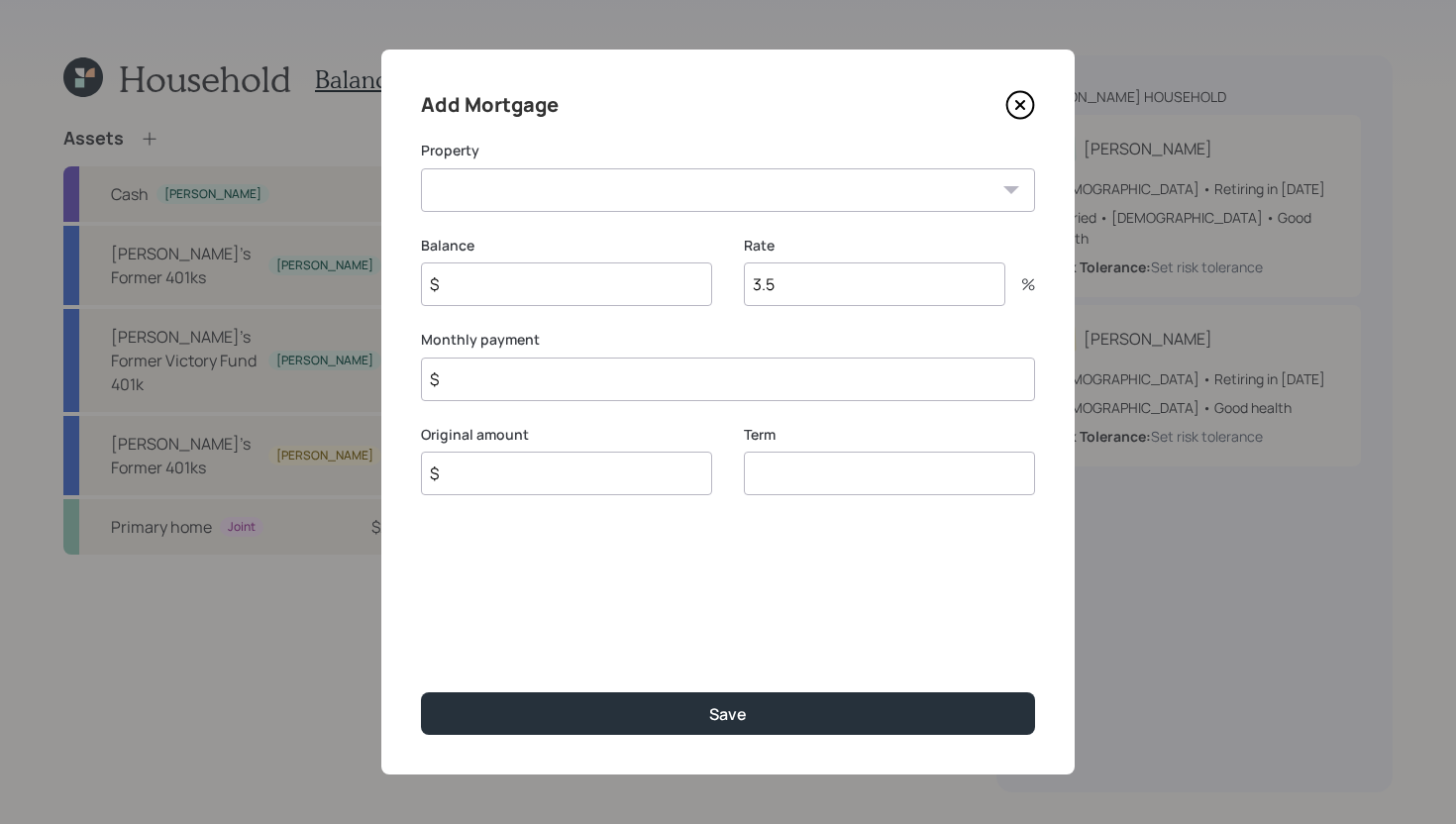 click on "CA Primary home" at bounding box center [728, 190] 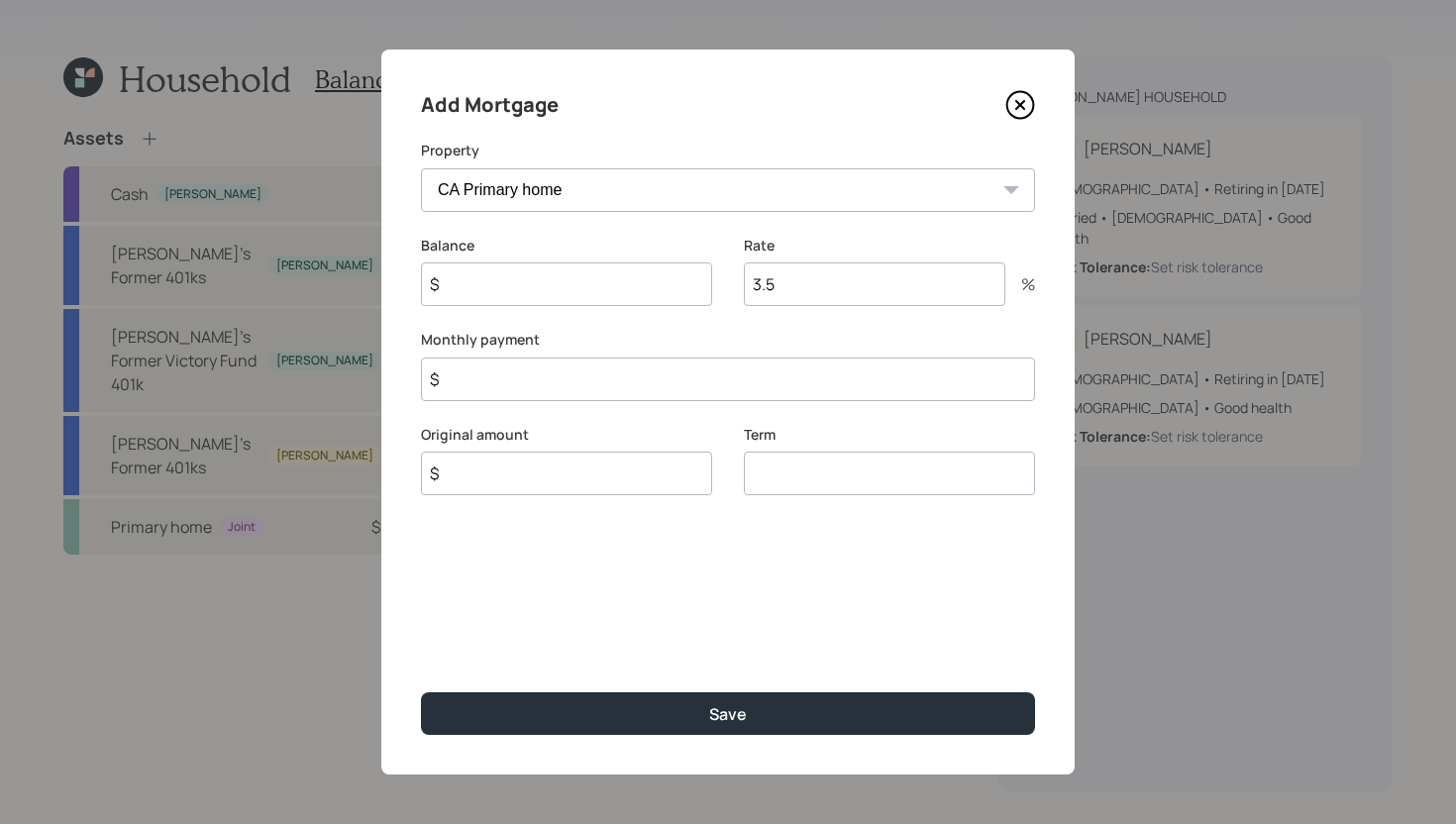 click on "$" at bounding box center (567, 284) 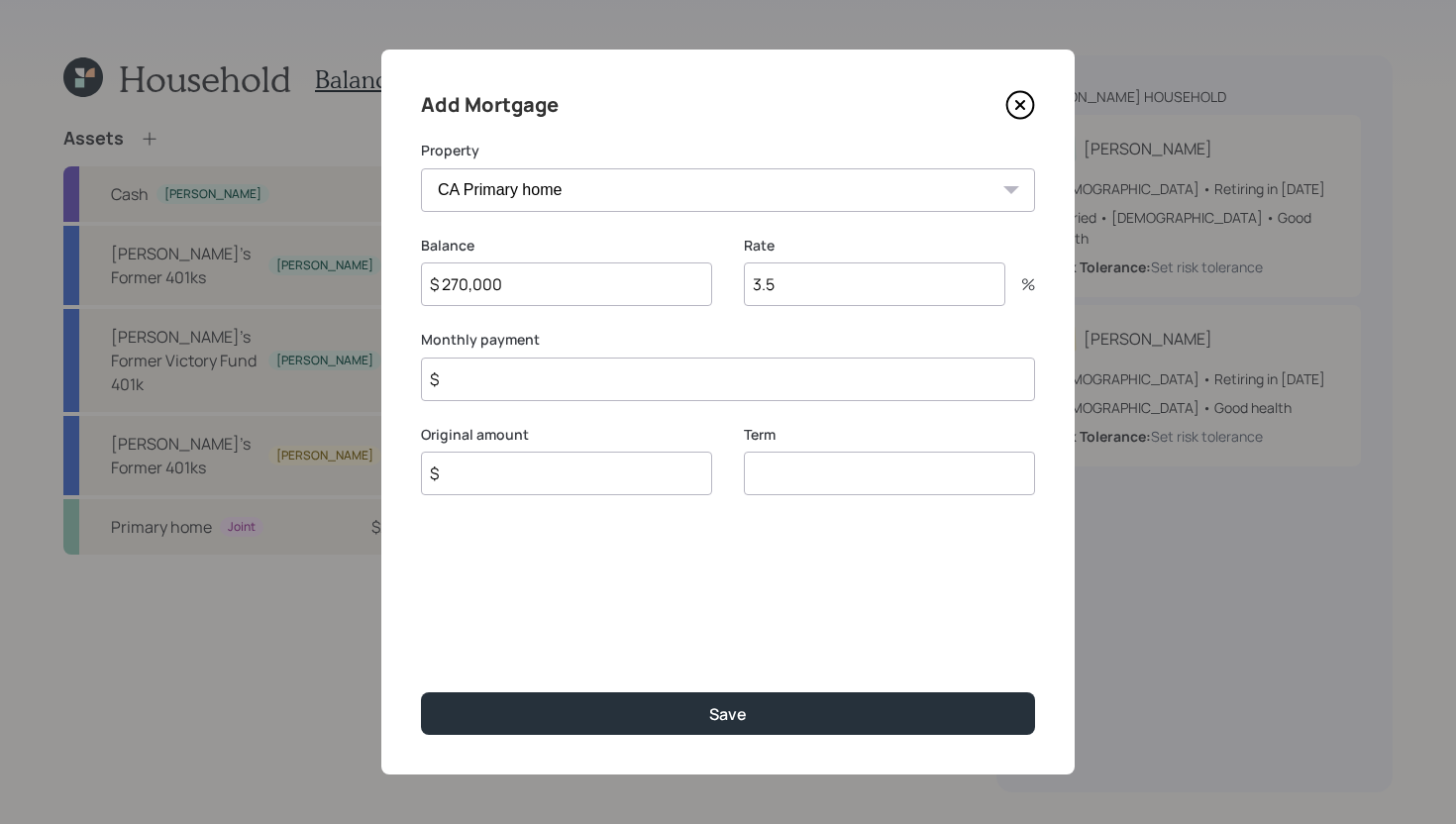 type on "$ 270,000" 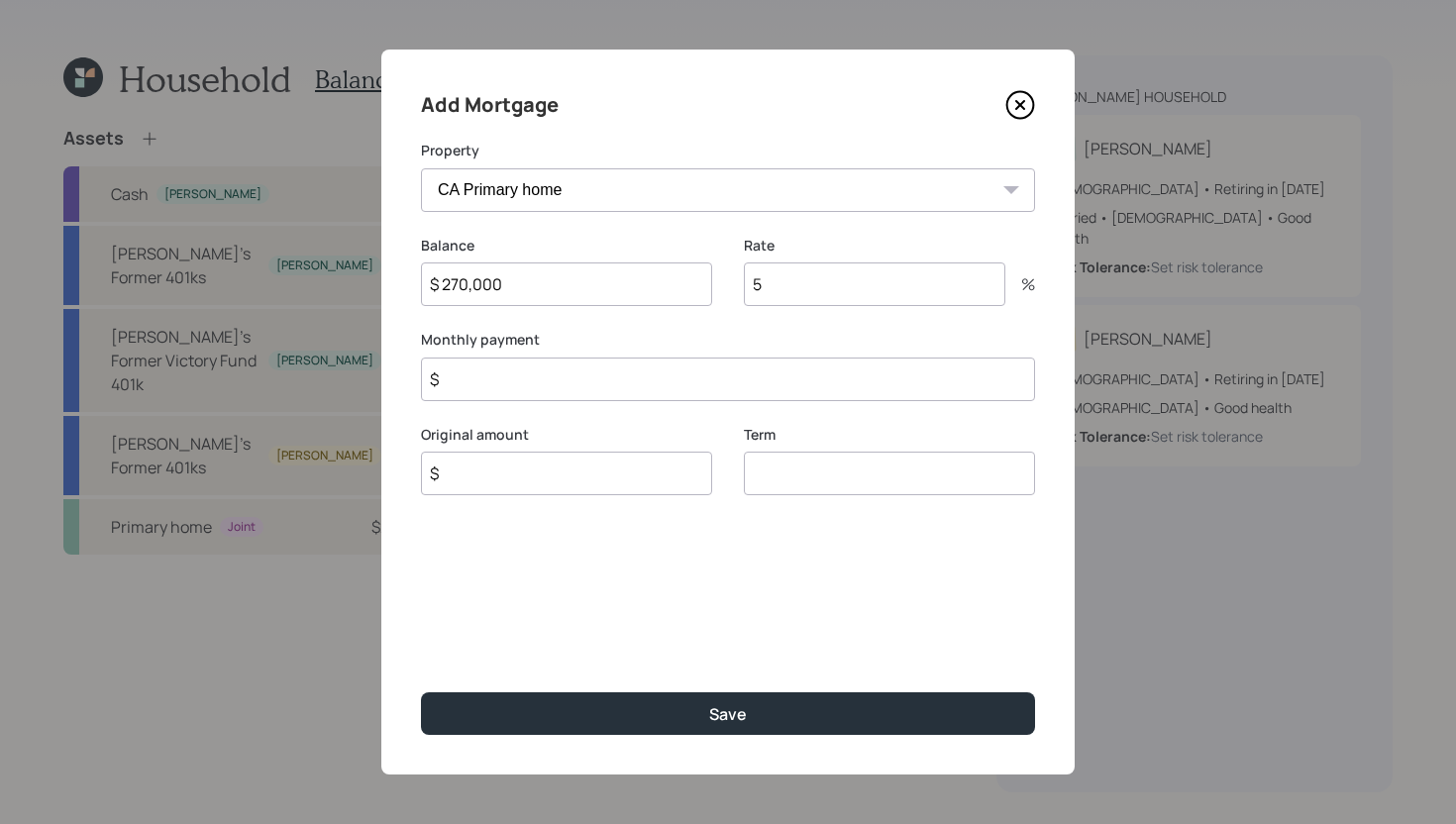 type on "5" 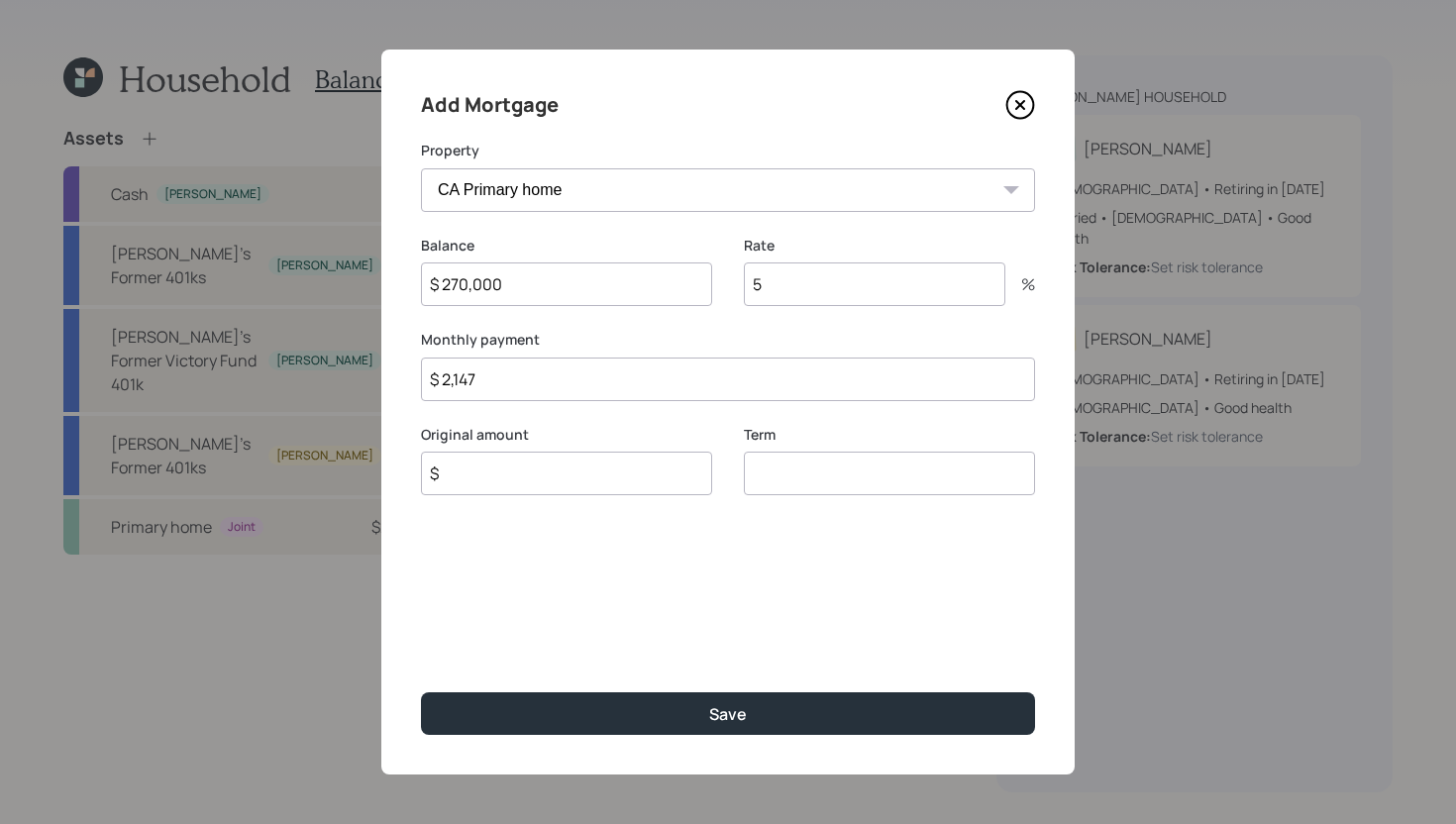 type on "$ 2,147" 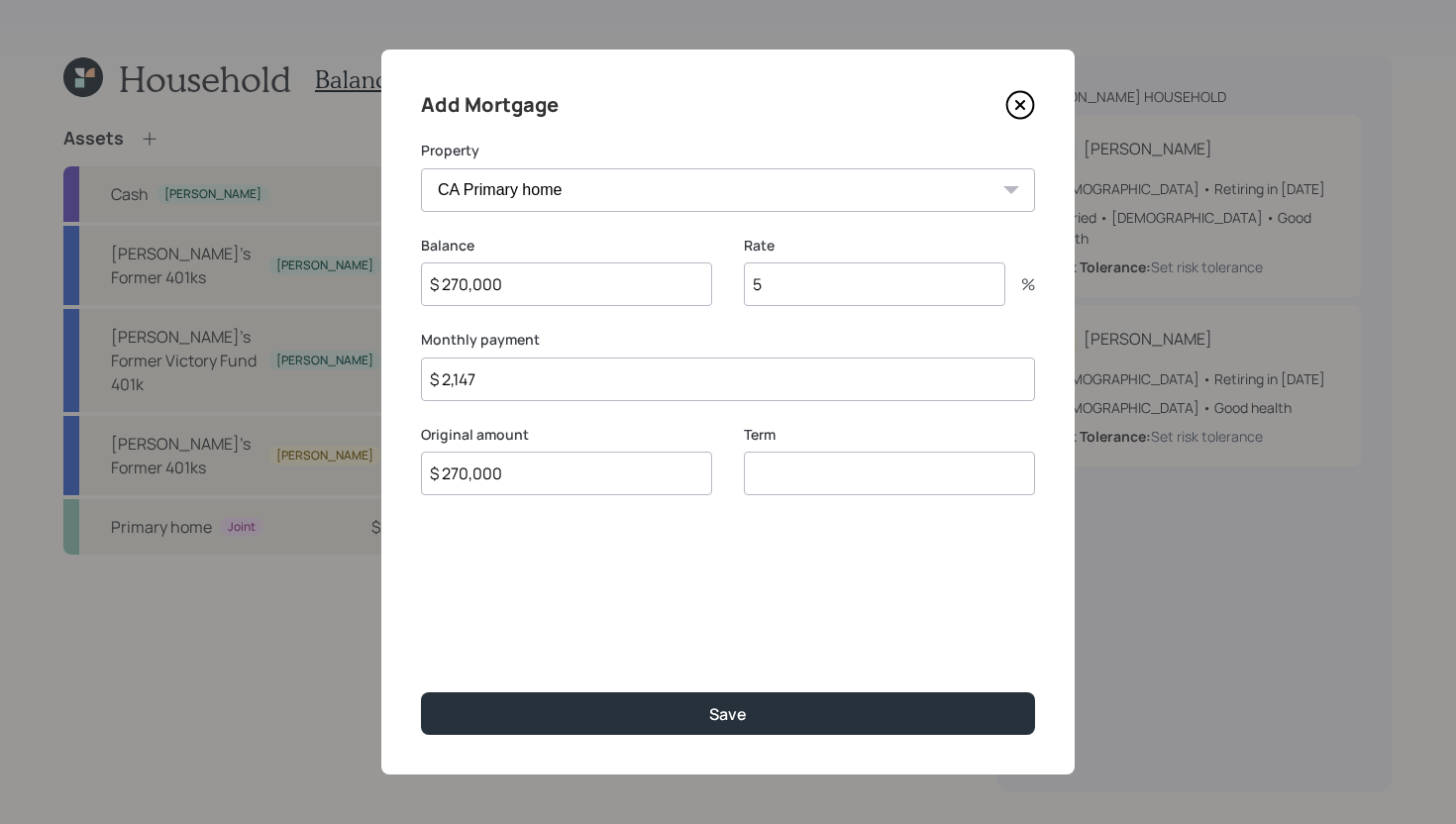 type on "$ 270,000" 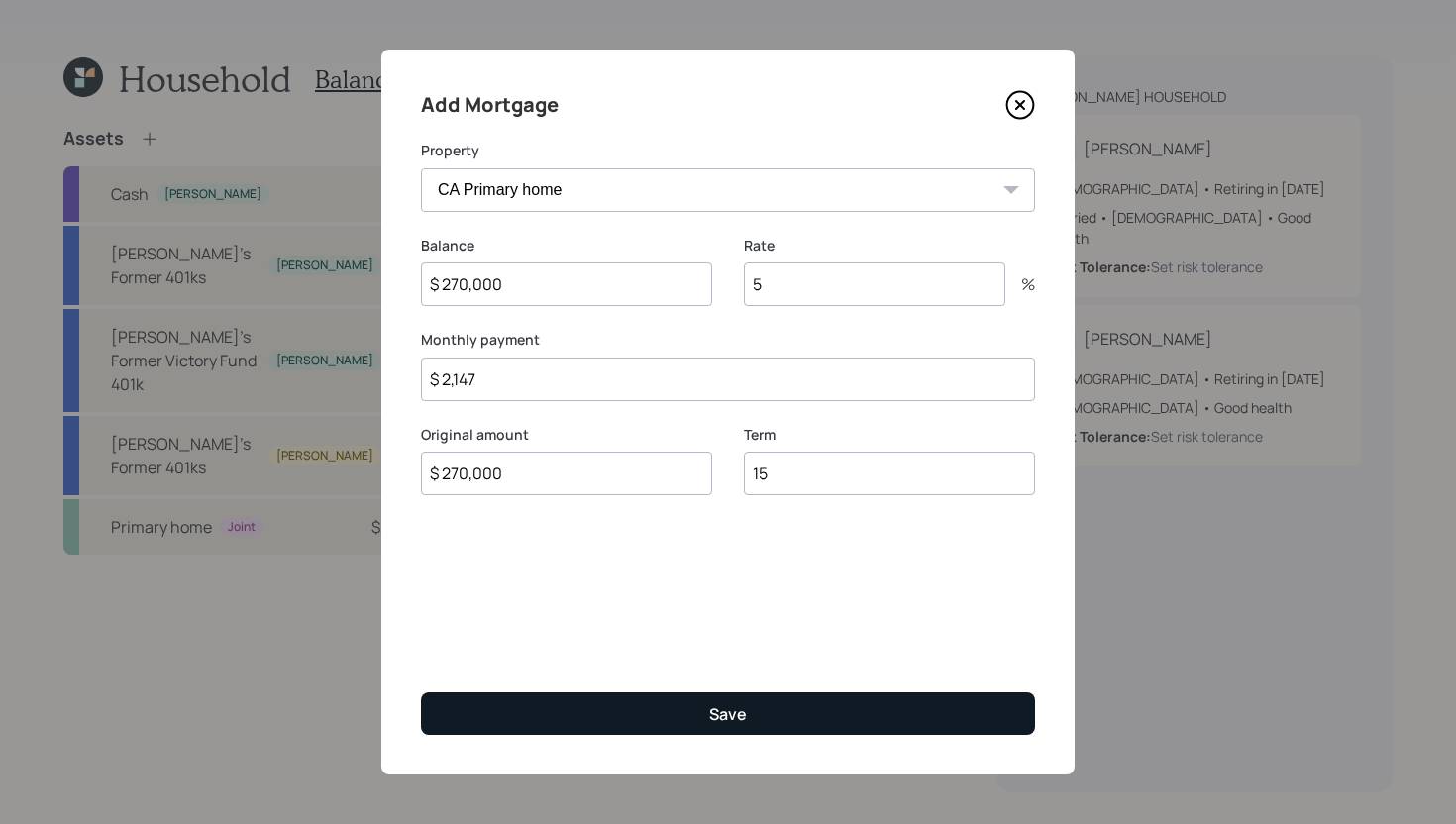 type on "15" 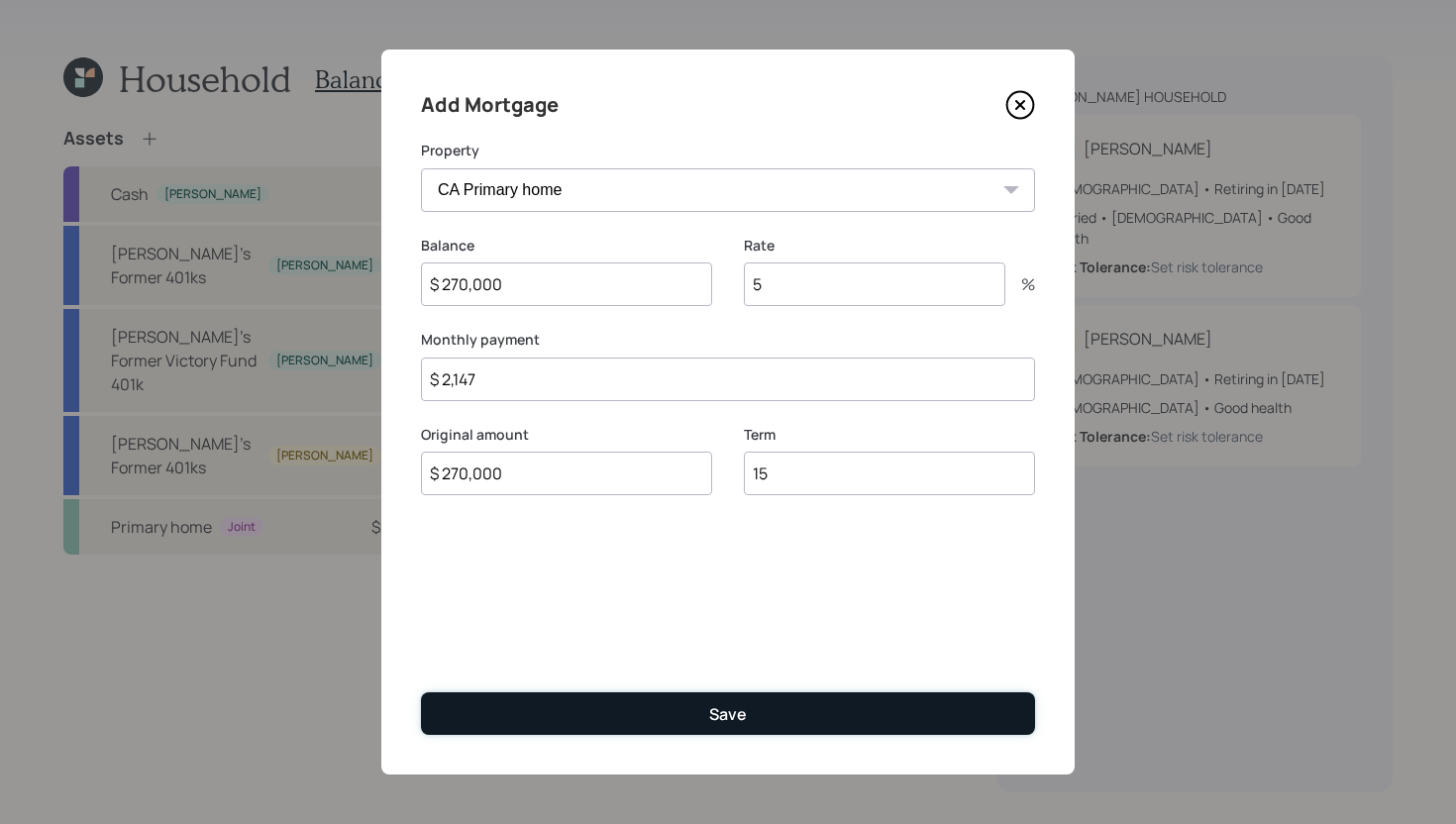 click on "Save" at bounding box center (728, 714) 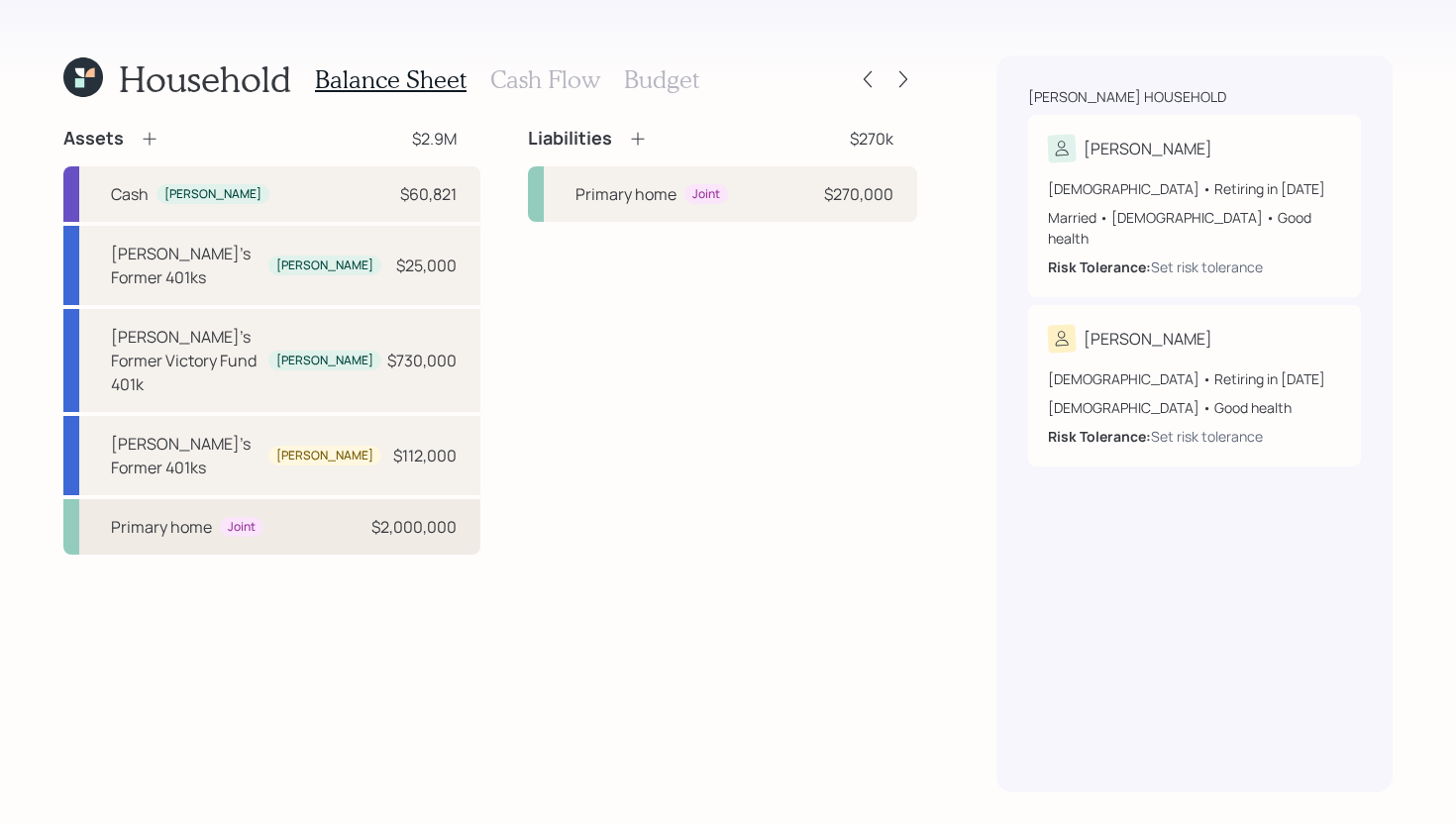 click on "Primary home Joint $2,000,000" at bounding box center [271, 527] 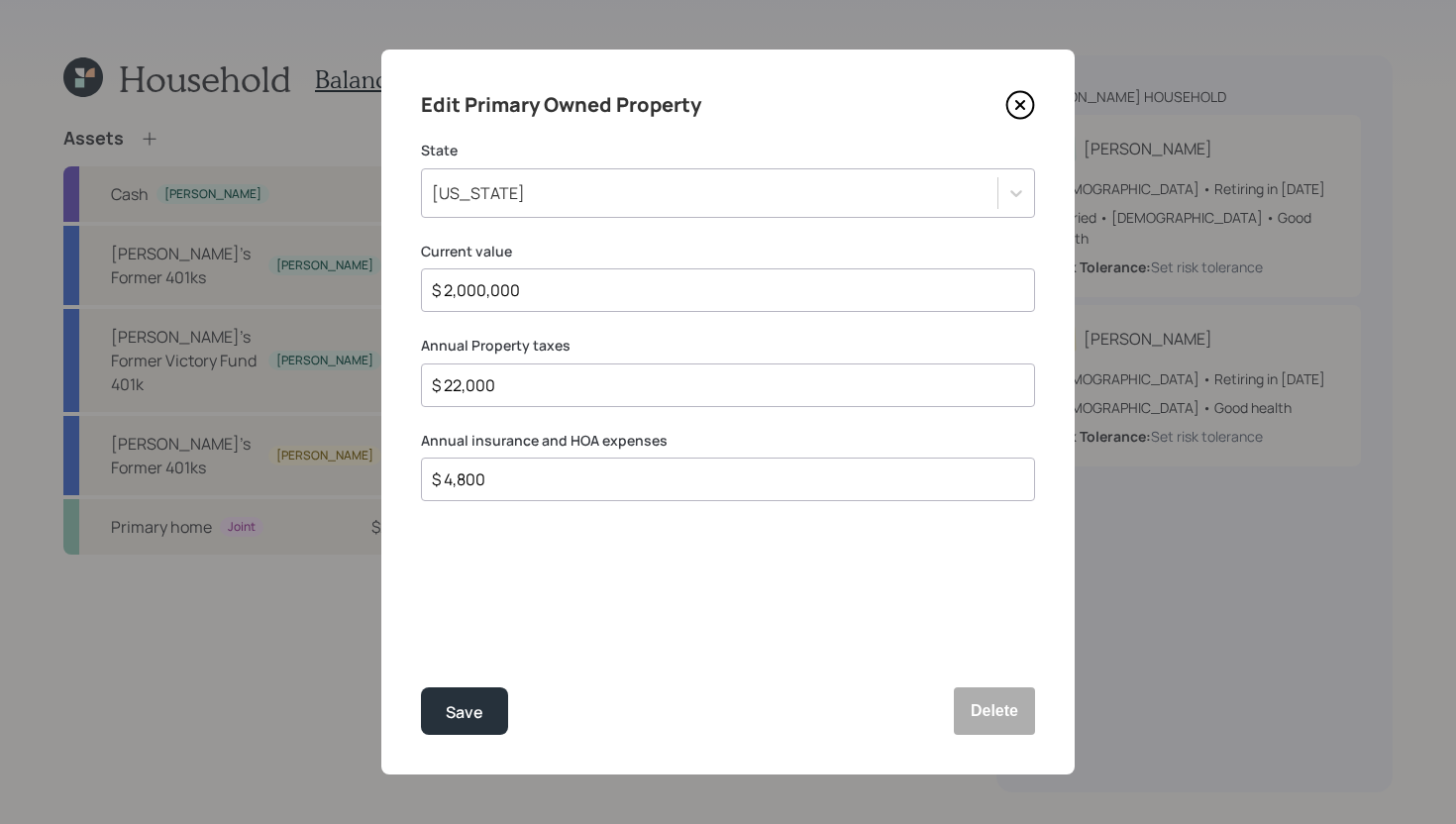 click 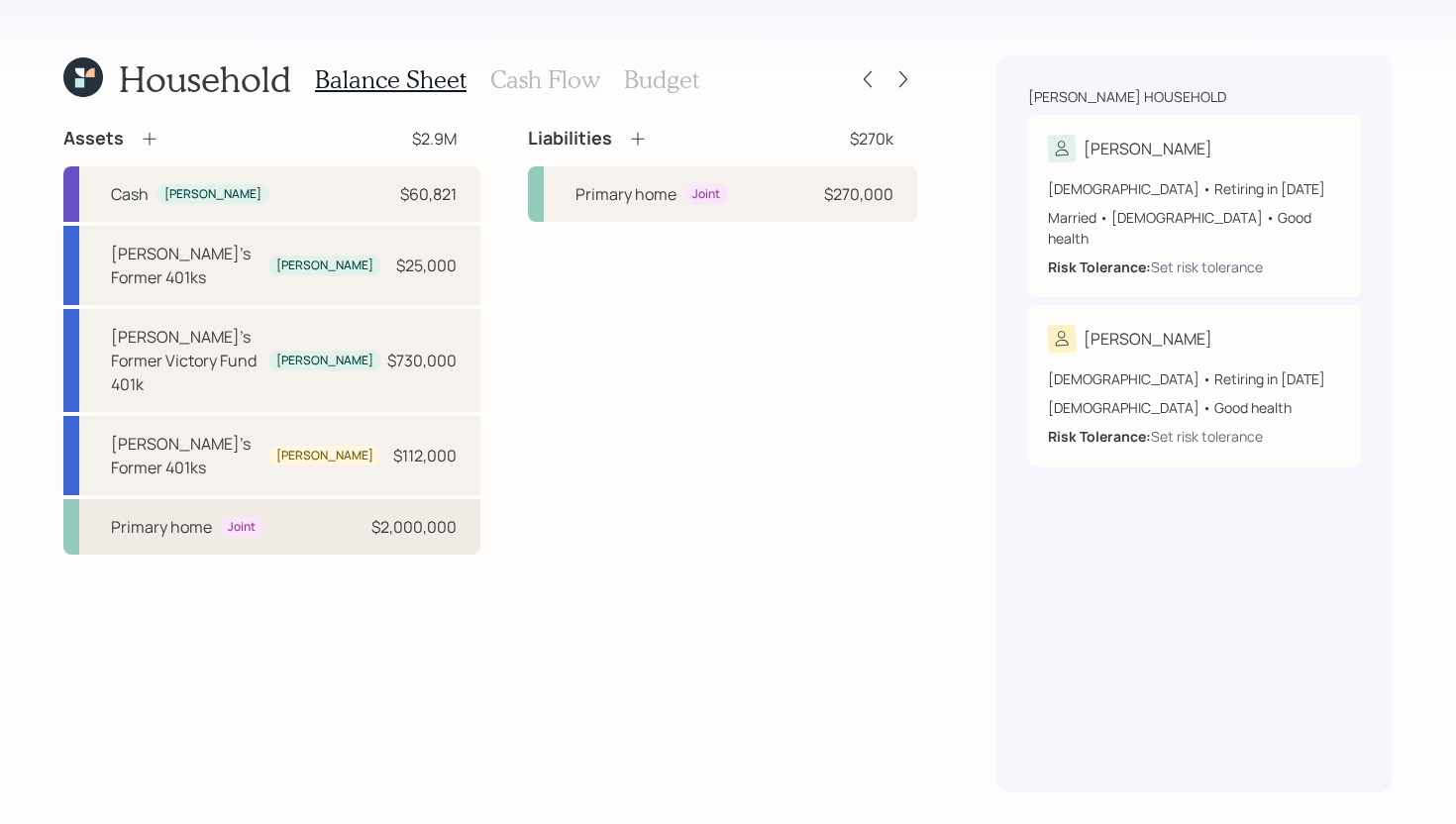 click on "$2,000,000" at bounding box center (414, 527) 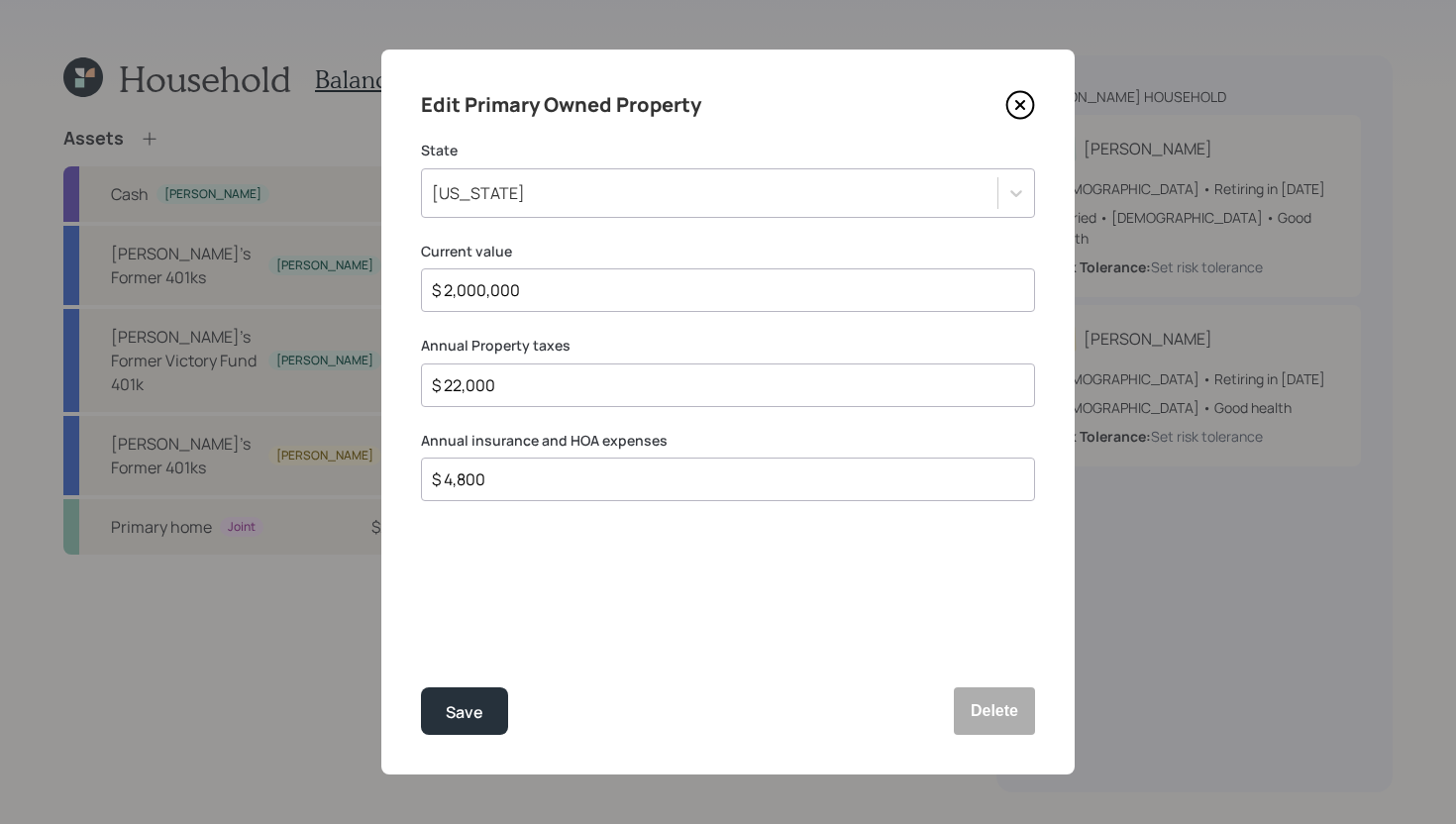 click on "$ 2,000,000" at bounding box center (720, 290) 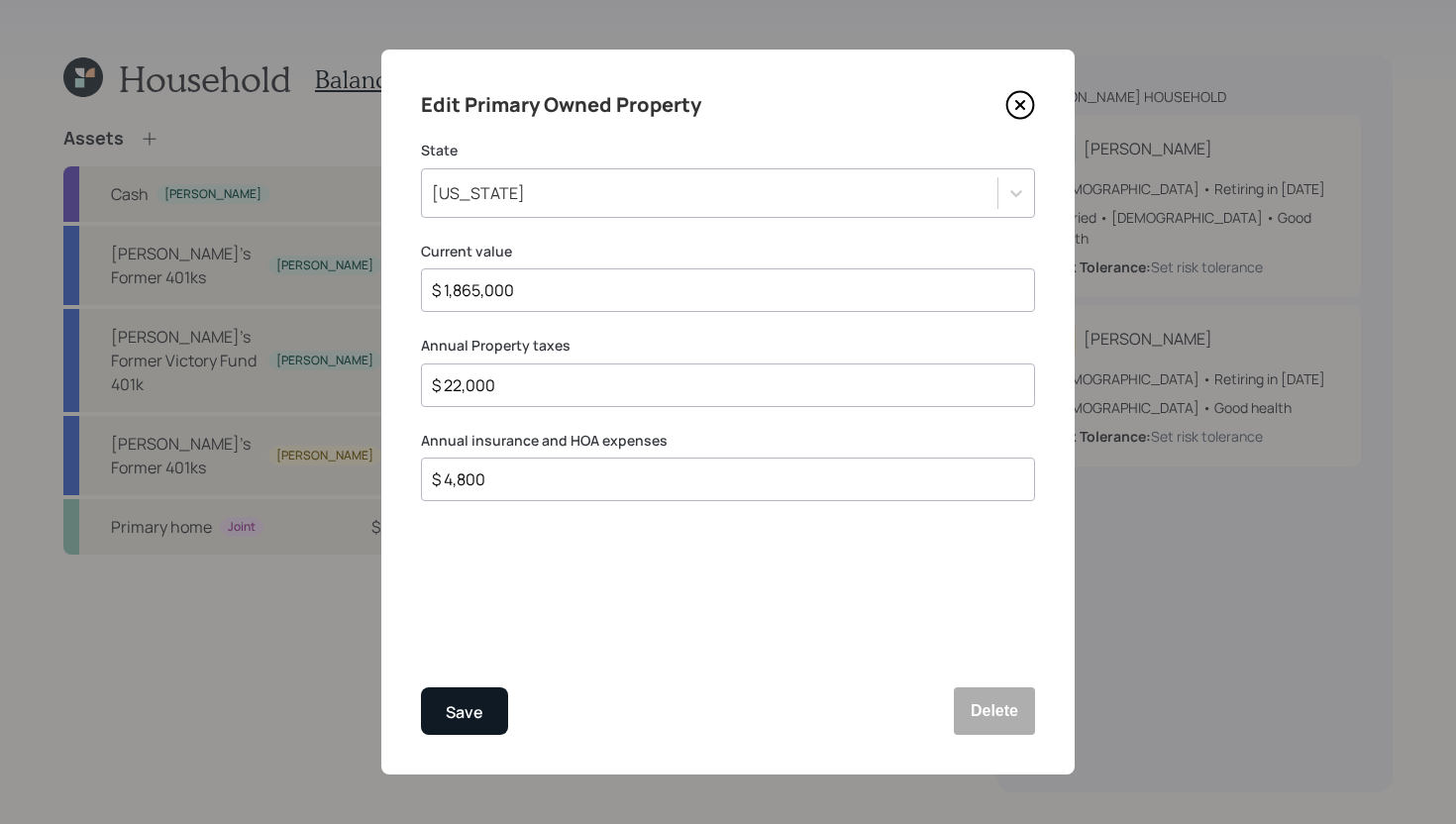 type on "$ 1,865,000" 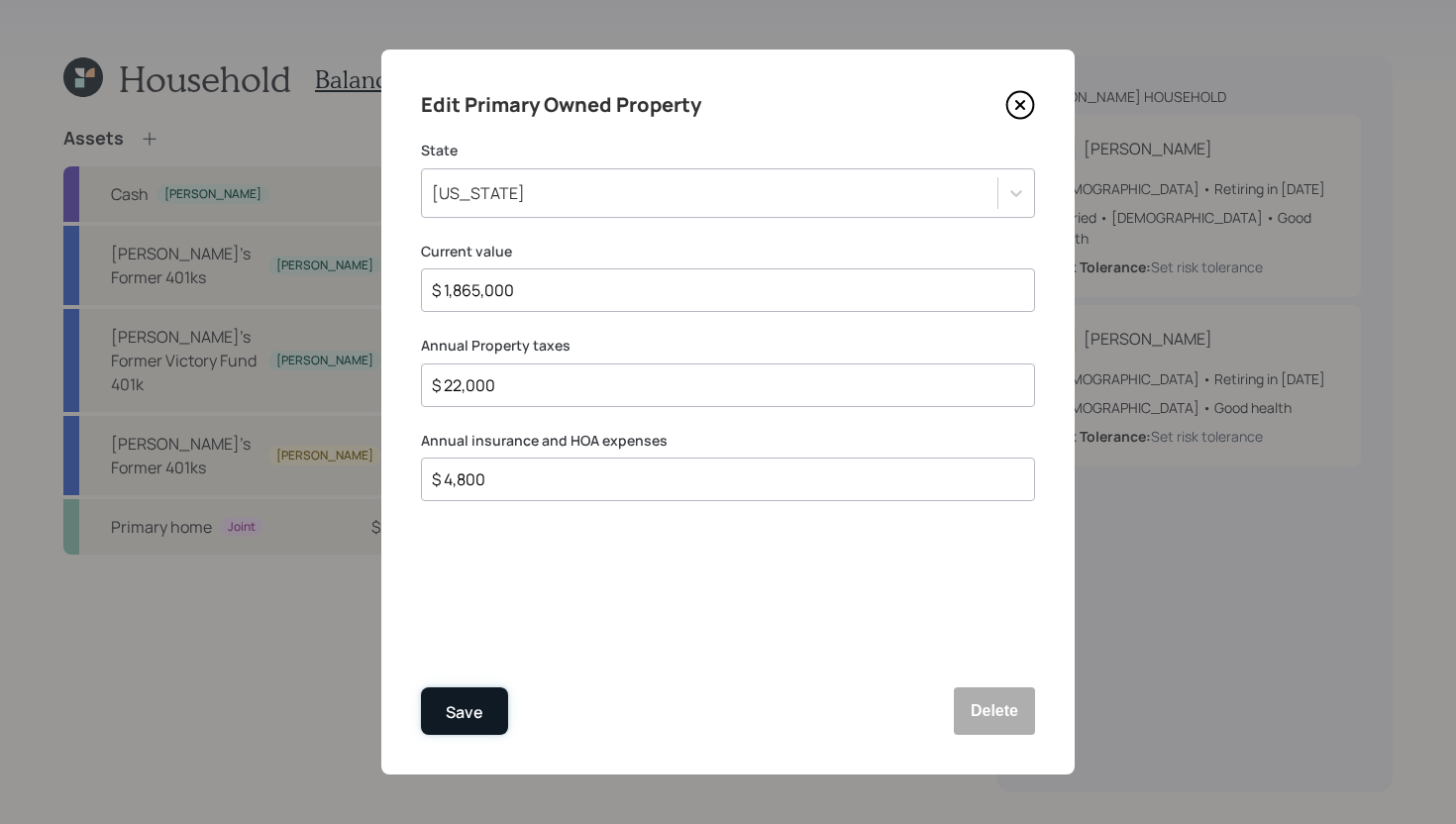 click on "Save" at bounding box center [465, 711] 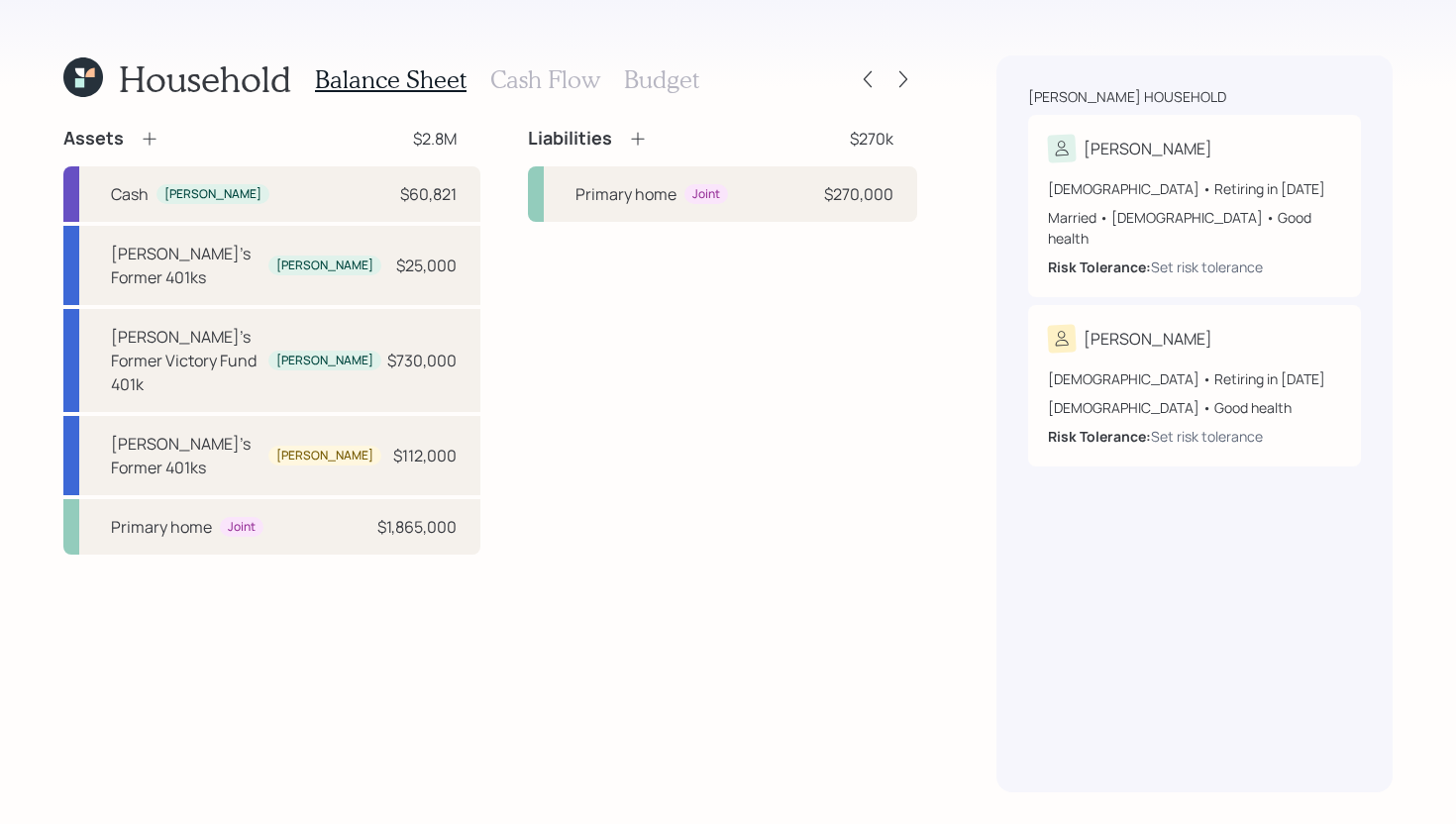 click on "Cash Flow" at bounding box center [545, 79] 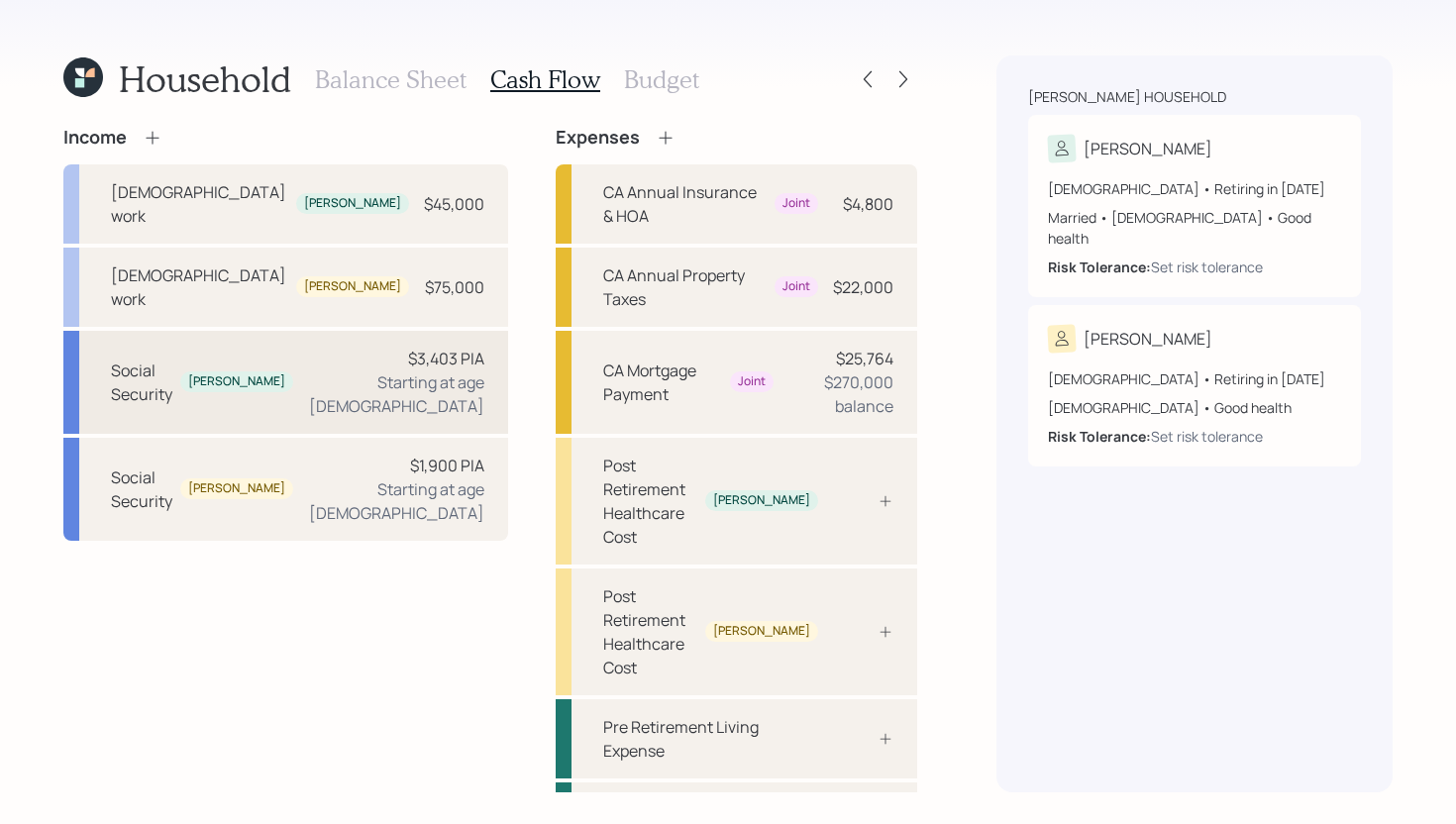 click on "[PERSON_NAME]" at bounding box center [237, 381] 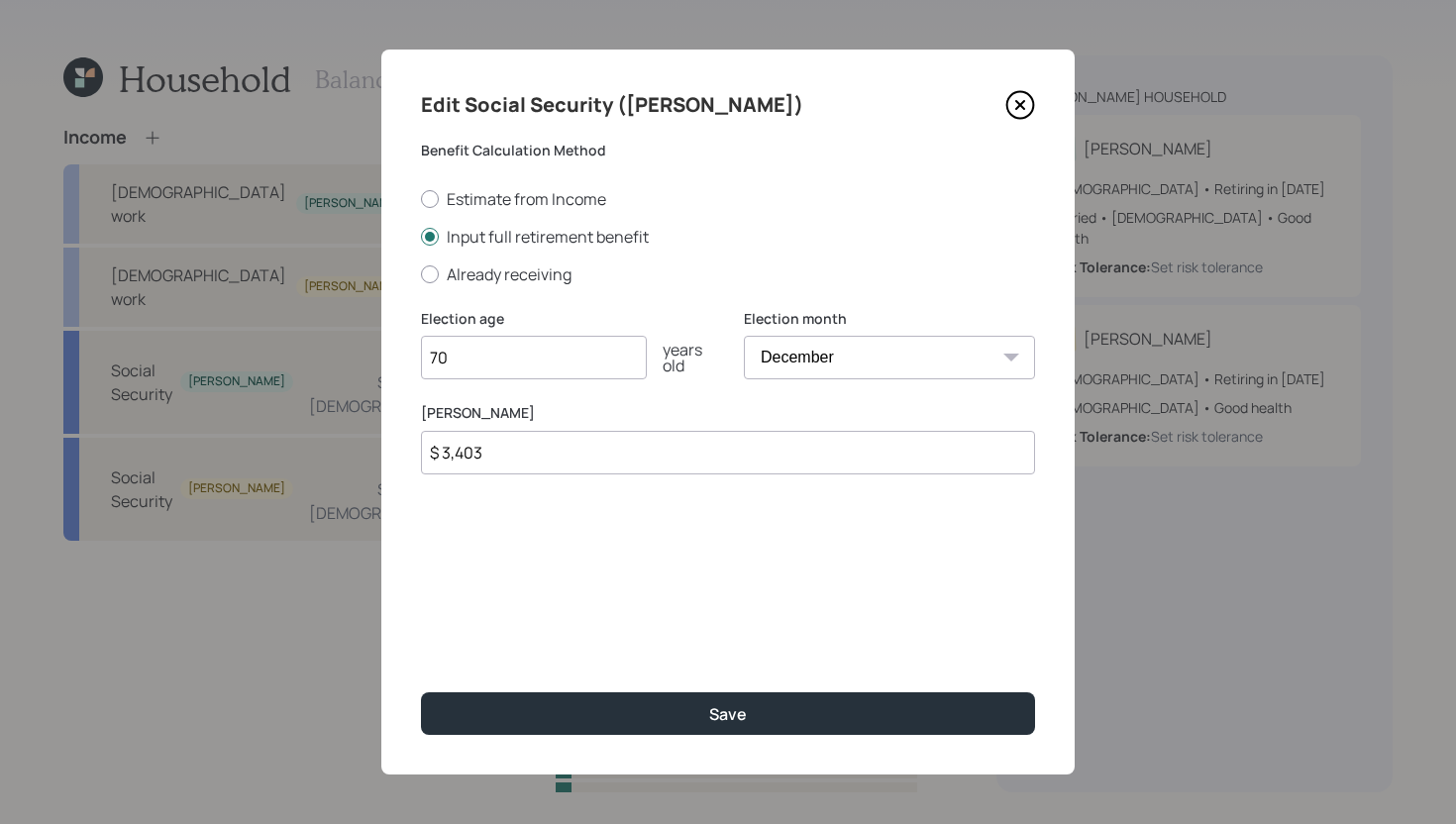 type on "7" 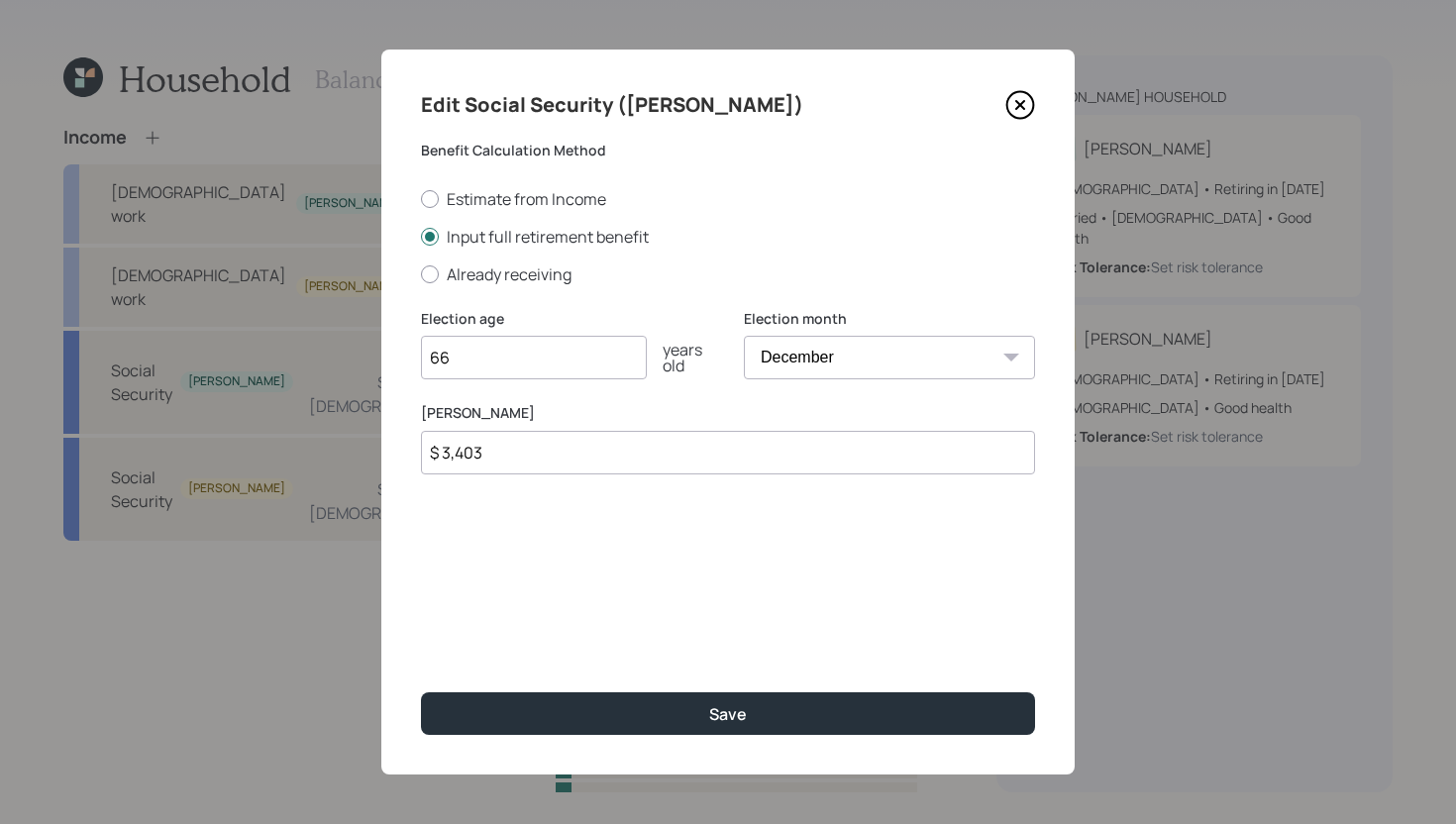 type on "66" 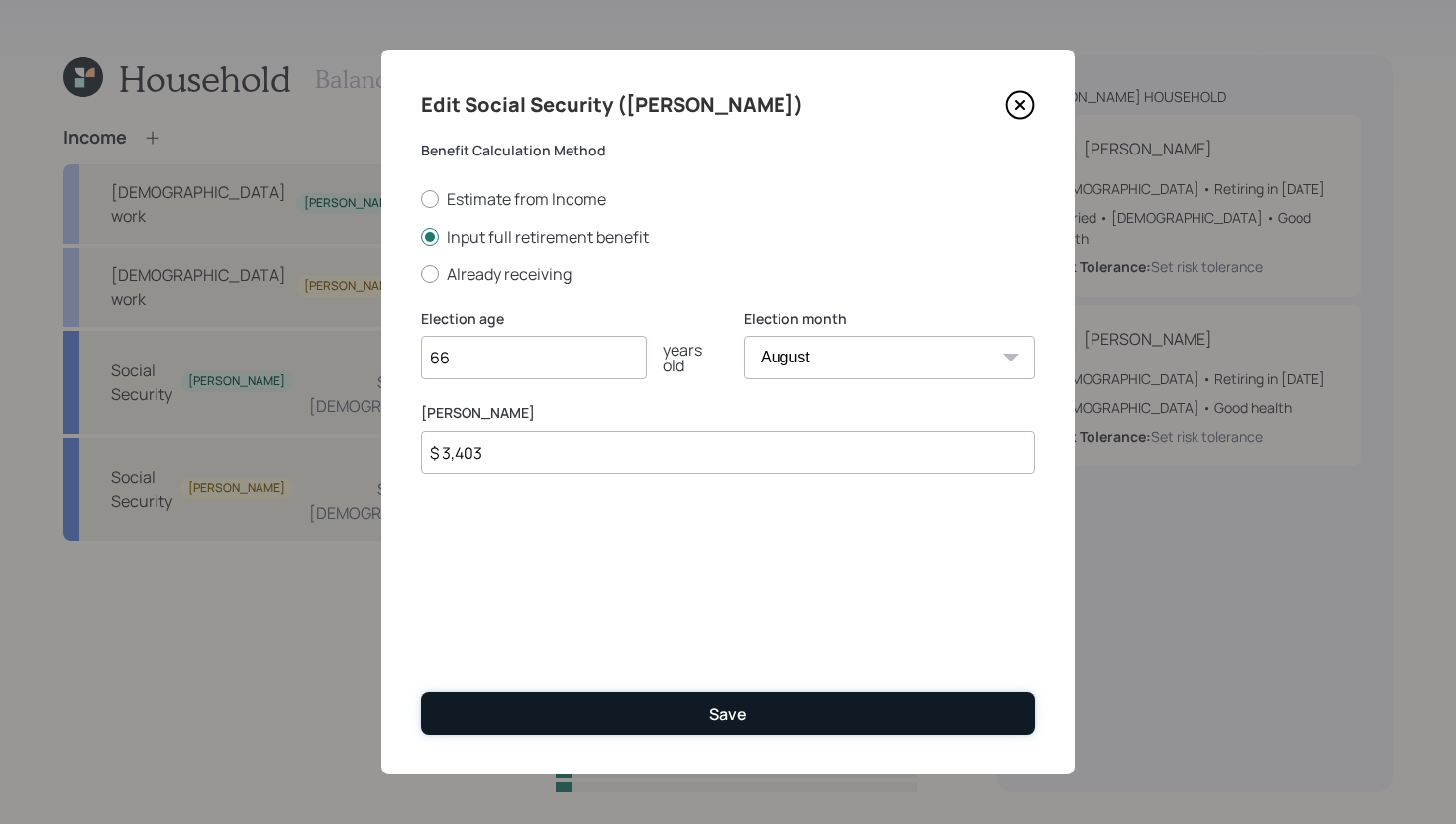 click on "Save" at bounding box center (728, 713) 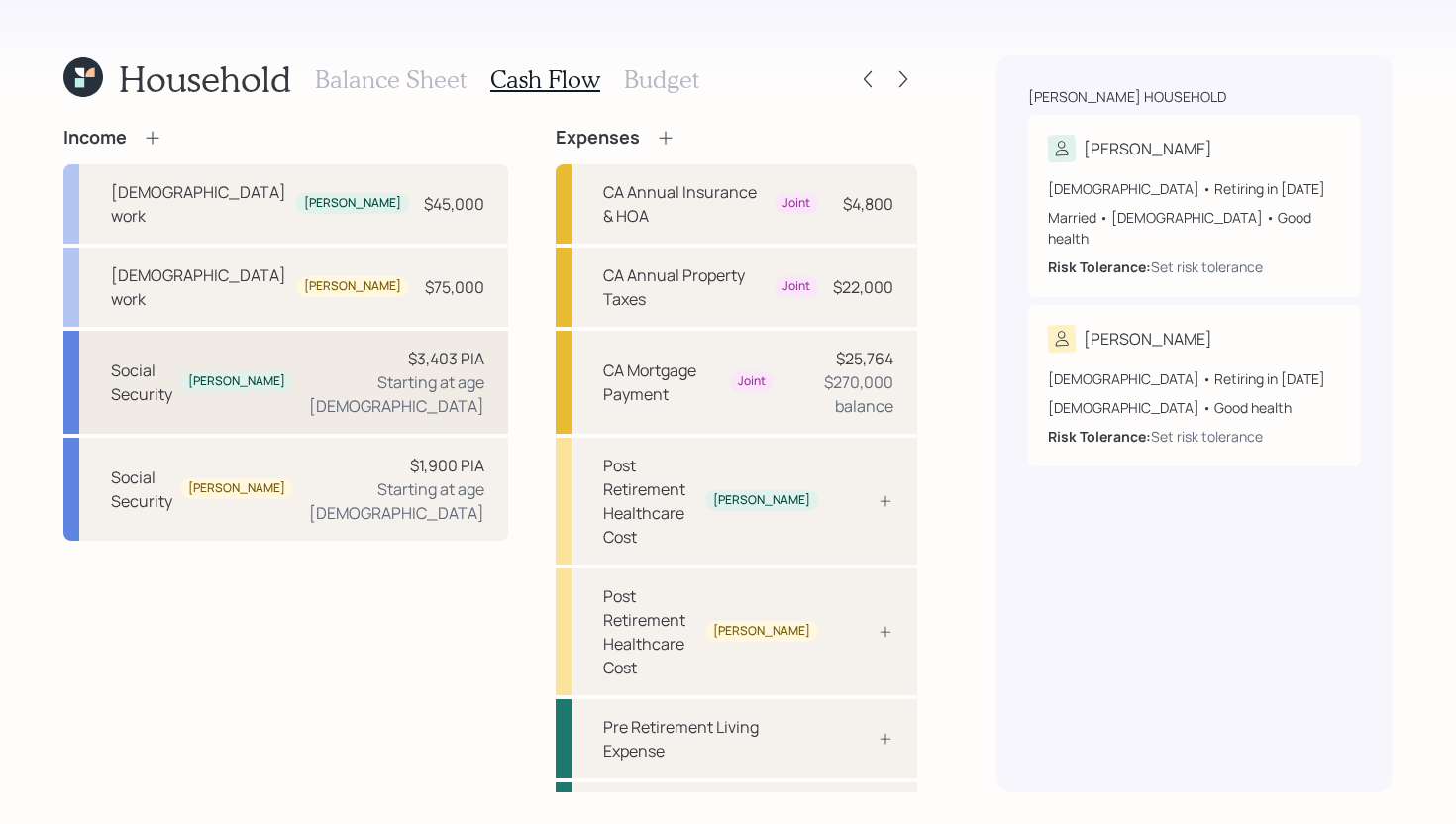 click on "Social Security Paul $3,403 PIA Starting at age 66" at bounding box center [285, 382] 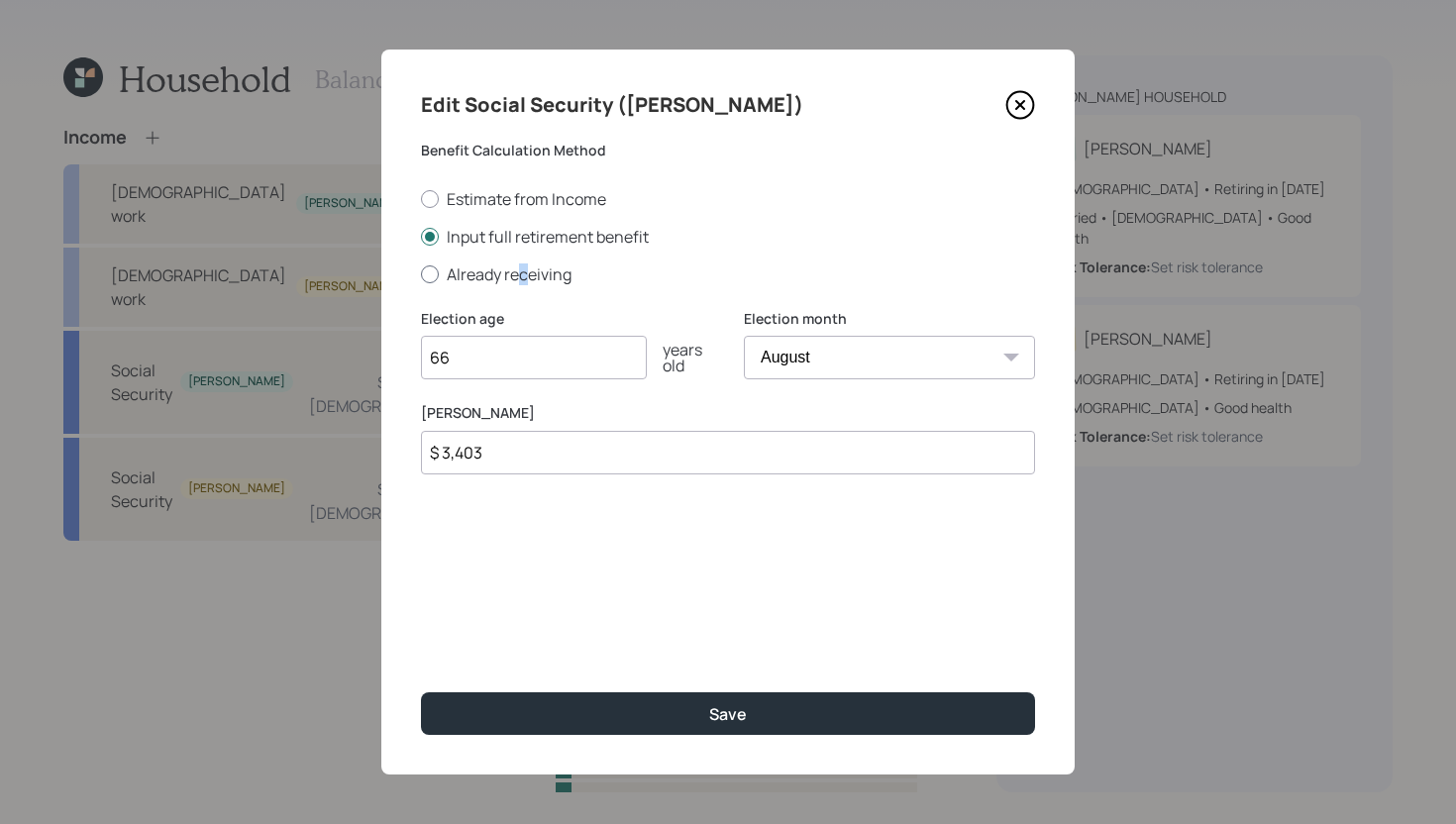 click on "Already receiving" at bounding box center [728, 274] 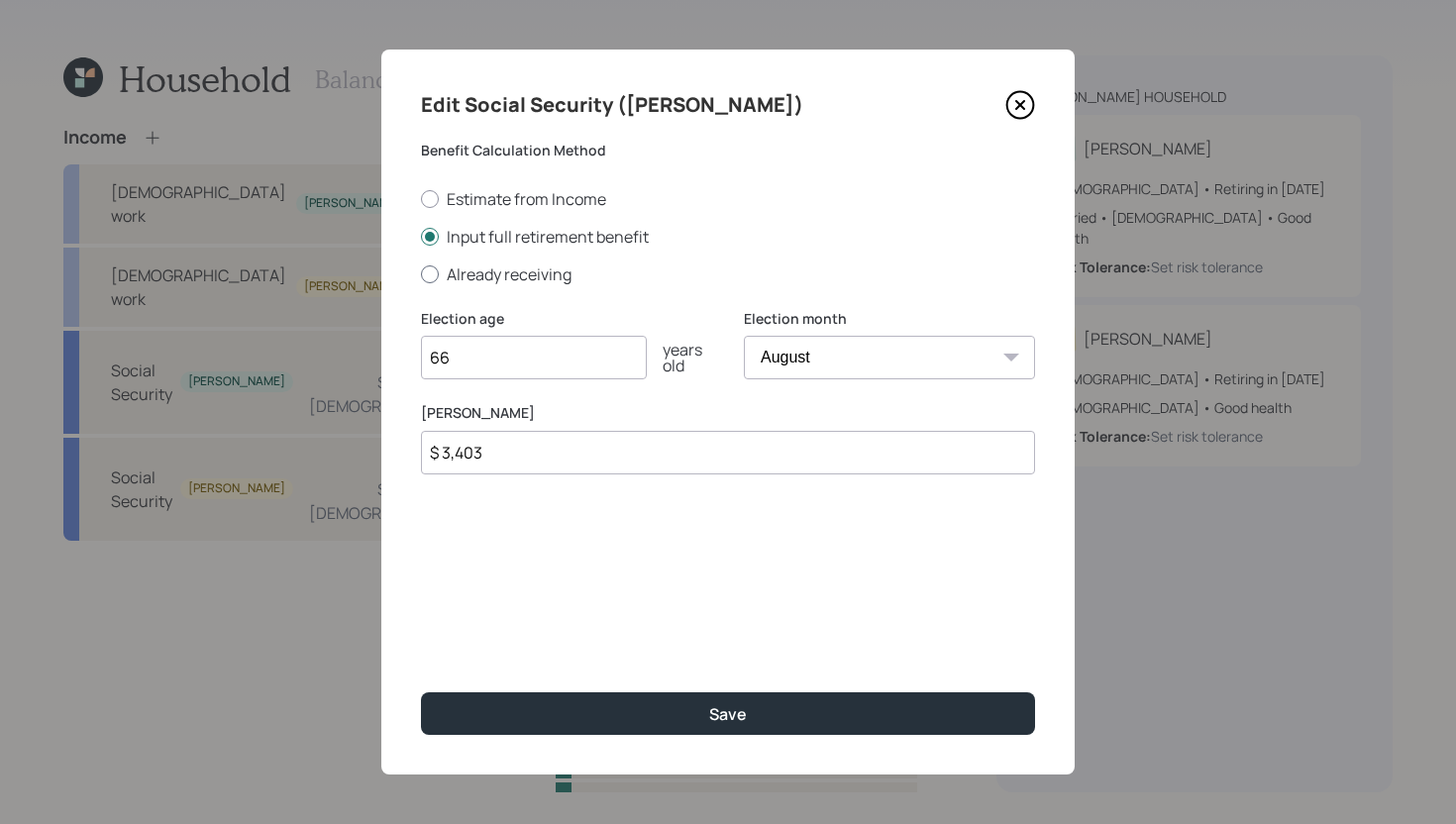 click on "Already receiving" at bounding box center [728, 274] 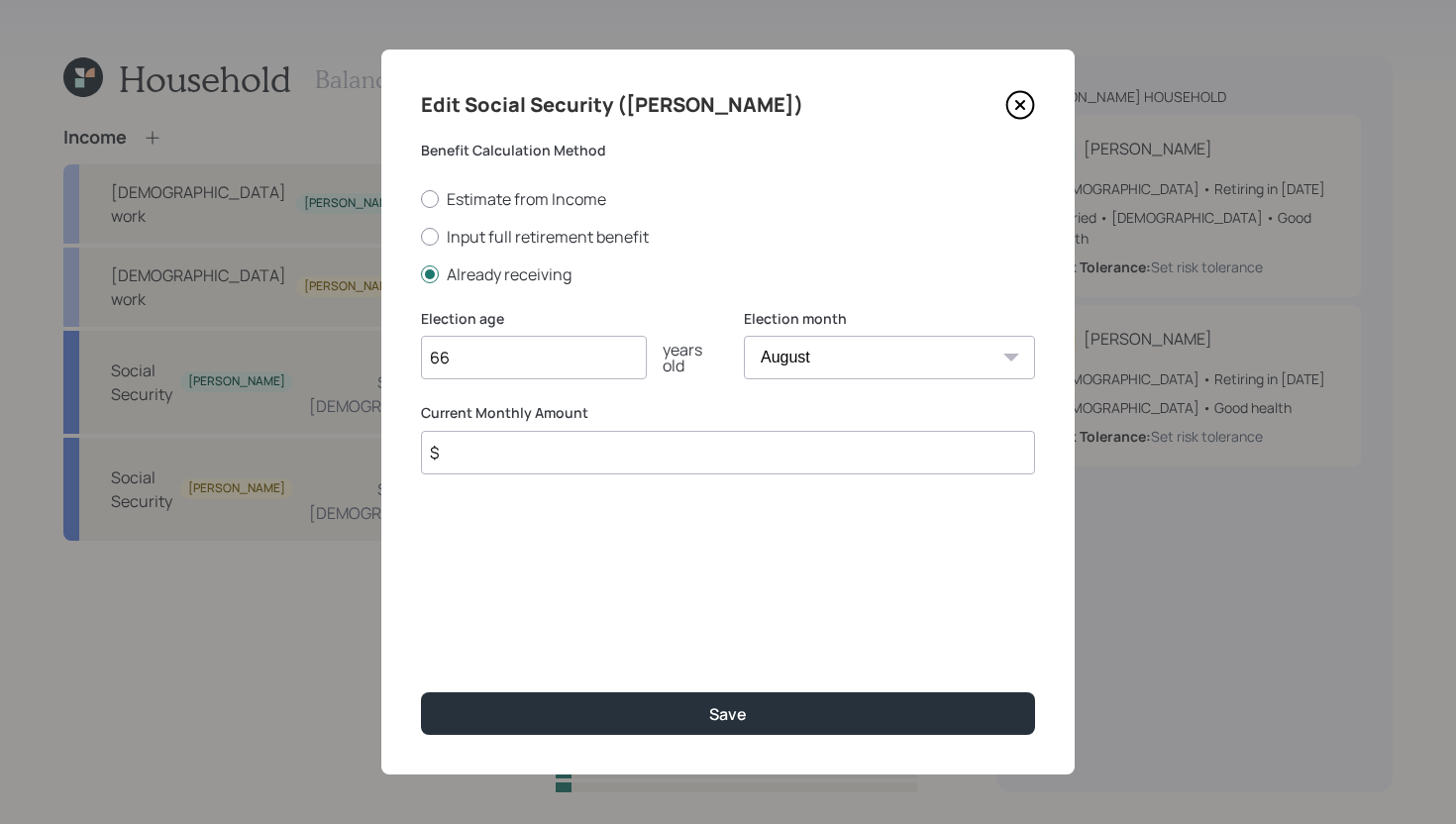 click on "$" at bounding box center [728, 453] 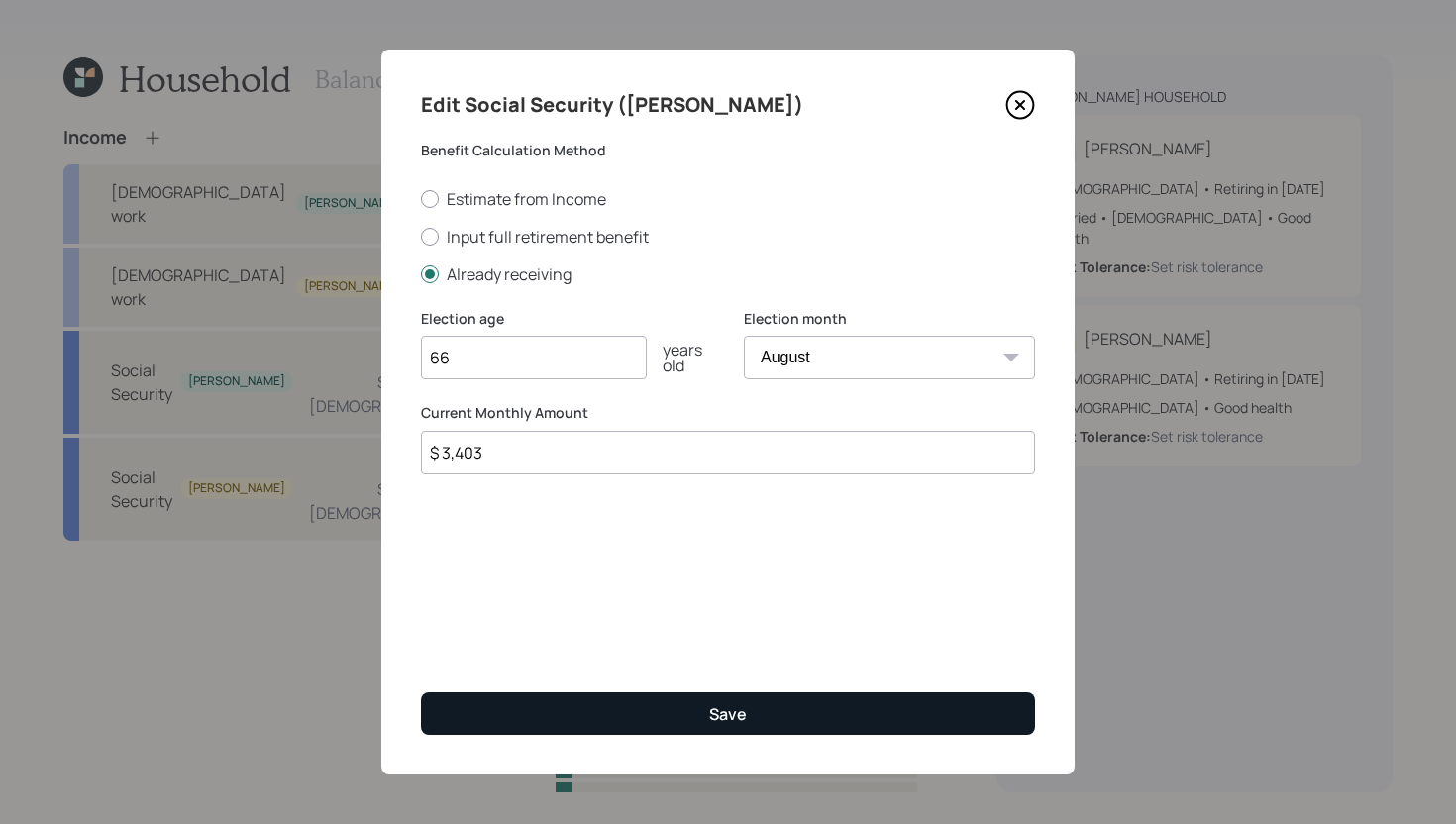 type on "$ 3,403" 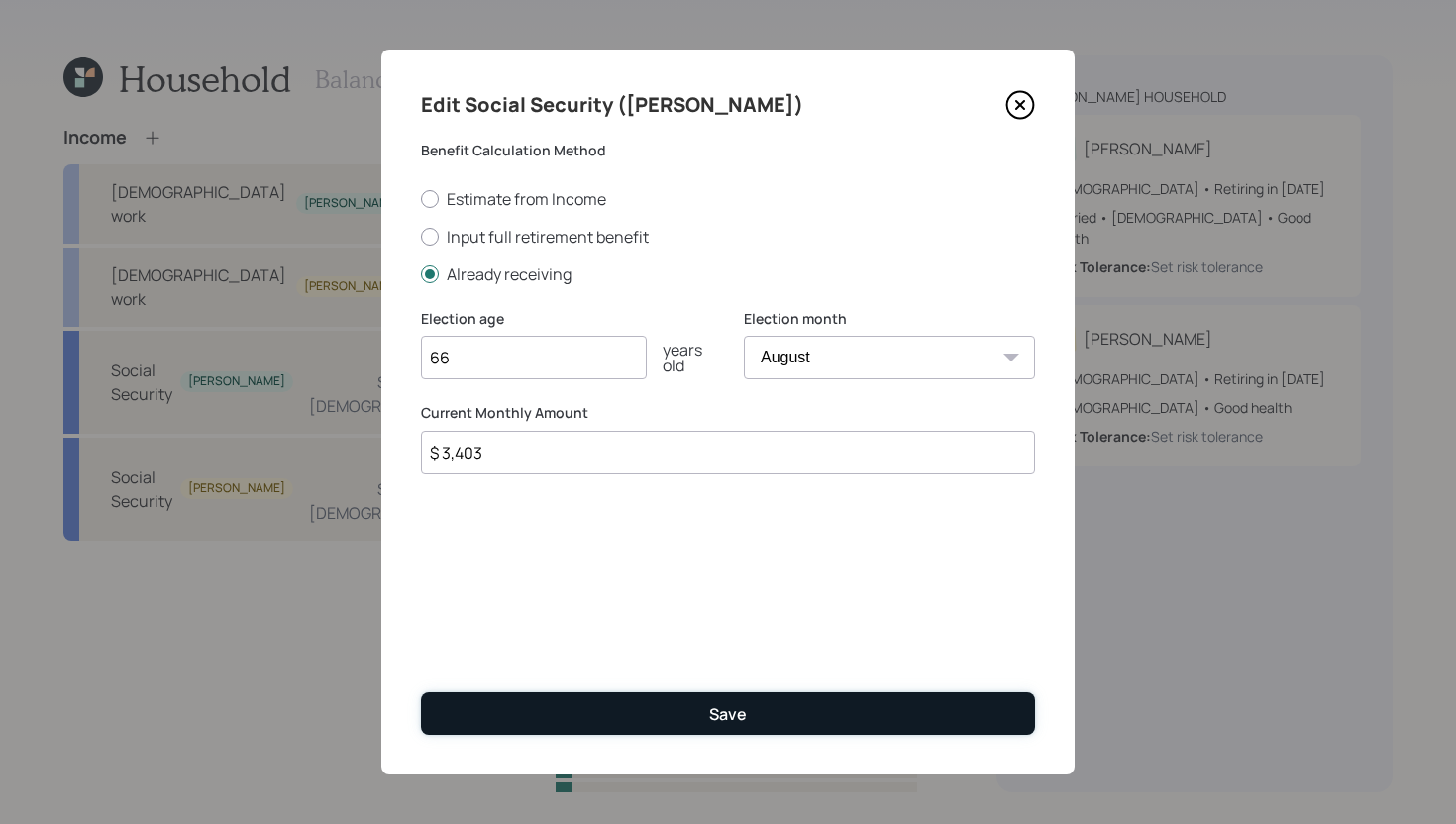 click on "Save" at bounding box center [728, 713] 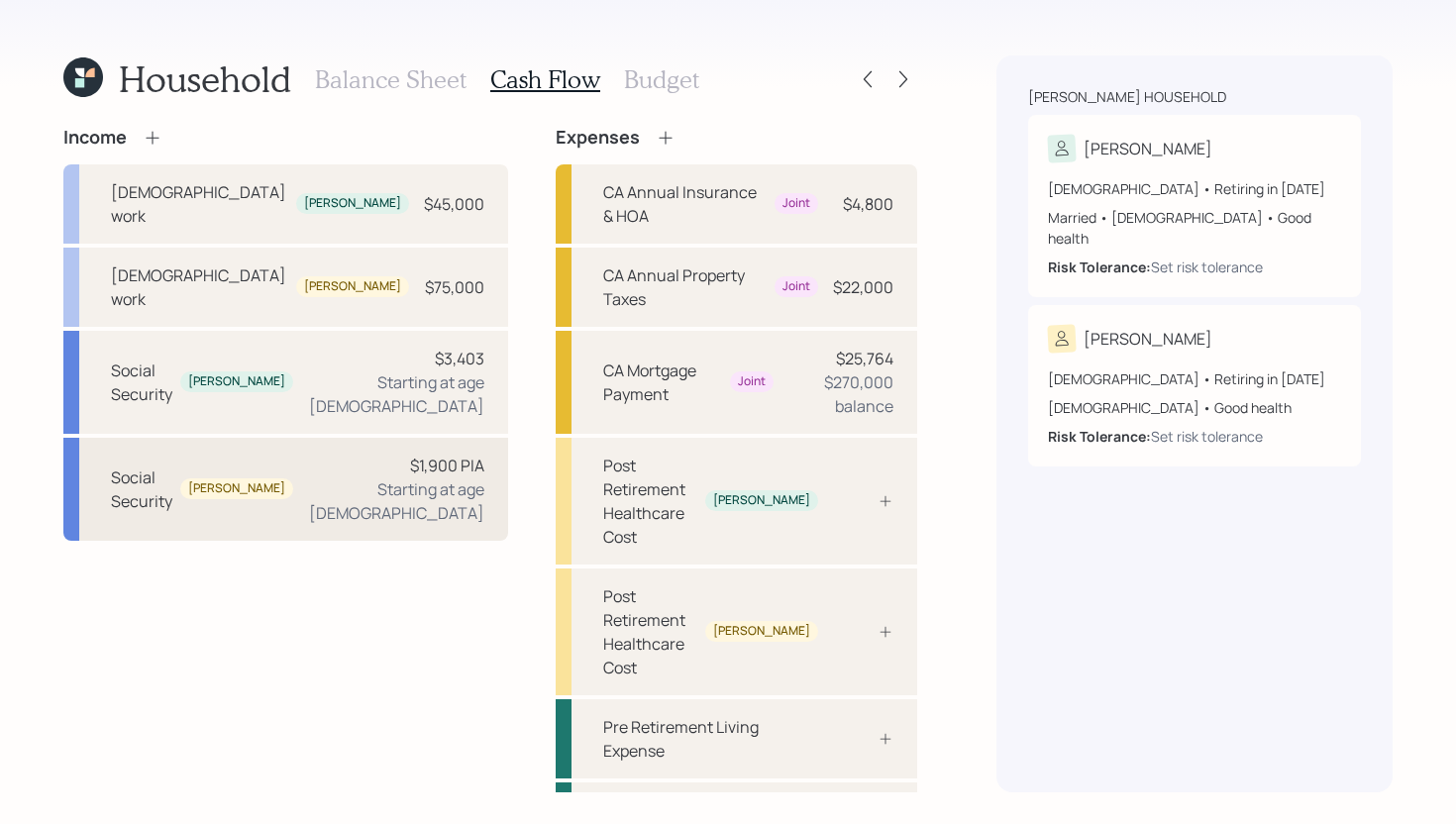 click on "Starting at age 70" at bounding box center (396, 501) 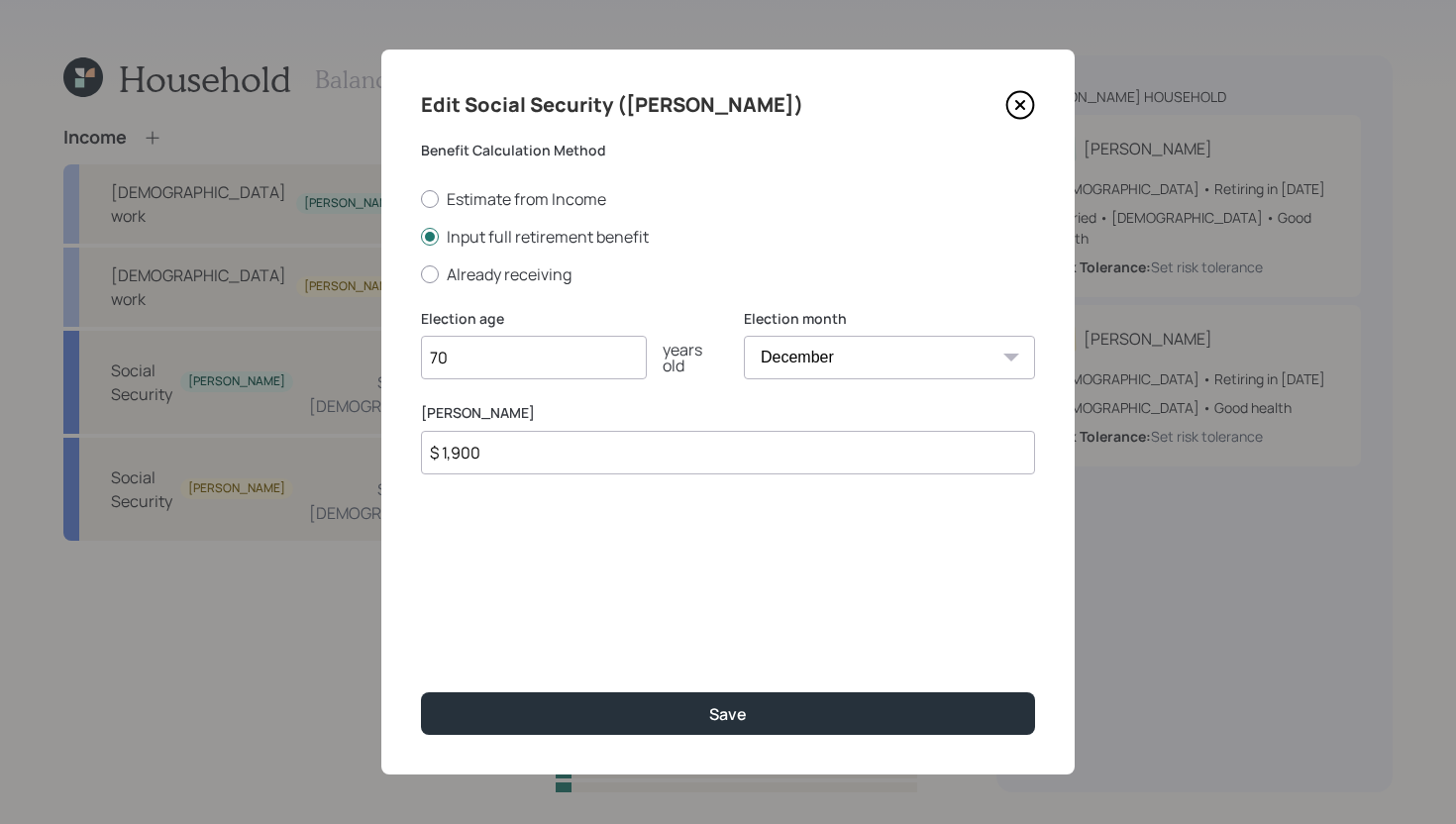 click on "$ 1,900" at bounding box center [728, 453] 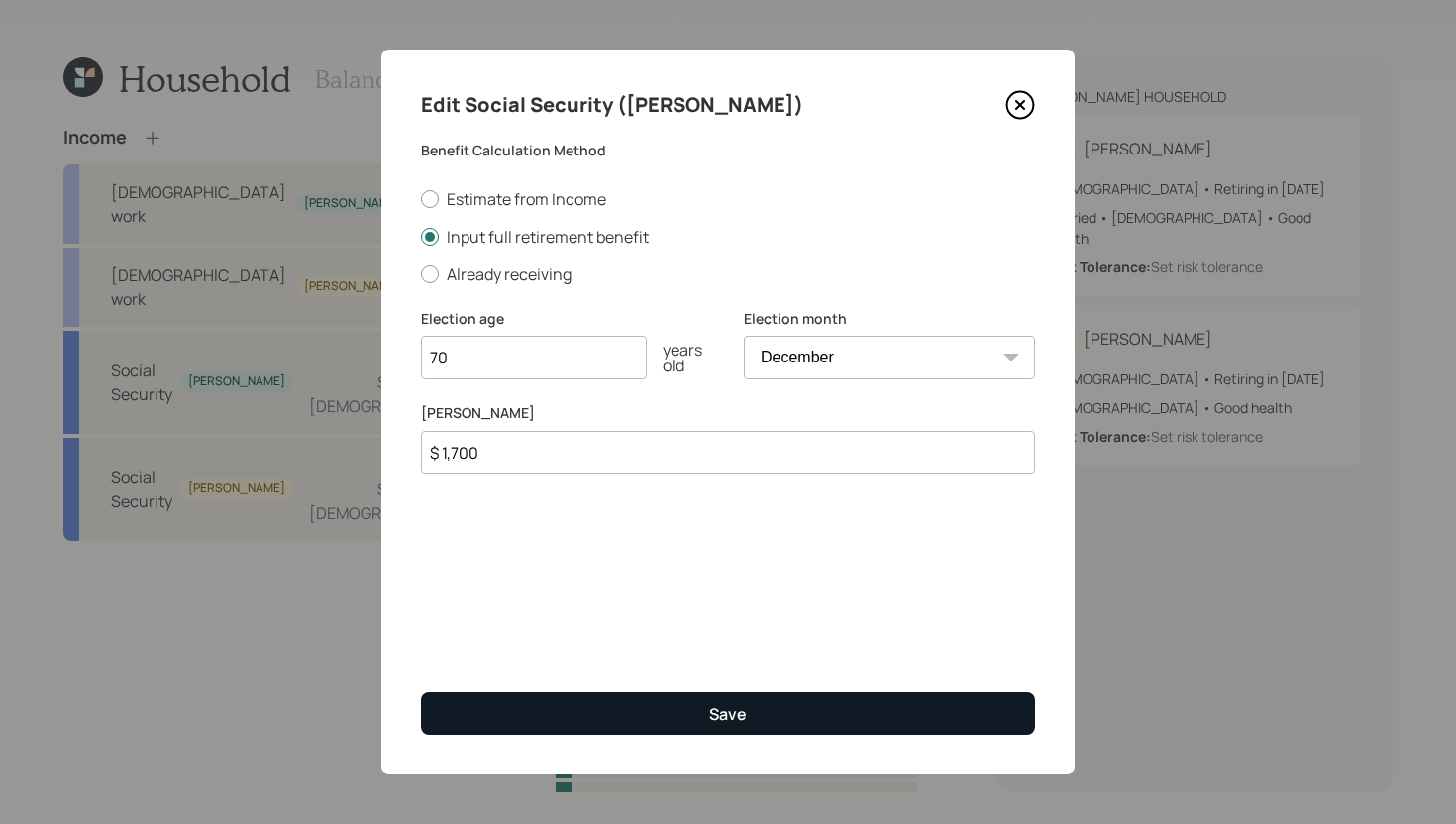 type on "$ 1,700" 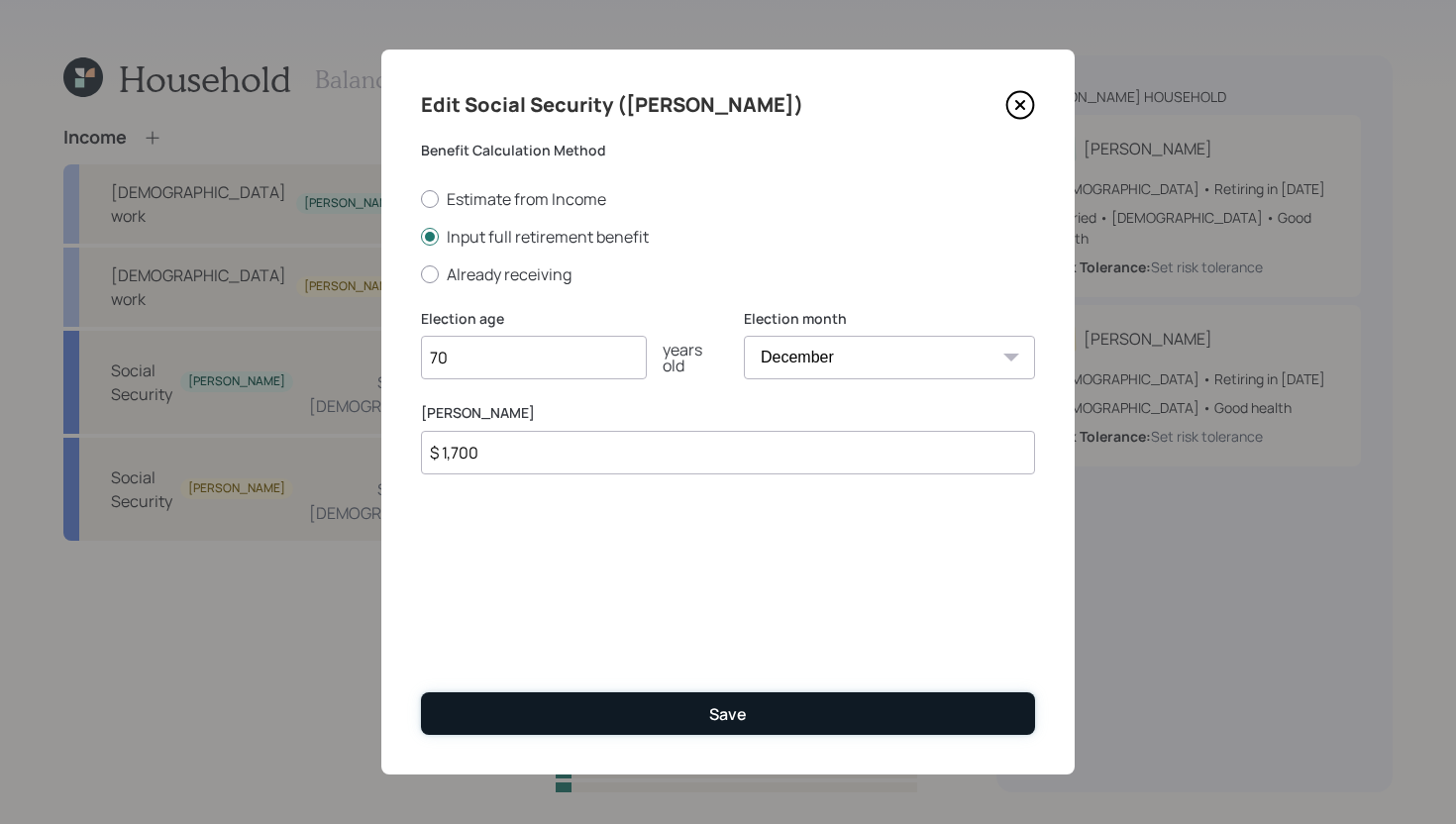 click on "Save" at bounding box center [728, 713] 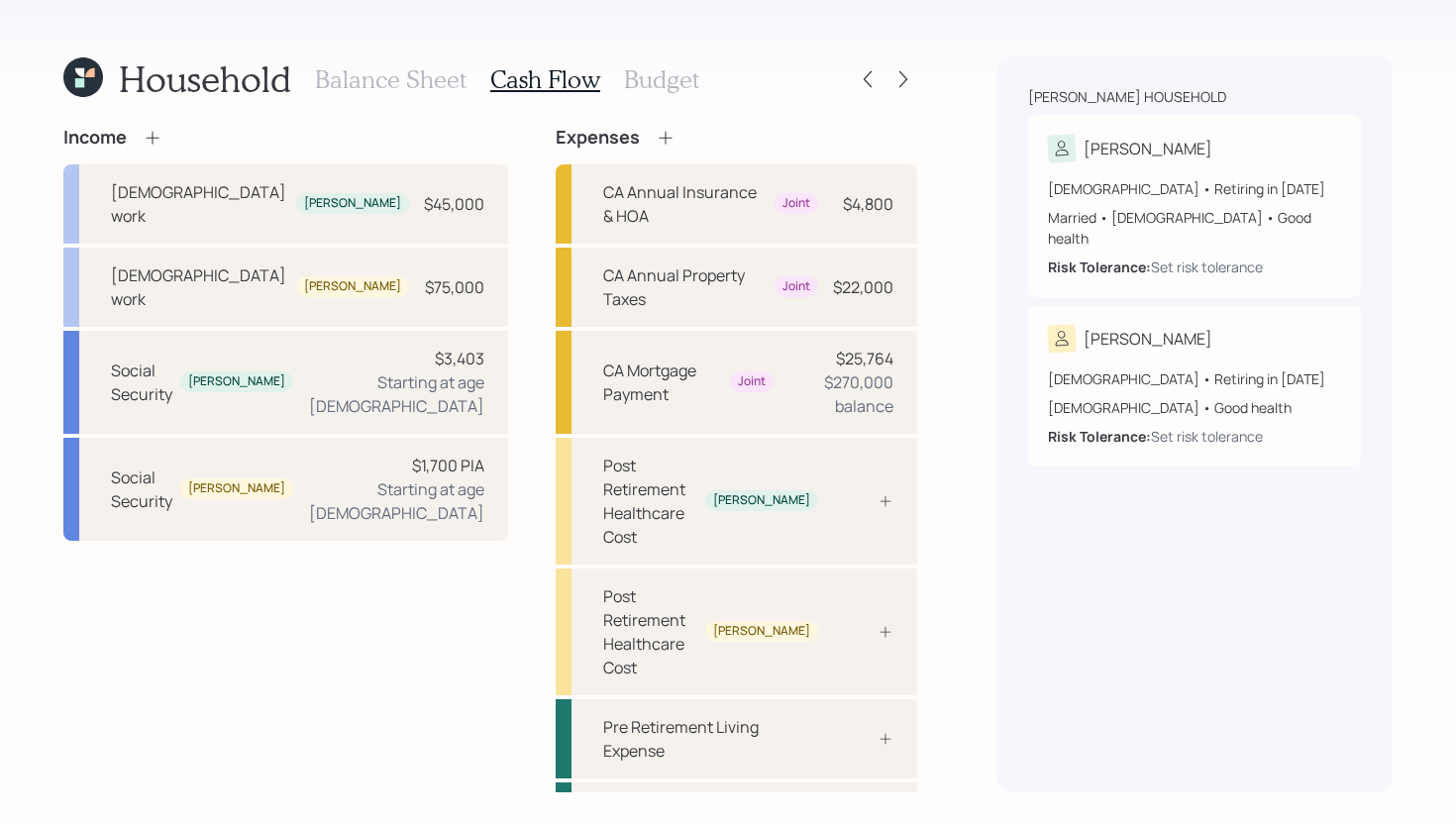 click 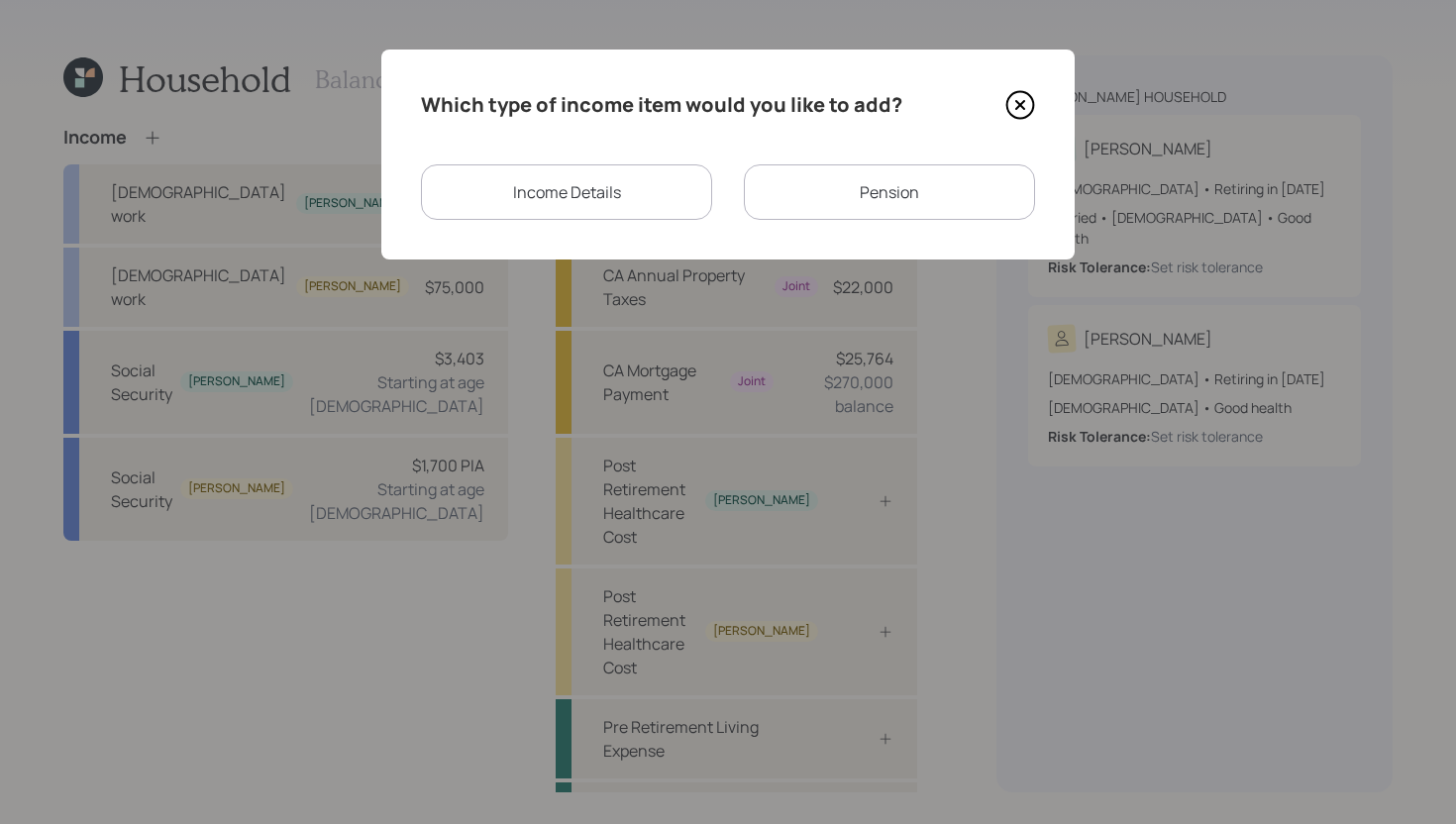 click on "Pension" at bounding box center [889, 192] 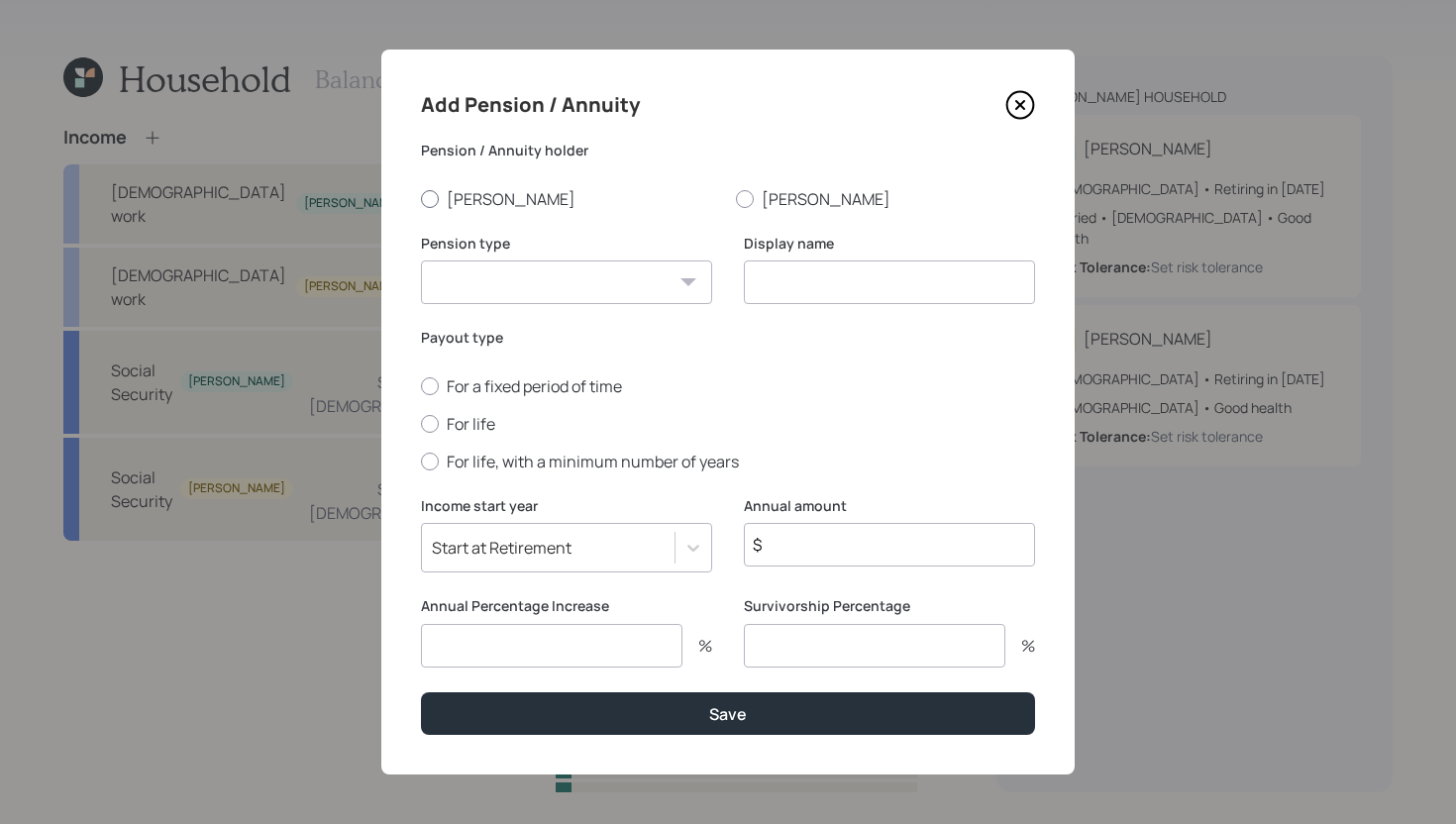 click on "[PERSON_NAME]" at bounding box center (571, 199) 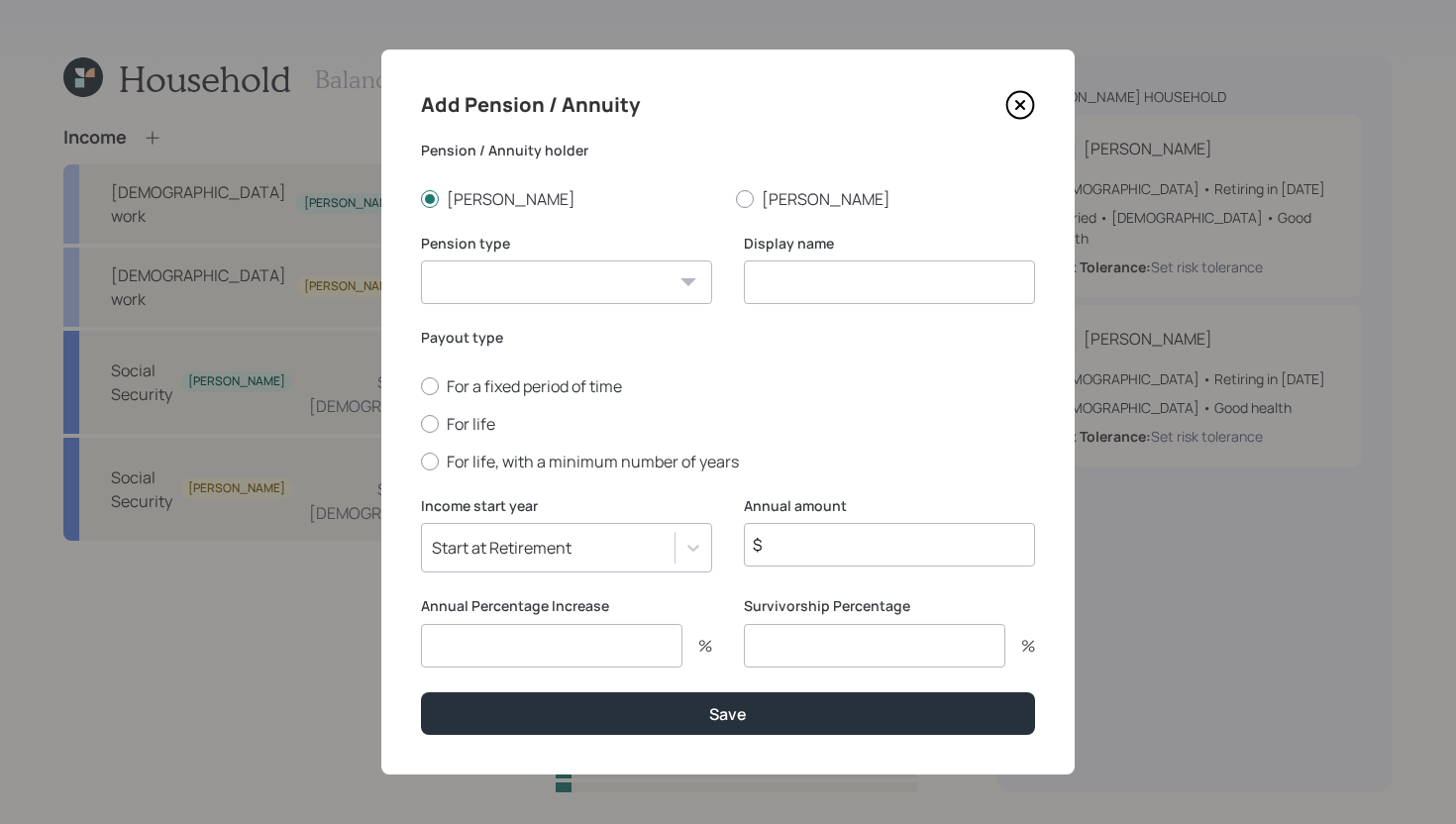 click on "Pension Annuity" at bounding box center (567, 282) 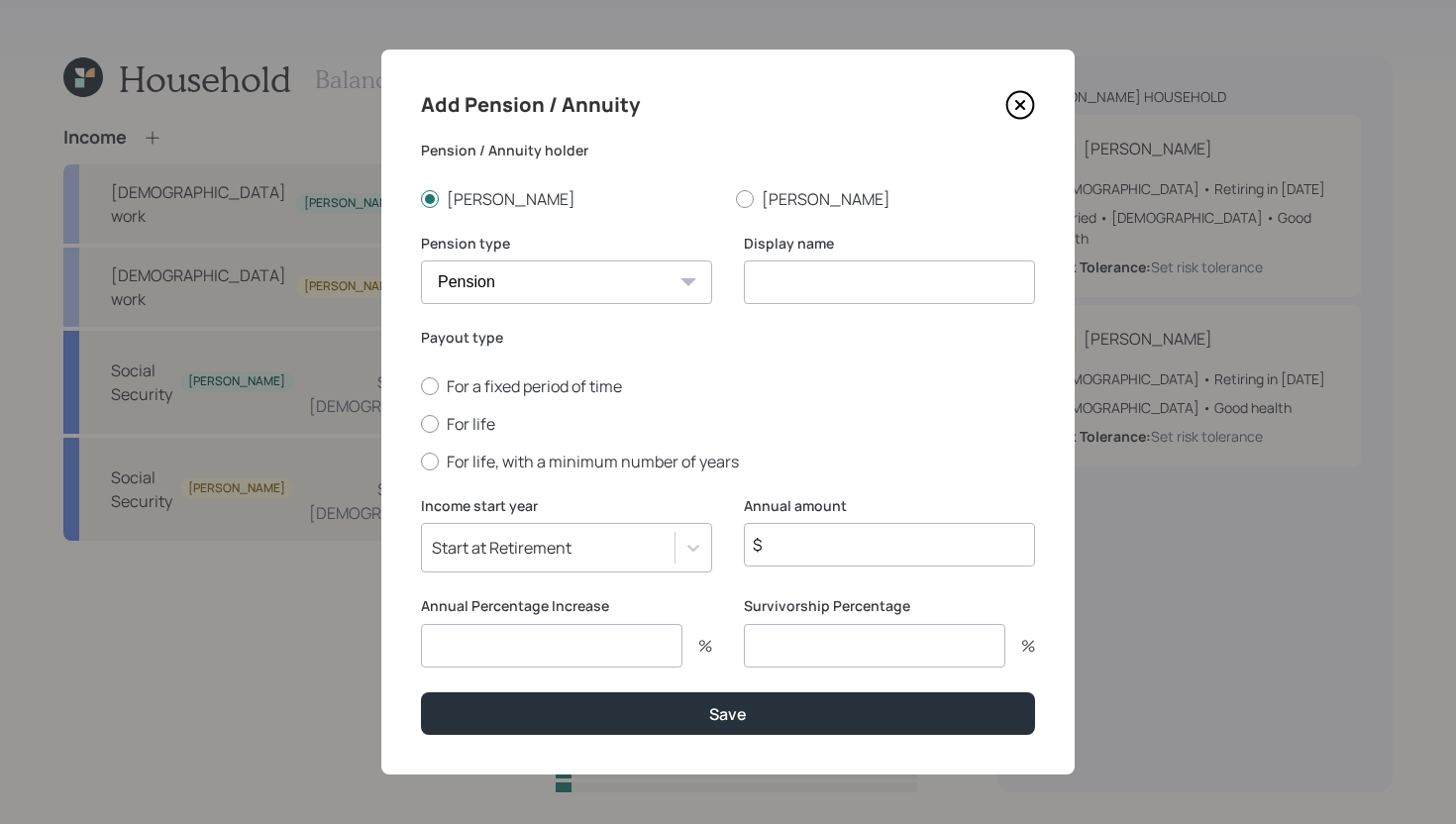 click at bounding box center (889, 282) 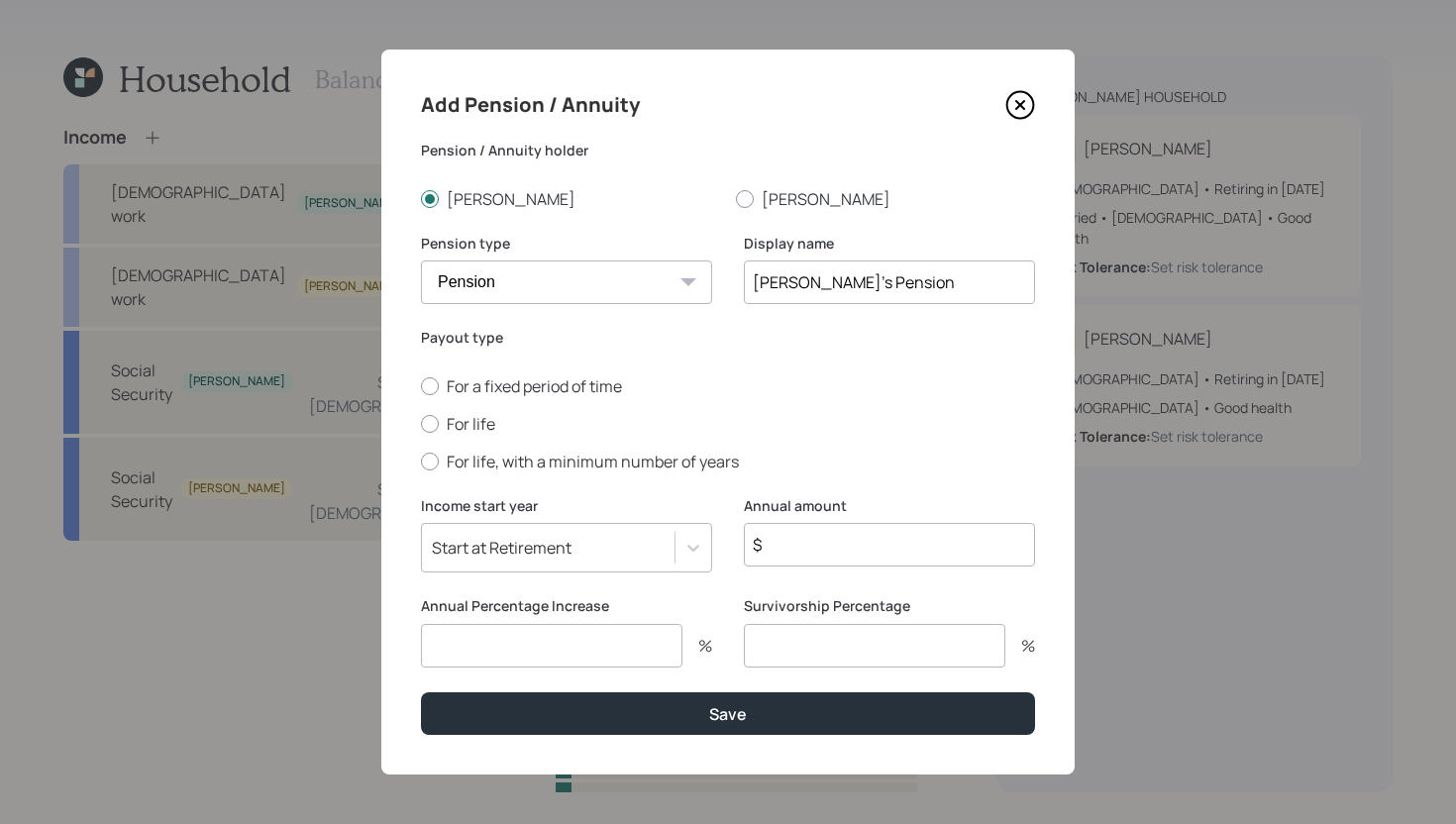 type on "Paul's Pension" 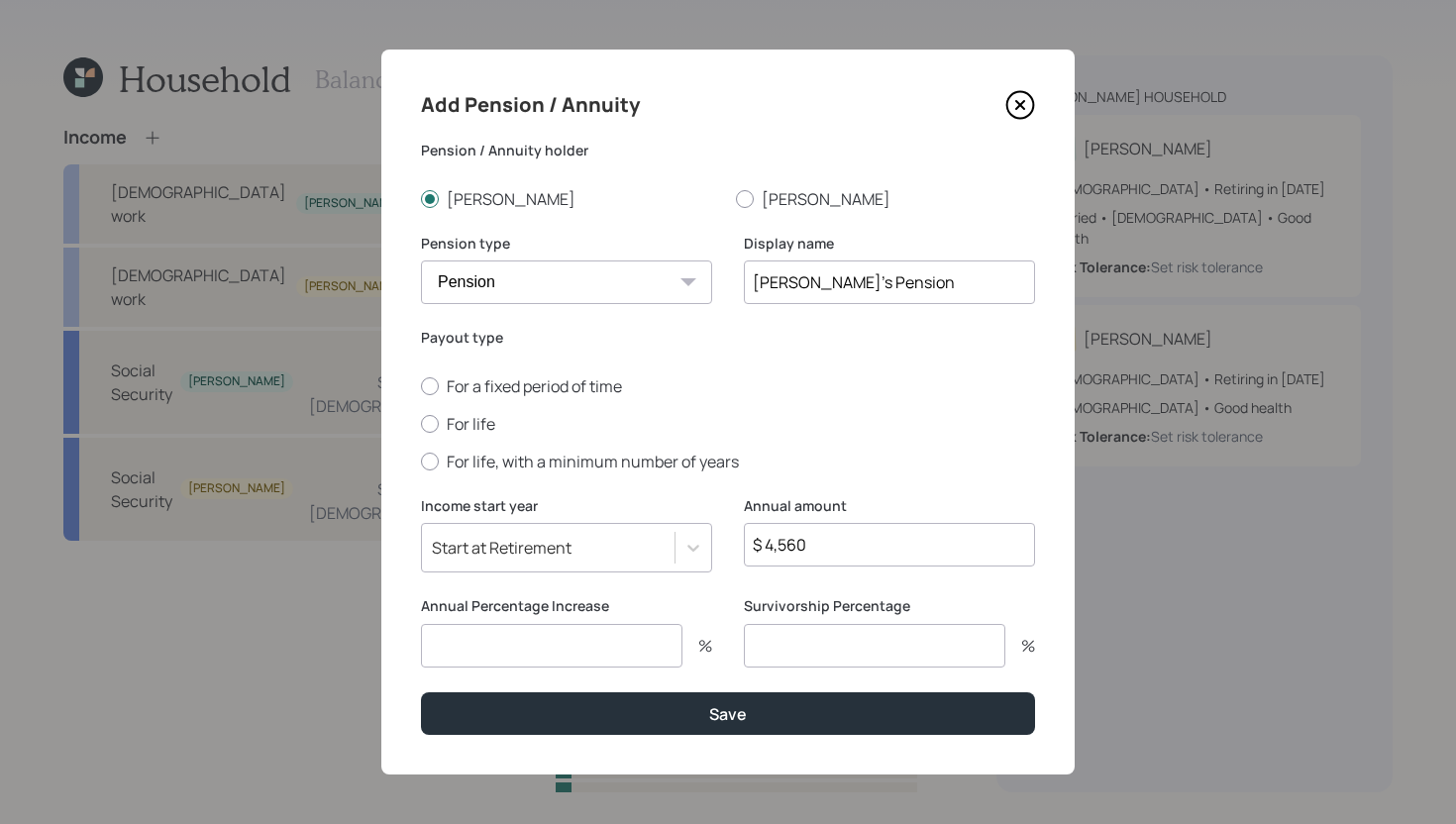 type on "$ 4,560" 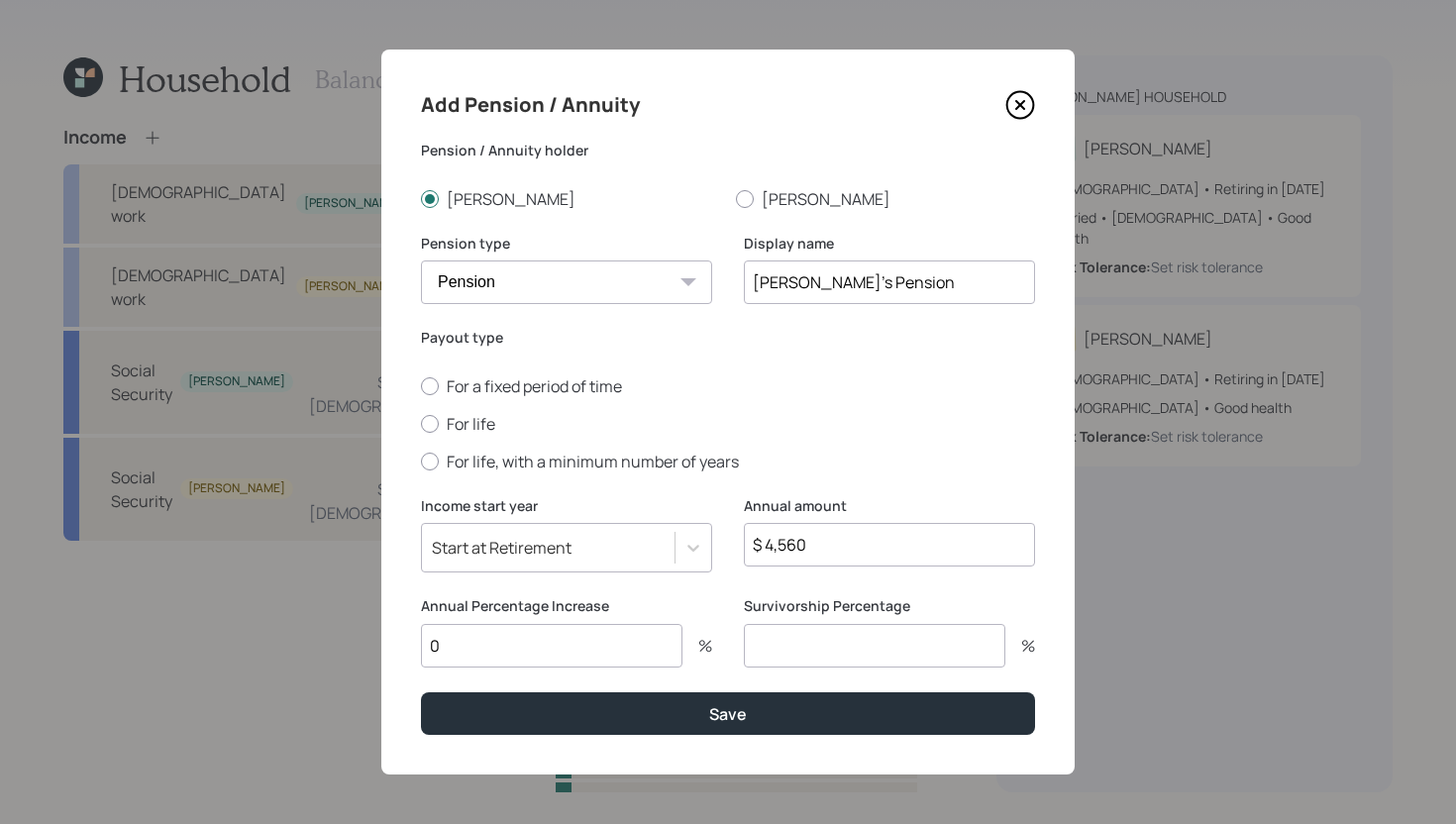 type on "0" 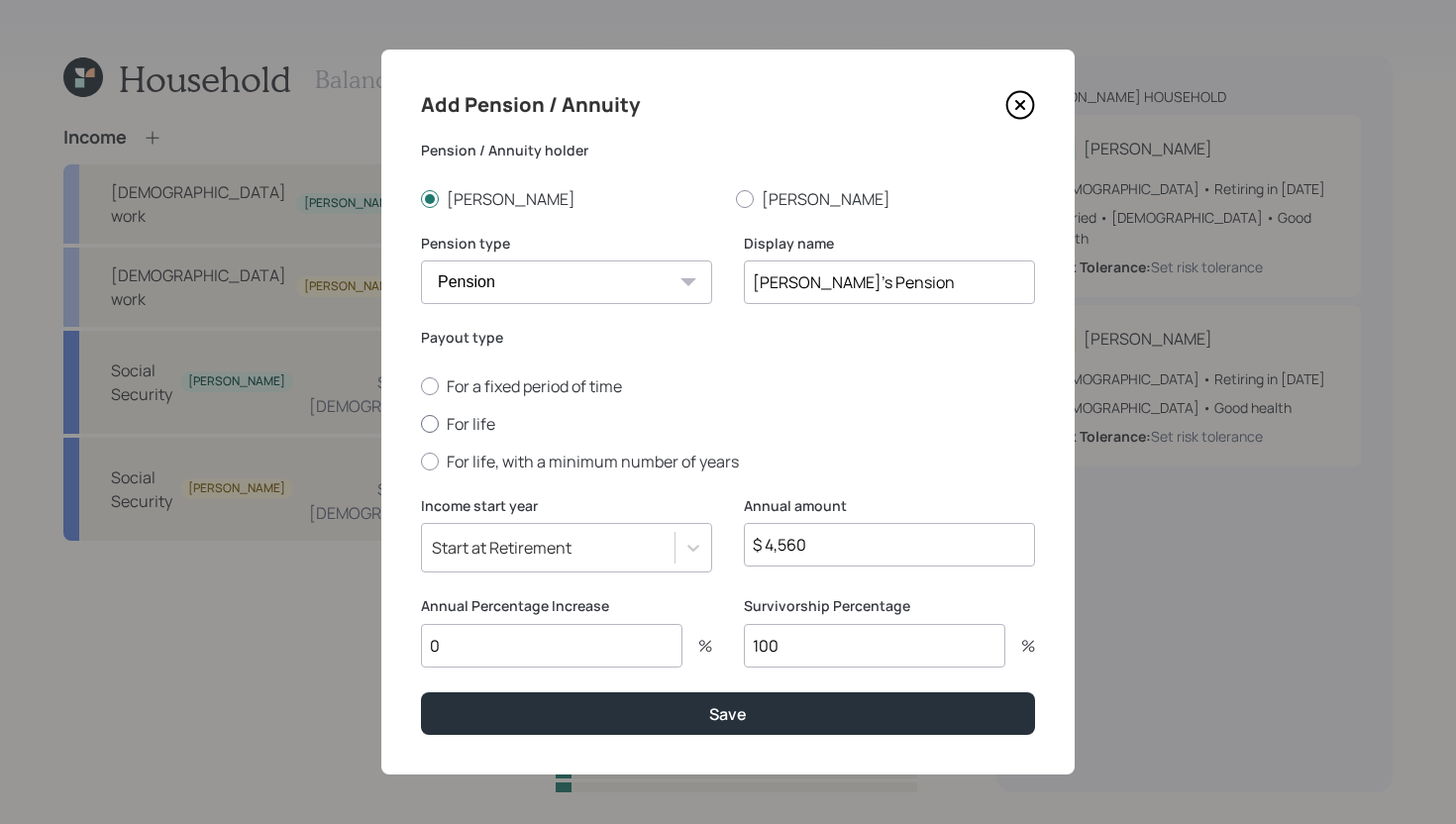 type on "100" 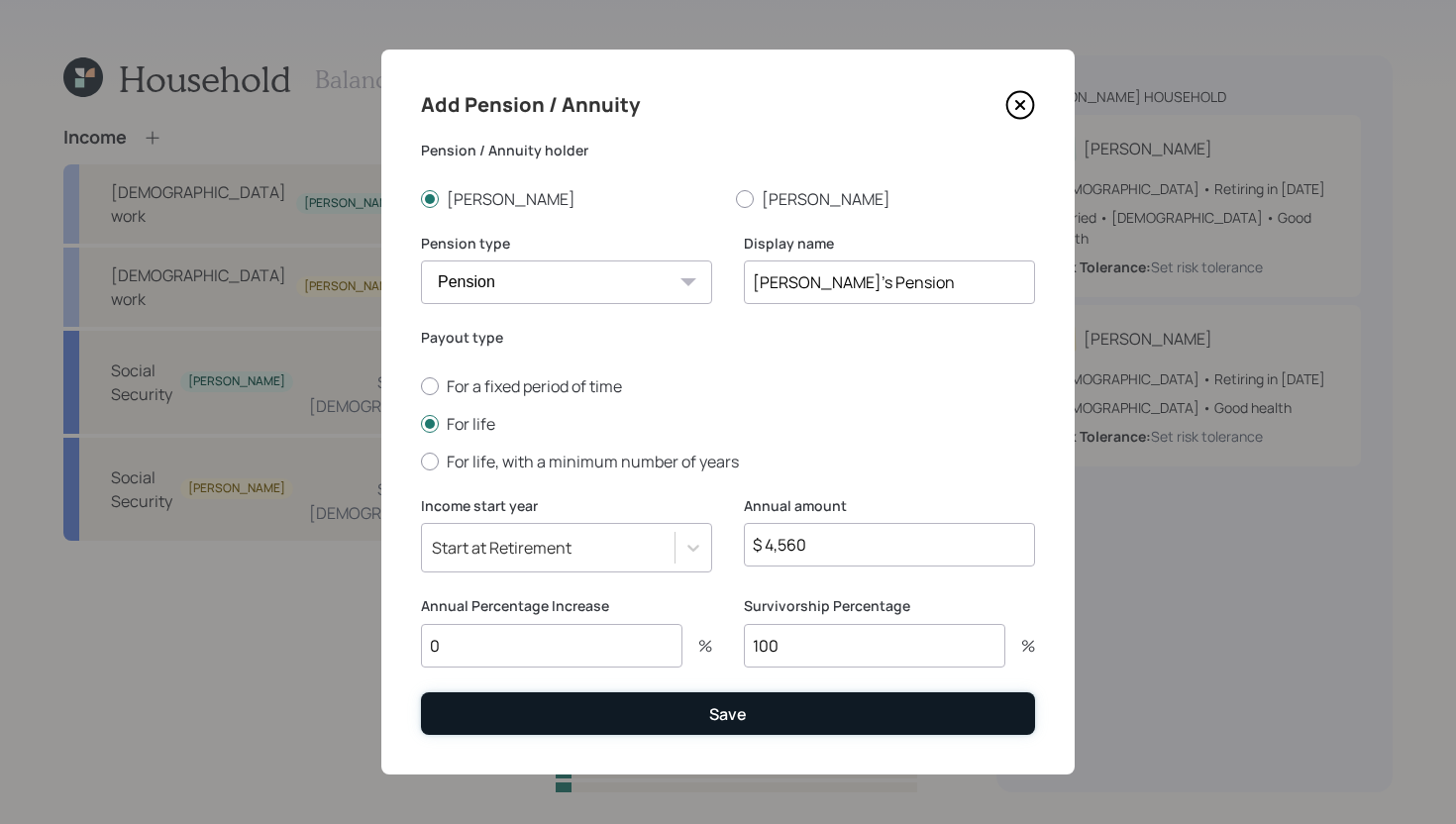 click on "Save" at bounding box center (728, 713) 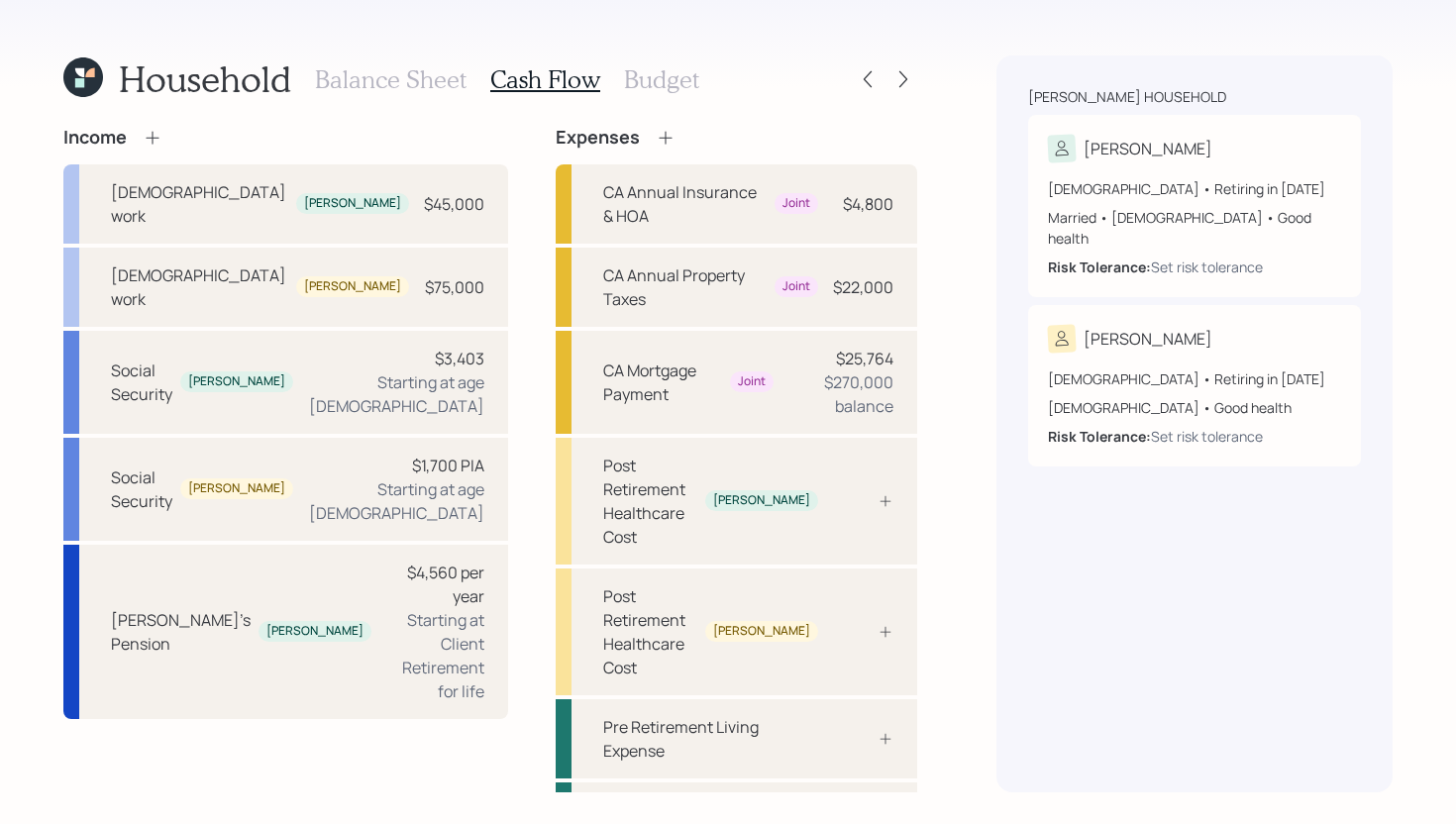 click 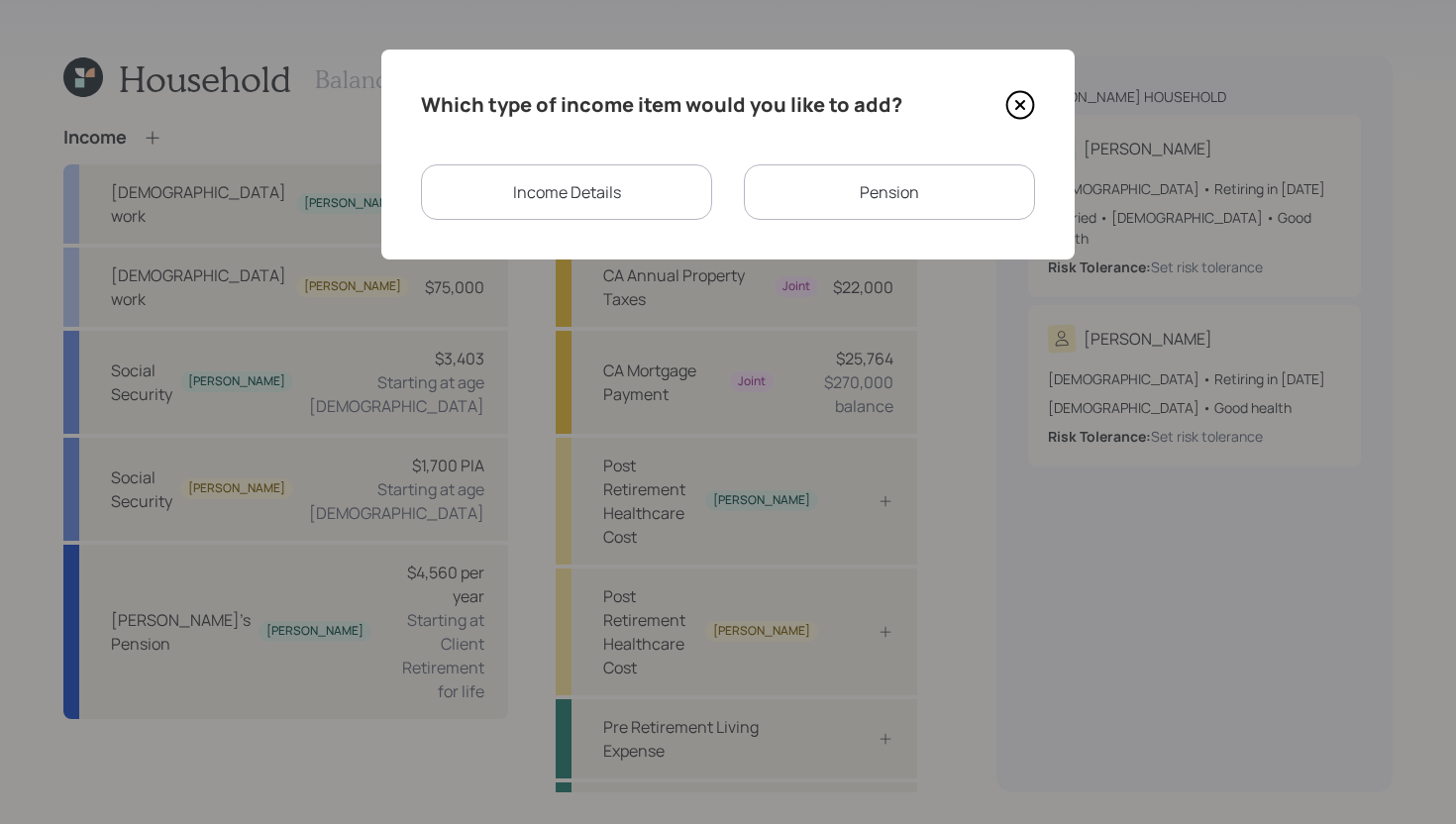 click on "Pension" at bounding box center (889, 192) 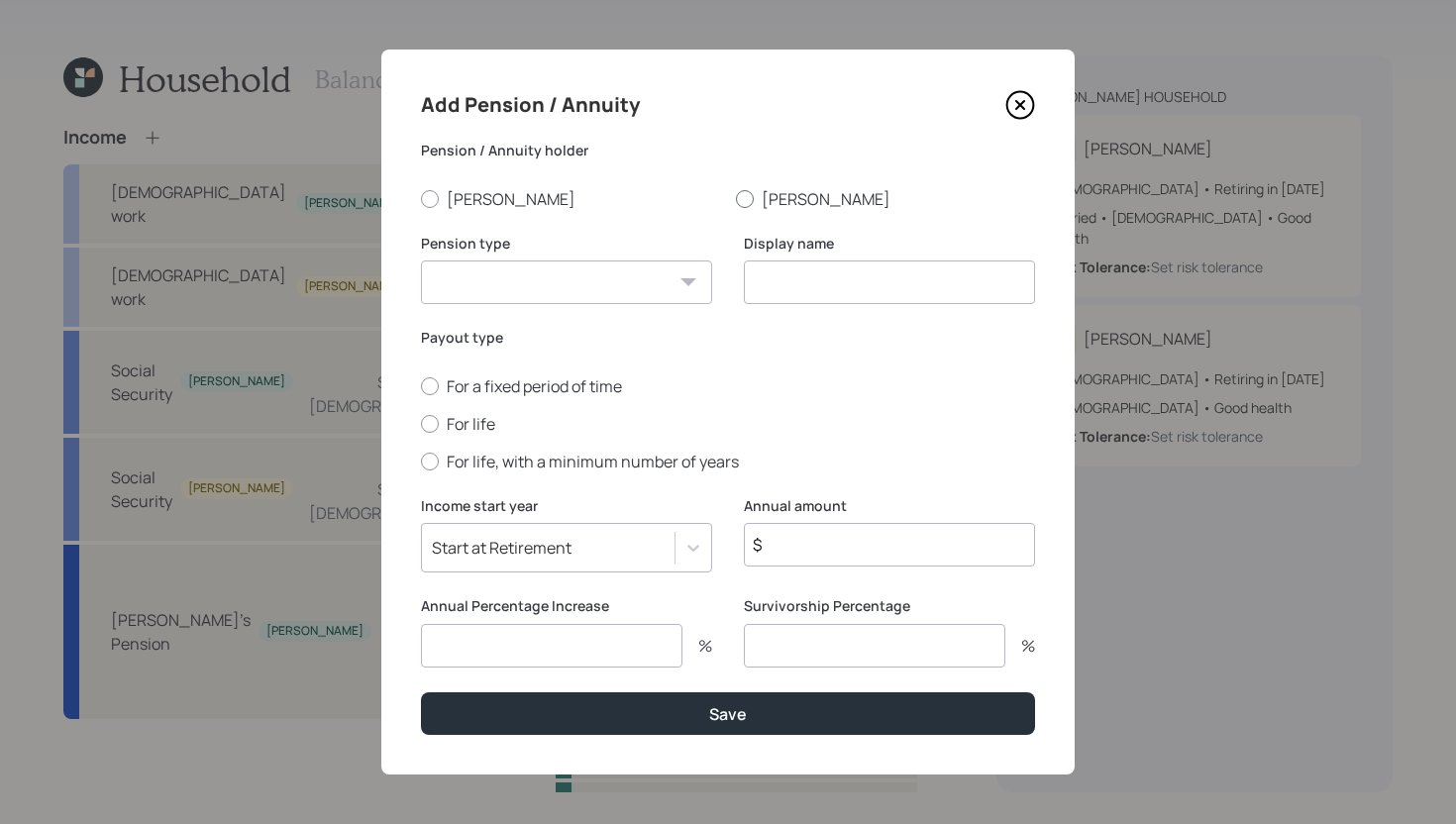 click on "[PERSON_NAME]" at bounding box center [885, 199] 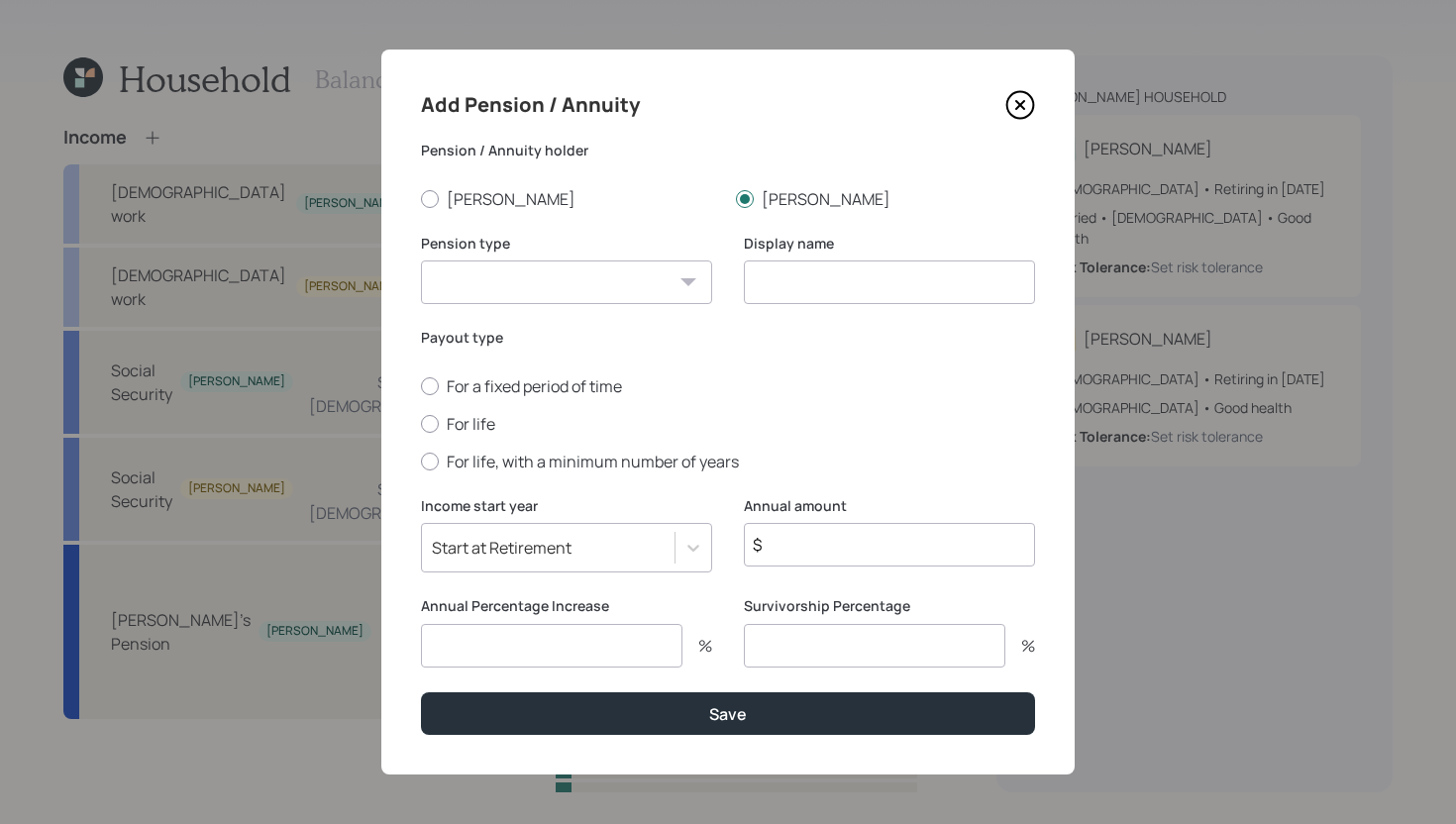 click on "Pension Annuity" at bounding box center (567, 282) 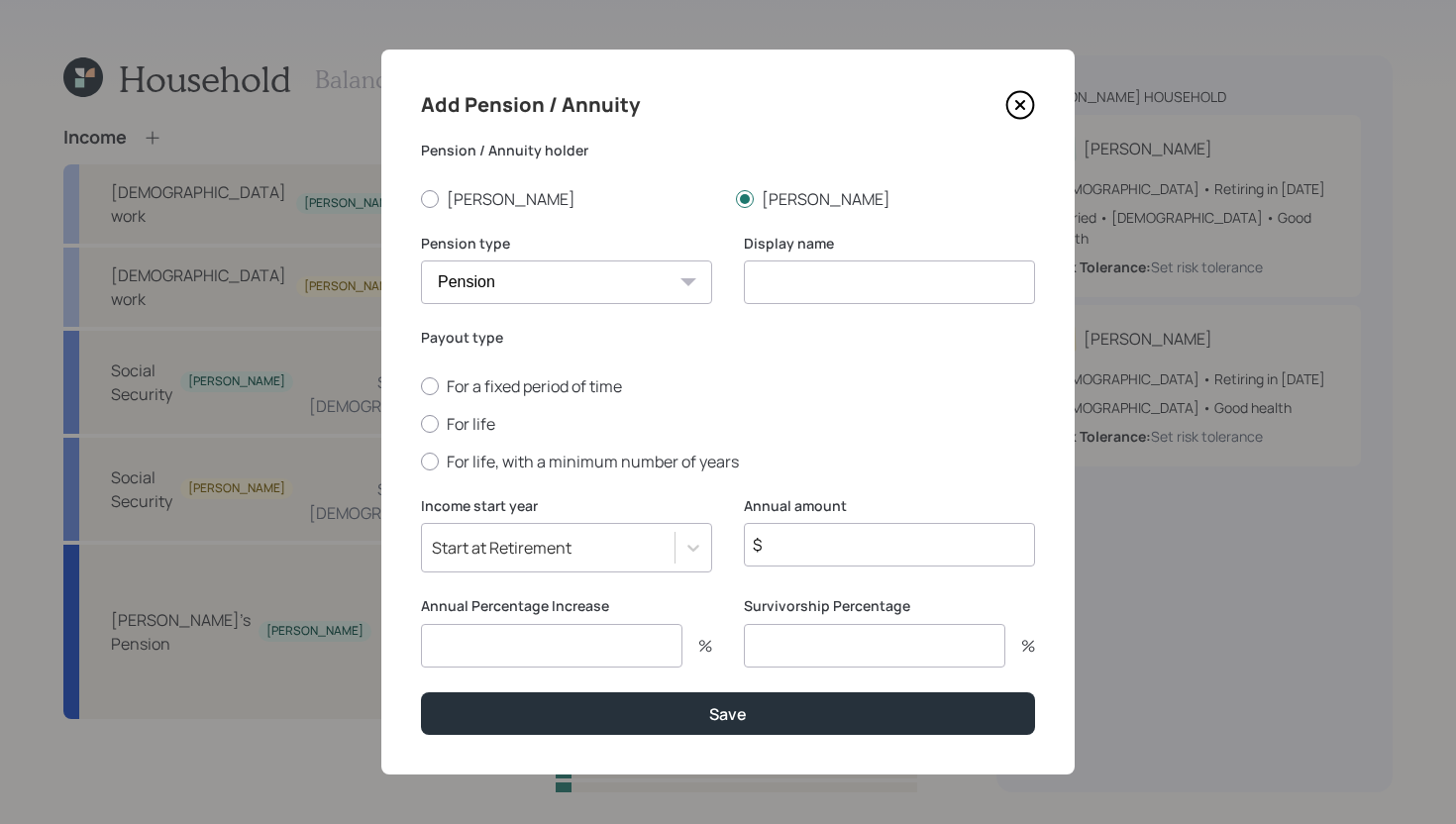 click at bounding box center [889, 282] 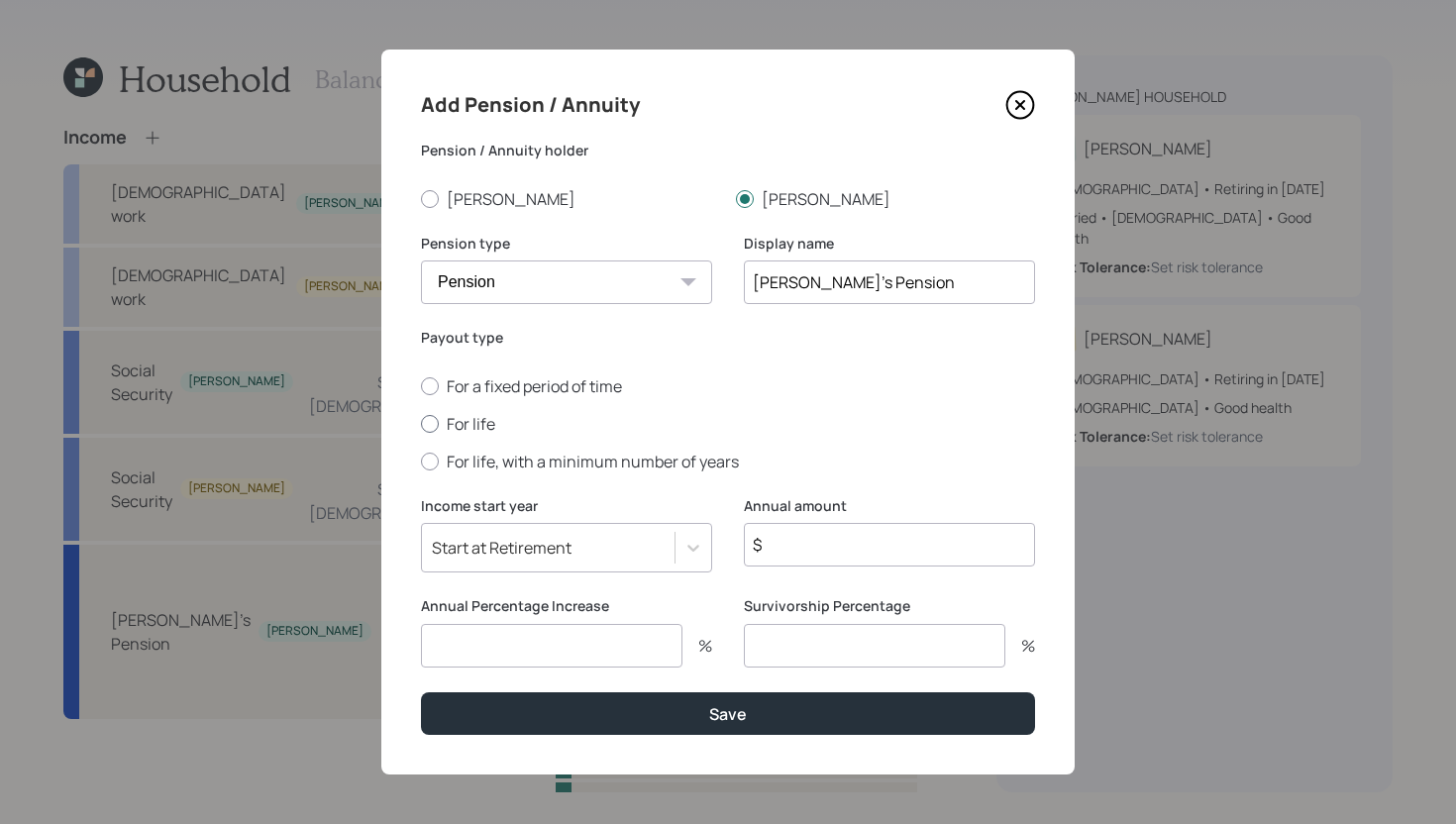 type on "Gina's Pension" 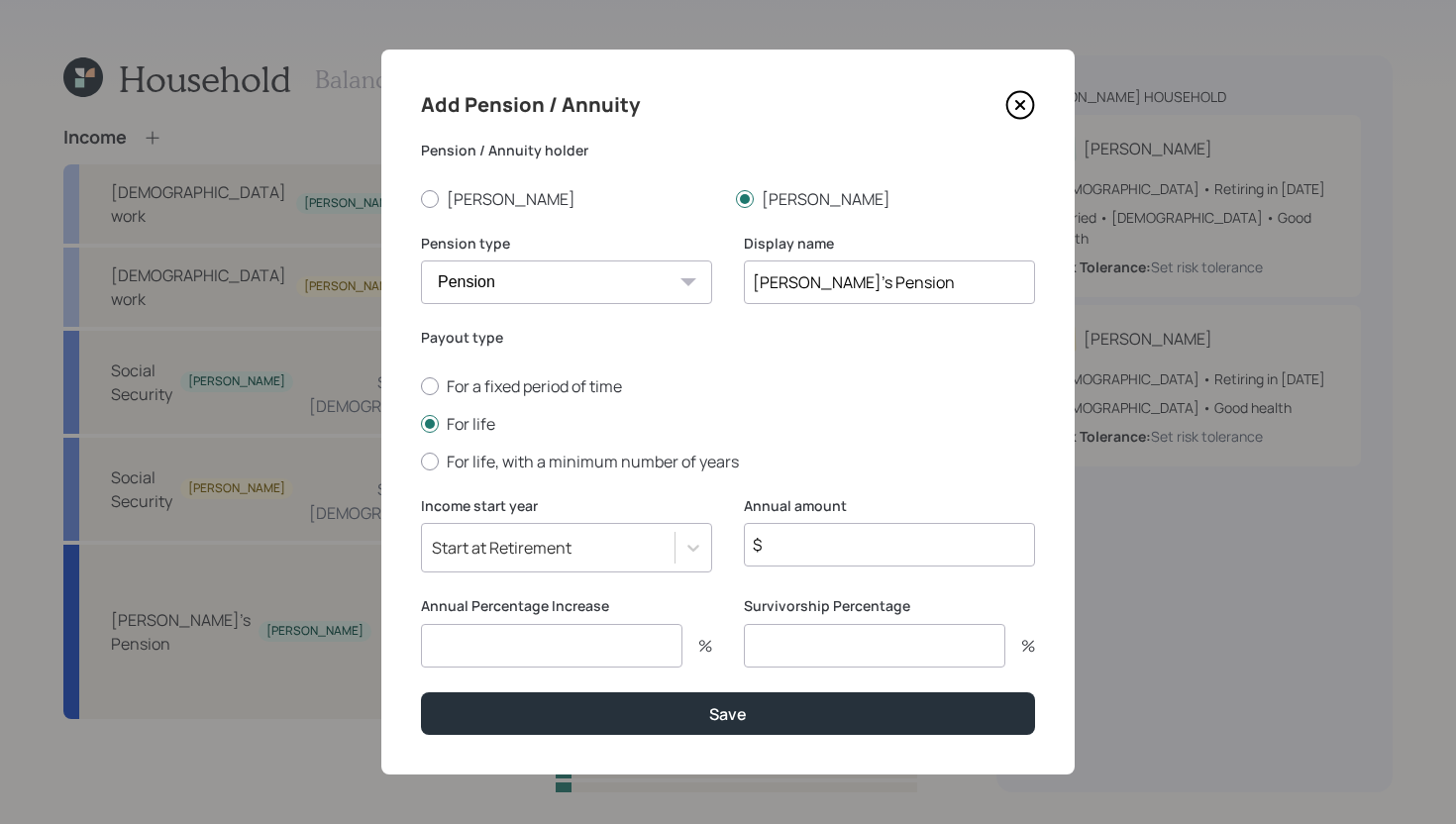click on "$" at bounding box center [889, 545] 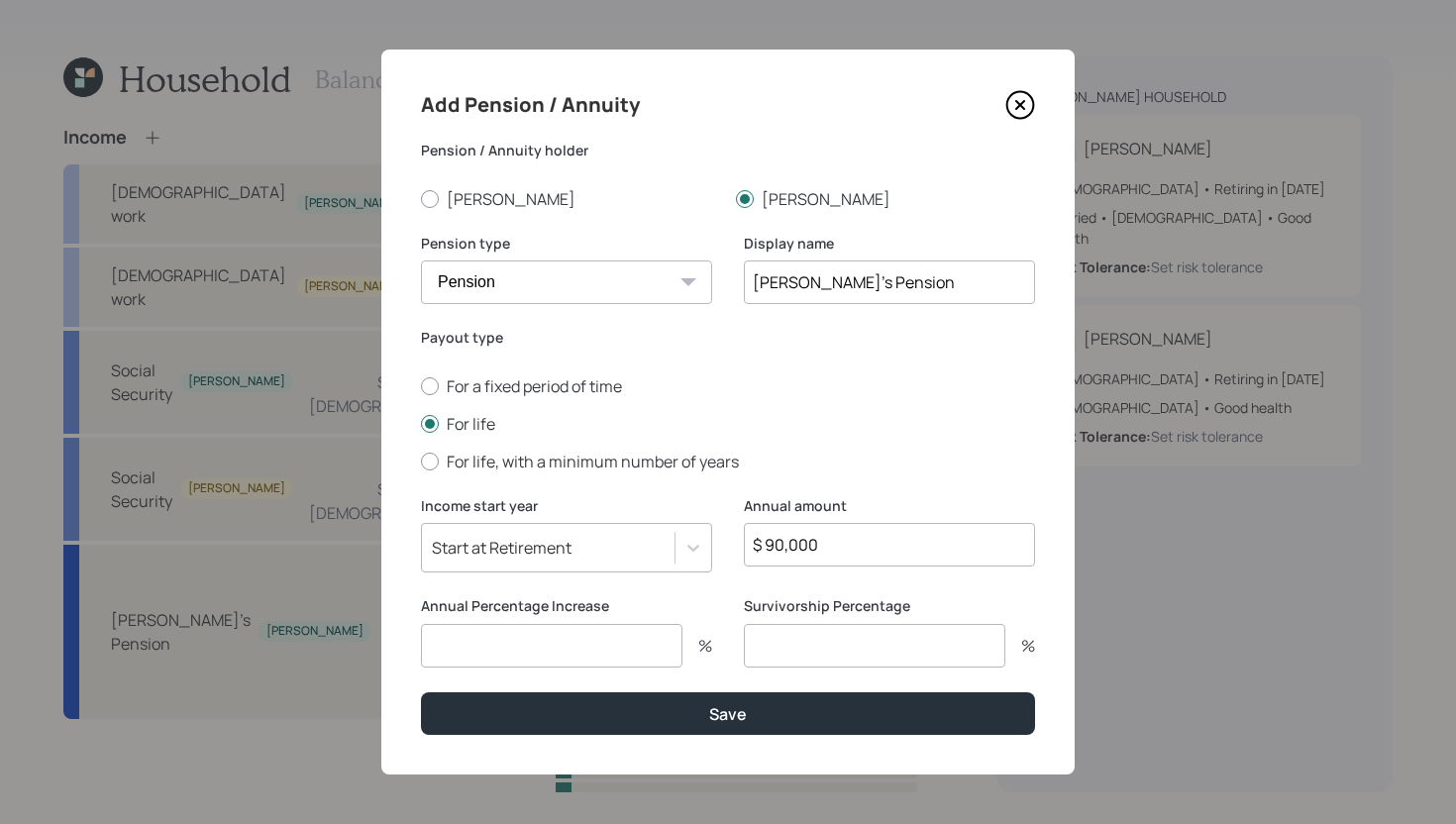 type on "$ 90,000" 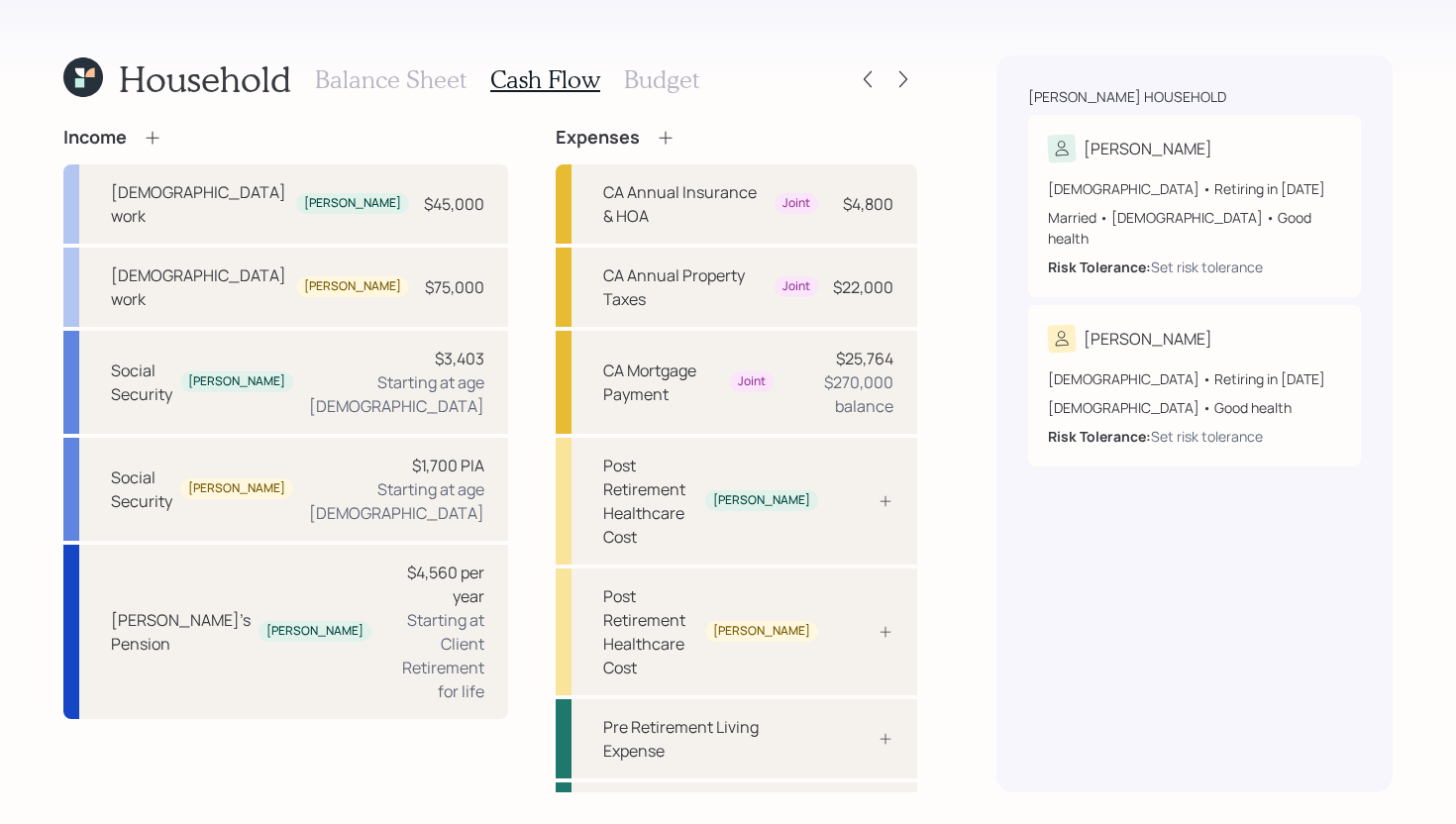 click on "Balance Sheet" at bounding box center [390, 79] 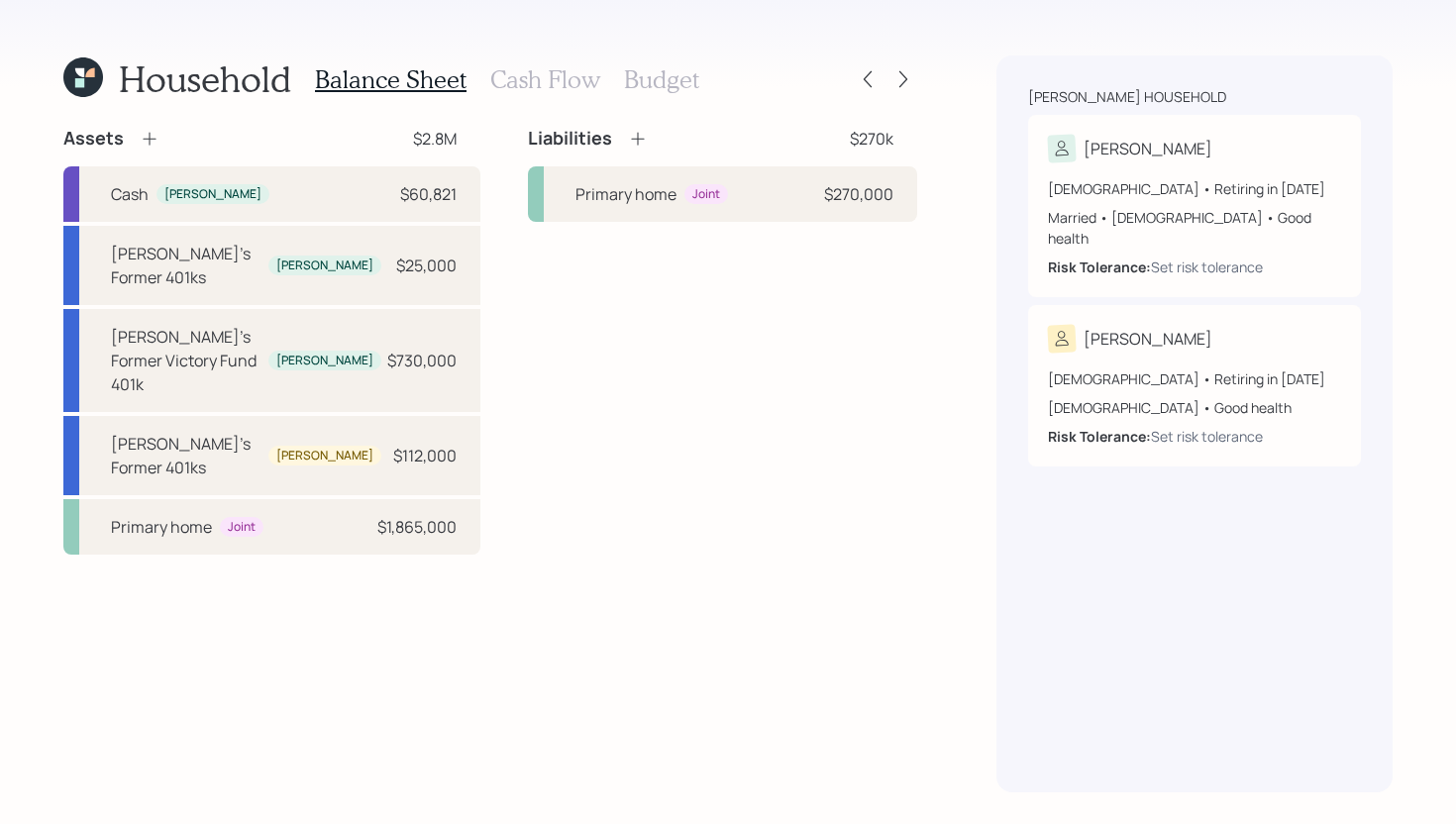 click 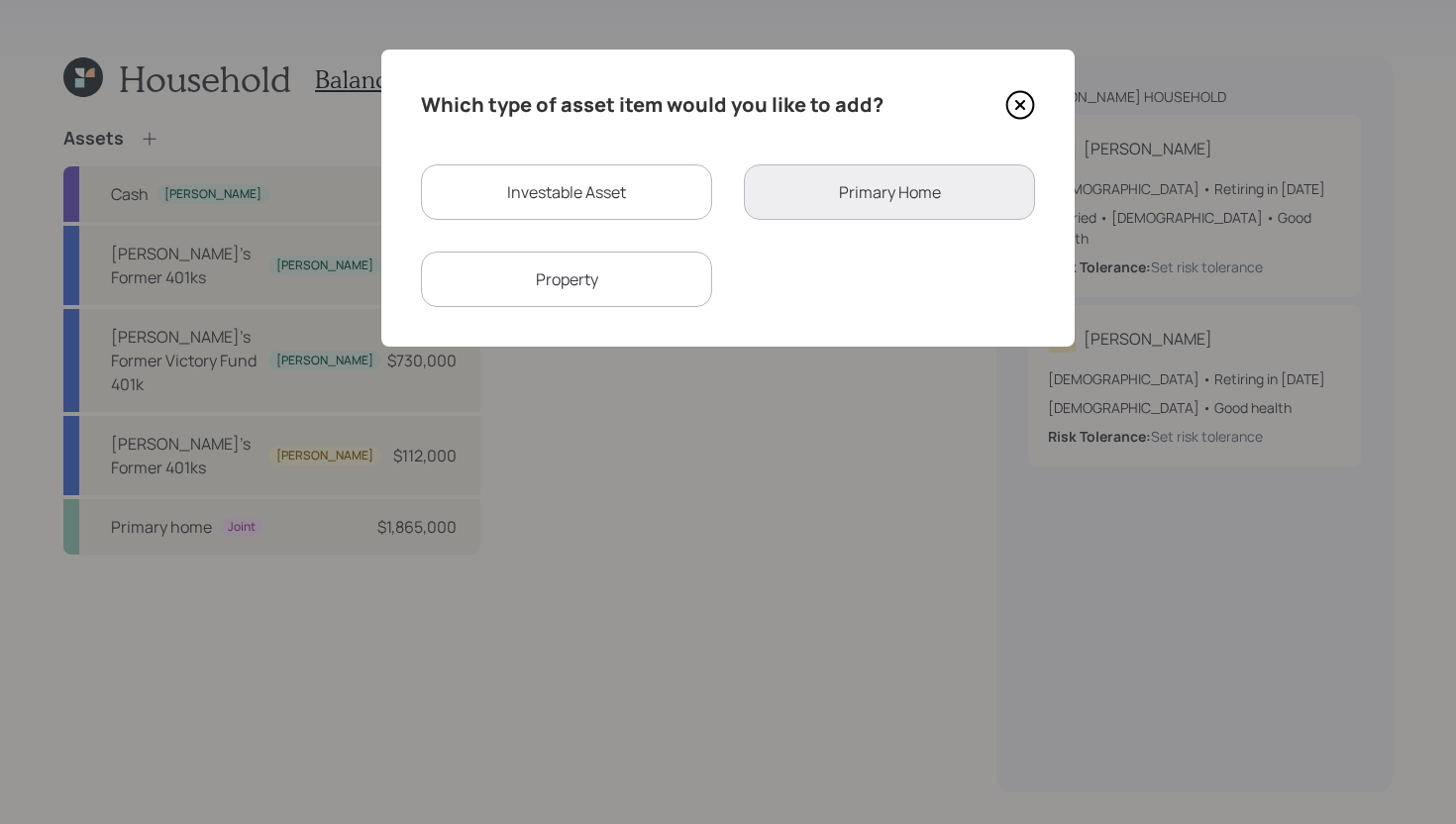 click on "Investable Asset" at bounding box center [567, 192] 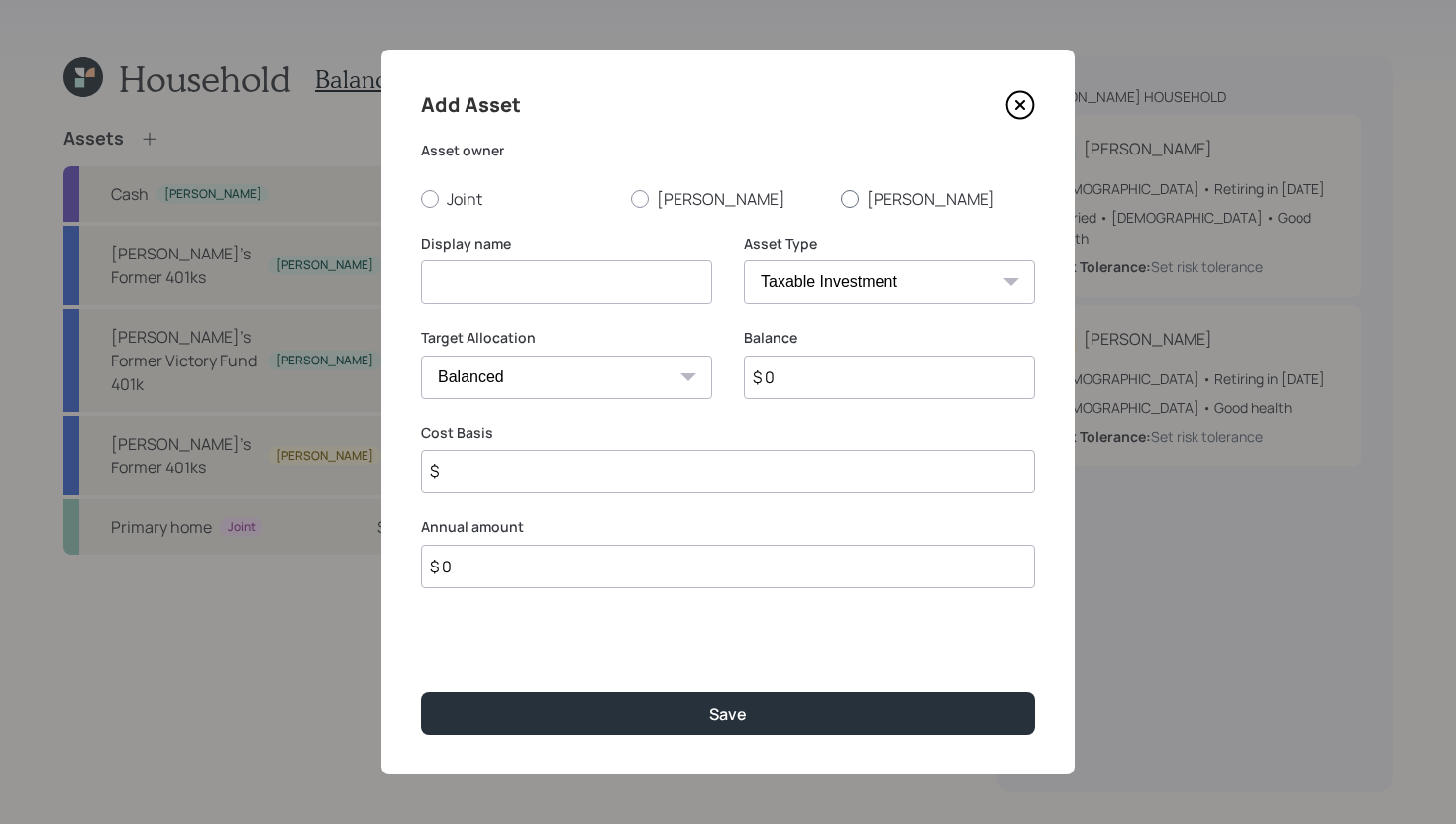 click at bounding box center [850, 199] 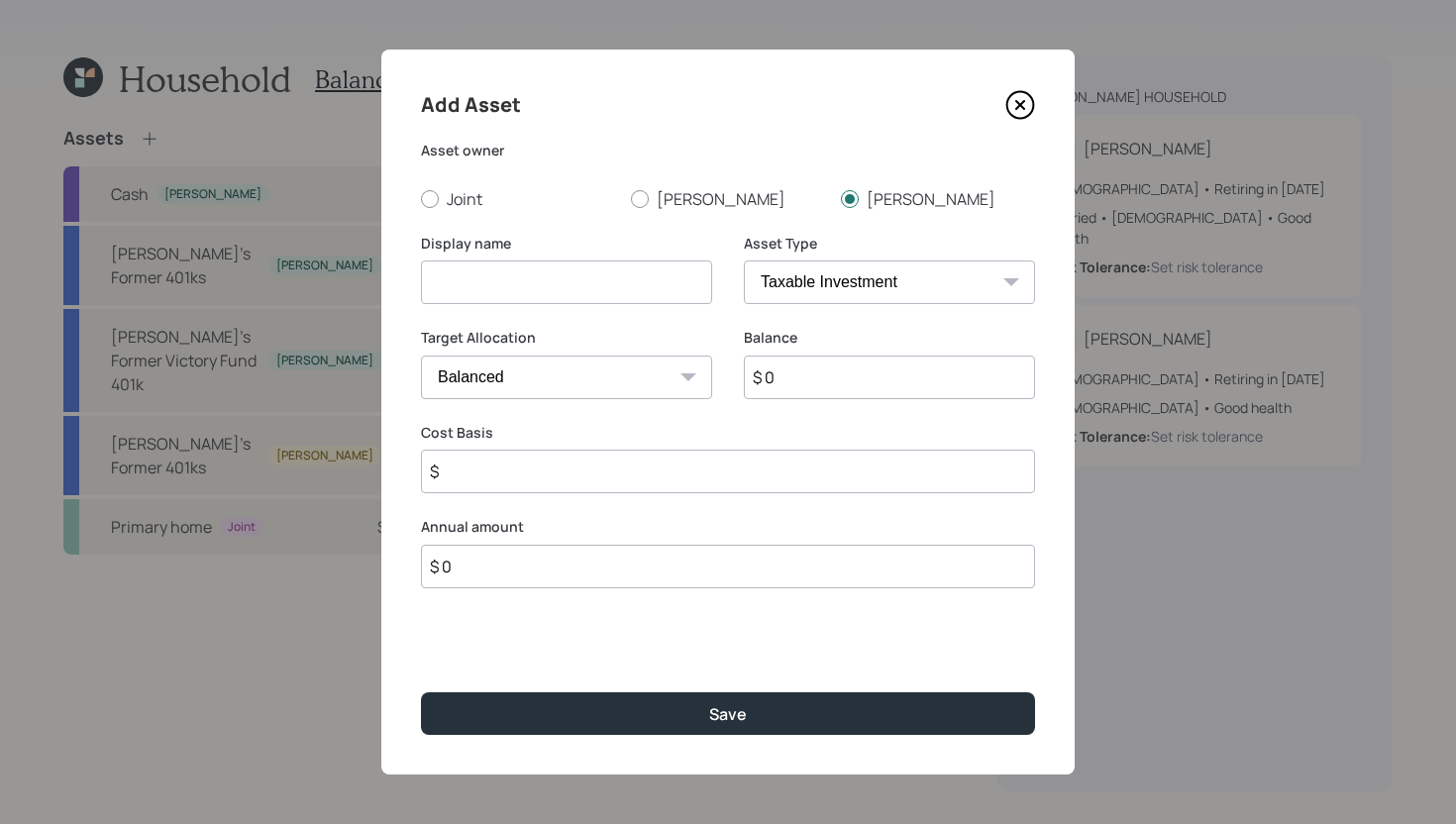 click at bounding box center [567, 282] 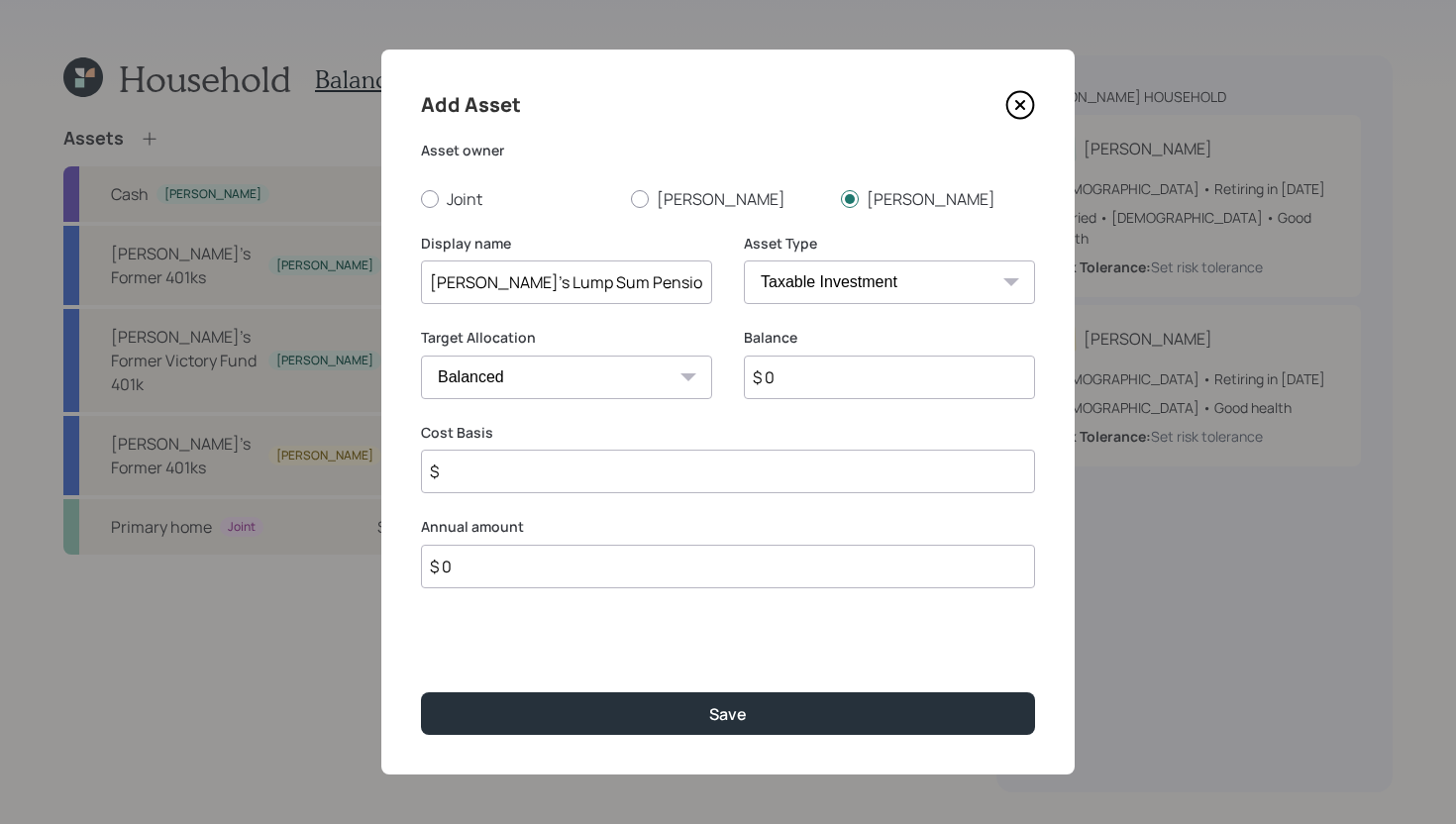 type on "[PERSON_NAME]'s Lump Sum Pension" 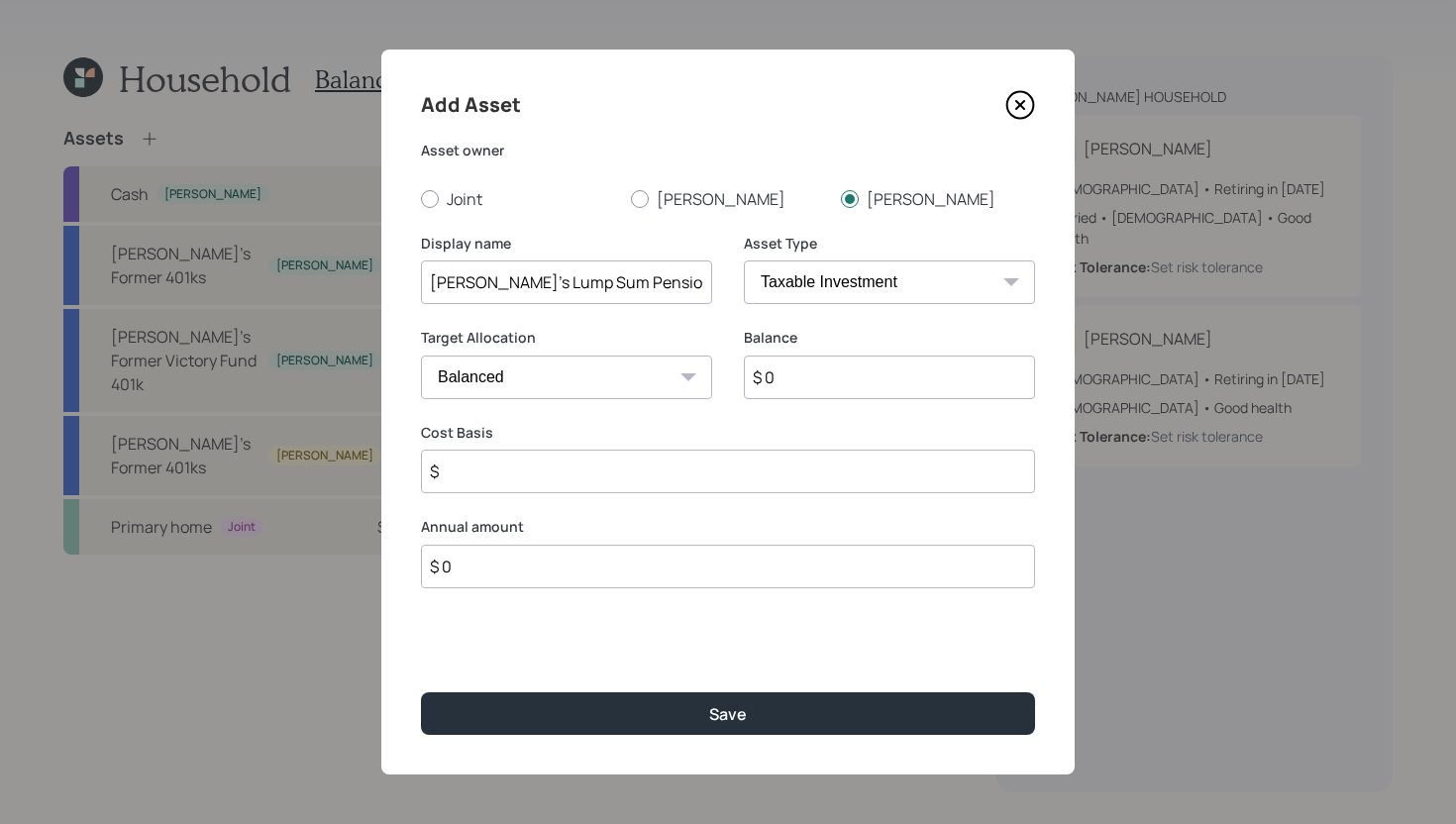 click on "SEP IRA IRA Roth IRA 401(k) Roth 401(k) 403(b) Roth 403(b) 457(b) Roth 457(b) Health Savings Account 529 Taxable Investment Checking / Savings Emergency Fund" at bounding box center [889, 282] 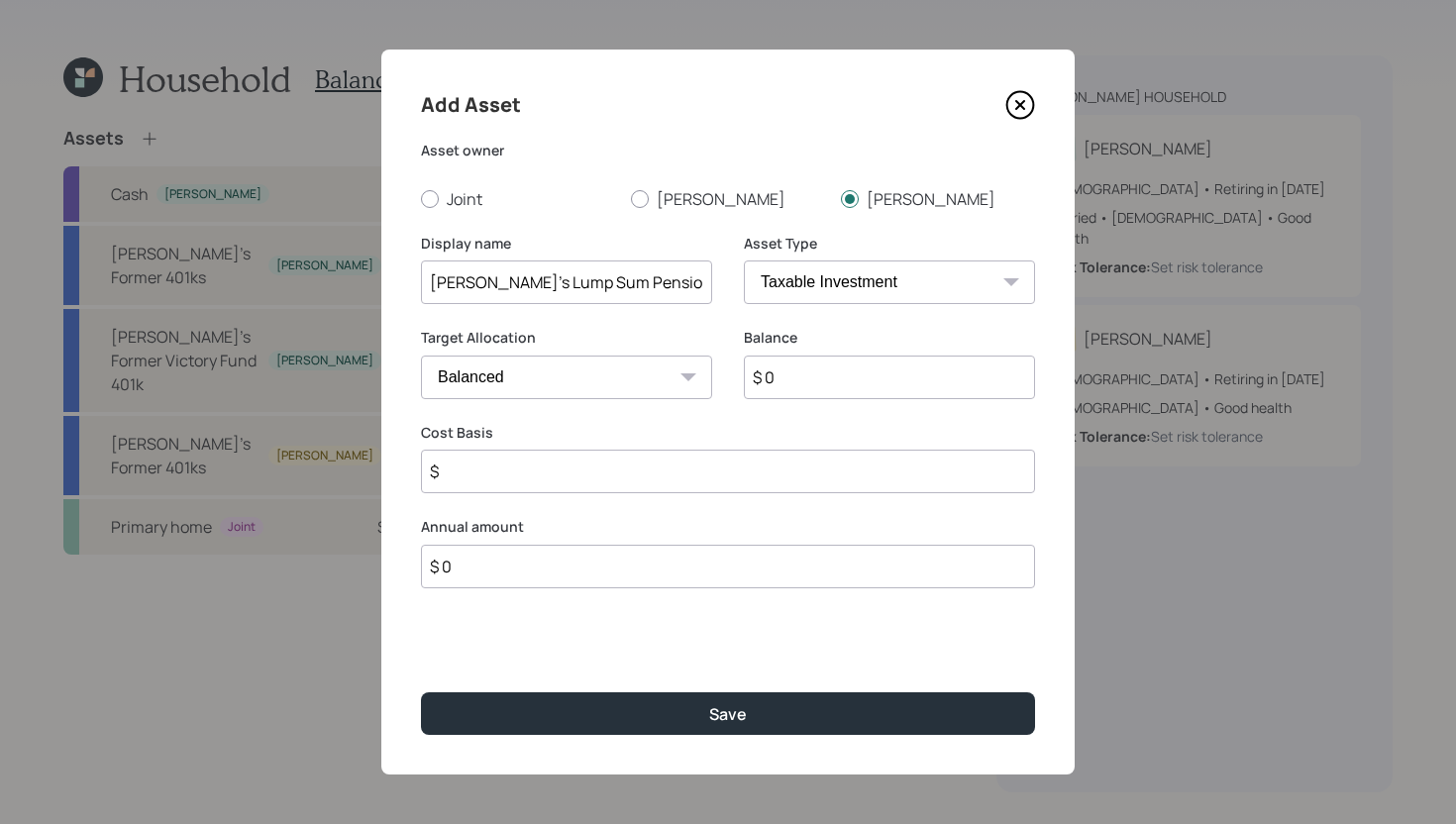 select on "ira" 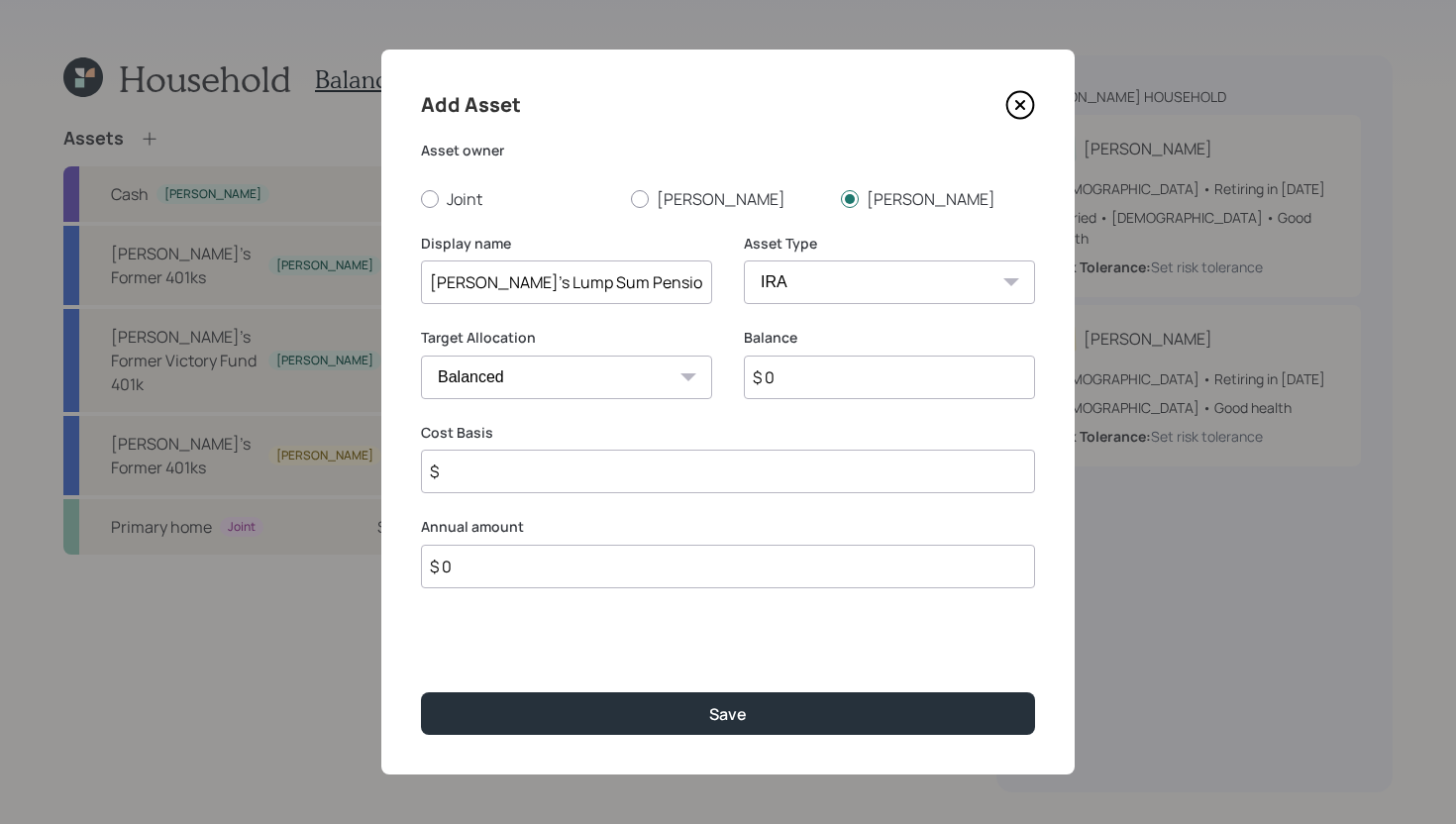 type on "$" 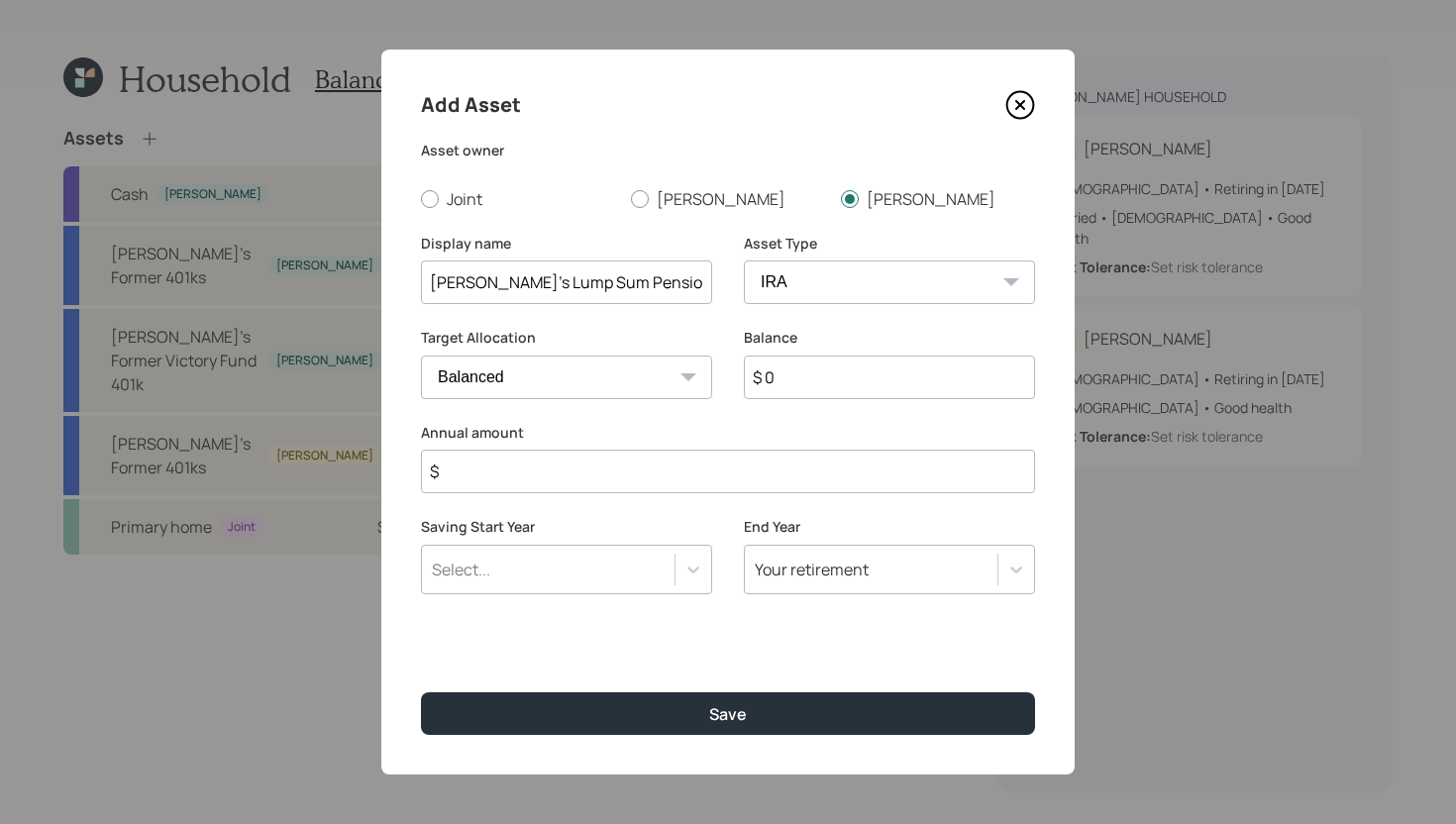 click on "$ 0" at bounding box center [889, 377] 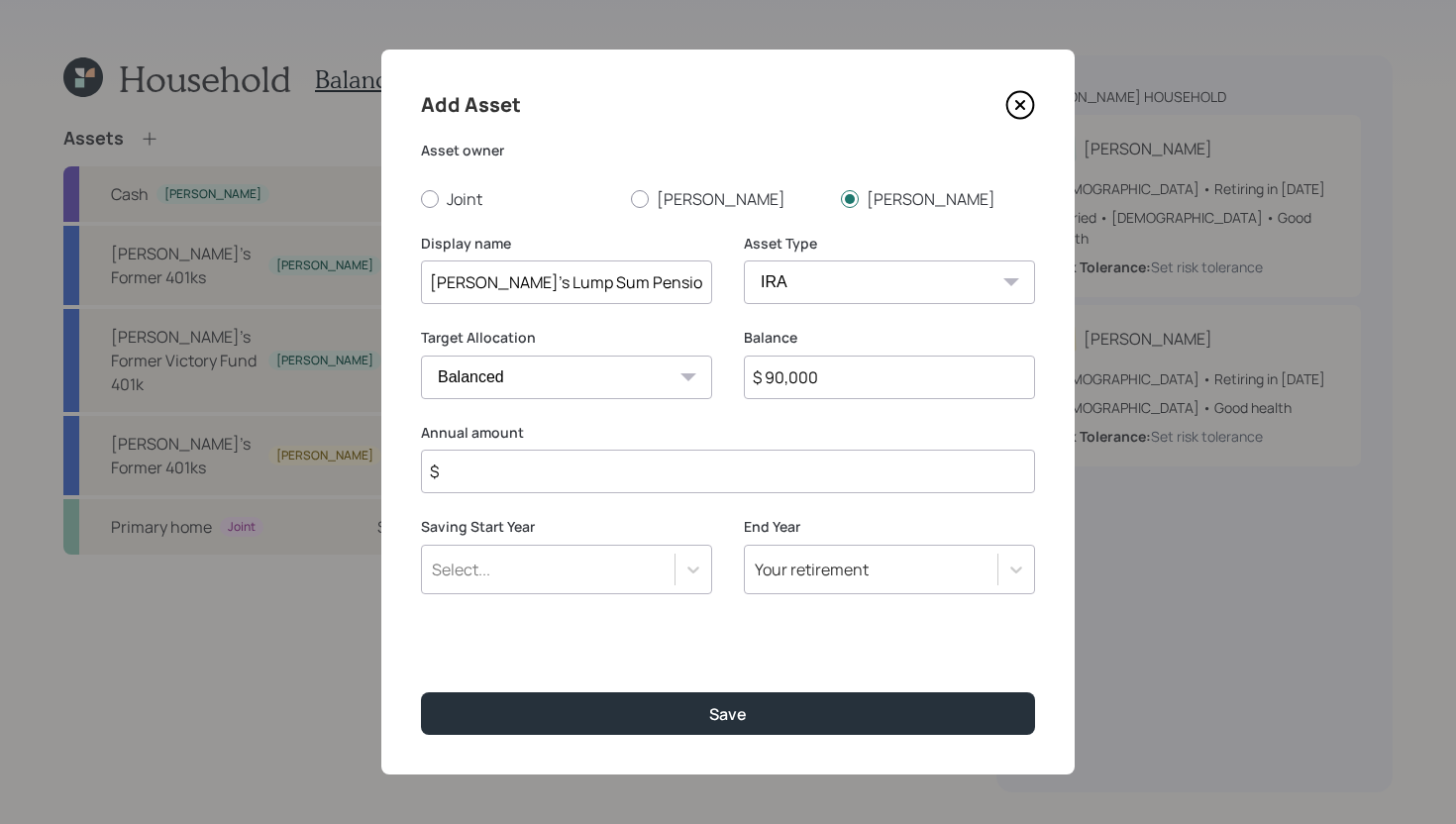 type on "$ 90,000" 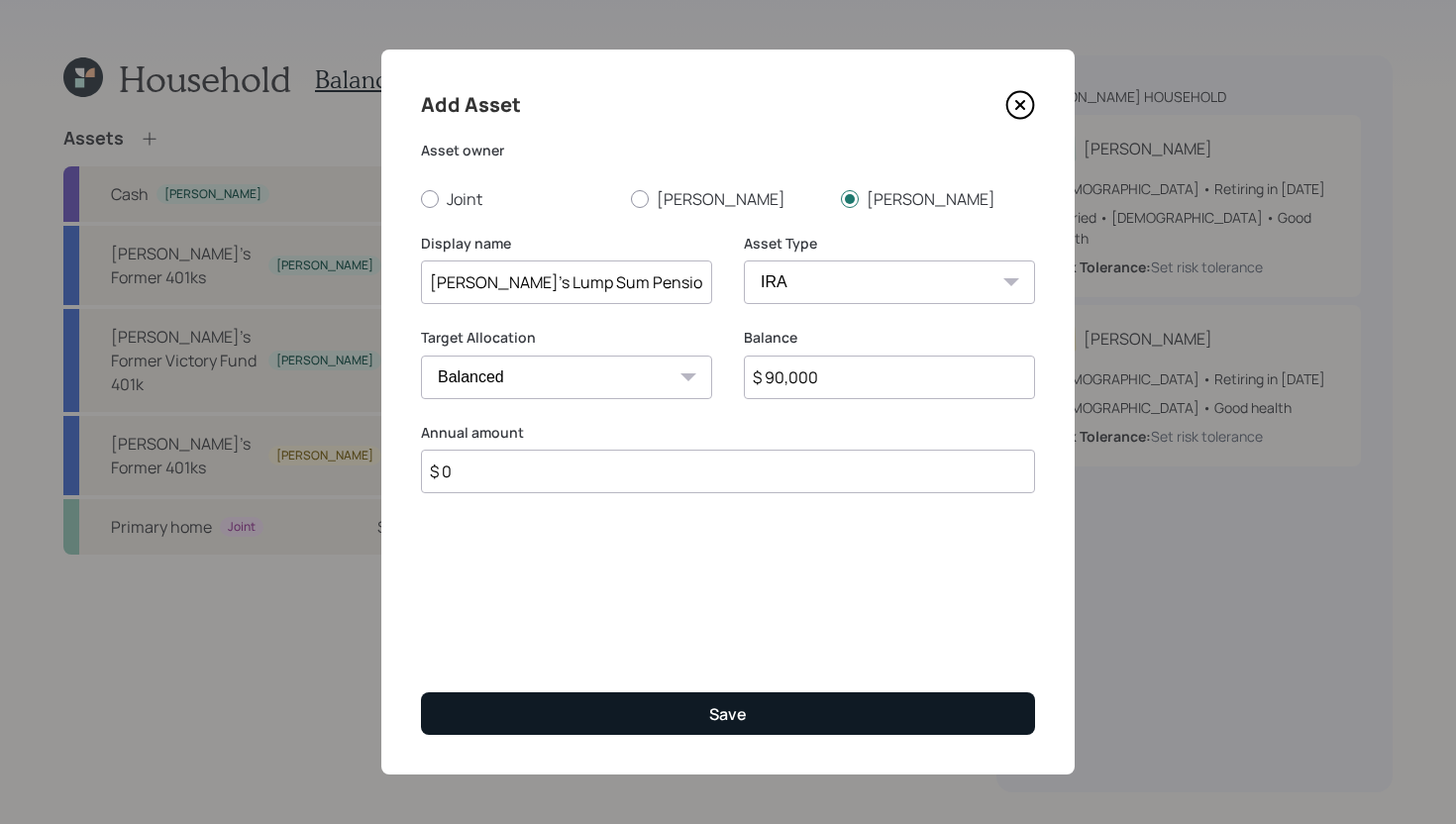type on "$ 0" 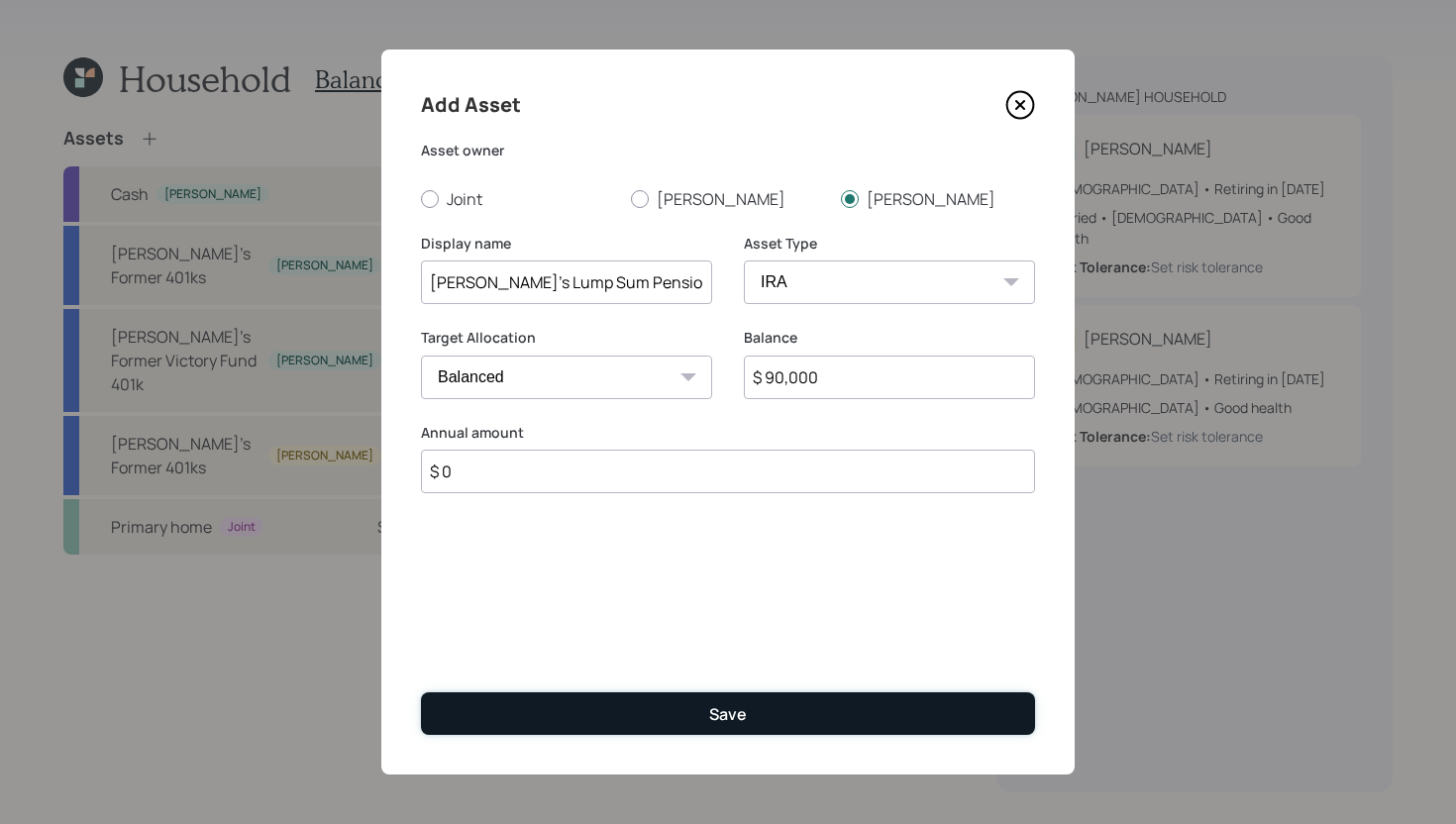 click on "Save" at bounding box center (728, 713) 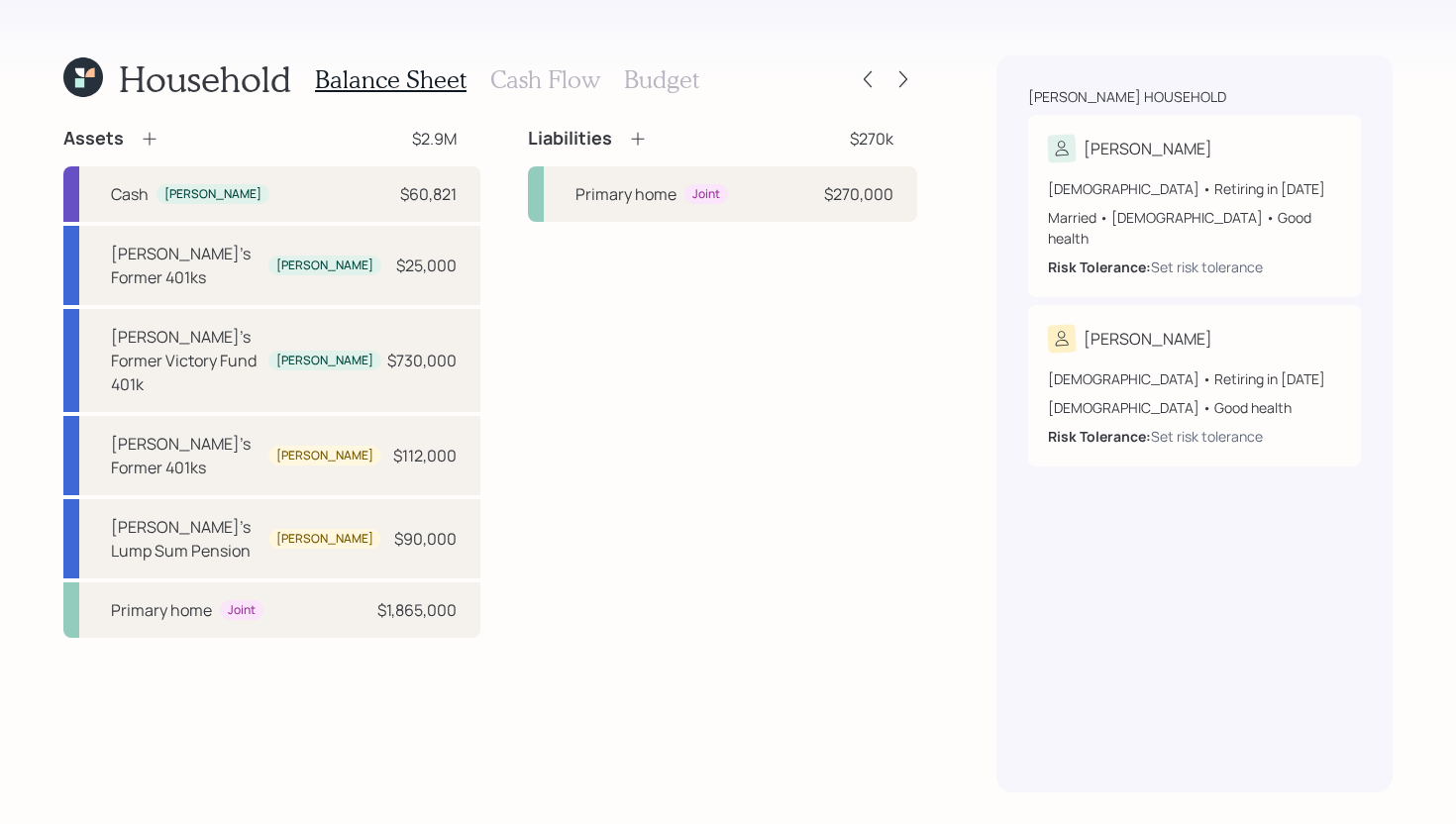 click on "Cash Flow" at bounding box center [545, 79] 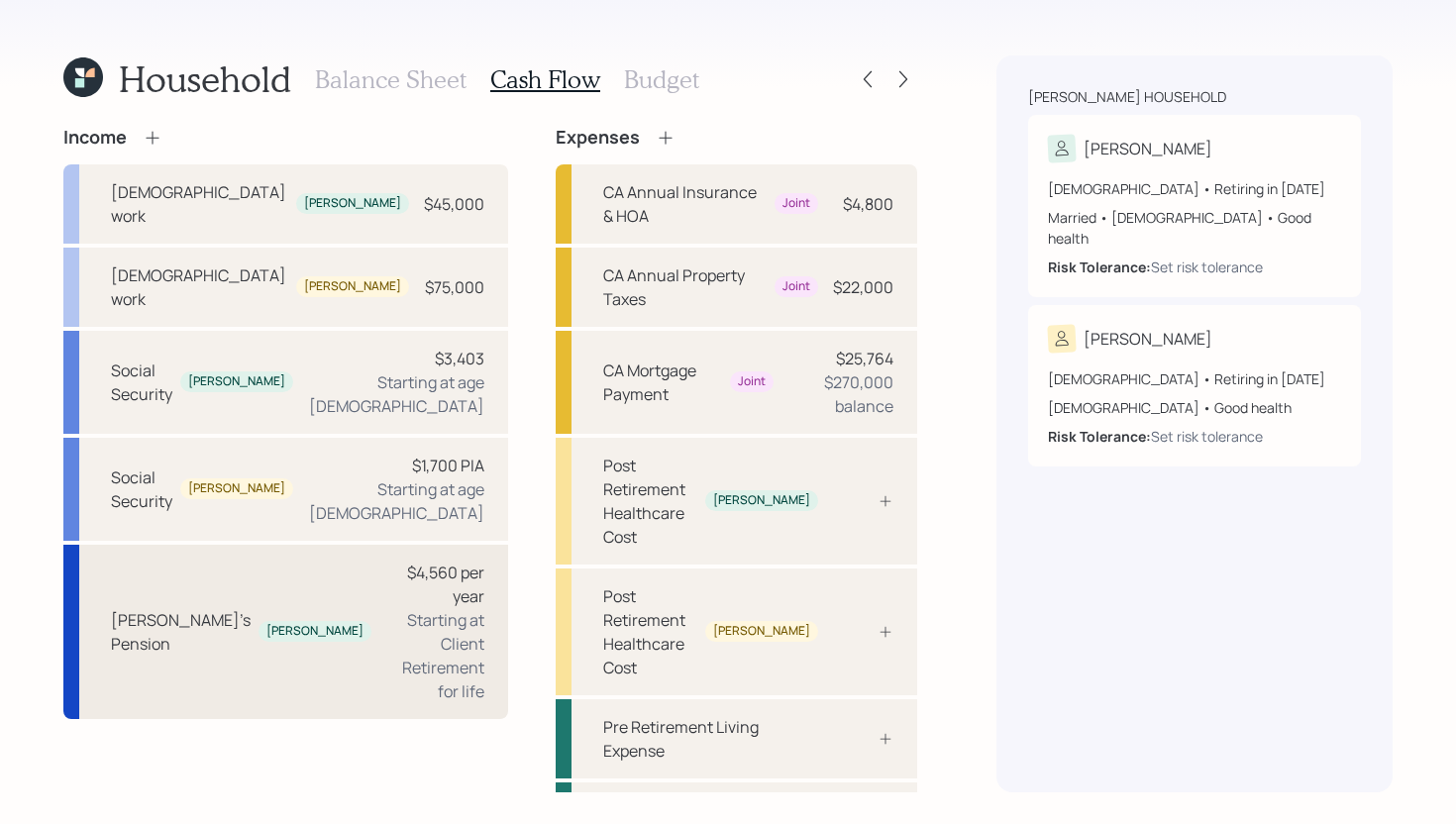 click on "Starting at Client Retirement for life" at bounding box center (436, 656) 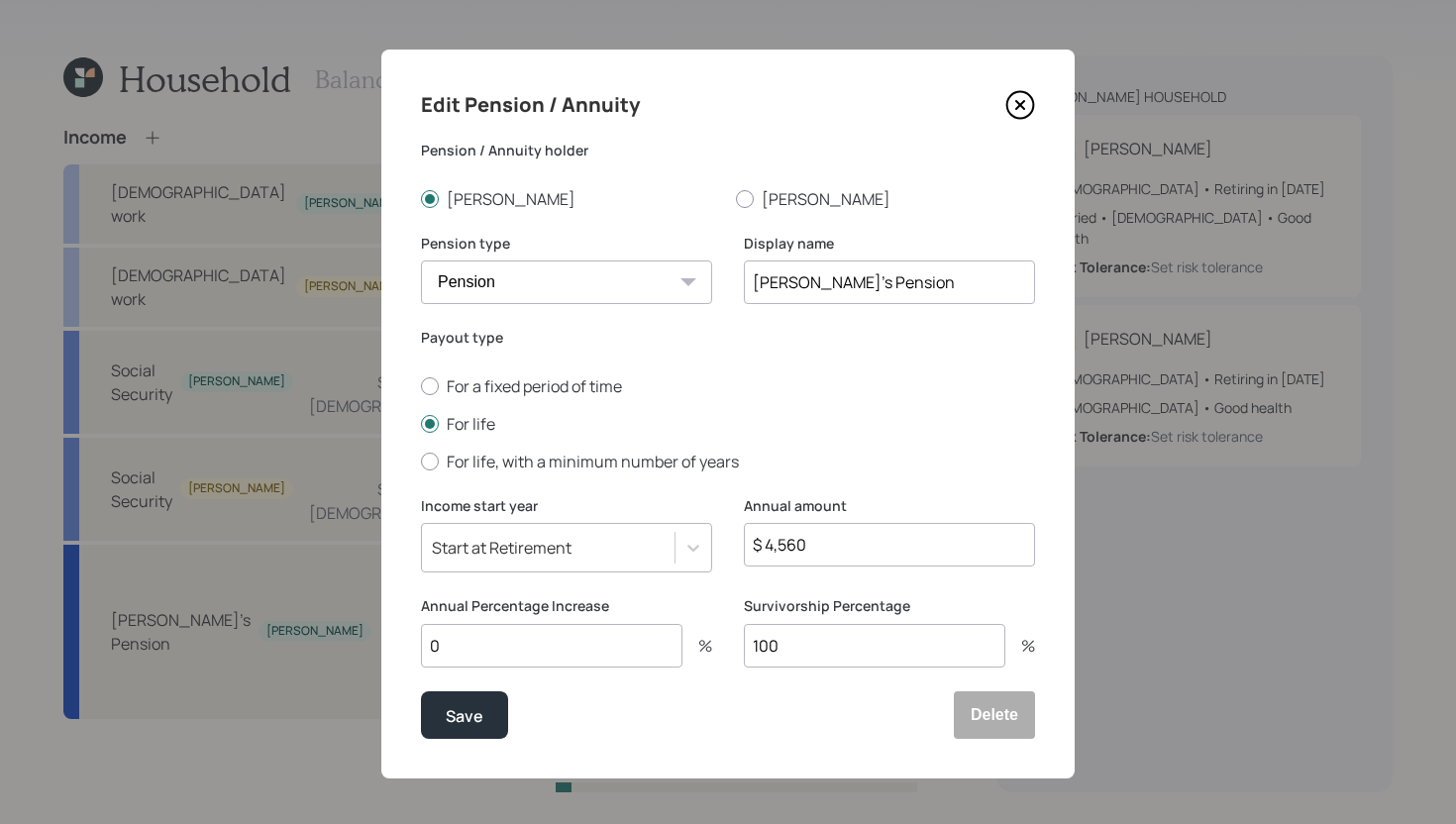 click on "Start at Retirement" at bounding box center [501, 548] 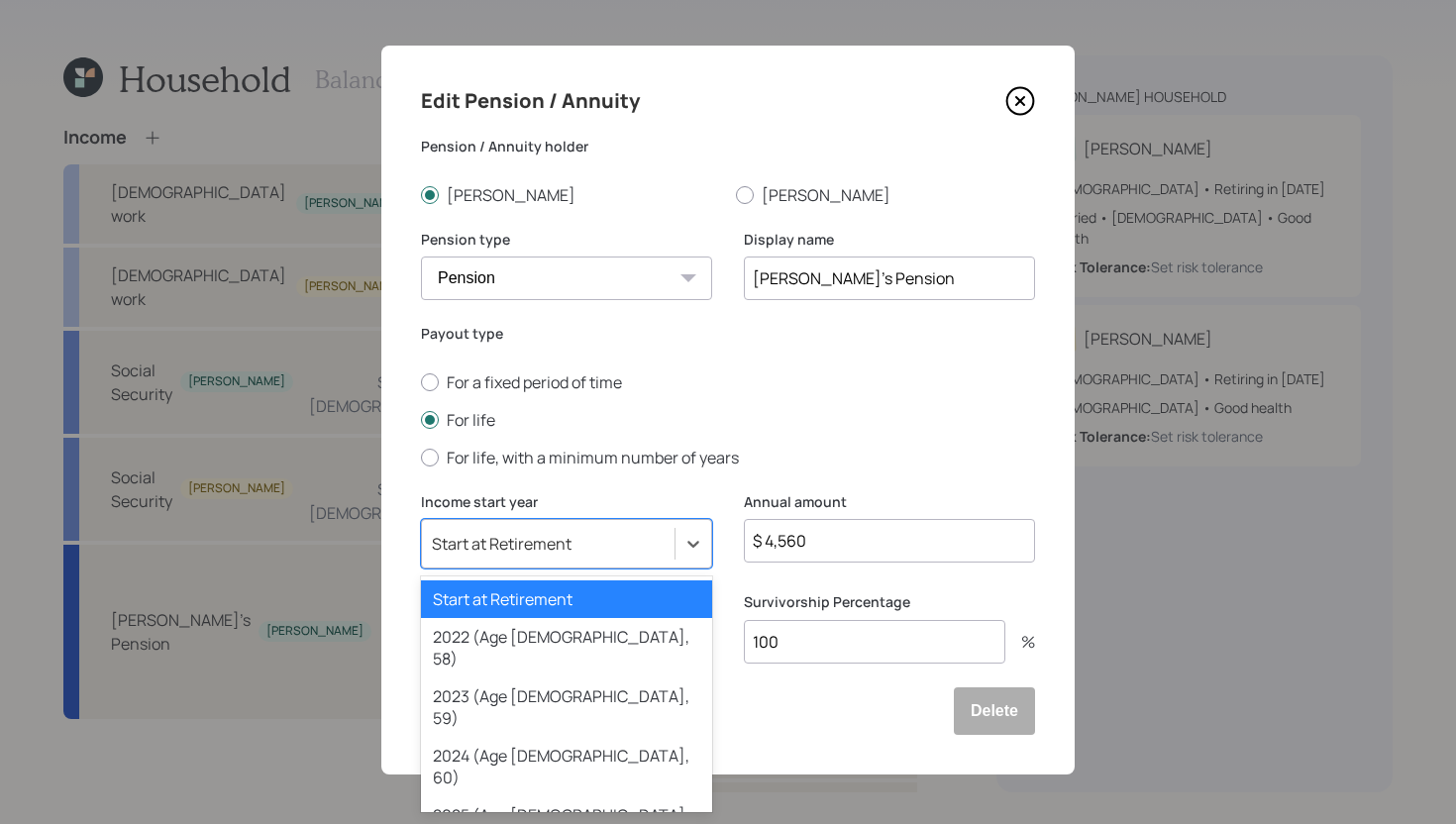 click on "2026 (Age 68, 62)" at bounding box center (567, 885) 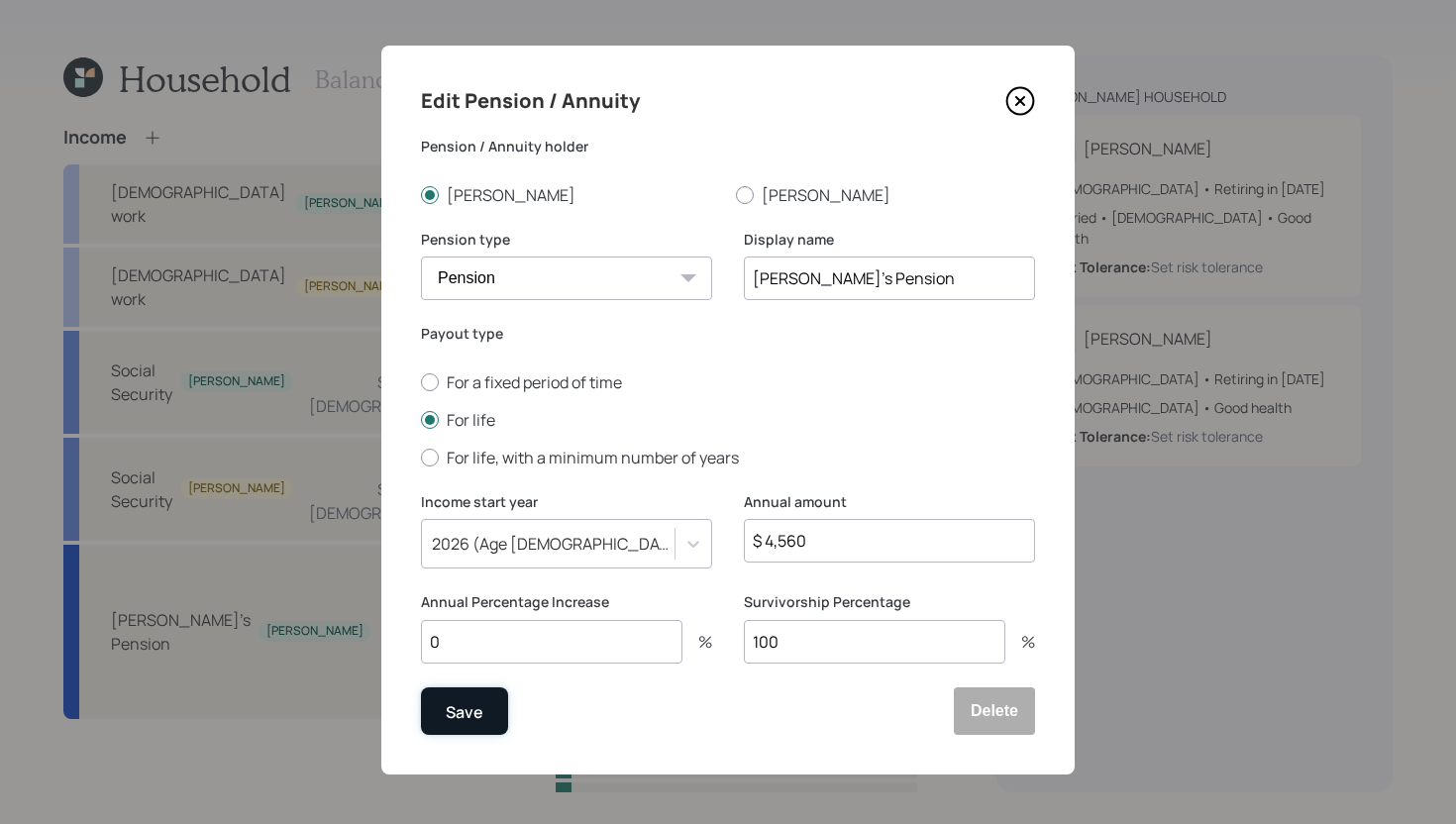 click on "Save" at bounding box center (465, 711) 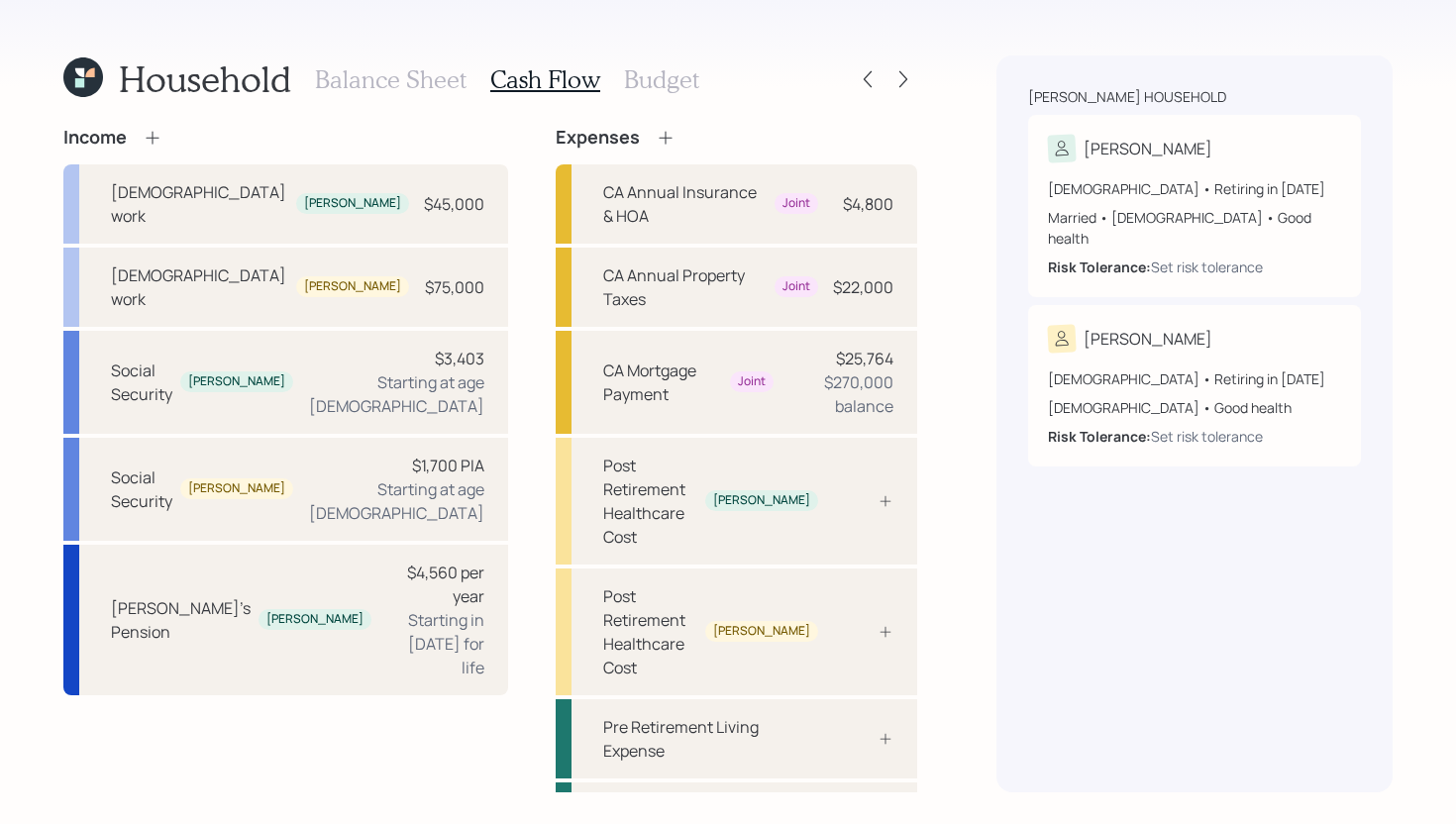 click 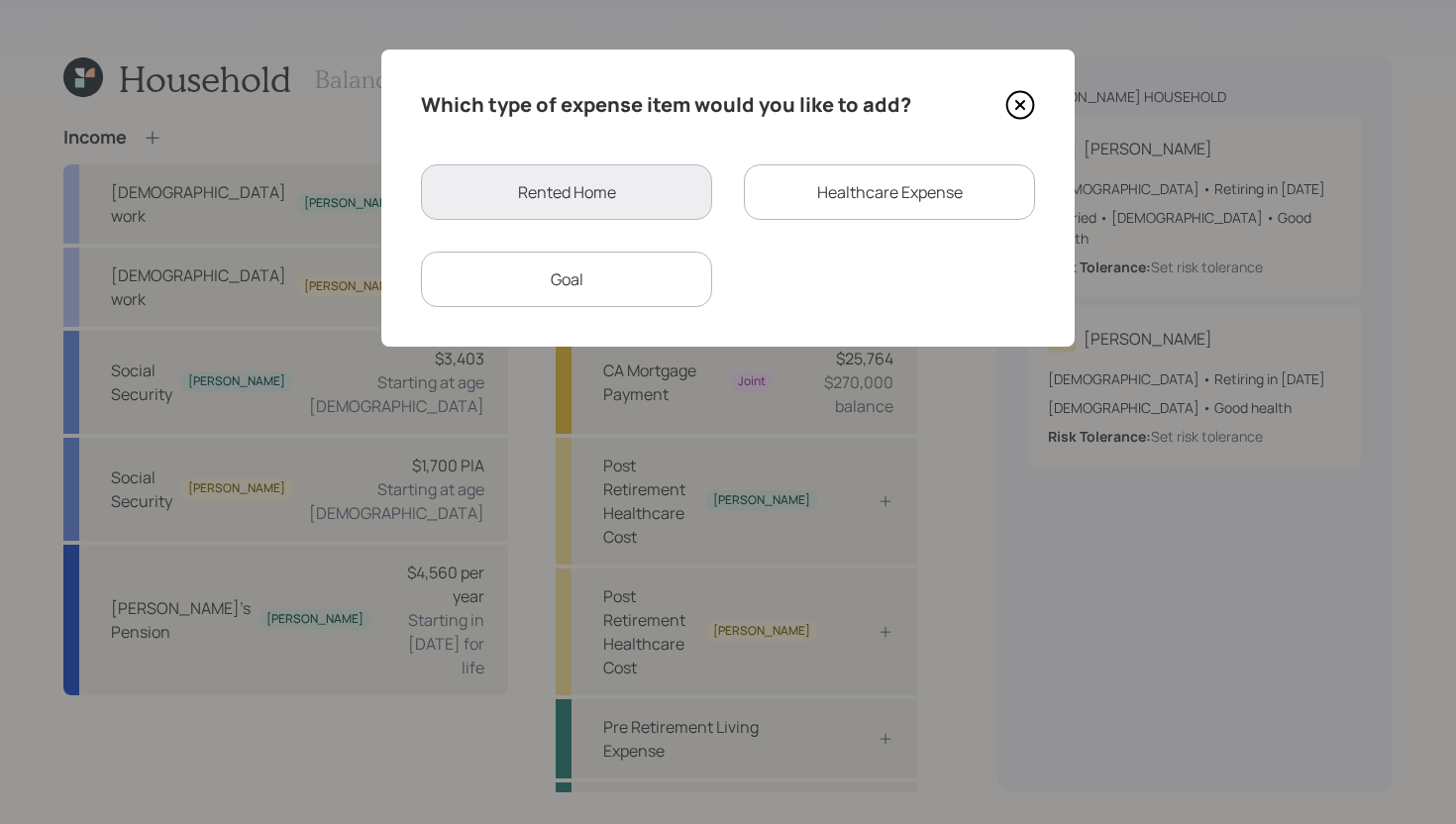 click on "Healthcare Expense" at bounding box center [889, 192] 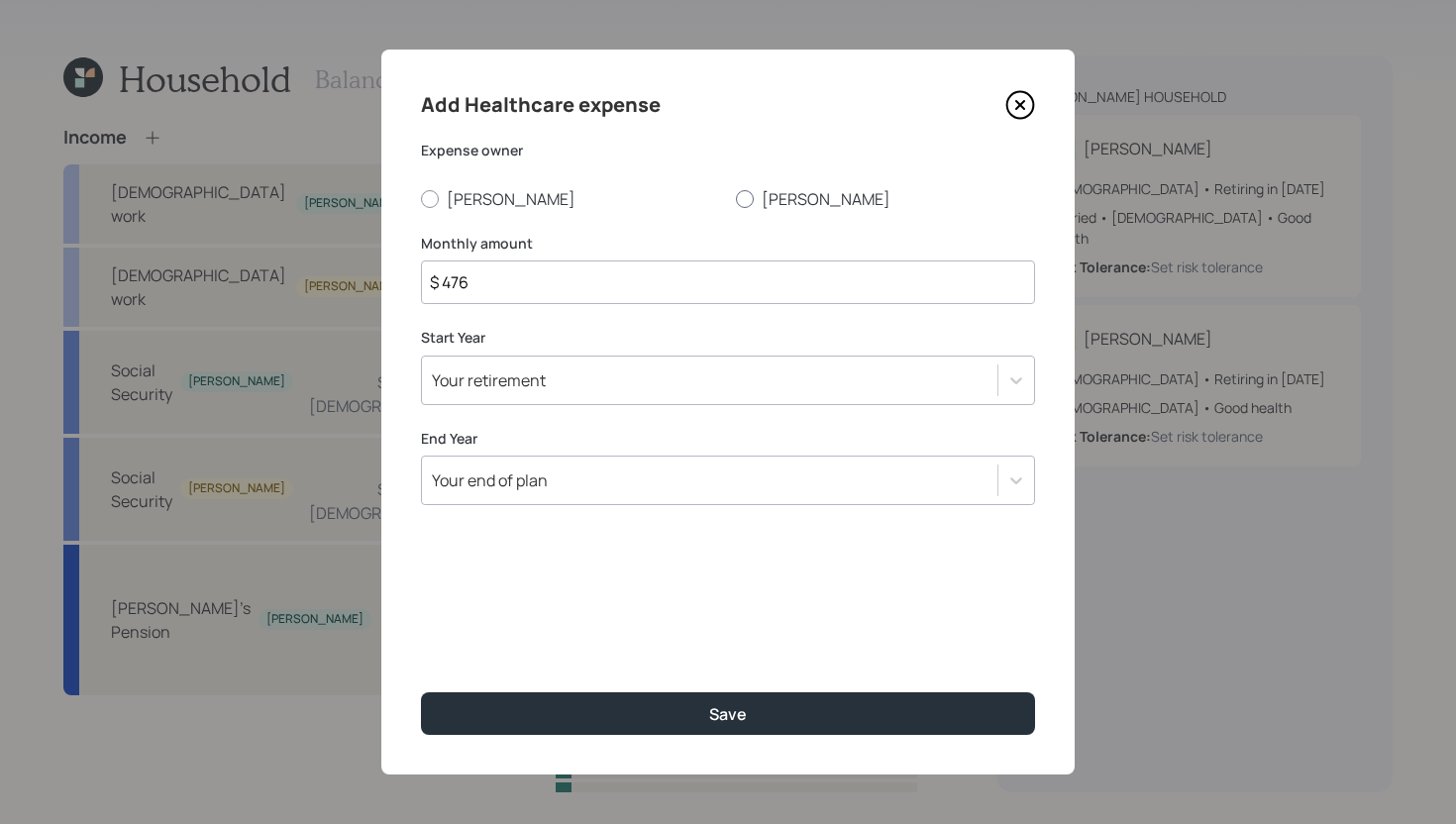 click on "[PERSON_NAME]" at bounding box center (885, 199) 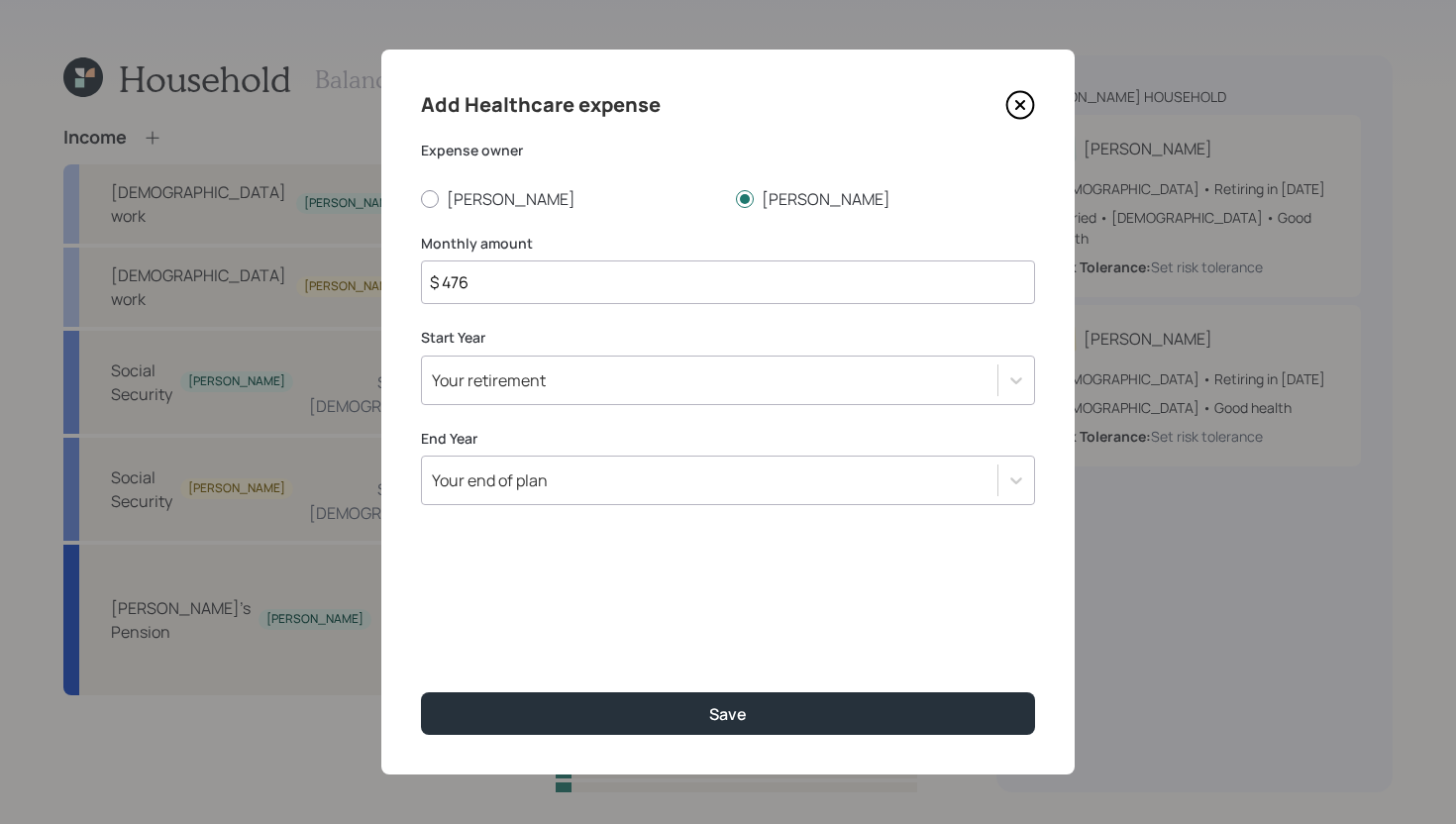 click on "$ 476" at bounding box center [728, 282] 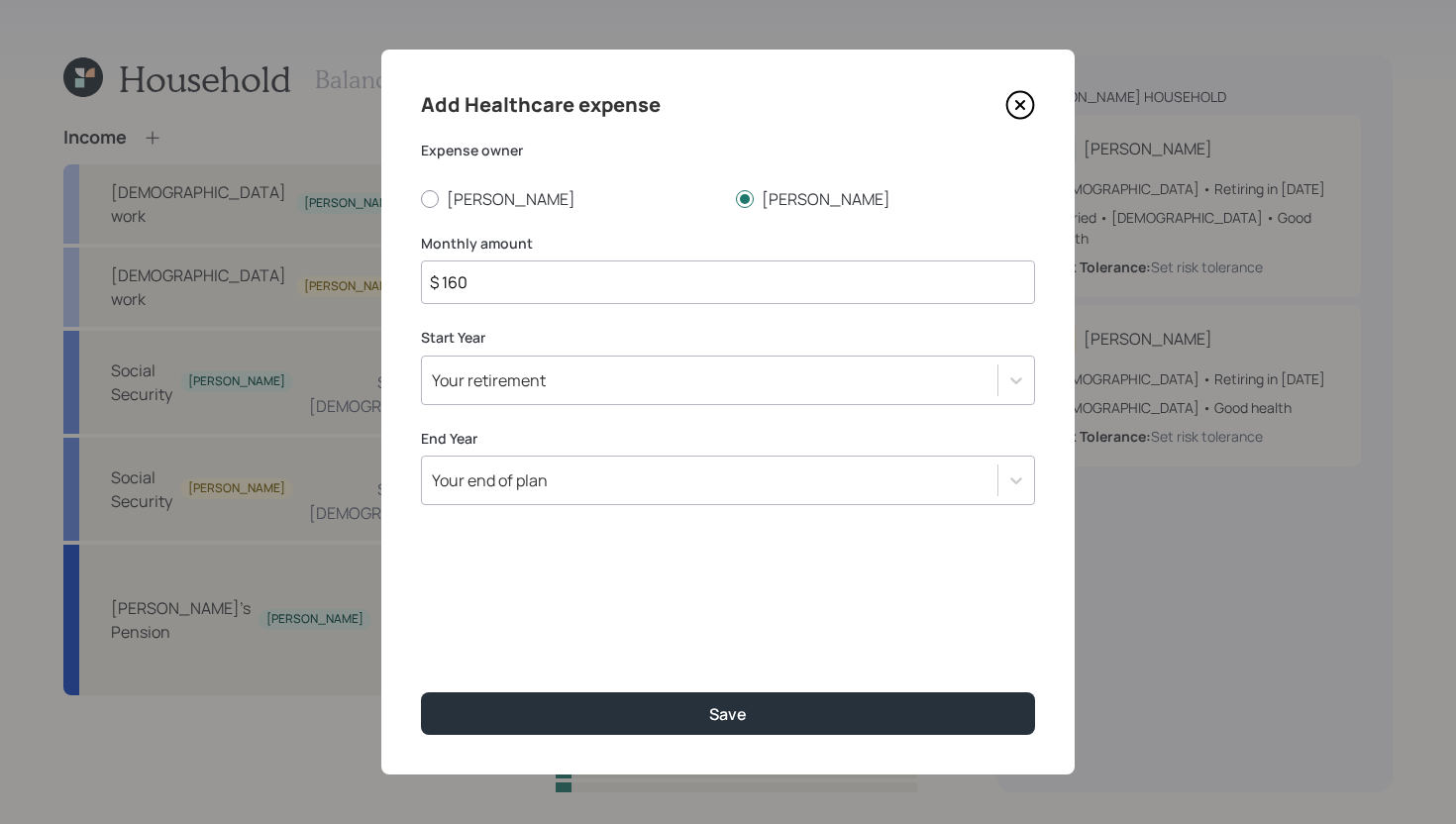 type on "$ 160" 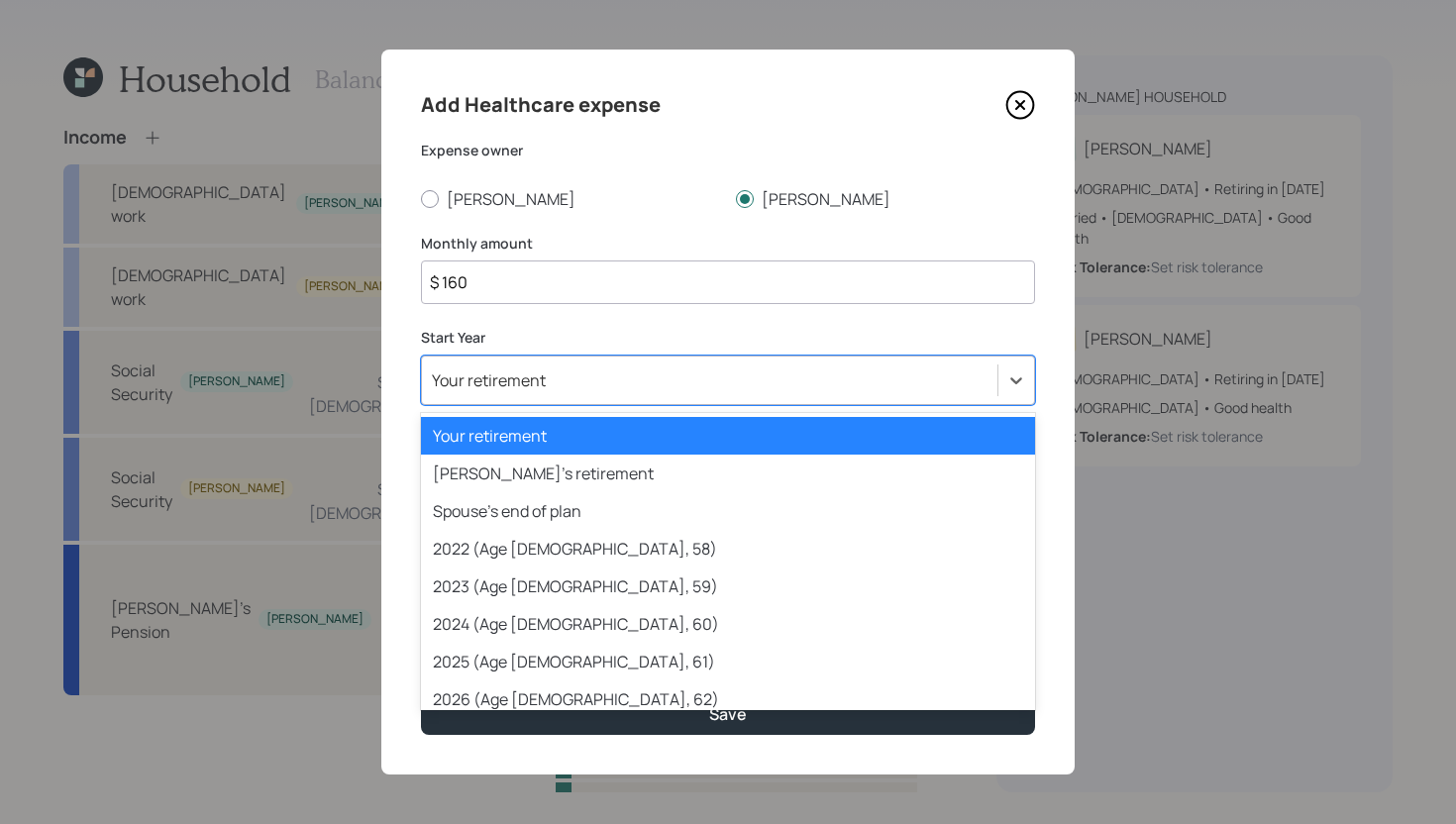 click on "Your retirement" at bounding box center [709, 380] 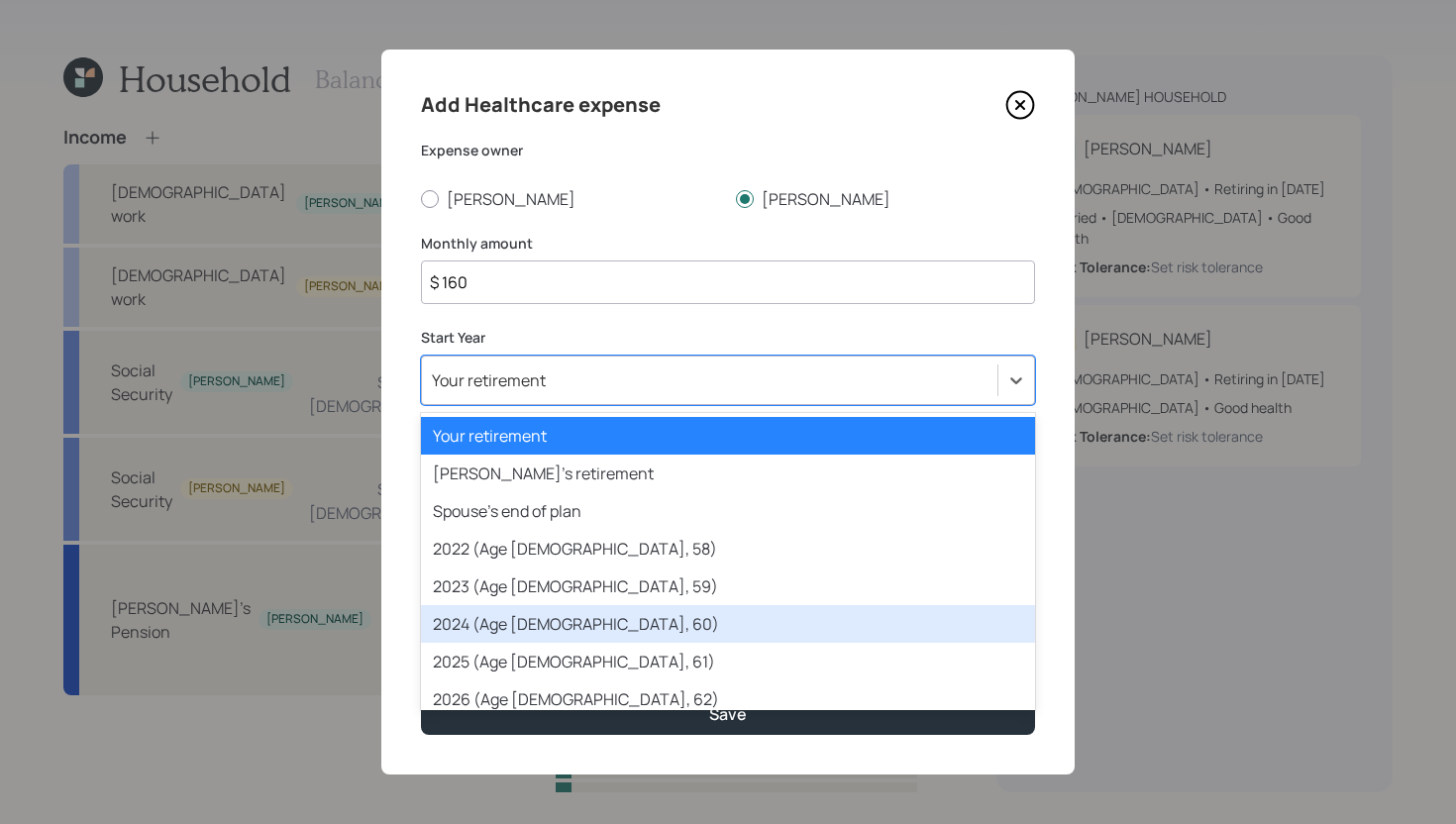 click on "2024 (Age 66, 60)" at bounding box center [728, 624] 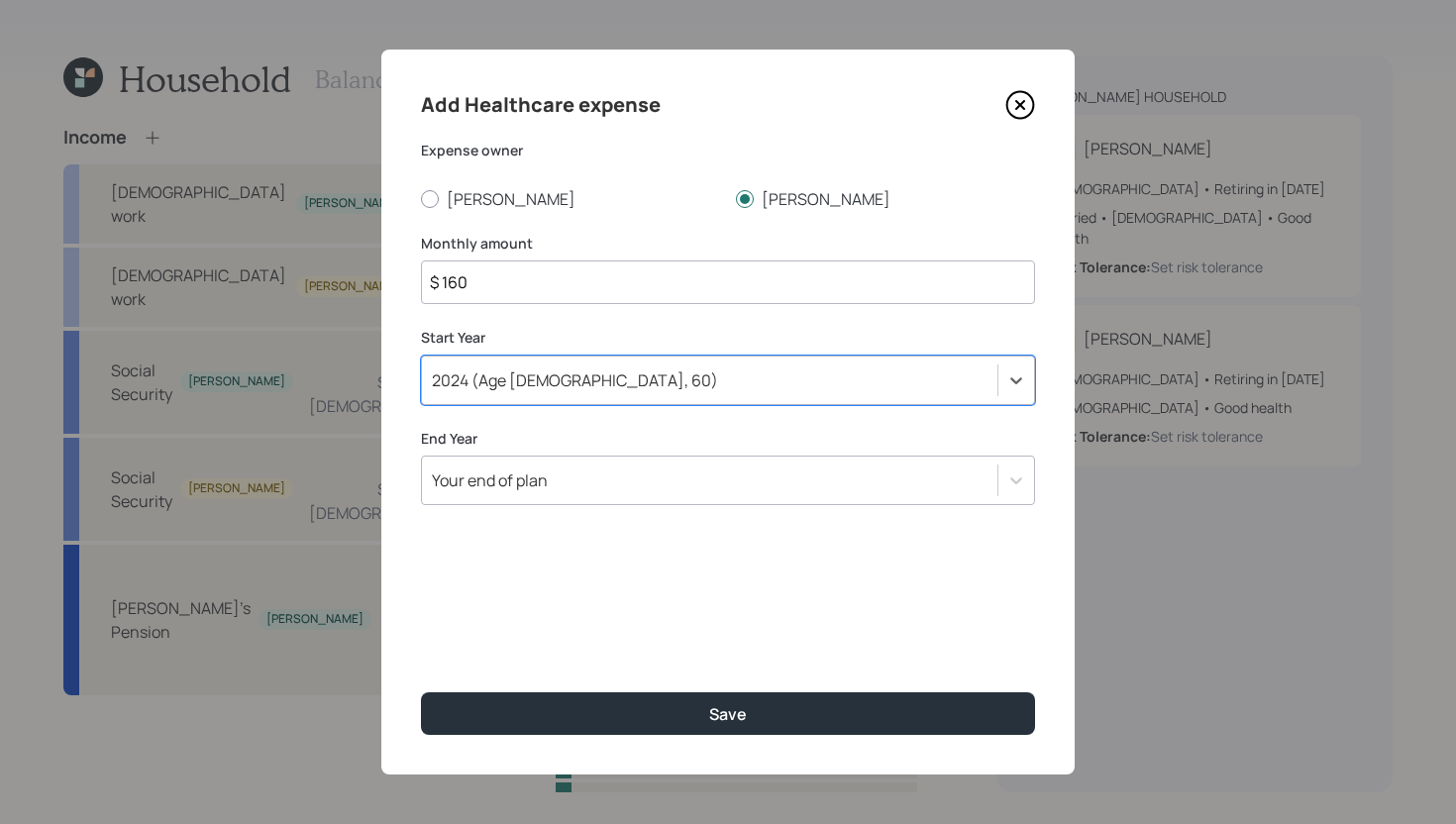 click on "Your end of plan" at bounding box center (709, 480) 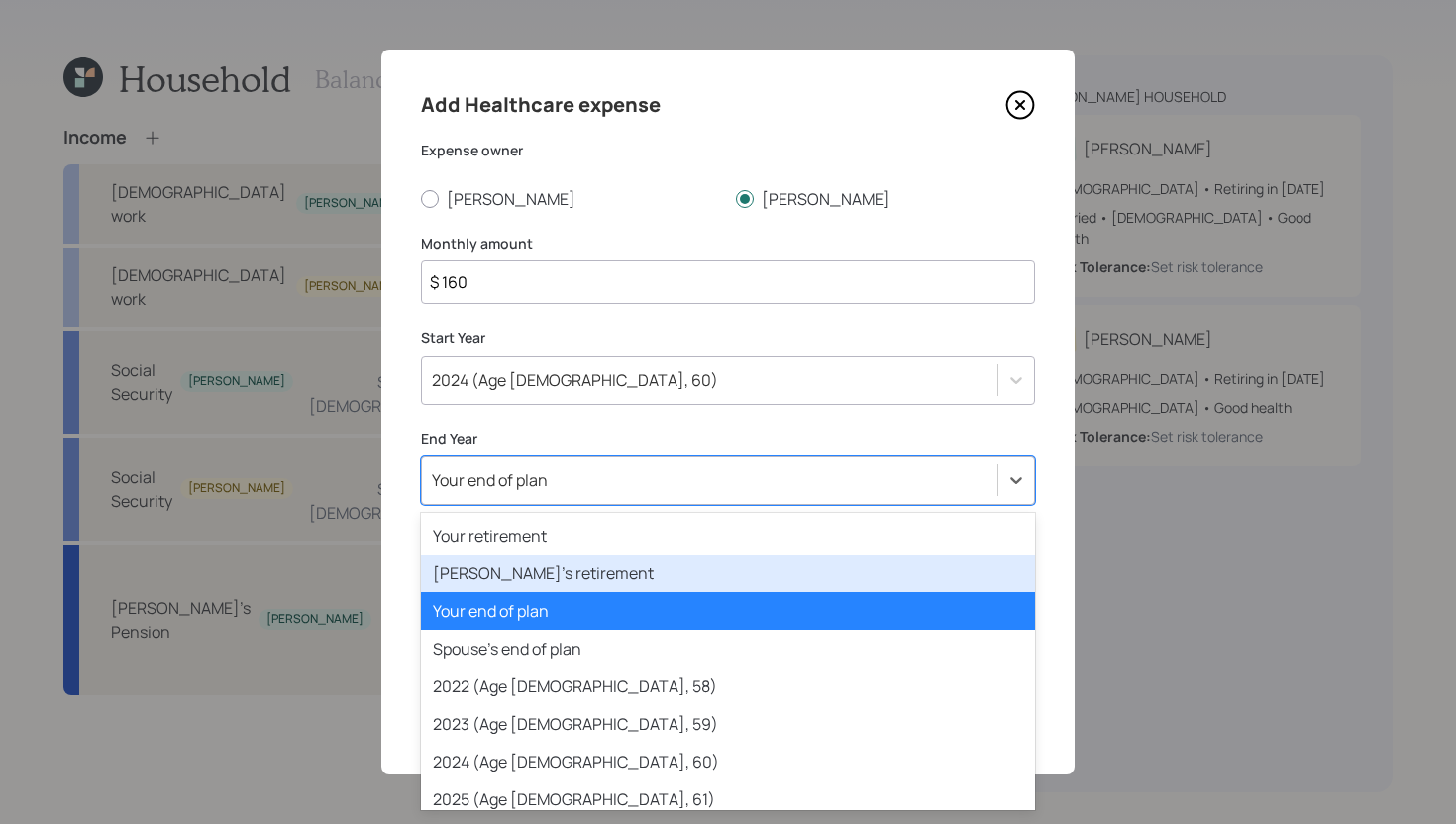 click on "Spouse's retirement" at bounding box center (728, 573) 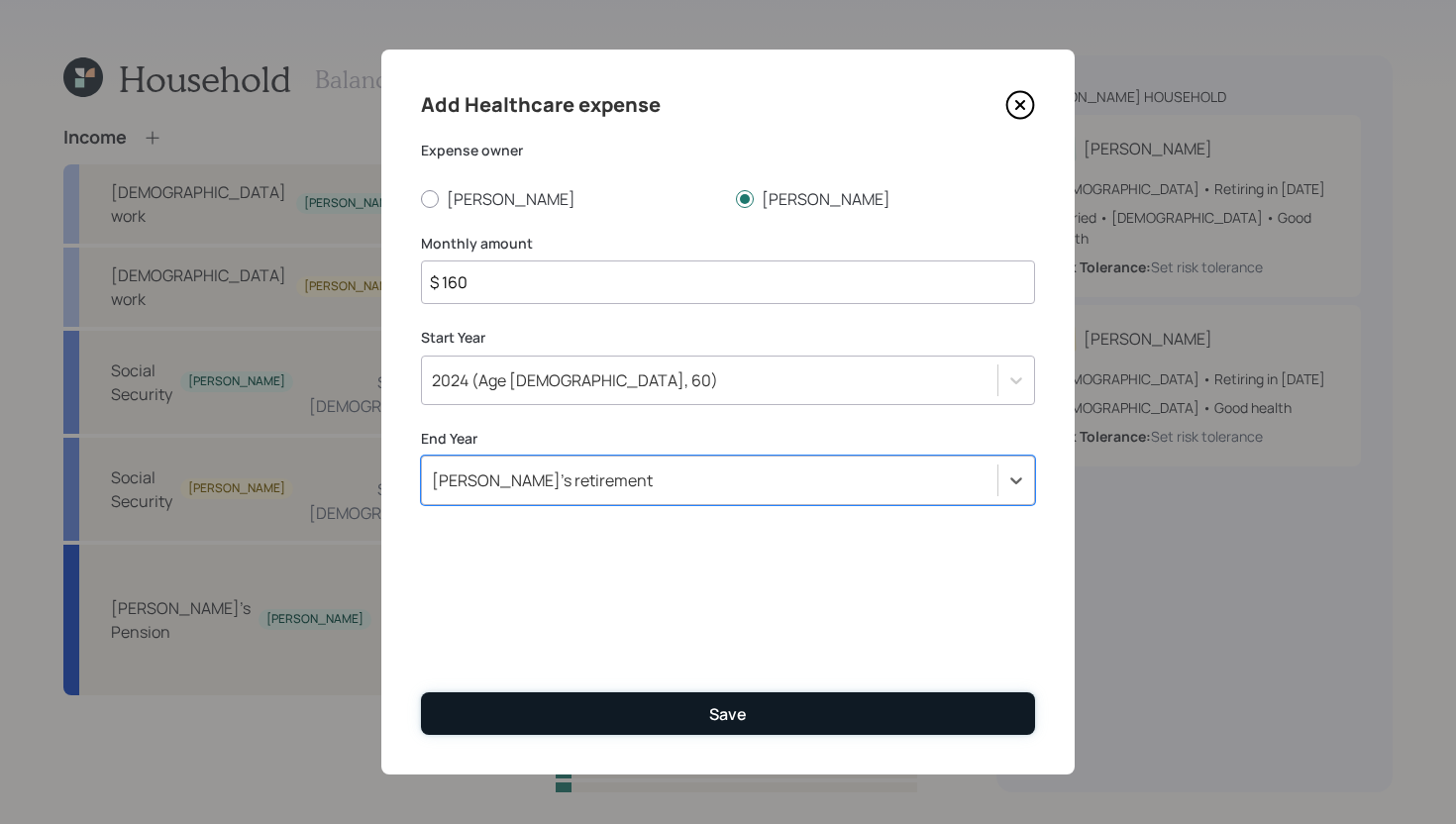 click on "Save" at bounding box center [728, 713] 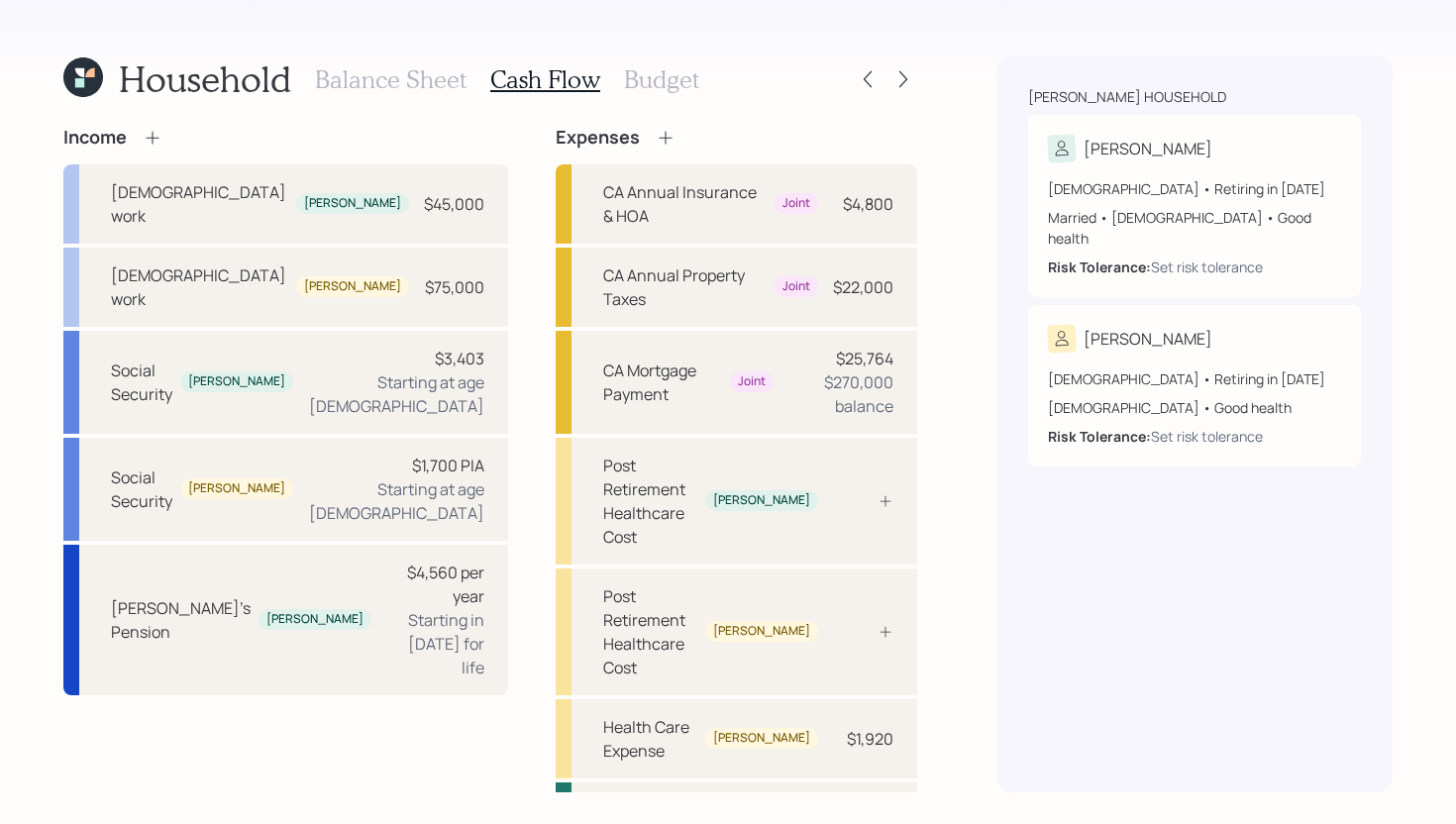 click 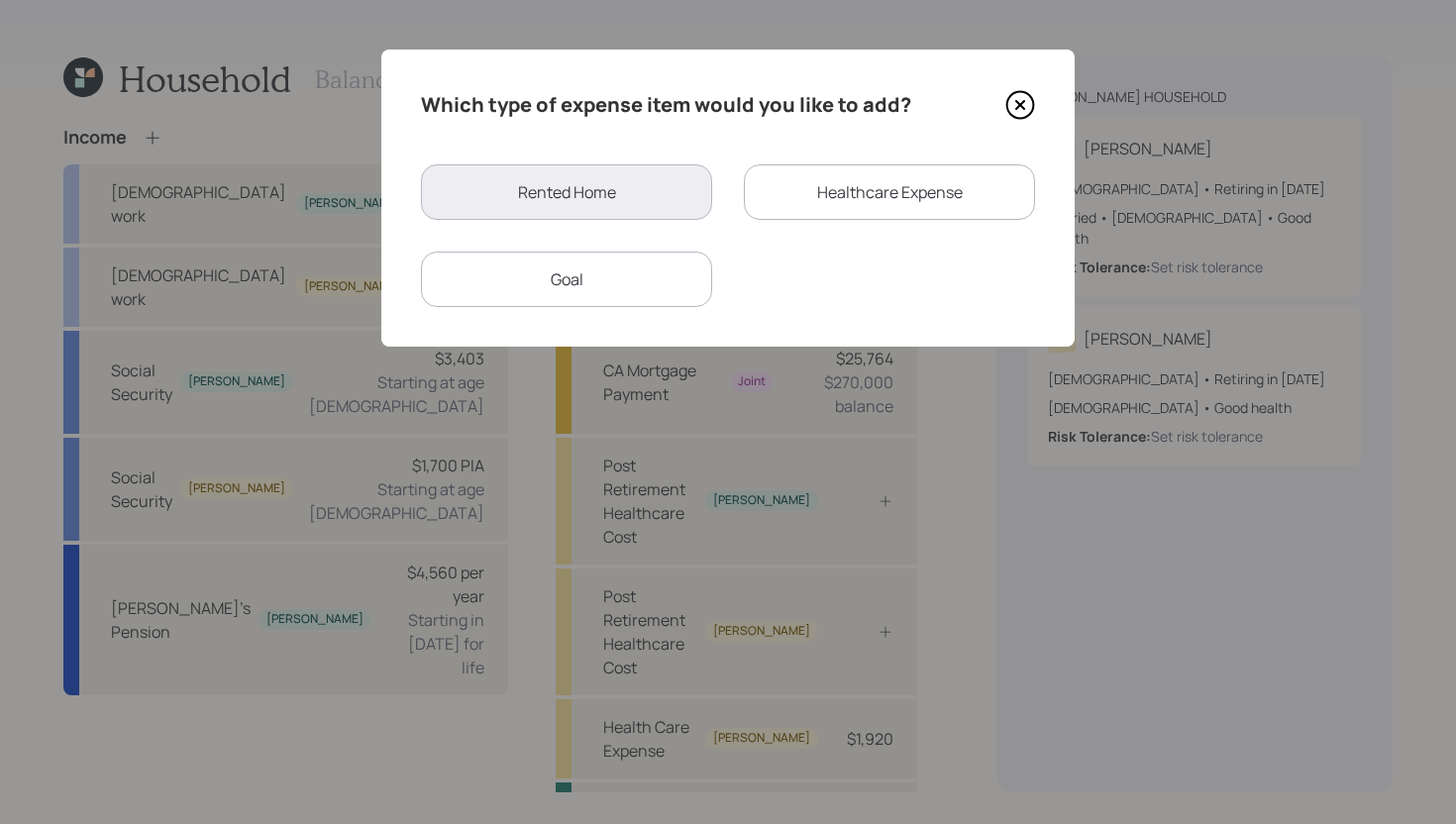click on "Healthcare Expense" at bounding box center (889, 192) 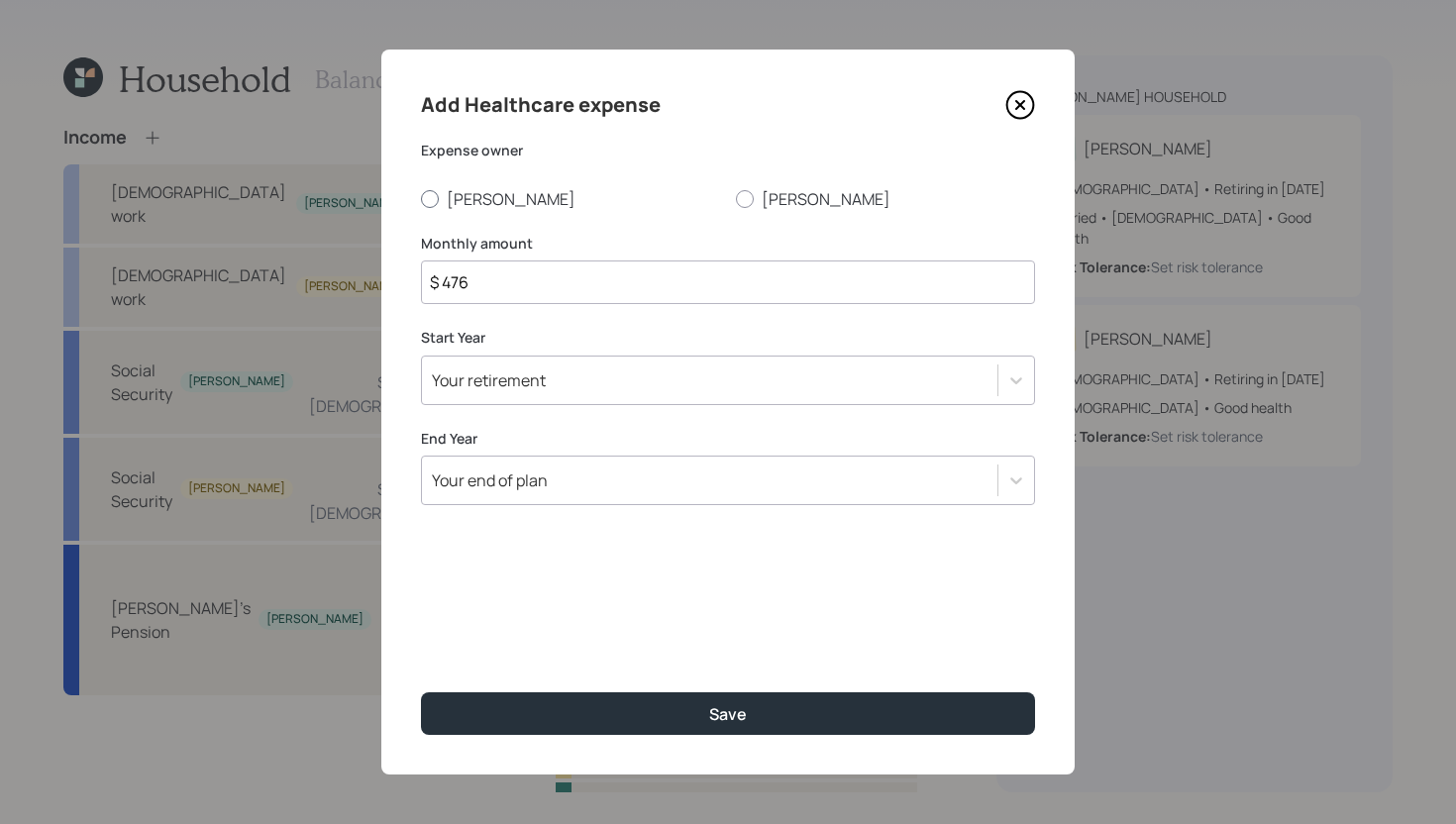 click on "[PERSON_NAME]" at bounding box center [571, 199] 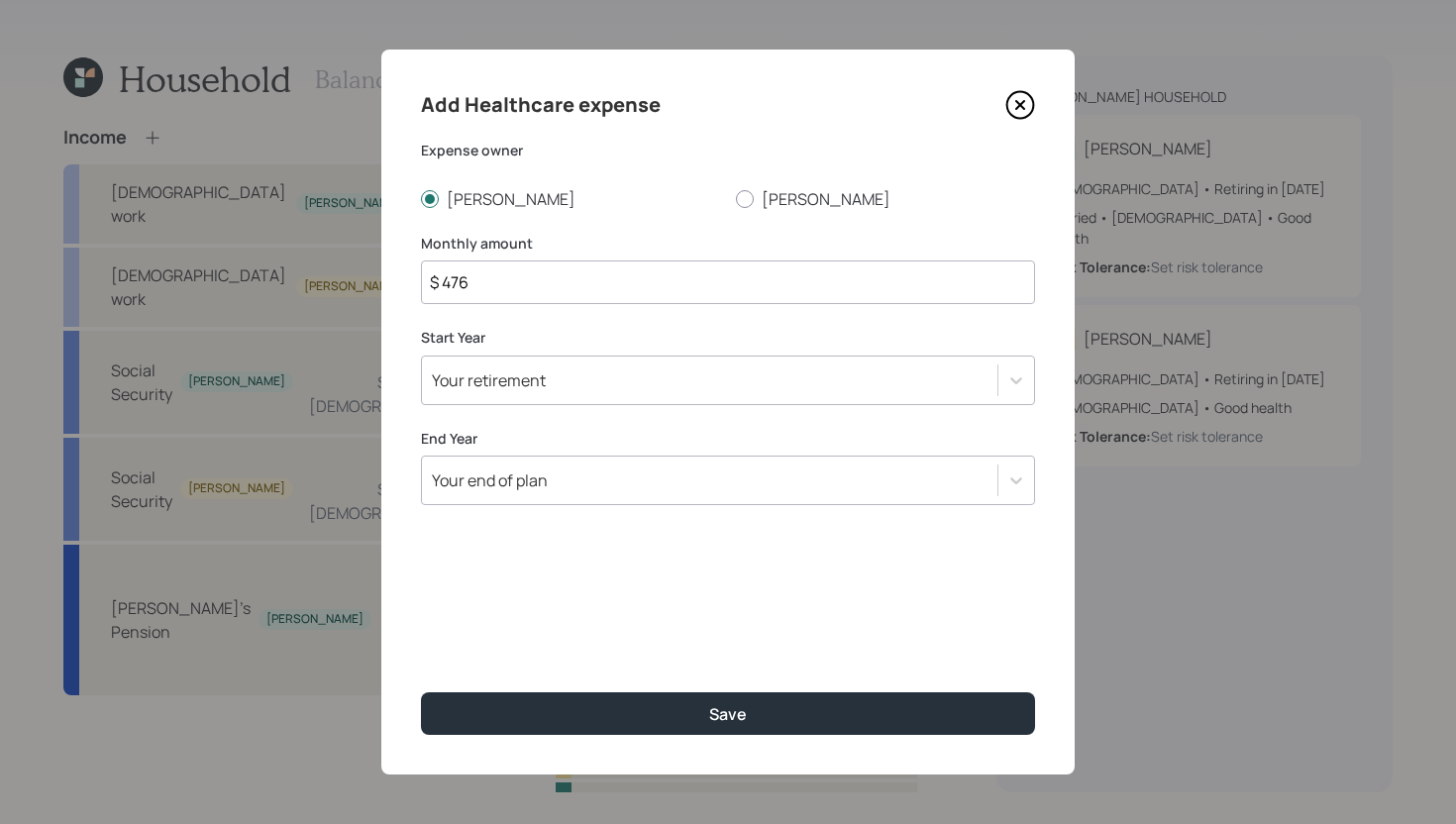 click on "$ 476" at bounding box center [728, 282] 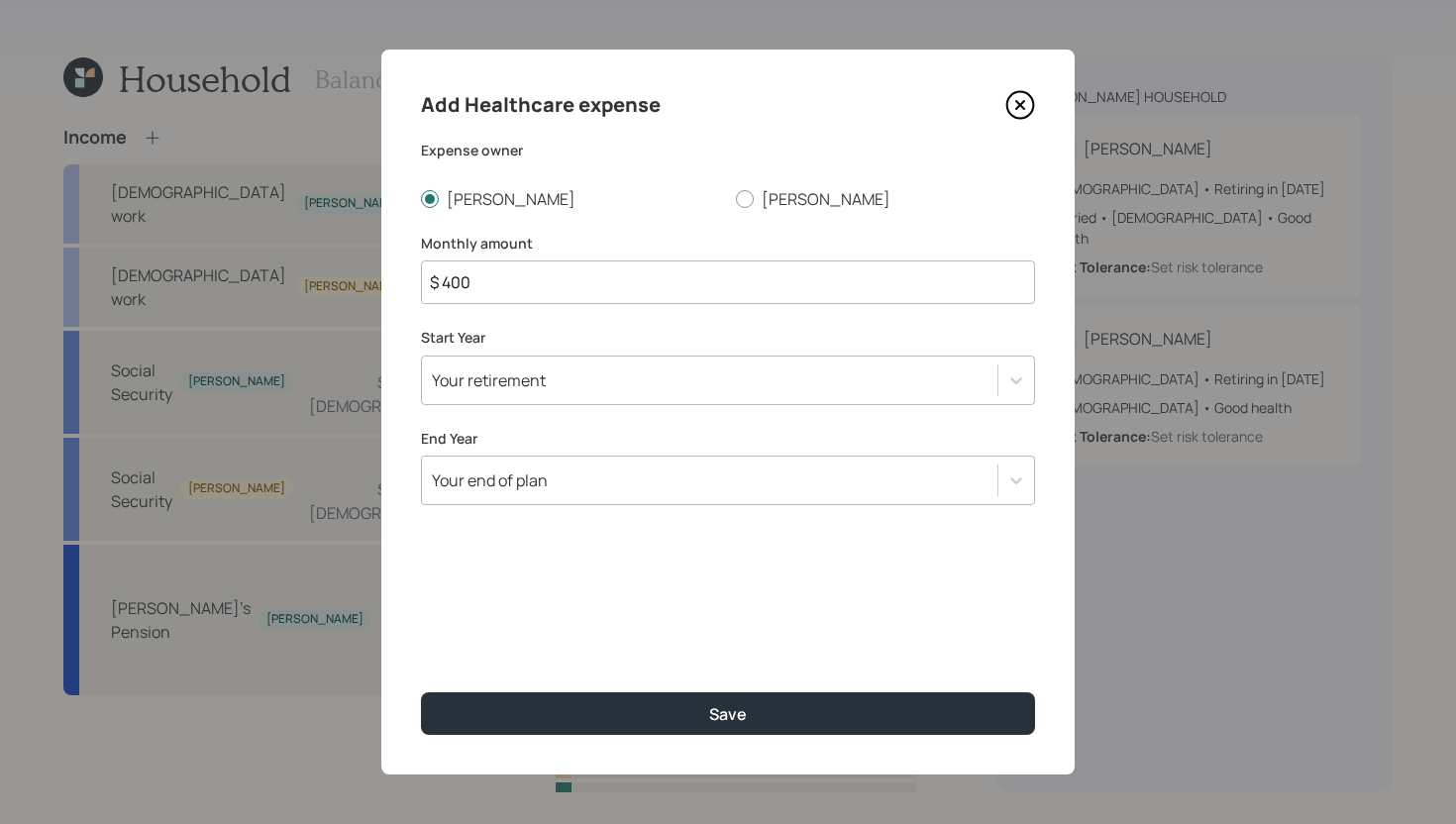 type on "$ 400" 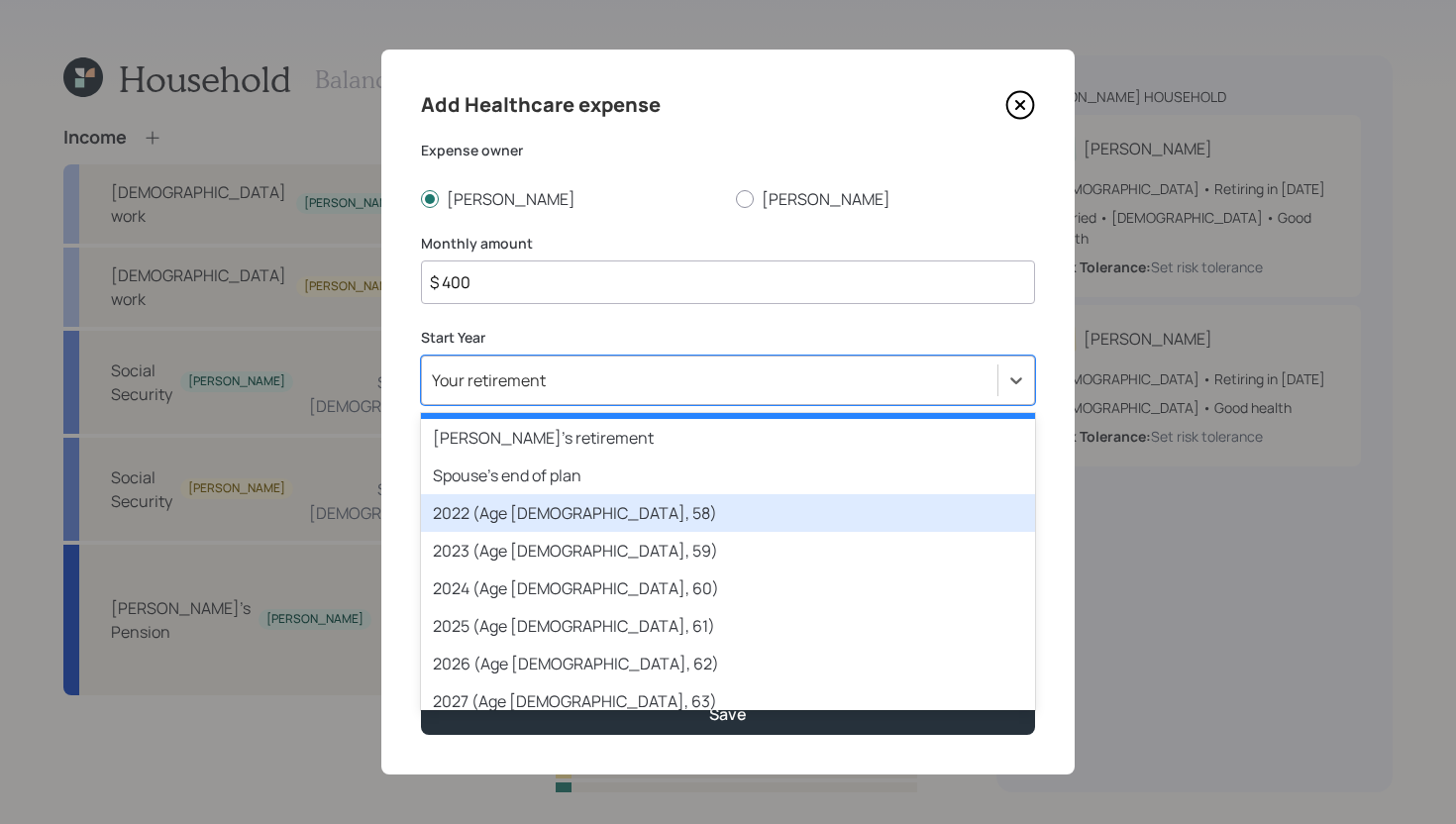 scroll, scrollTop: 35, scrollLeft: 0, axis: vertical 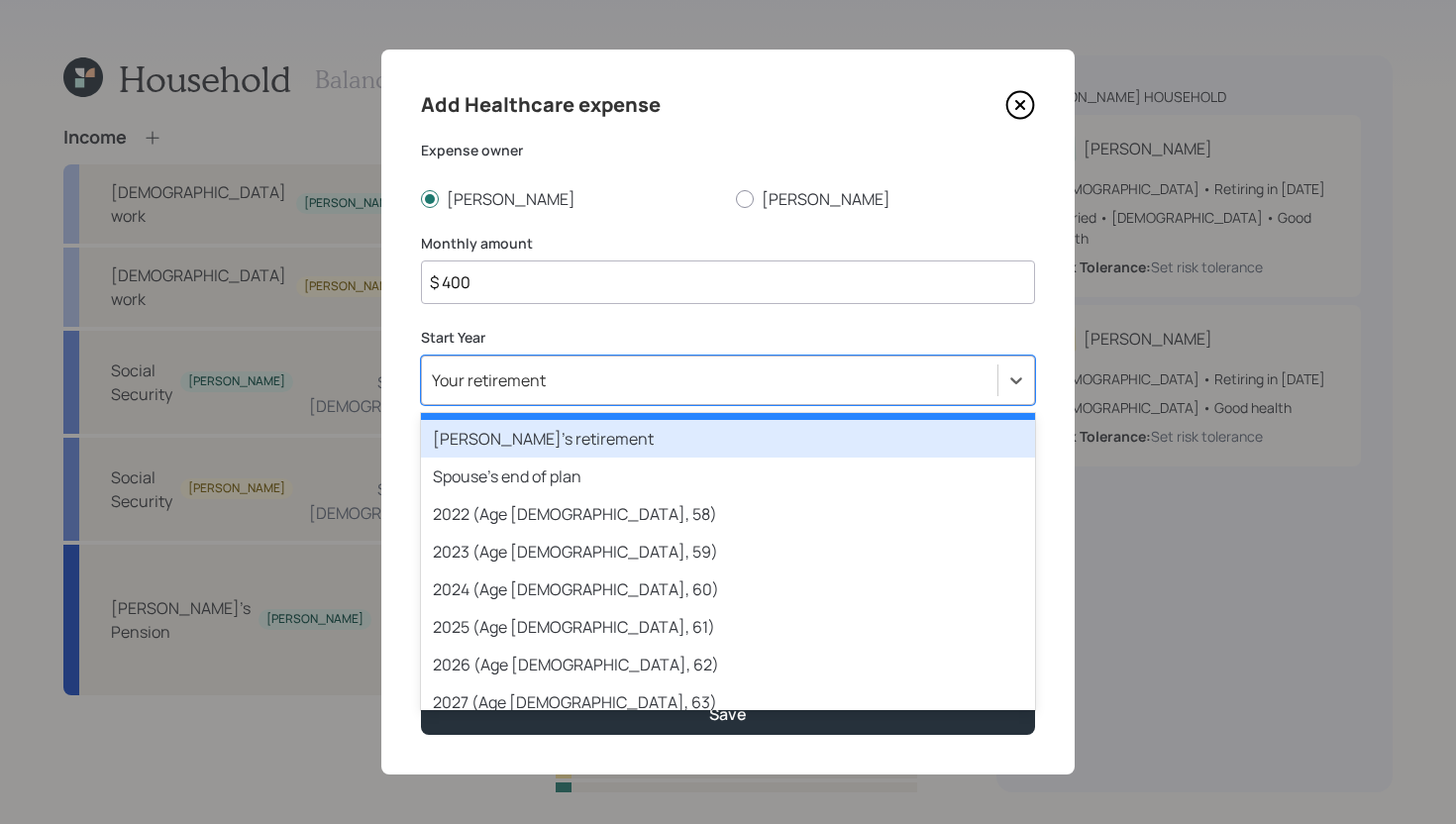click on "Your retirement" at bounding box center [709, 380] 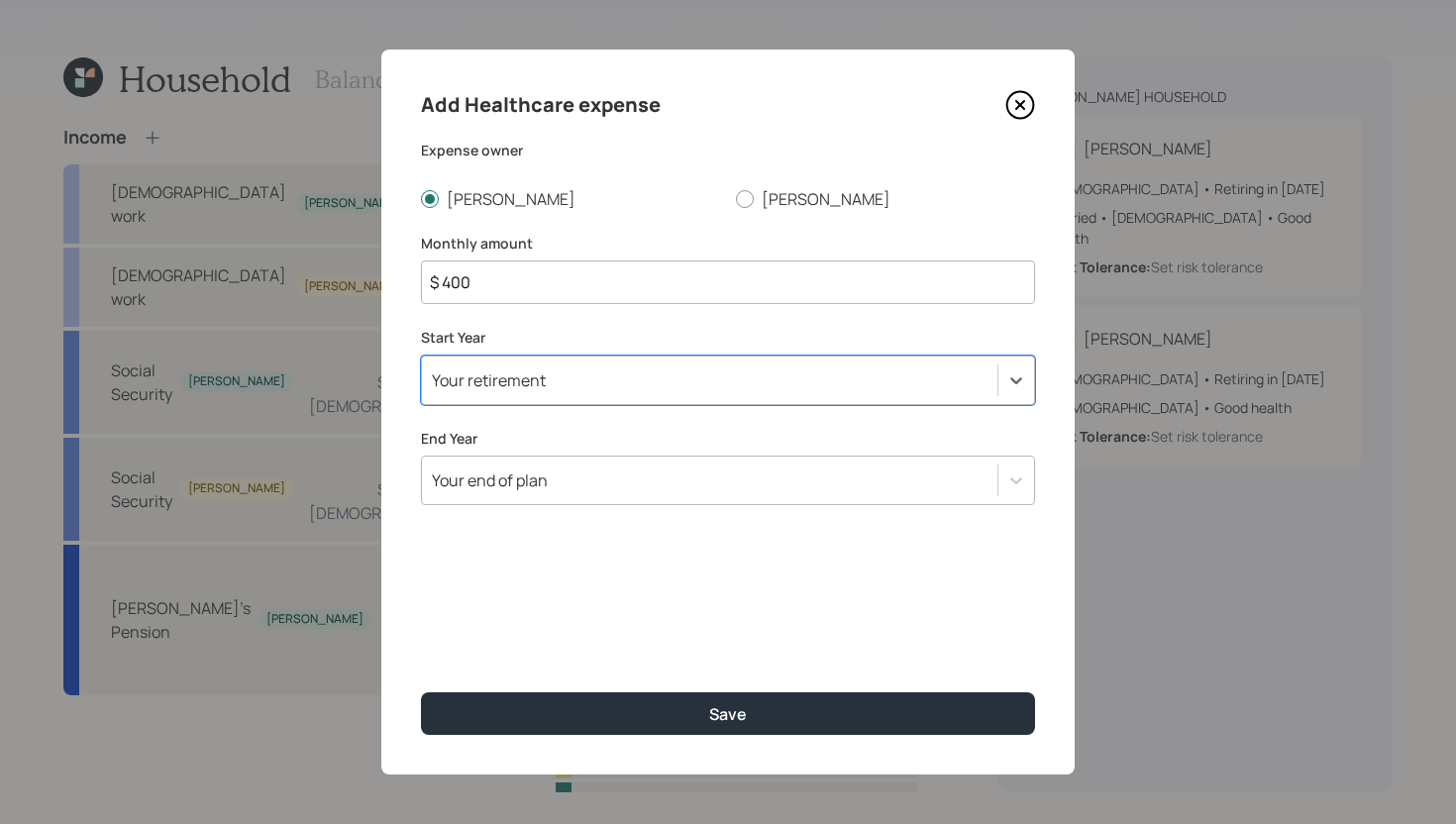 click on "Your retirement" at bounding box center [709, 380] 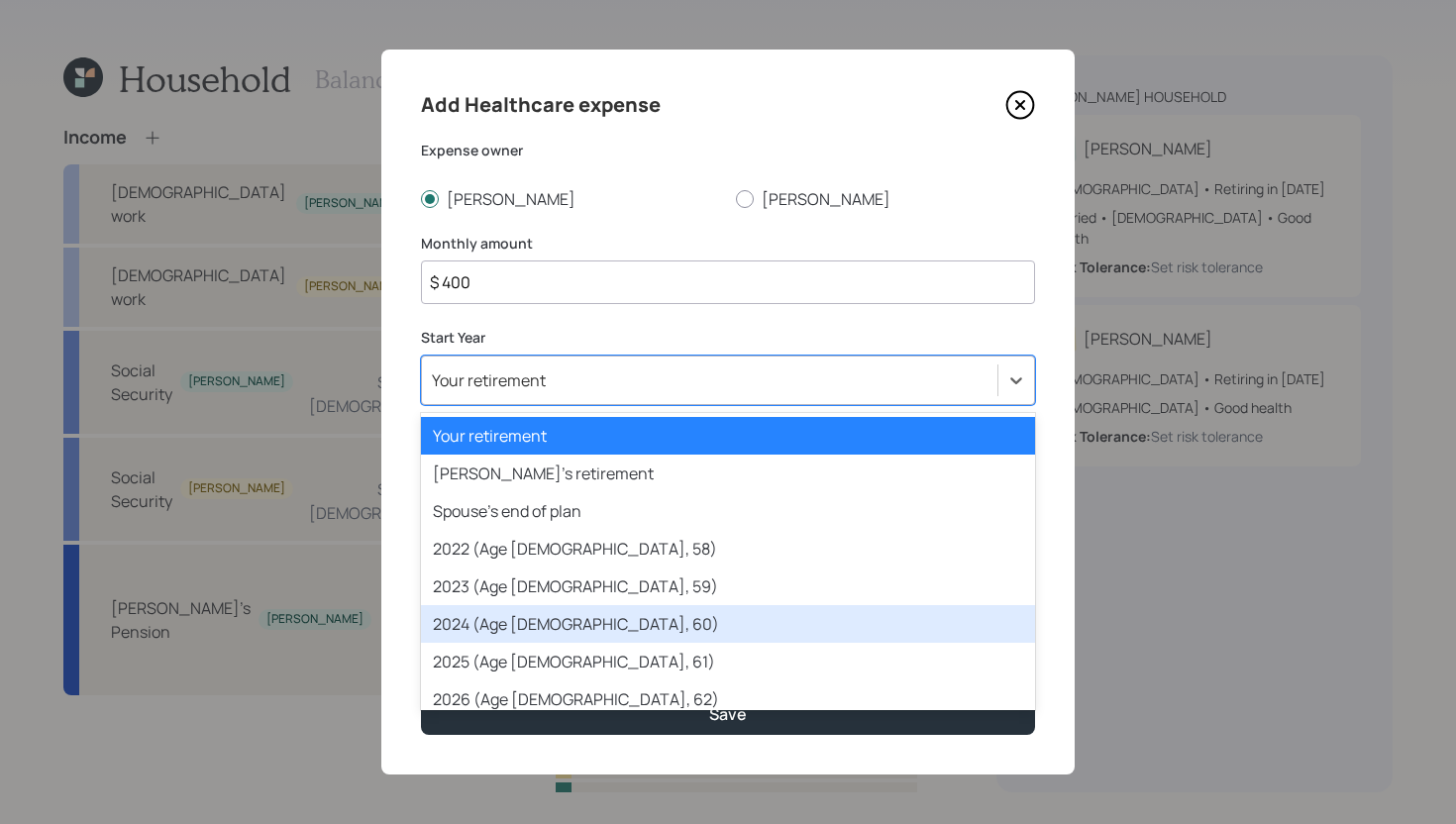click on "2024 (Age 66, 60)" at bounding box center (728, 624) 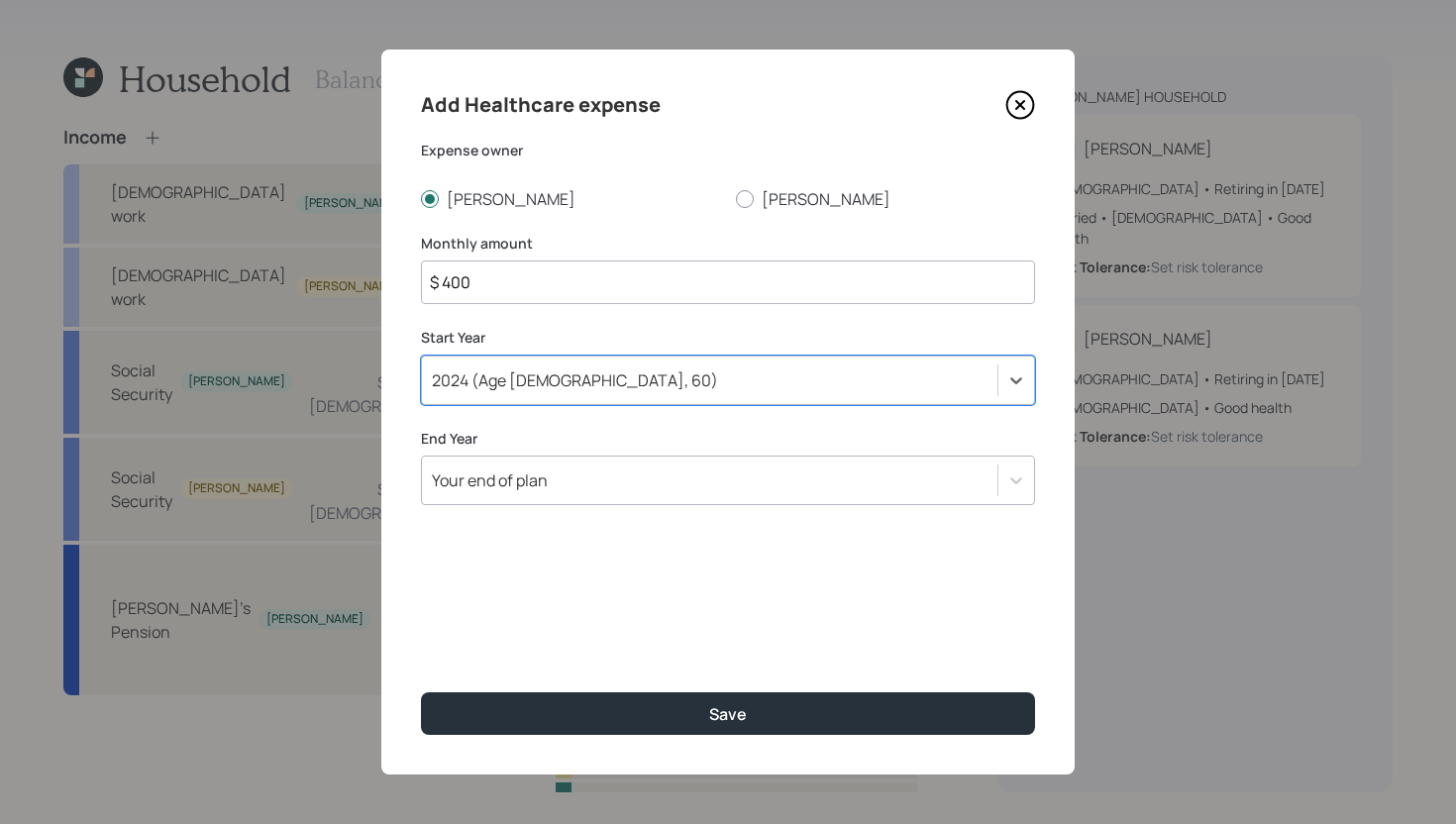 click on "Your end of plan" at bounding box center [709, 480] 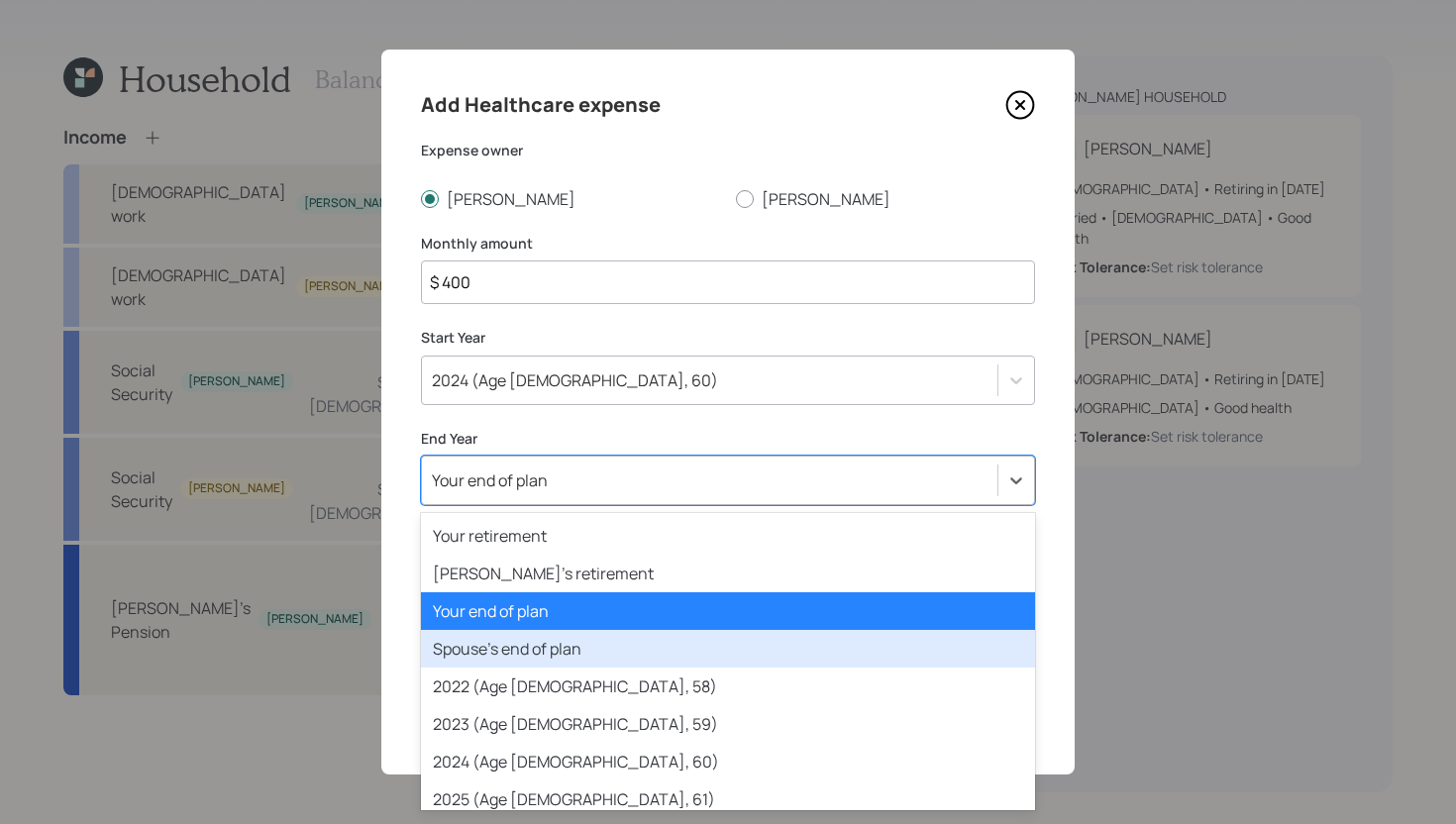 click on "Spouse's end of plan" at bounding box center [728, 649] 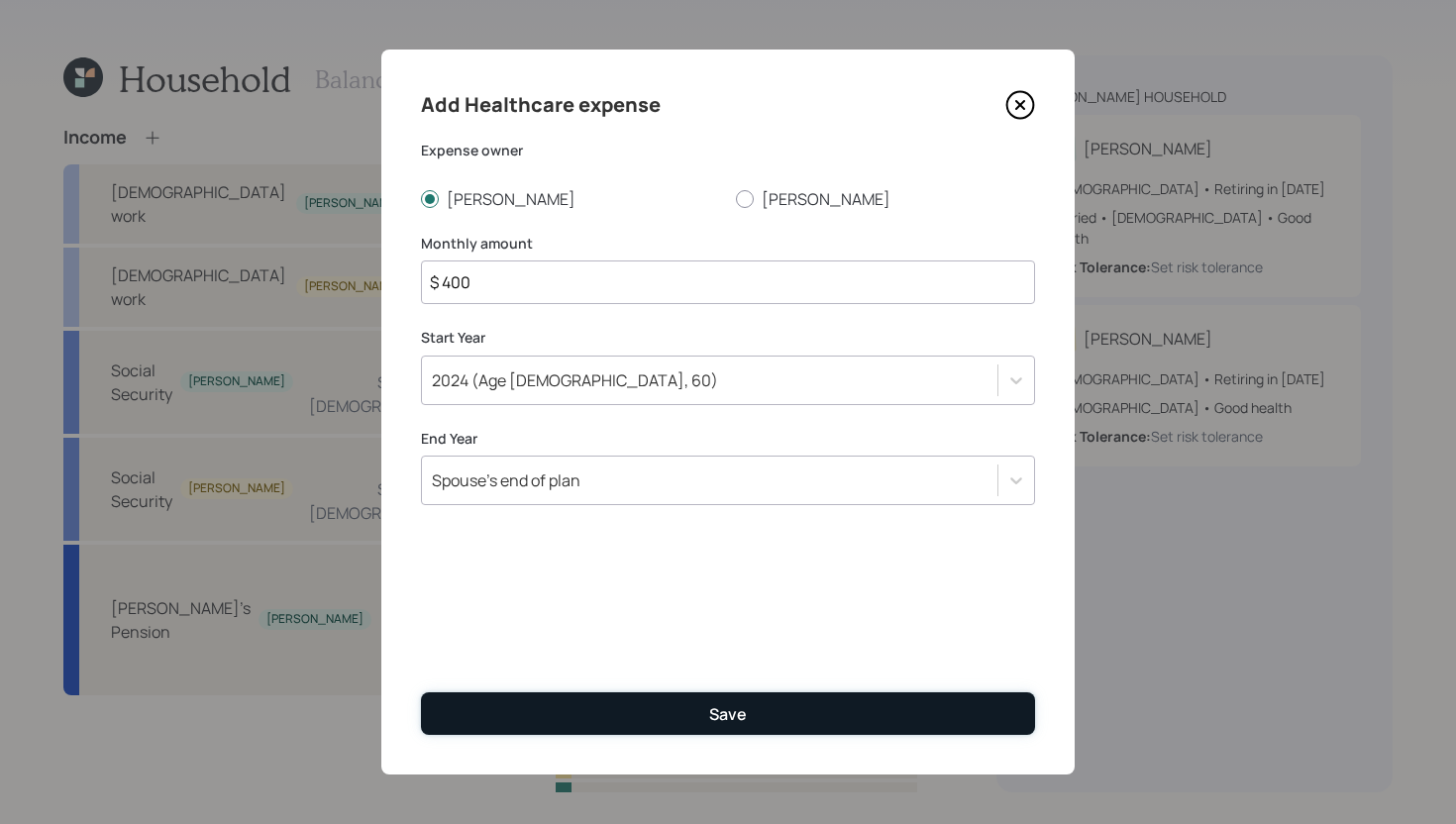 click on "Save" at bounding box center (728, 713) 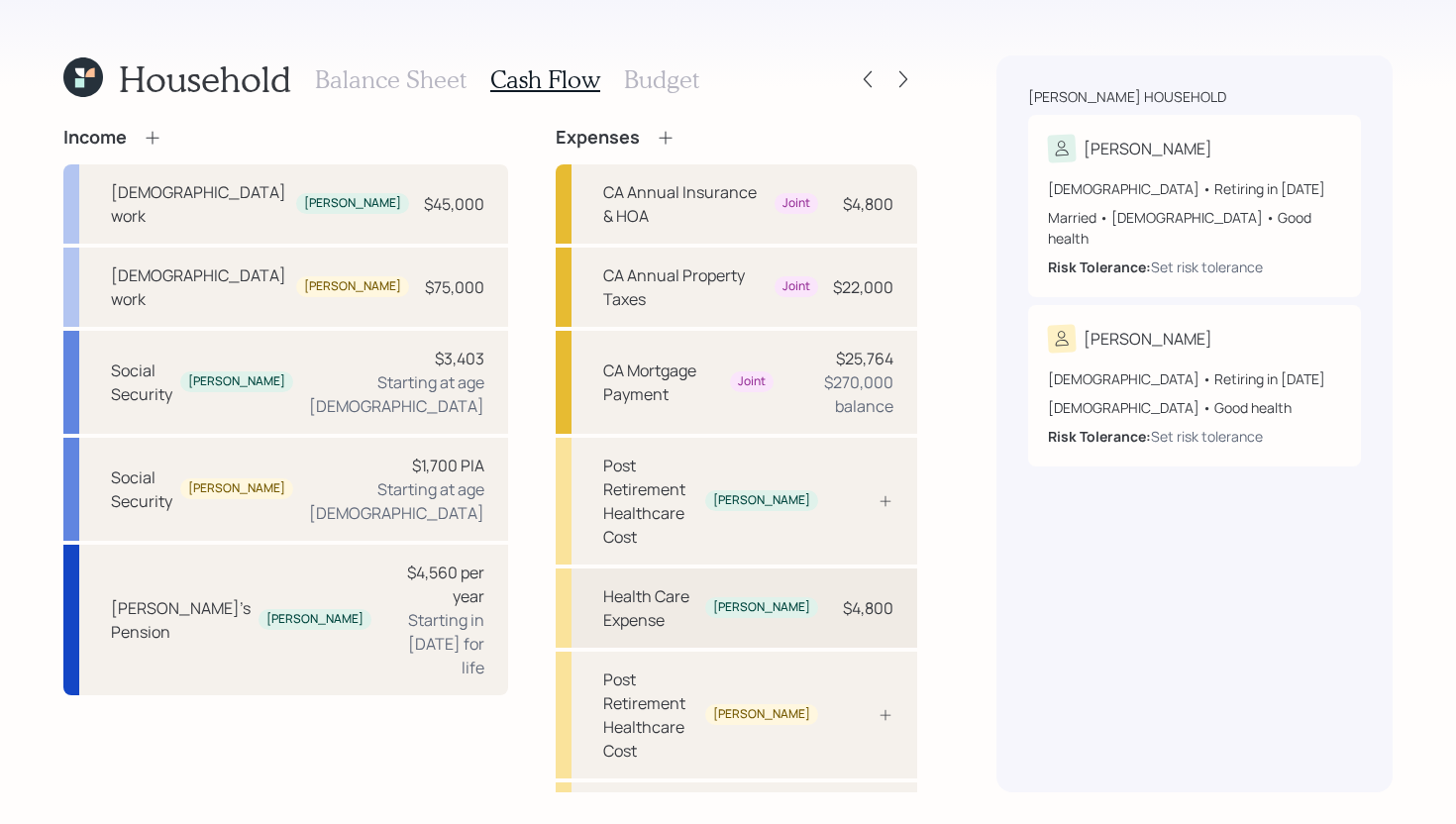 click on "Health Care Expense Paul $4,800" at bounding box center (736, 608) 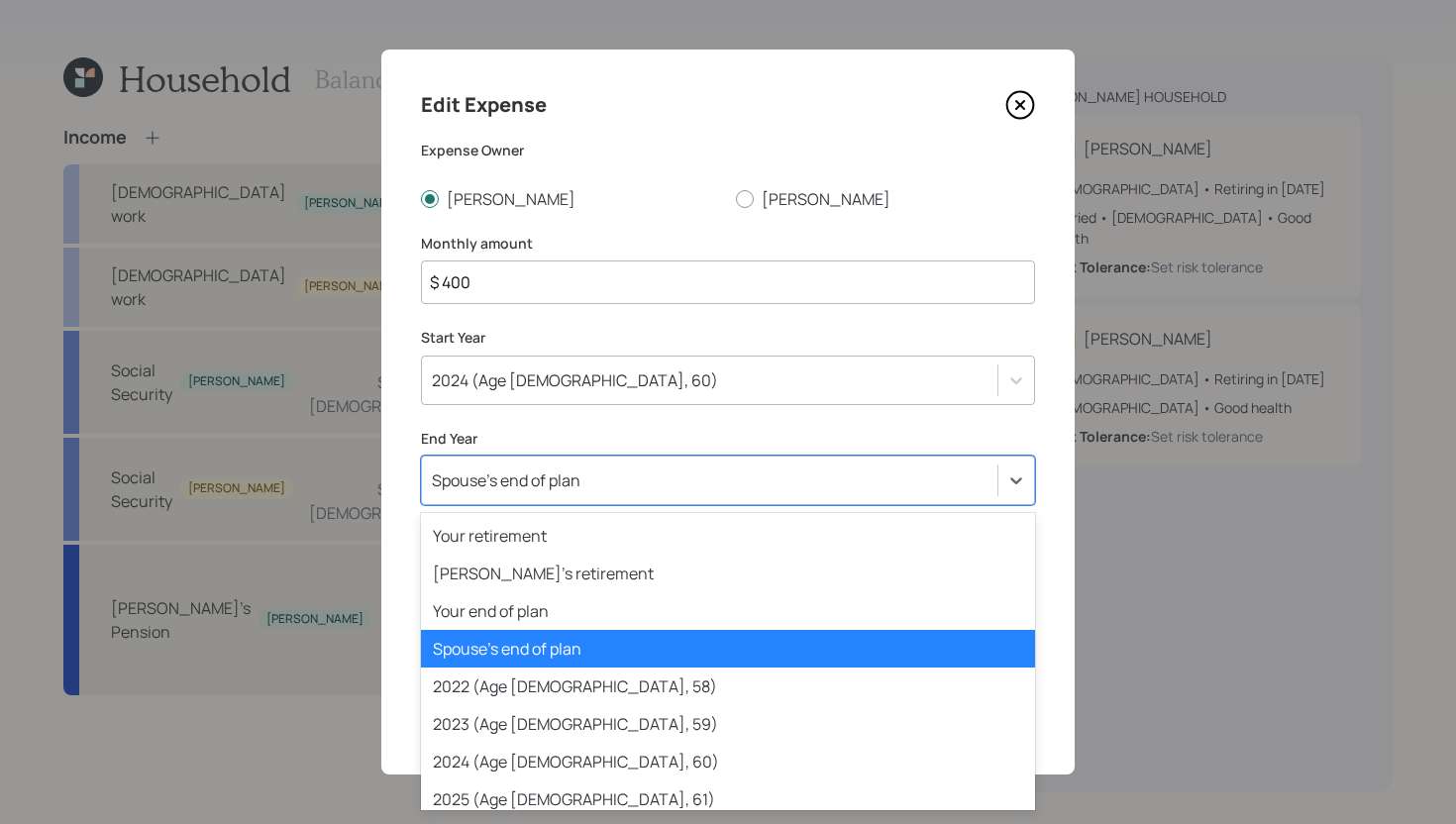 click on "Spouse's end of plan" at bounding box center [709, 480] 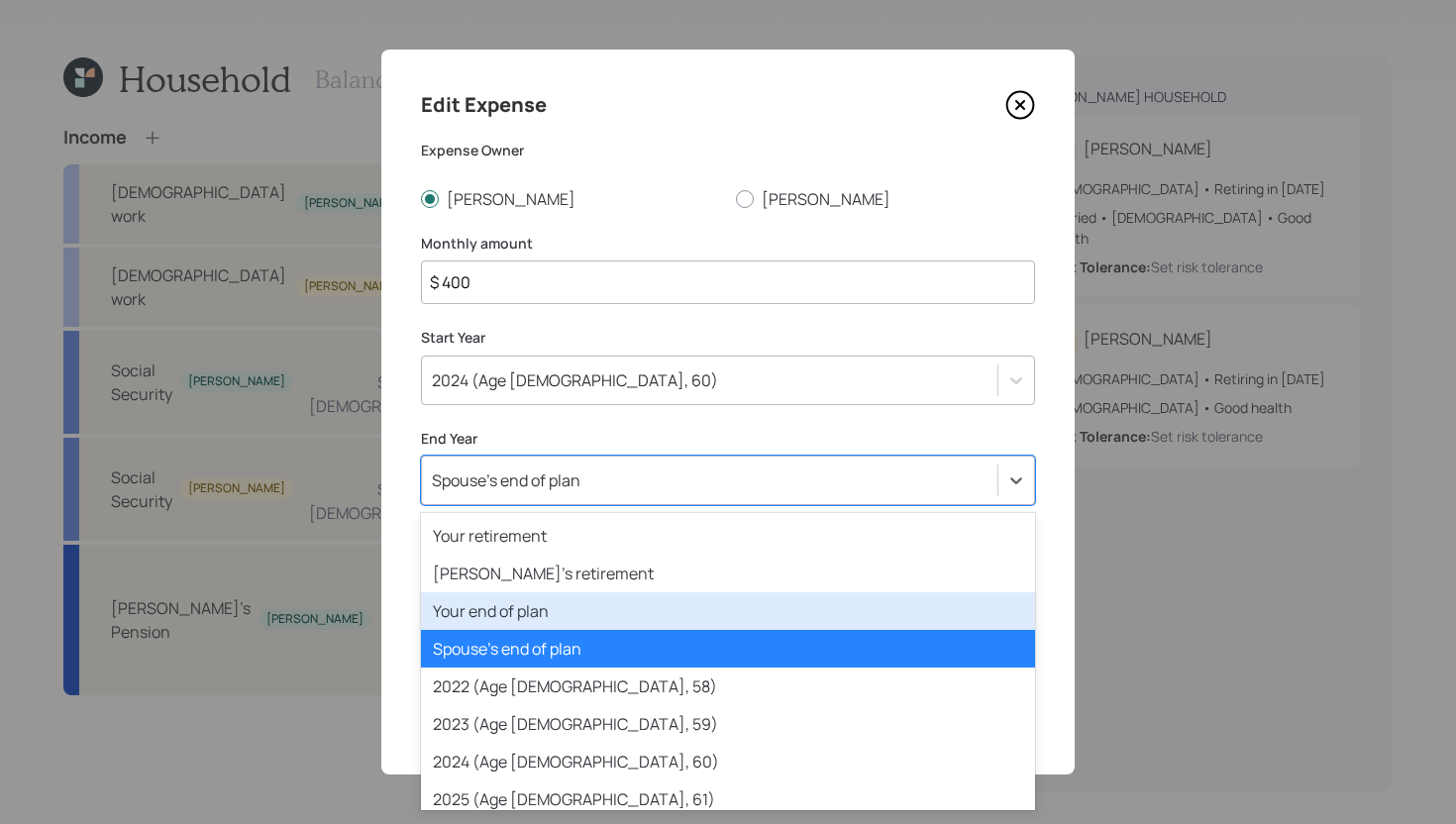 click on "Your end of plan" at bounding box center (728, 611) 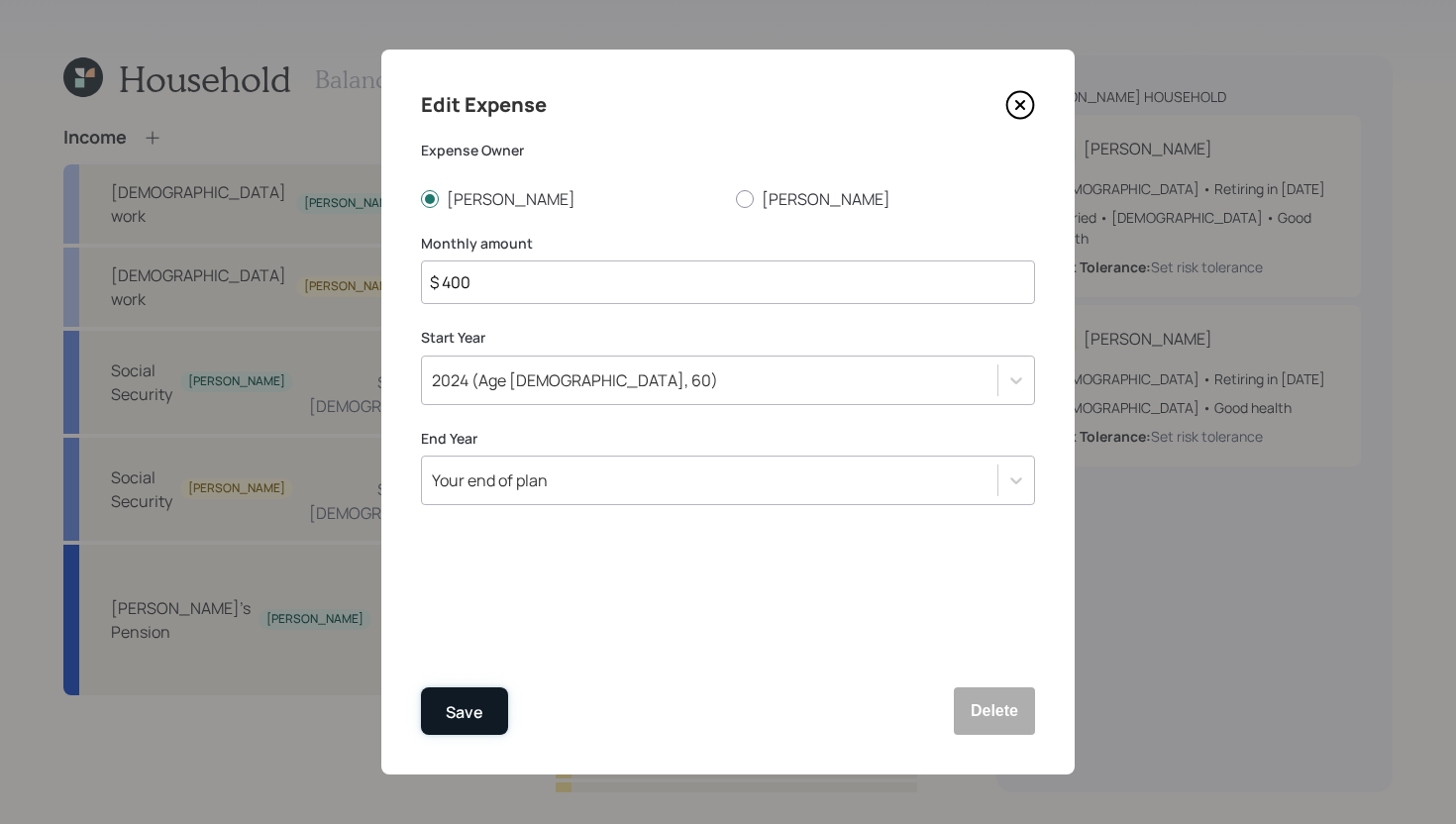 click on "Save" at bounding box center (465, 711) 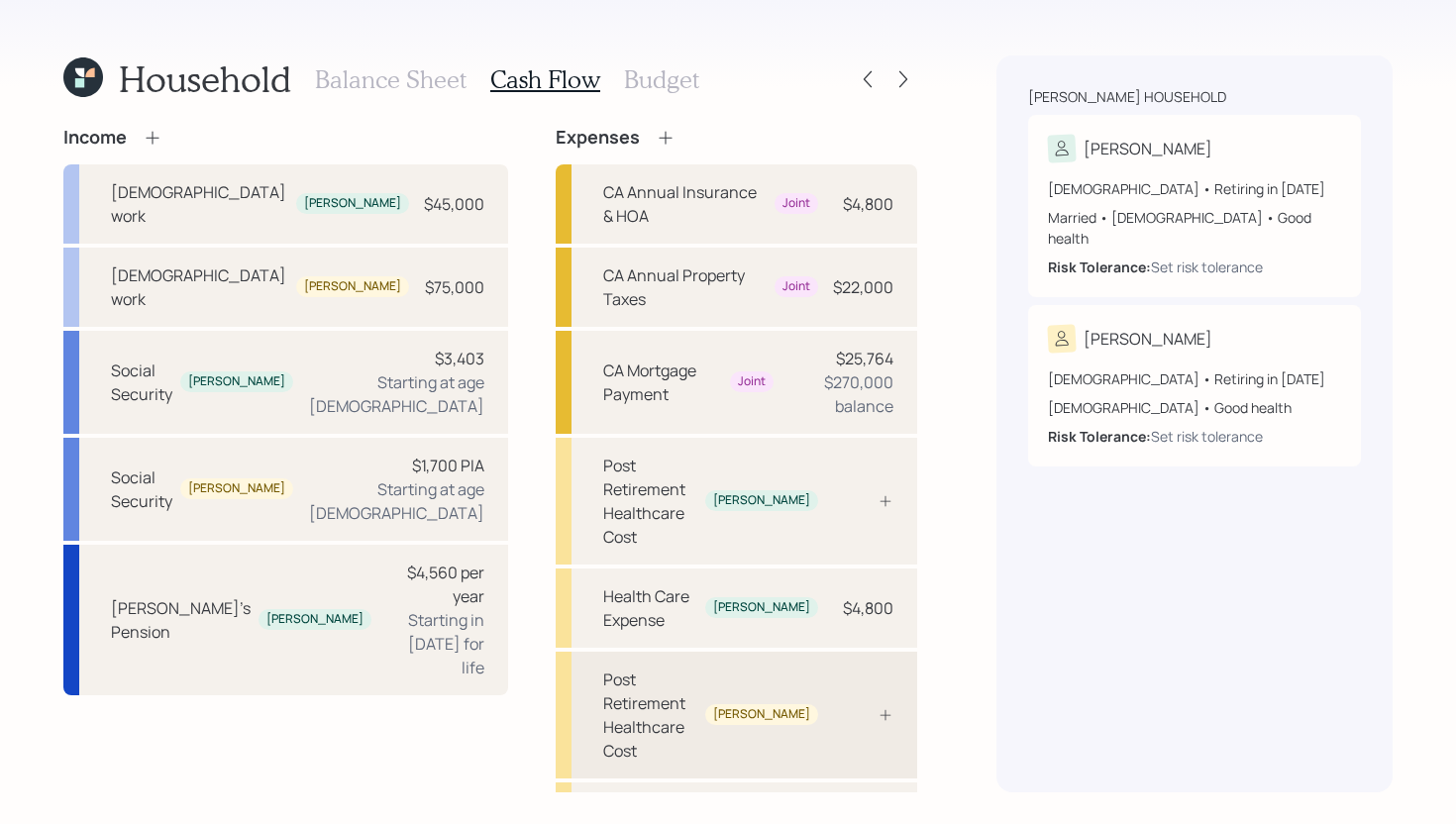 click at bounding box center (864, 715) 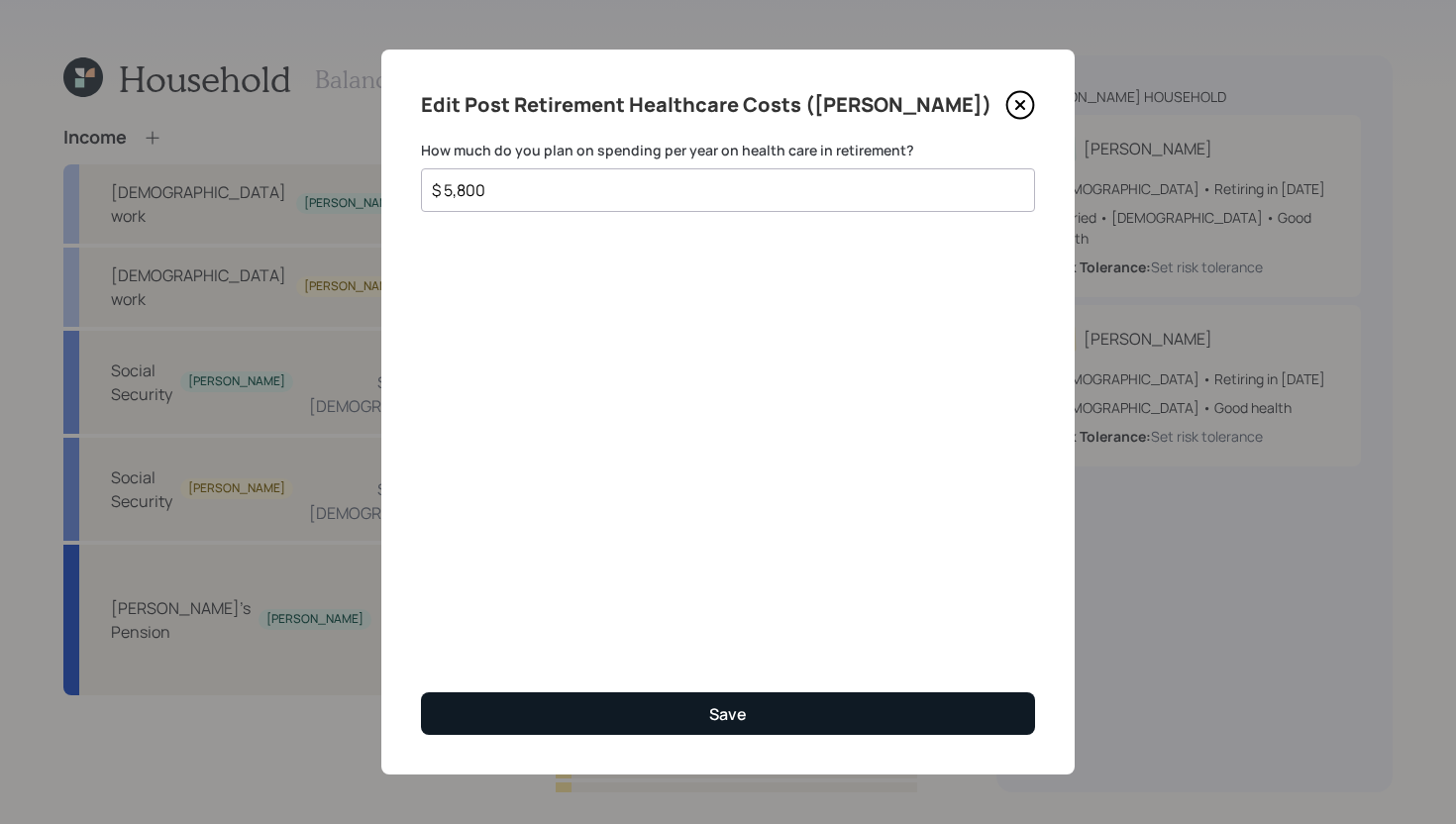 type on "$ 5,800" 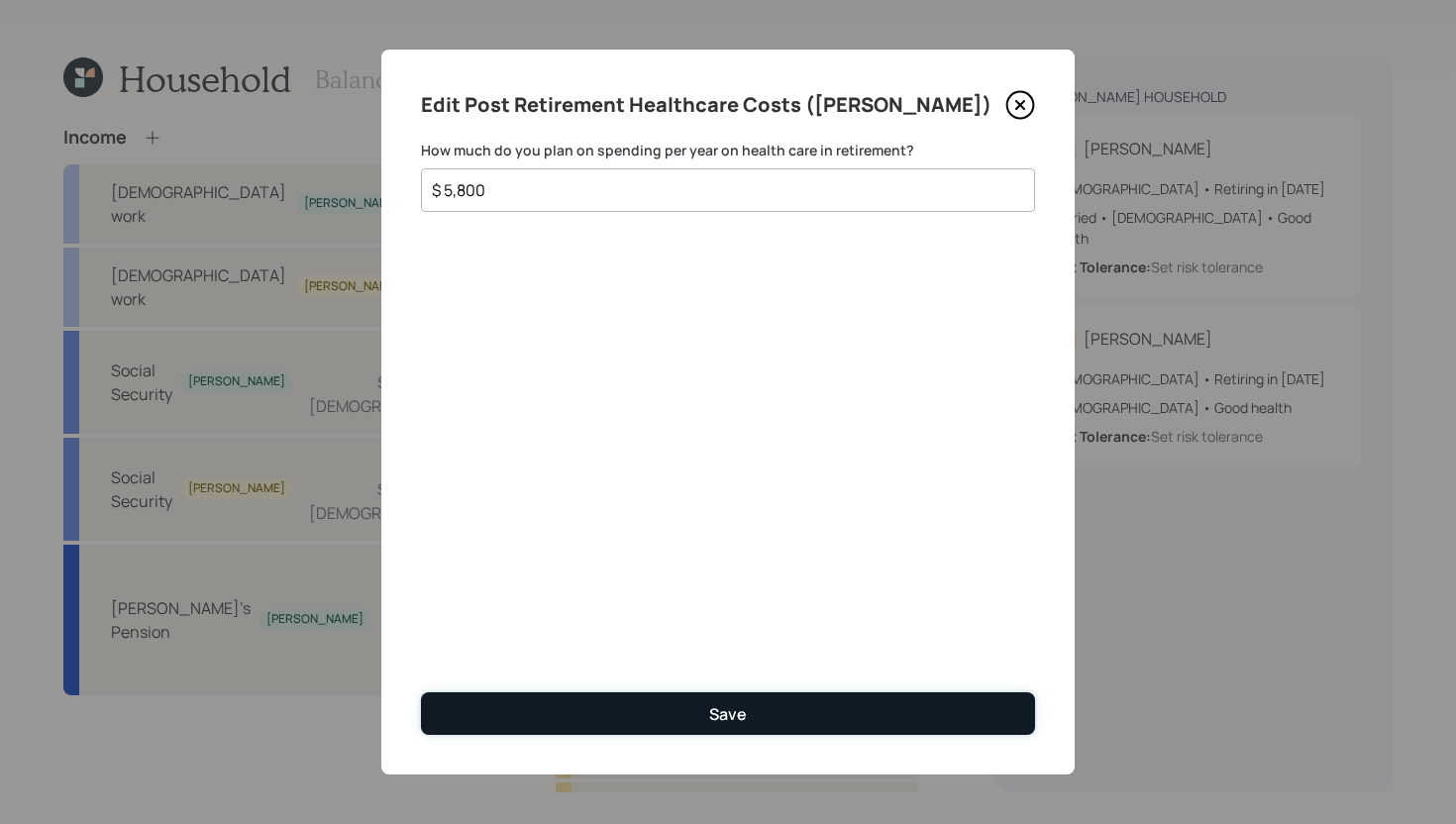 click on "Save" at bounding box center (728, 714) 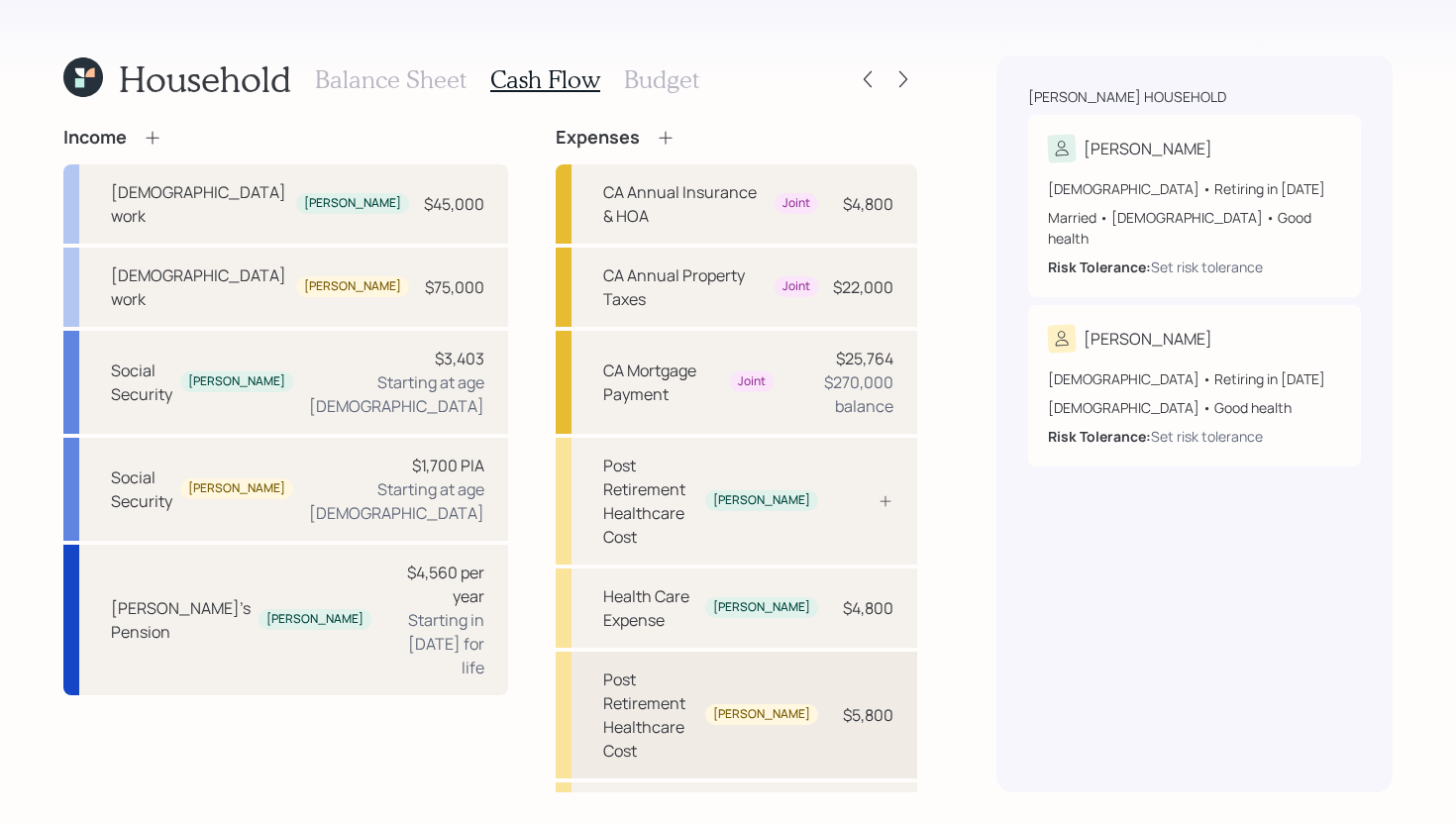 click on "Post Retirement Healthcare Cost Gina $5,800" at bounding box center [736, 715] 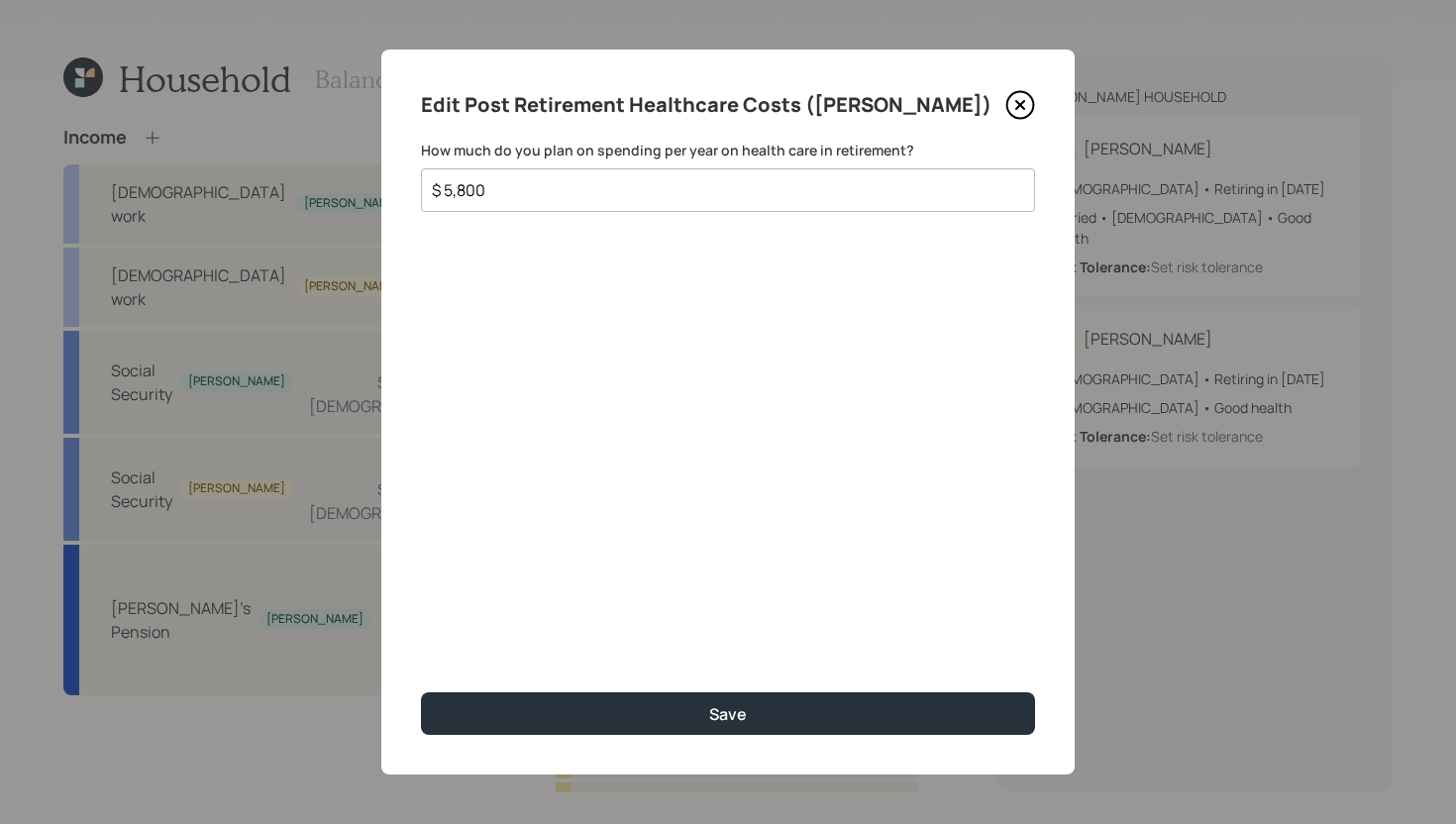 drag, startPoint x: 578, startPoint y: 193, endPoint x: 499, endPoint y: 193, distance: 79 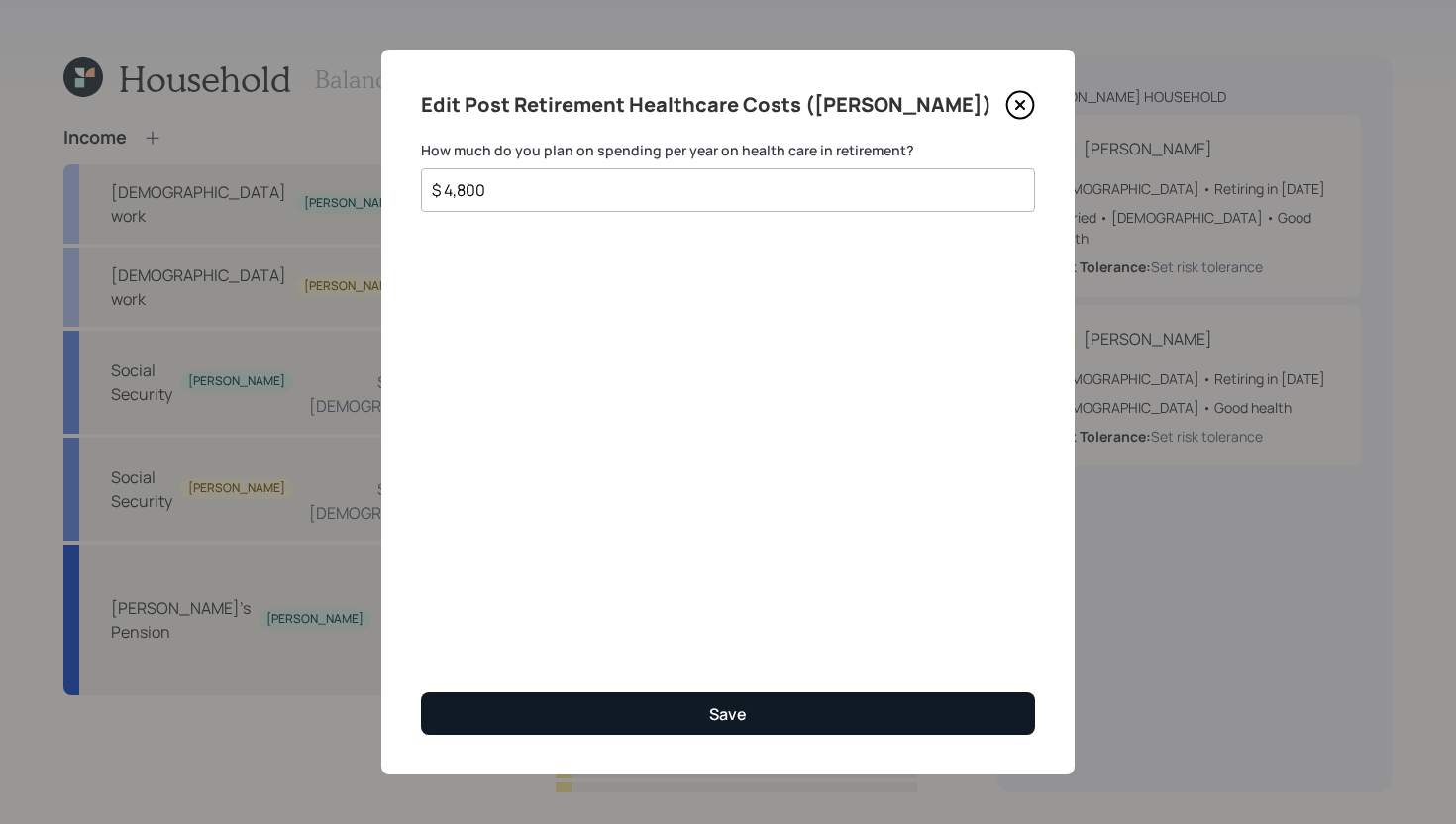 type on "$ 4,800" 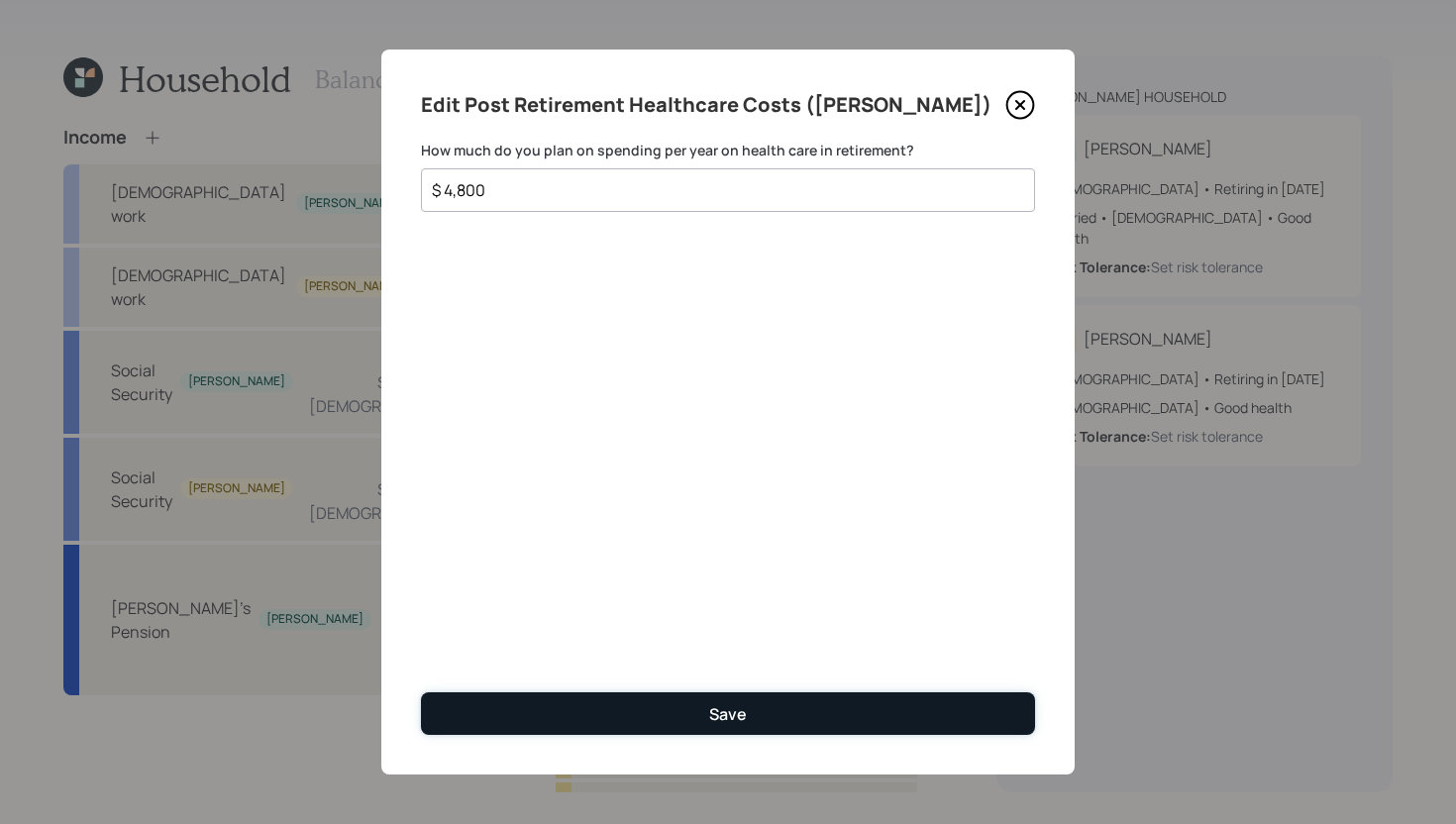 click on "Save" at bounding box center [728, 713] 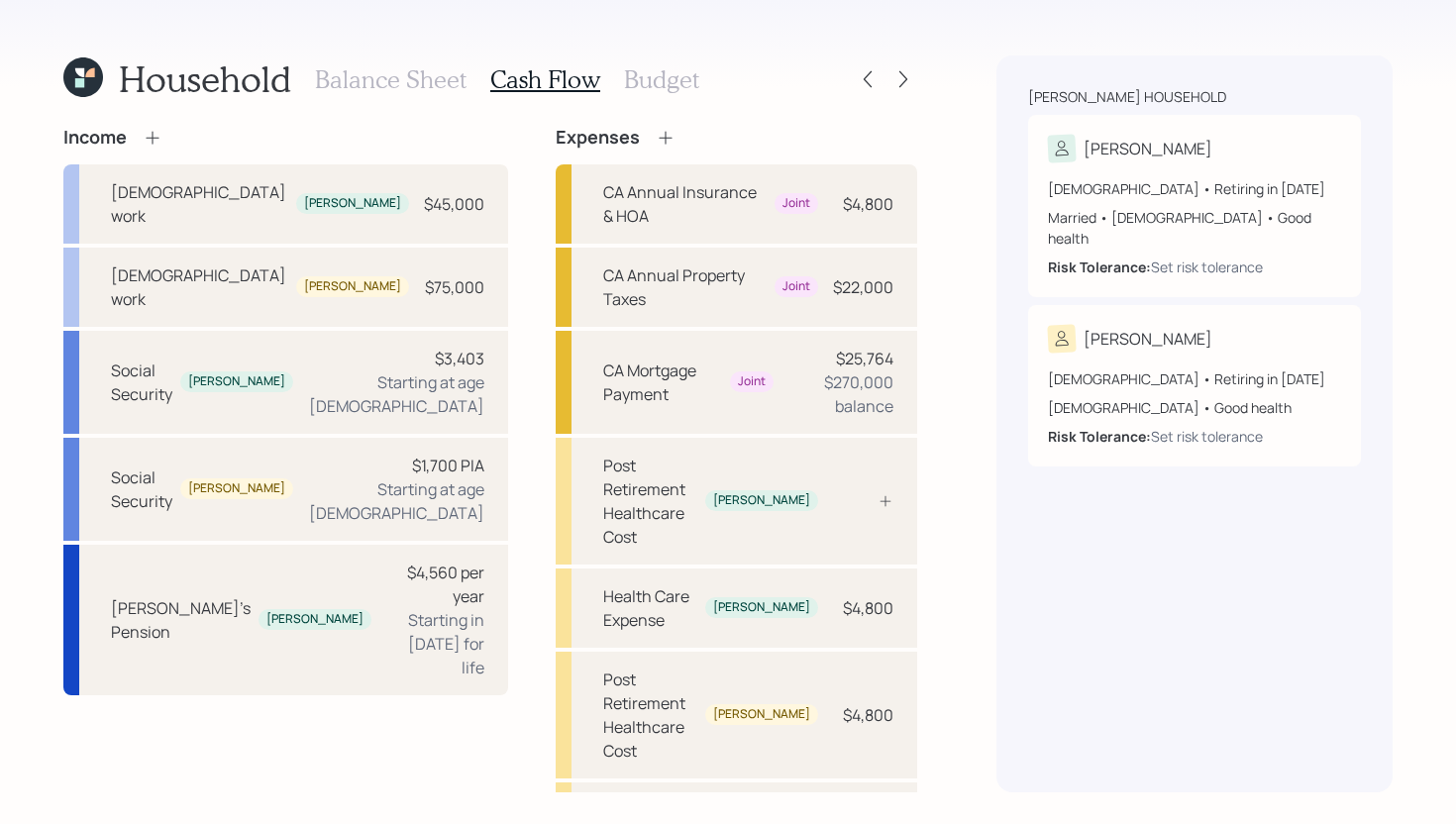 click on "Balance Sheet" at bounding box center [390, 79] 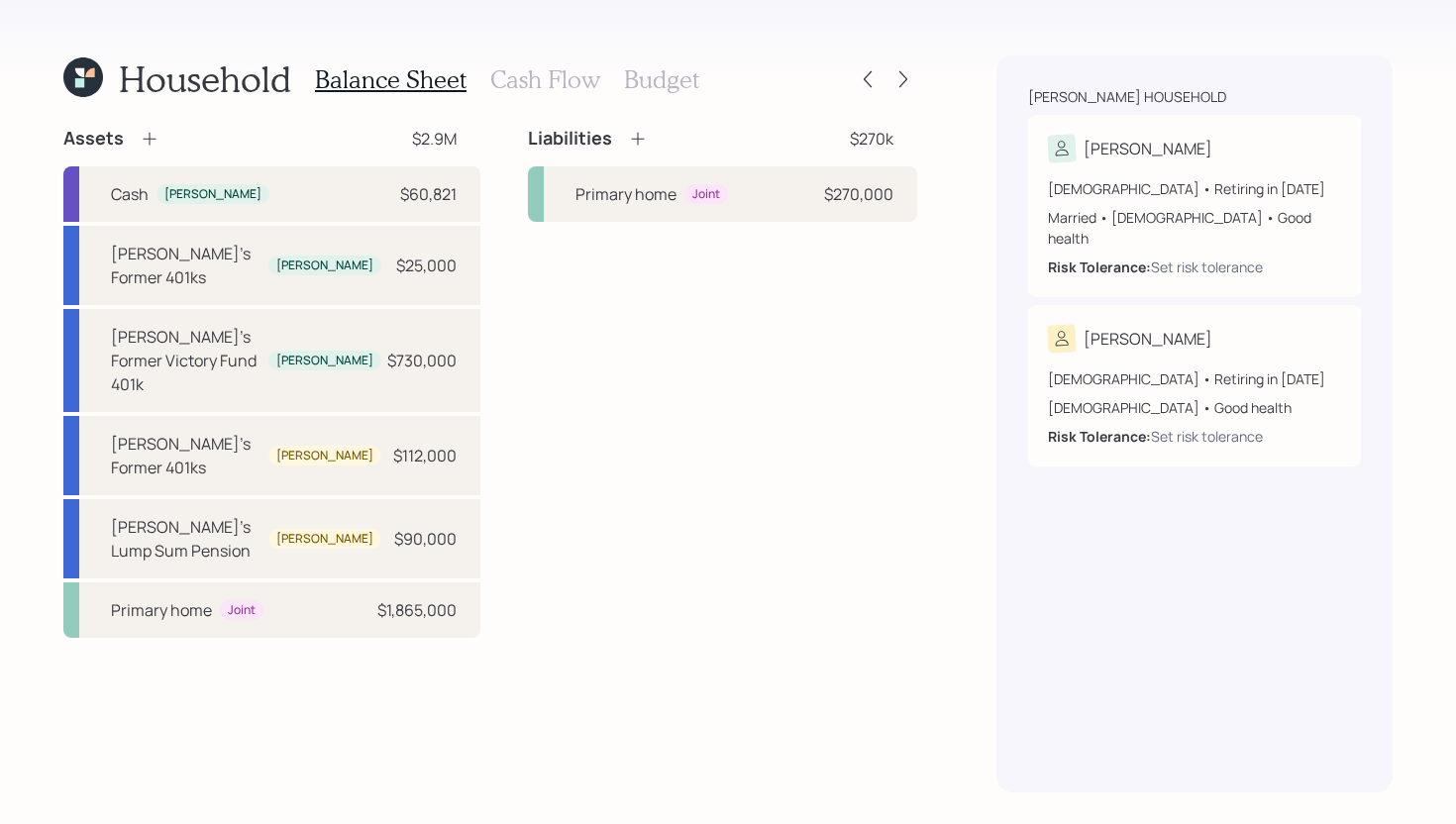 click on "Cash Flow" at bounding box center [545, 79] 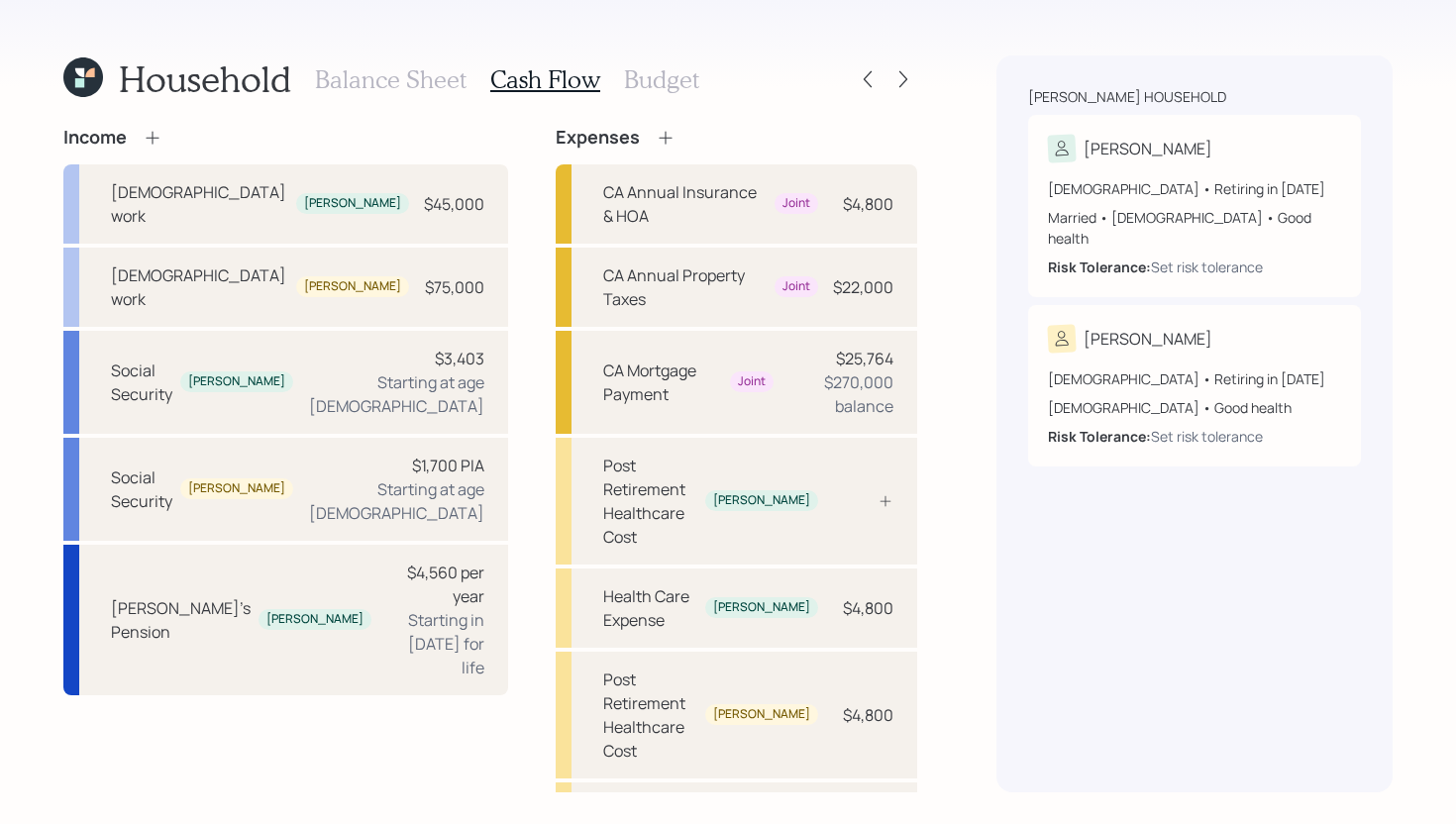 click on "Budget" at bounding box center (662, 79) 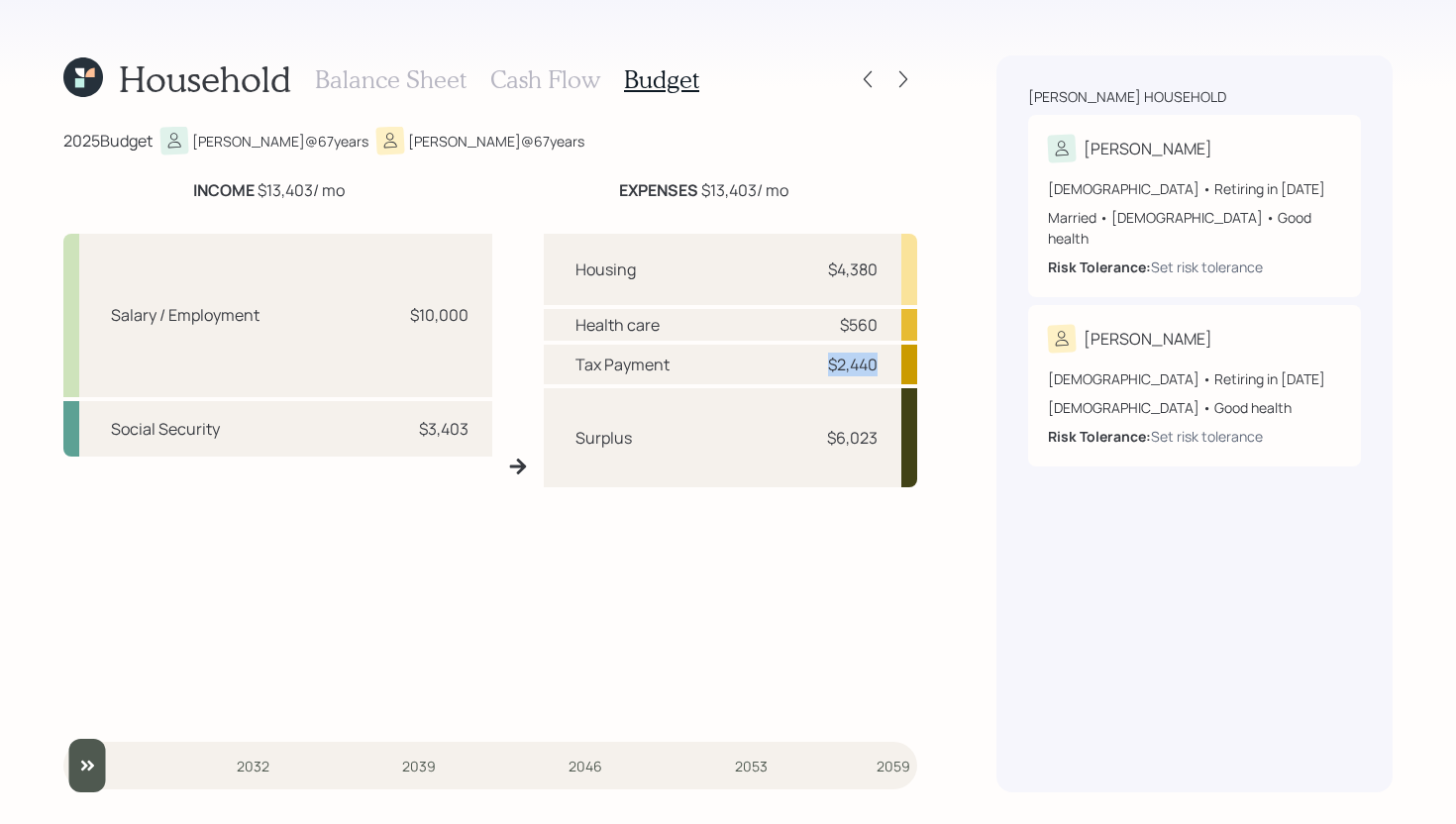 drag, startPoint x: 823, startPoint y: 360, endPoint x: 908, endPoint y: 360, distance: 85 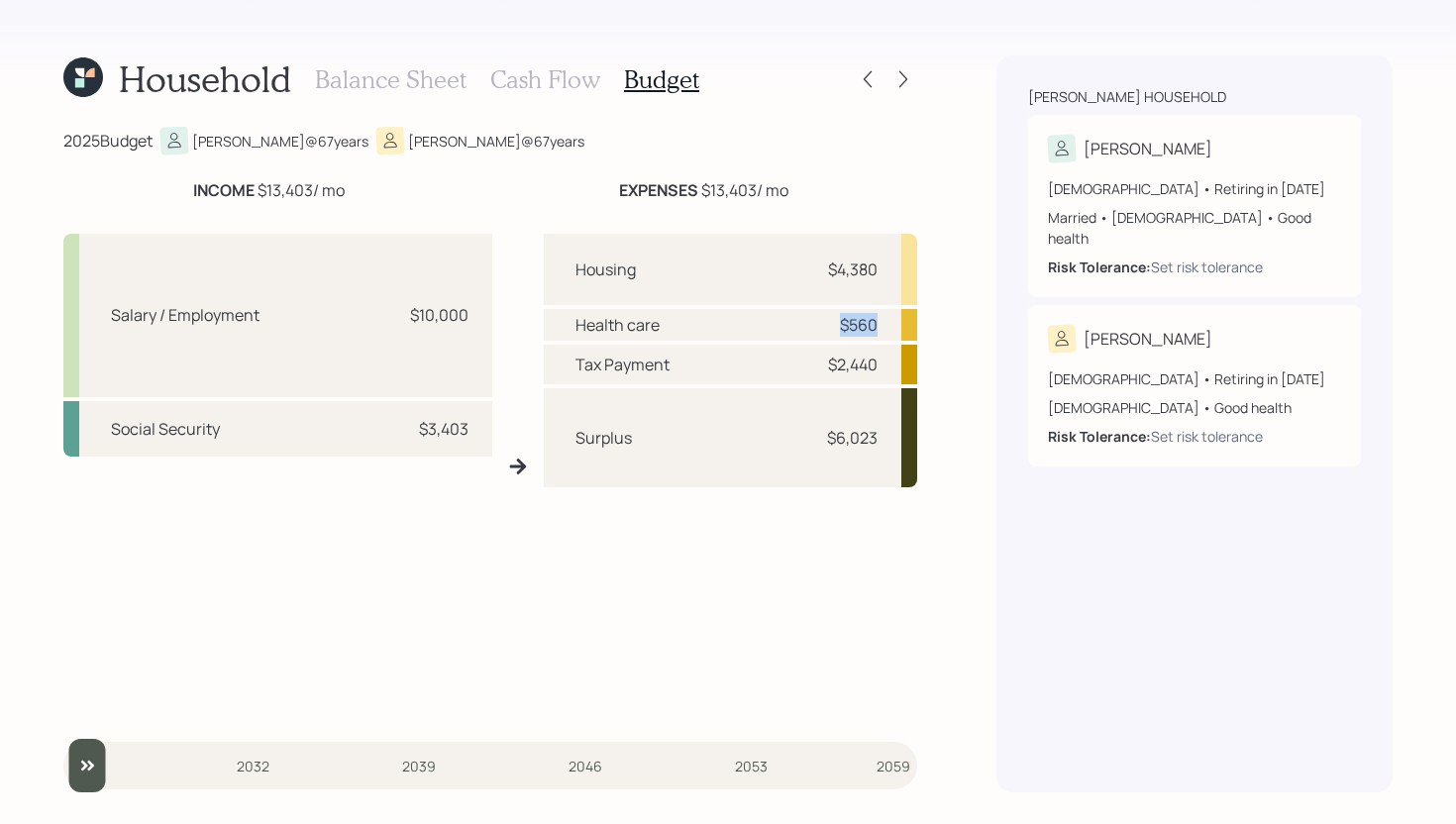 drag, startPoint x: 810, startPoint y: 327, endPoint x: 902, endPoint y: 327, distance: 92 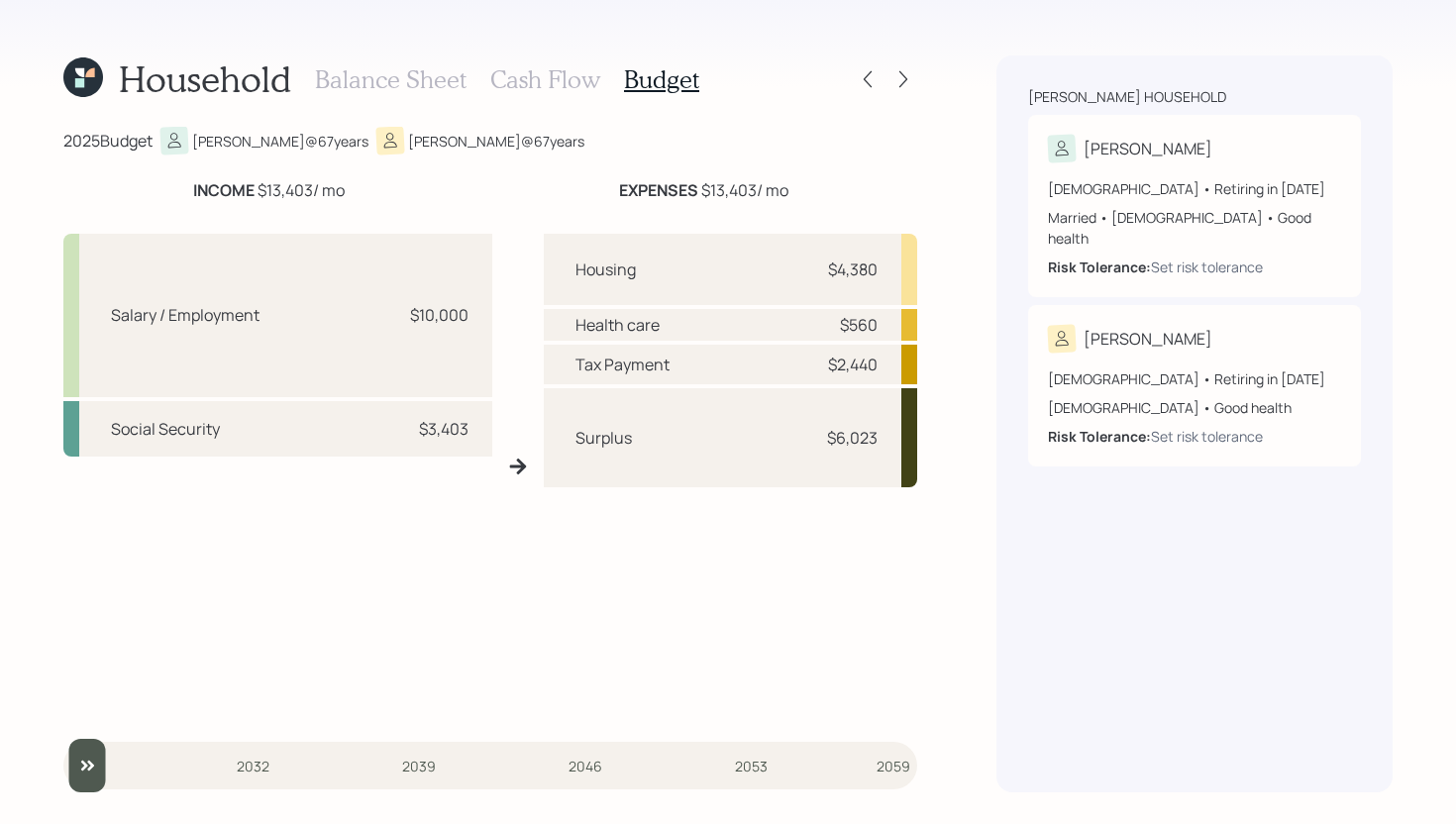 click on "Housing $4,380" at bounding box center (731, 269) 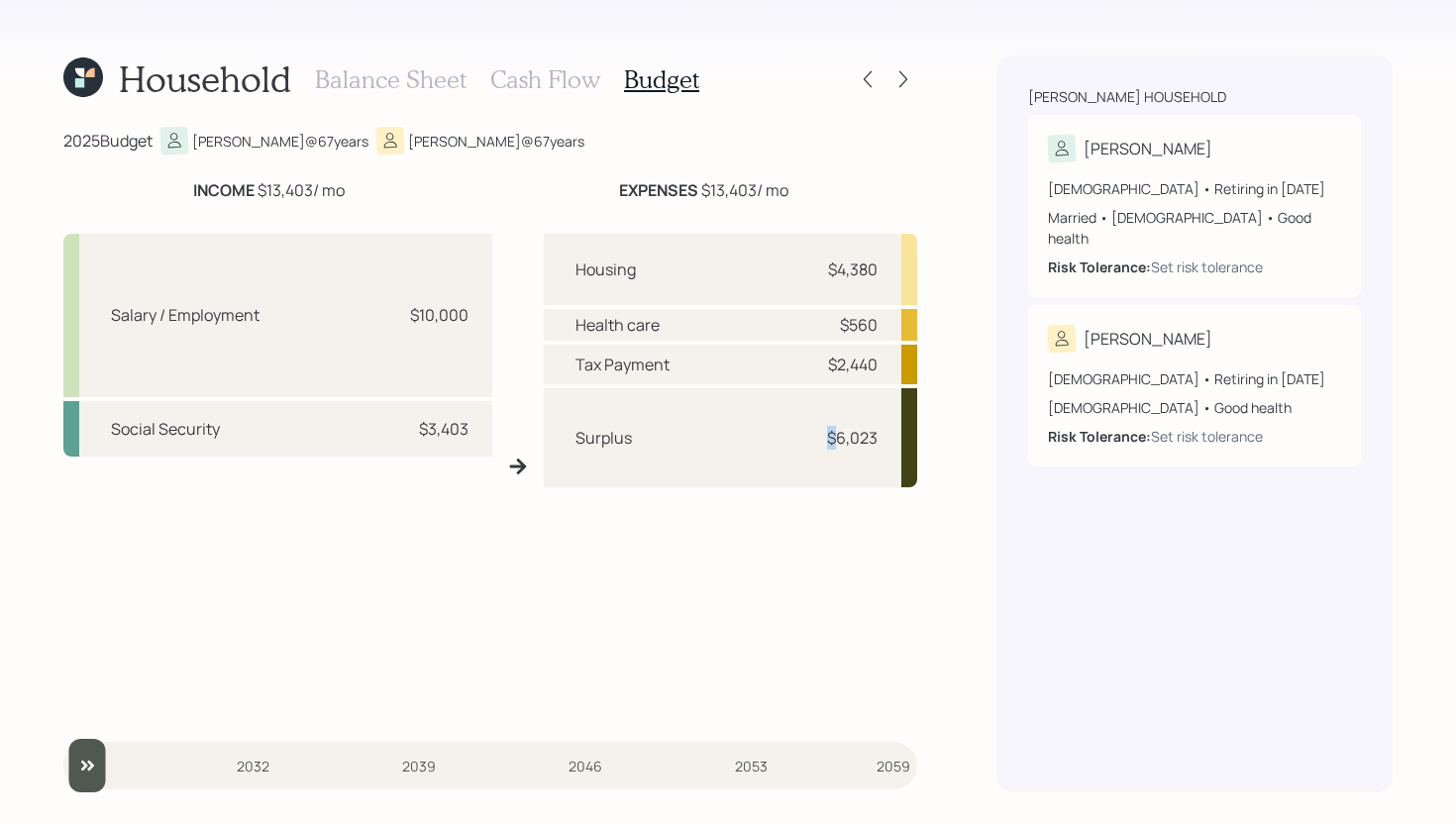 drag, startPoint x: 827, startPoint y: 437, endPoint x: 841, endPoint y: 437, distance: 14 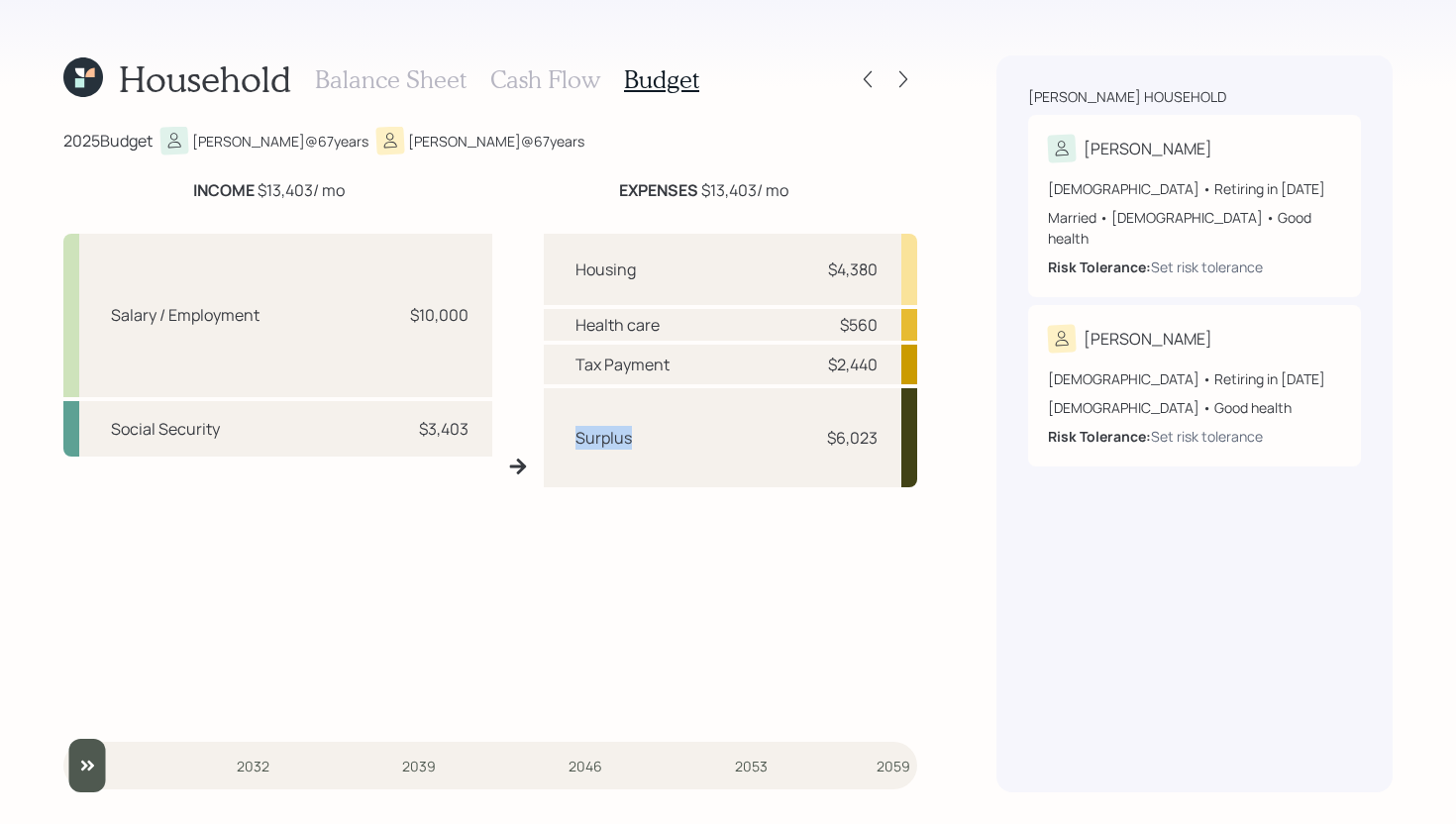drag, startPoint x: 665, startPoint y: 437, endPoint x: 572, endPoint y: 435, distance: 93.0215 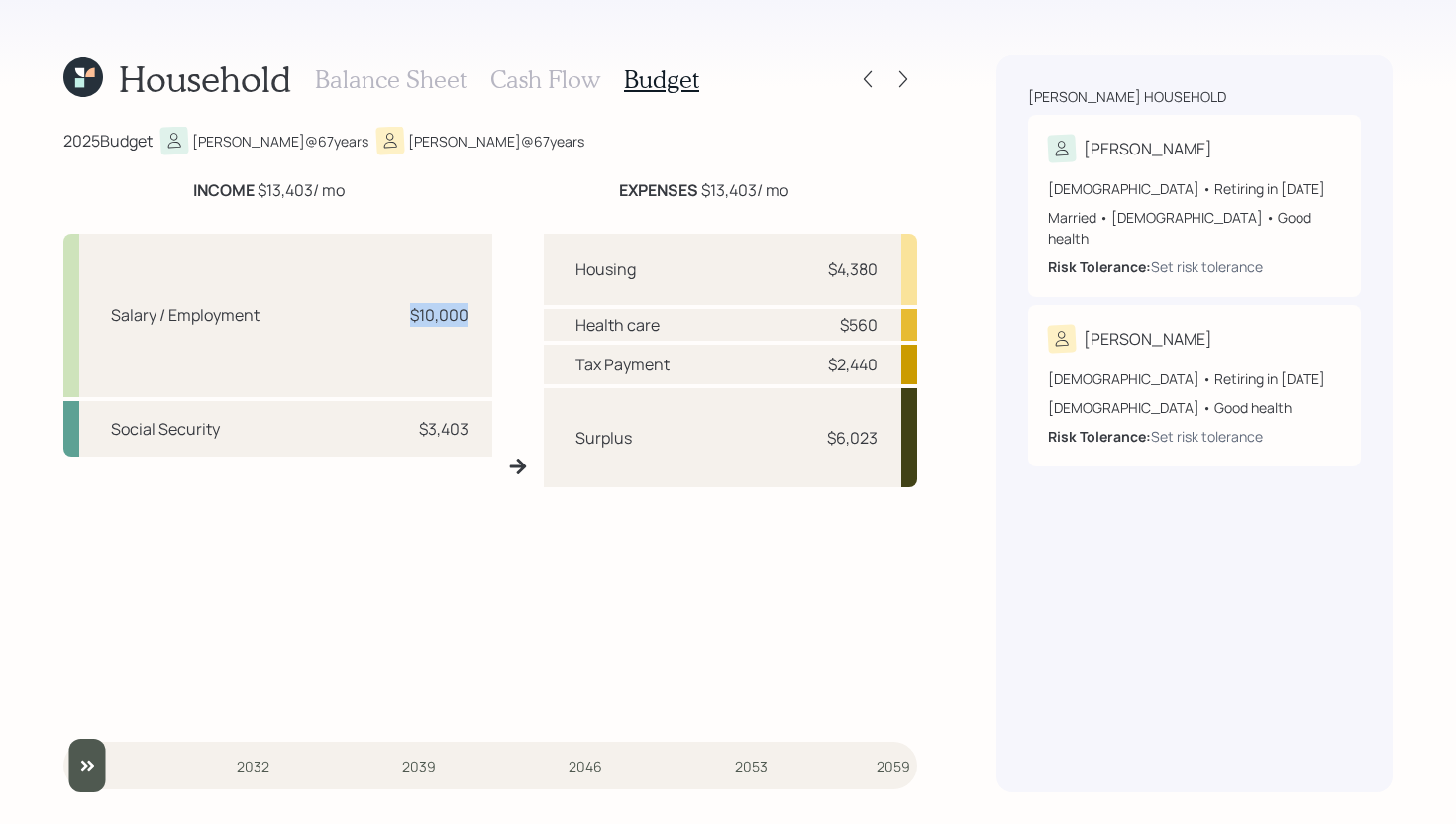drag, startPoint x: 408, startPoint y: 319, endPoint x: 473, endPoint y: 314, distance: 65.192024 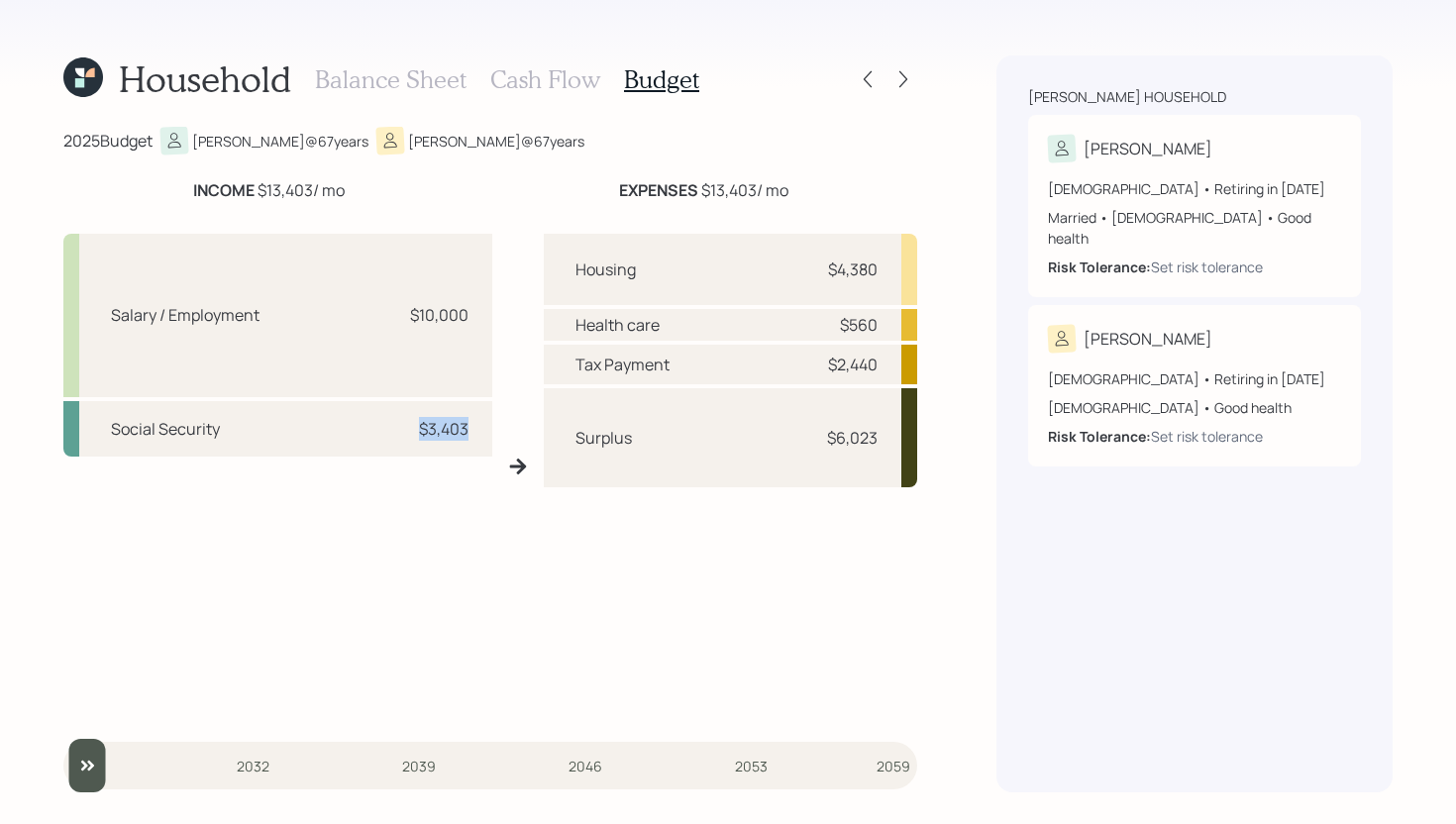drag, startPoint x: 408, startPoint y: 429, endPoint x: 479, endPoint y: 428, distance: 71.00704 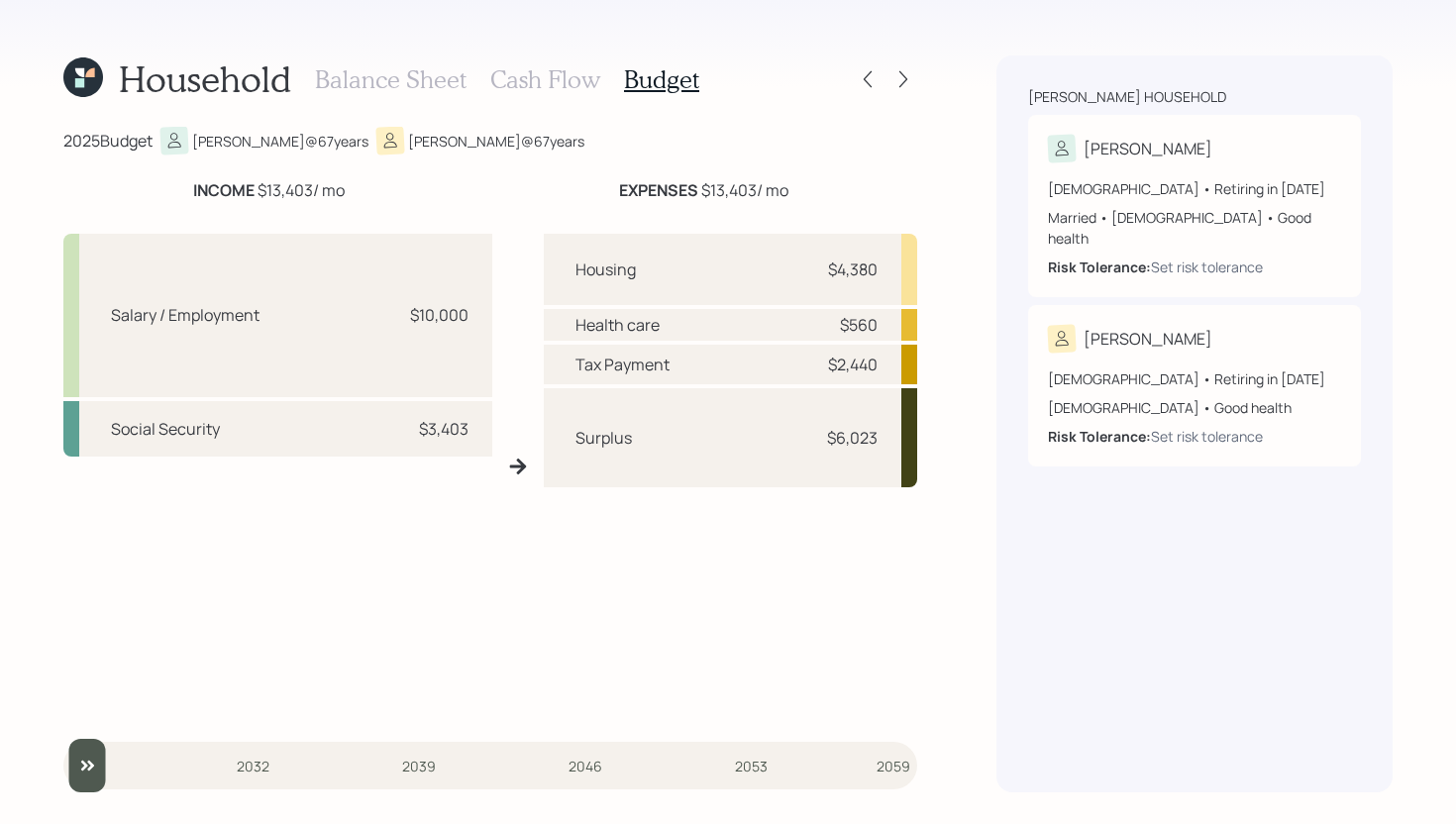 click on "Cash Flow" at bounding box center [545, 79] 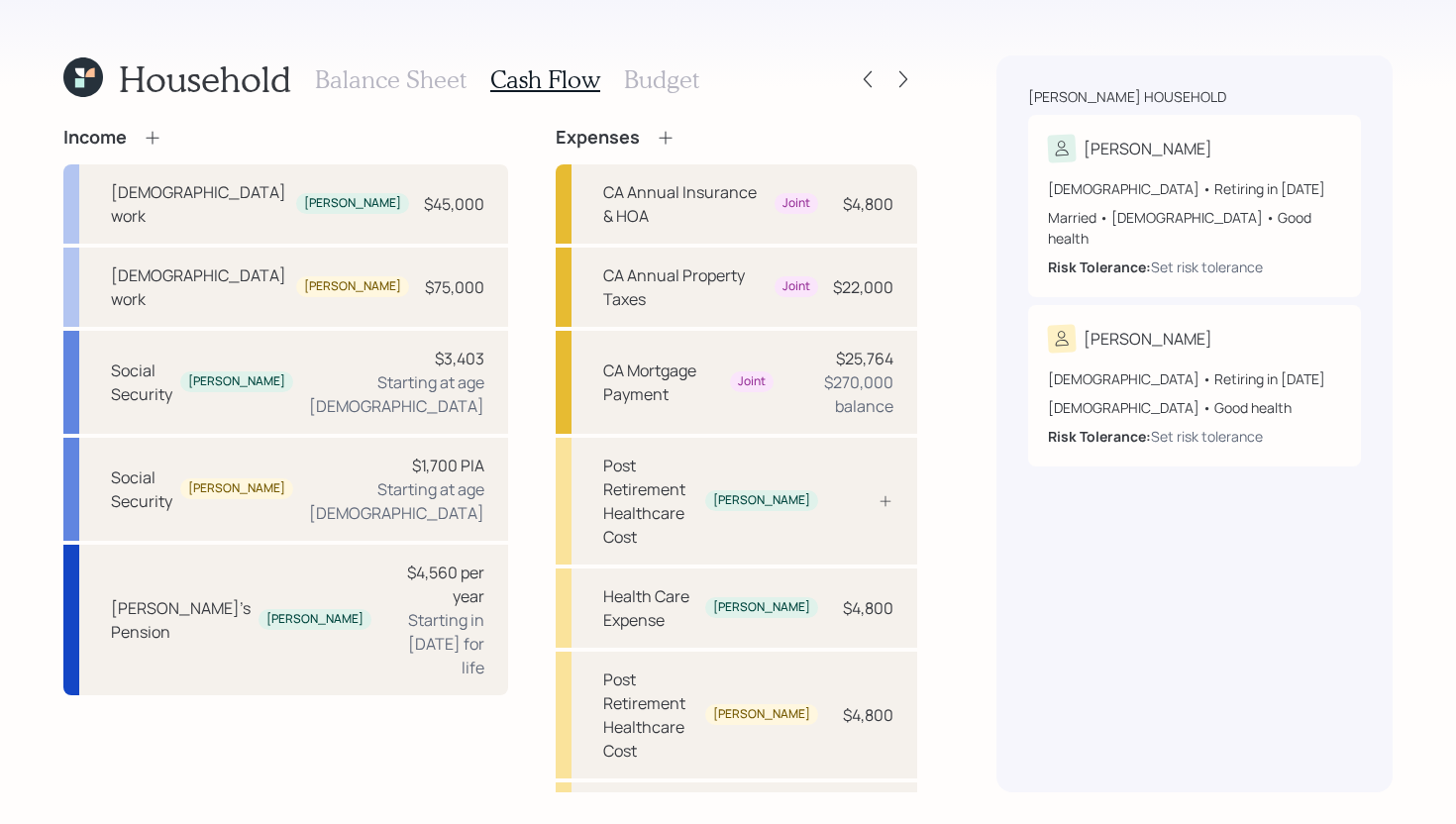 click on "Pre Retirement Living Expense" at bounding box center (736, 905) 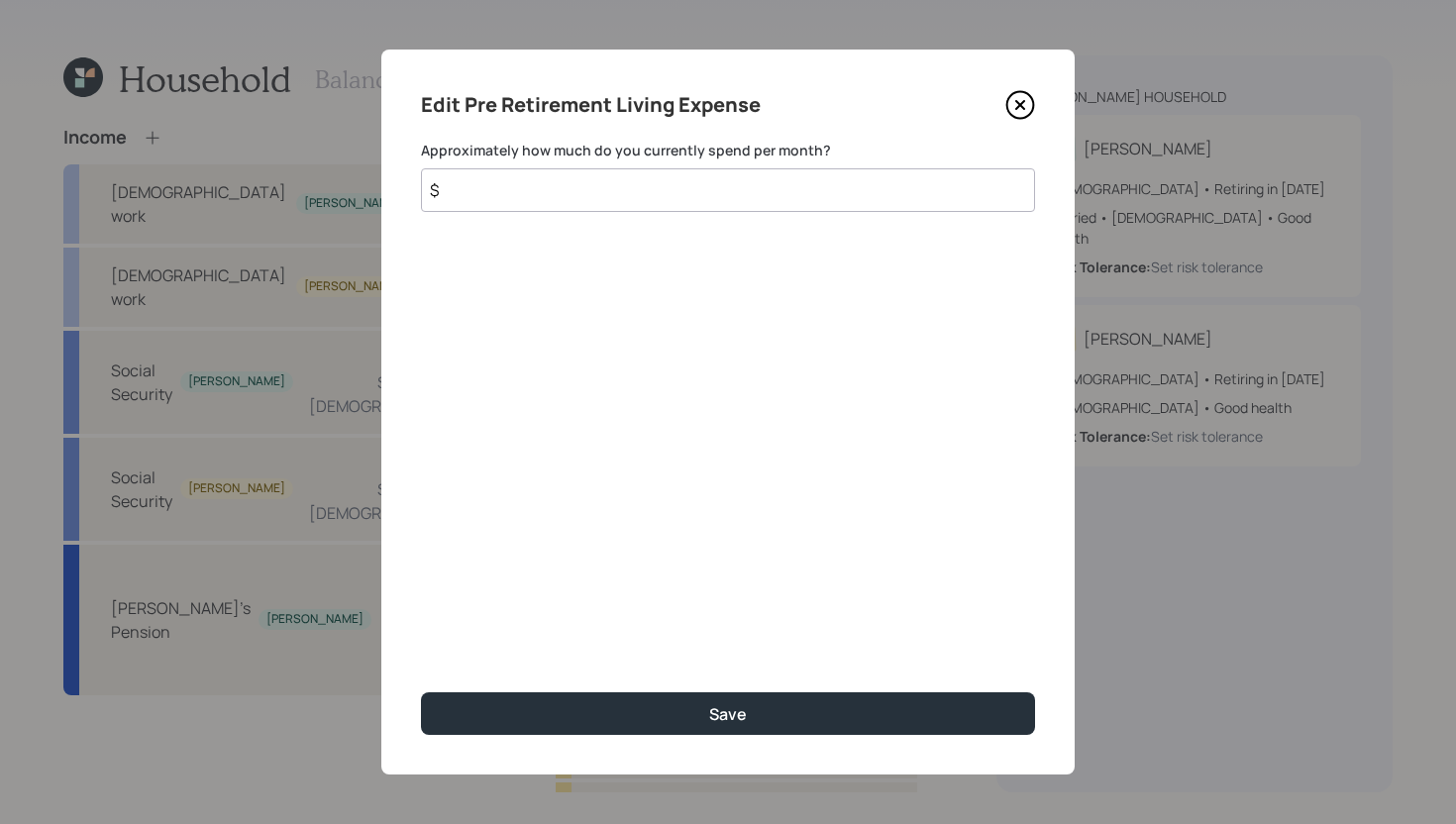 click on "$" at bounding box center [728, 190] 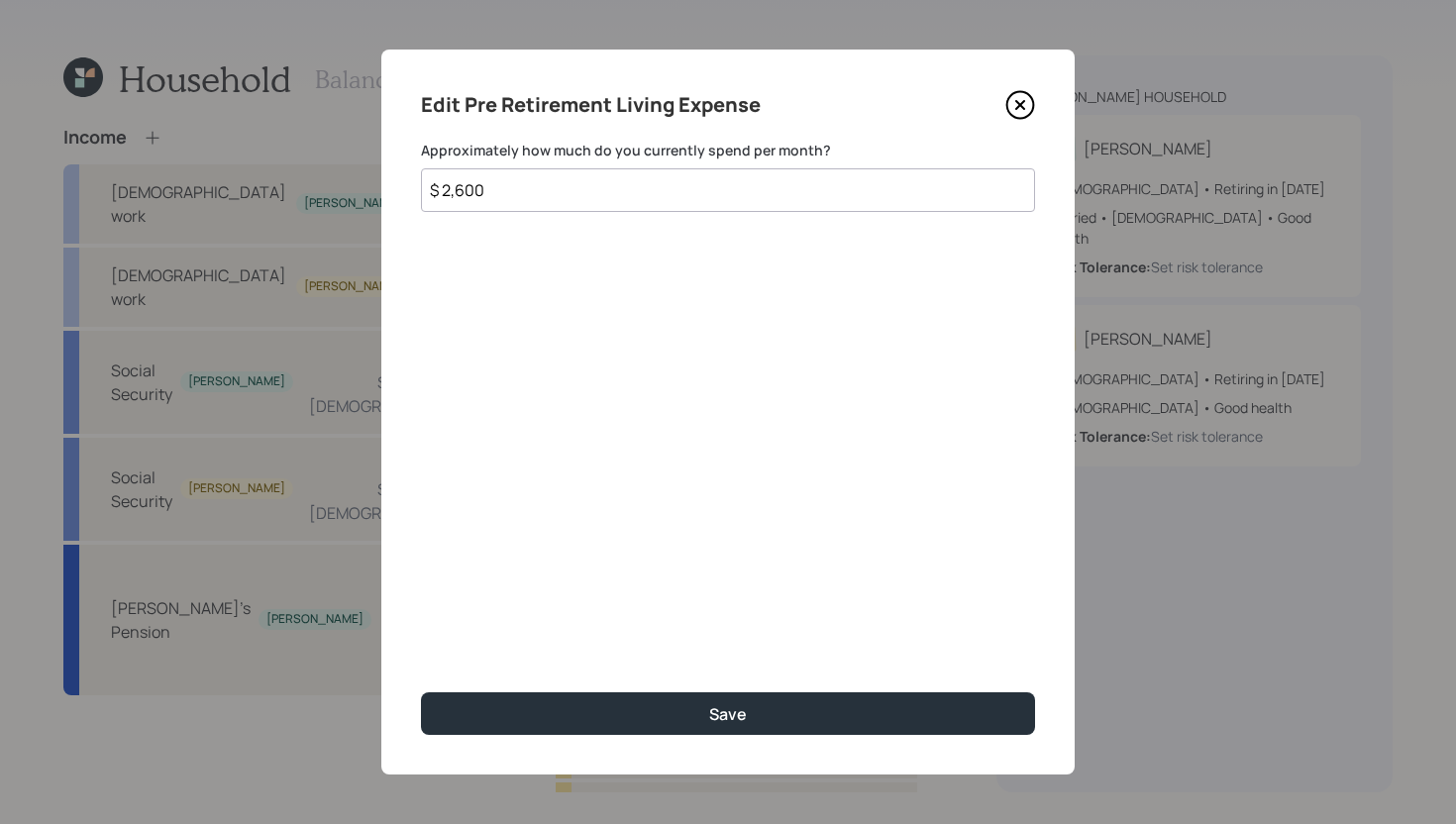 type on "$ 2,600" 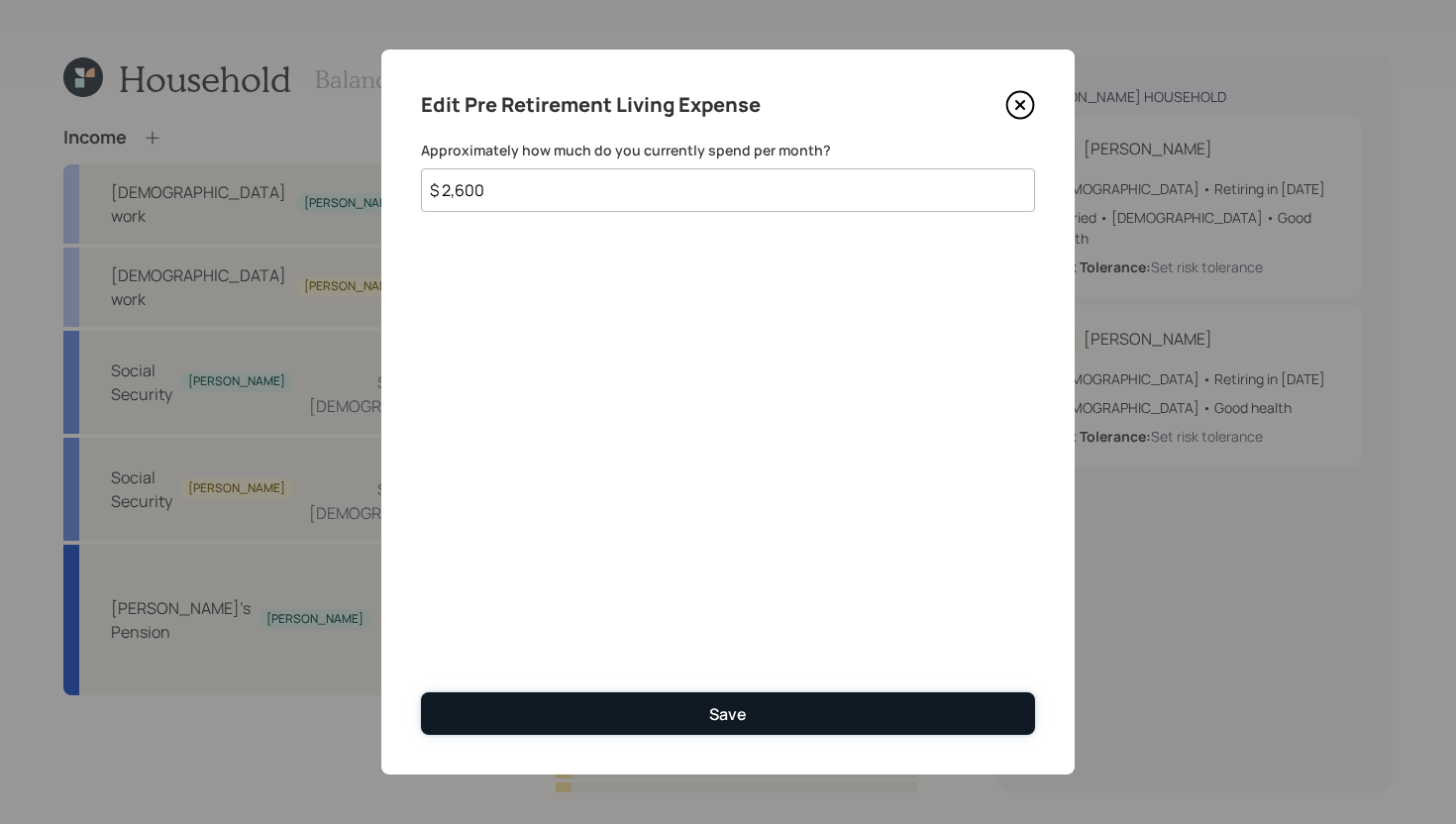click on "Save" at bounding box center (728, 713) 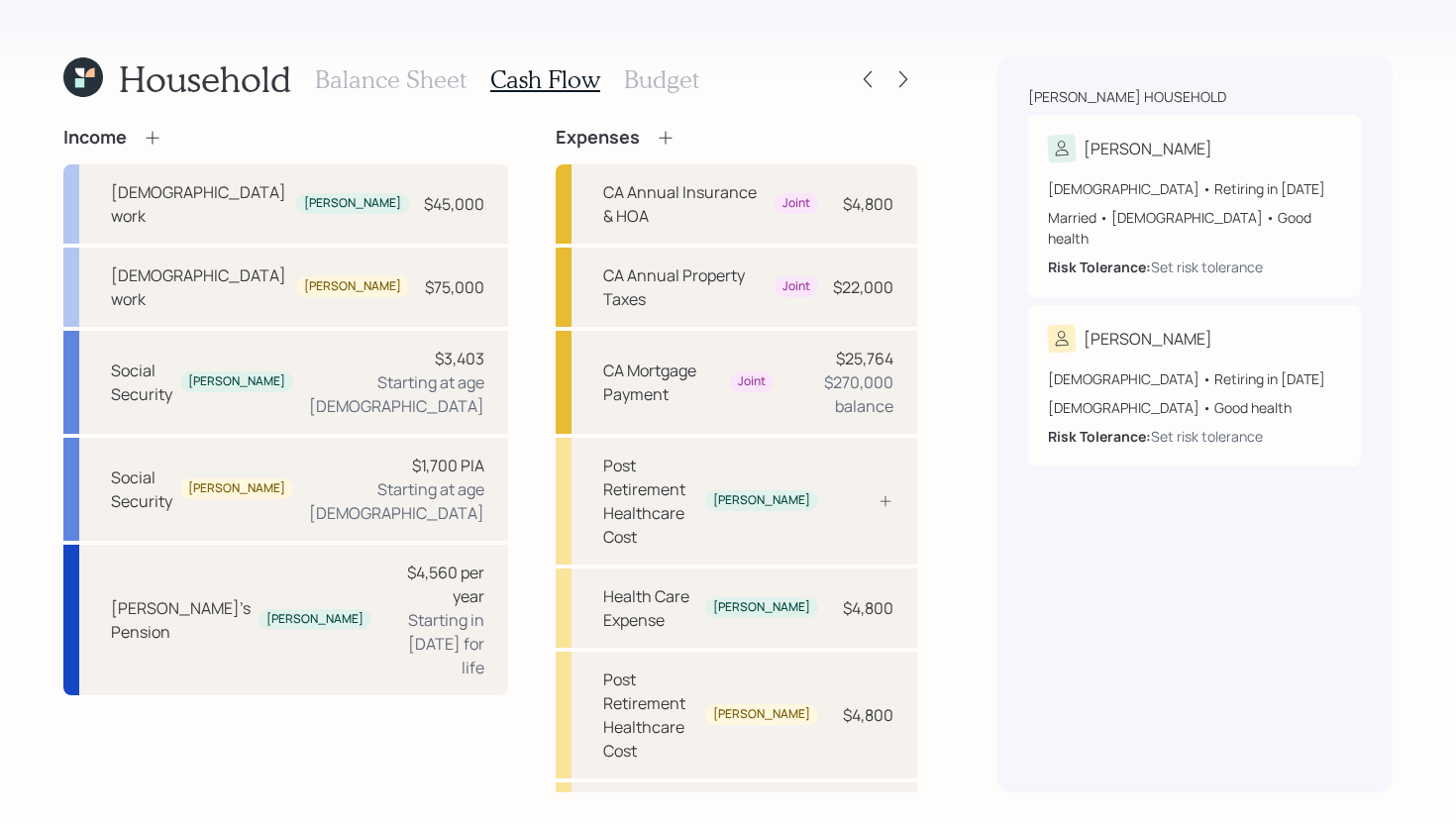click at bounding box center (864, 988) 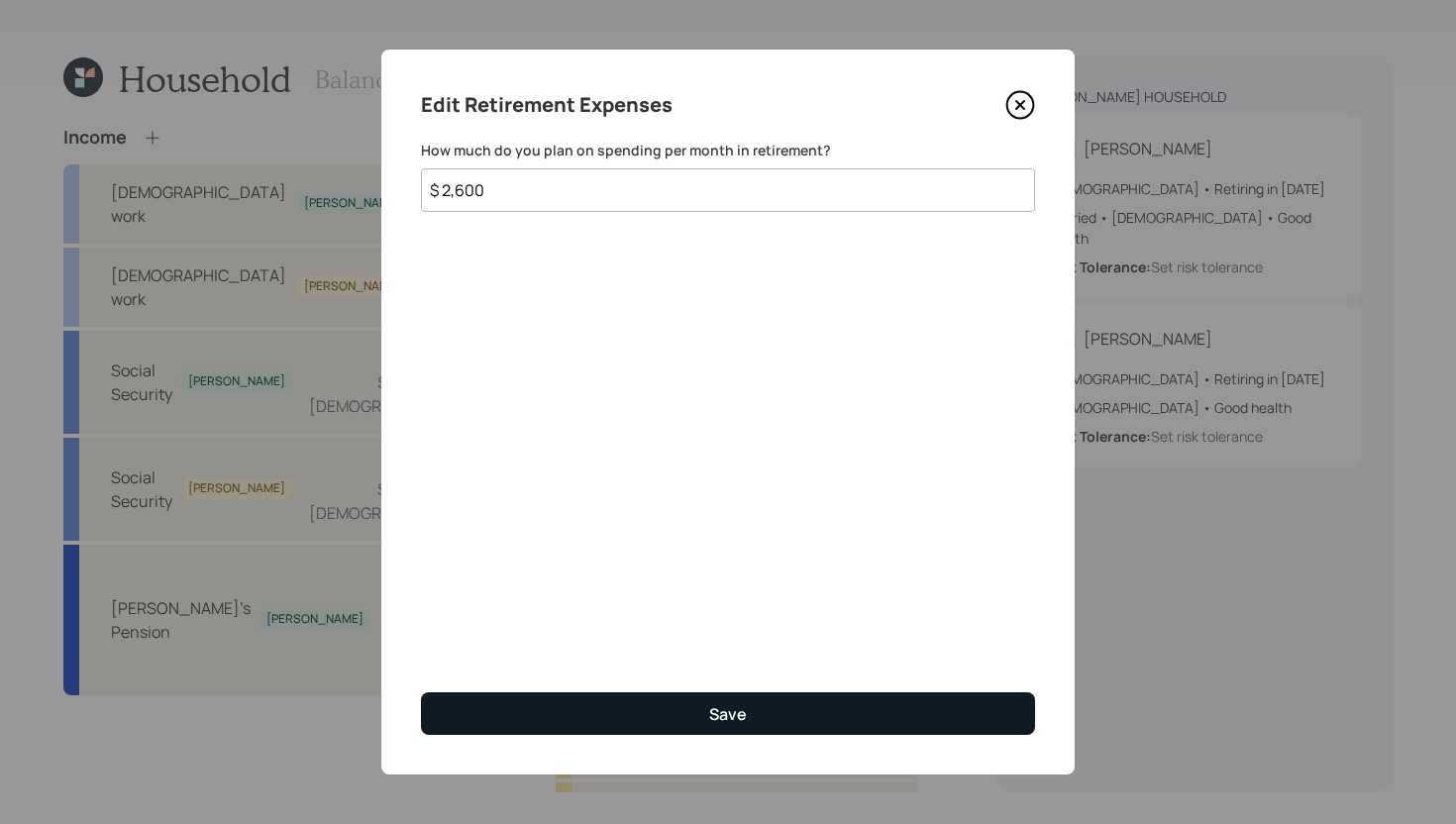 type on "$ 2,600" 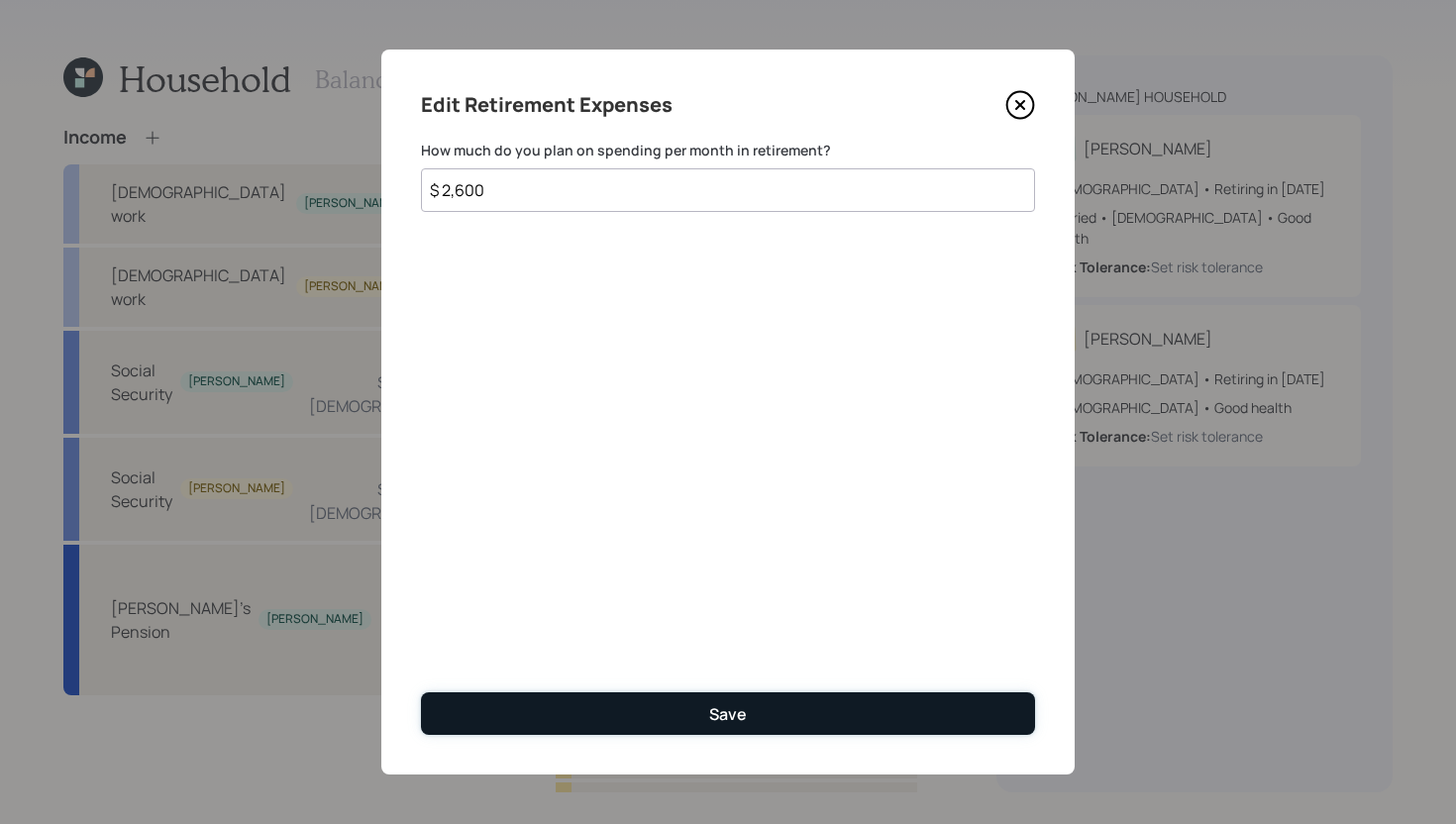click on "Save" at bounding box center (728, 713) 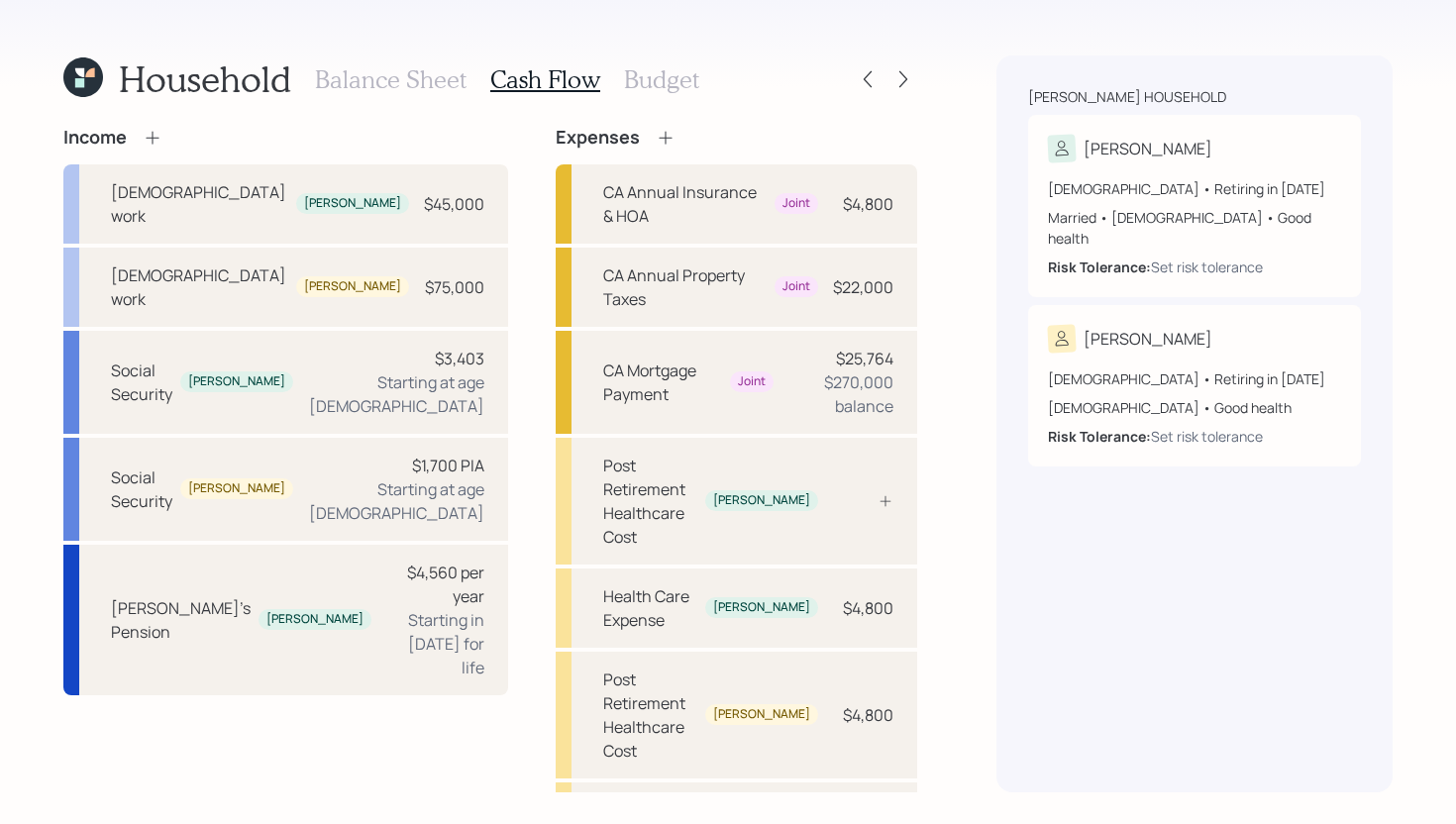 click on "Budget" at bounding box center (662, 79) 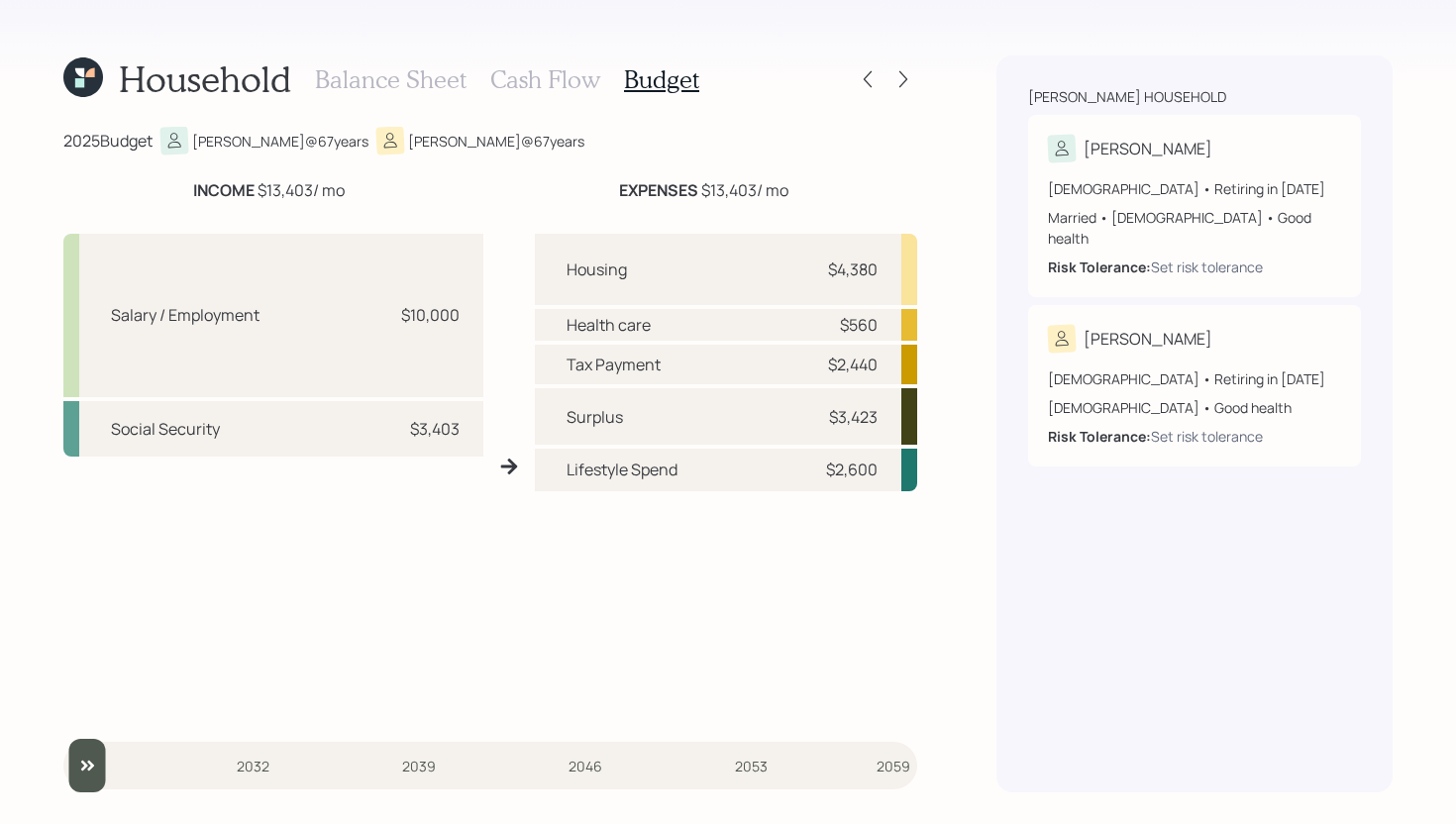 click on "Balance Sheet" at bounding box center [390, 79] 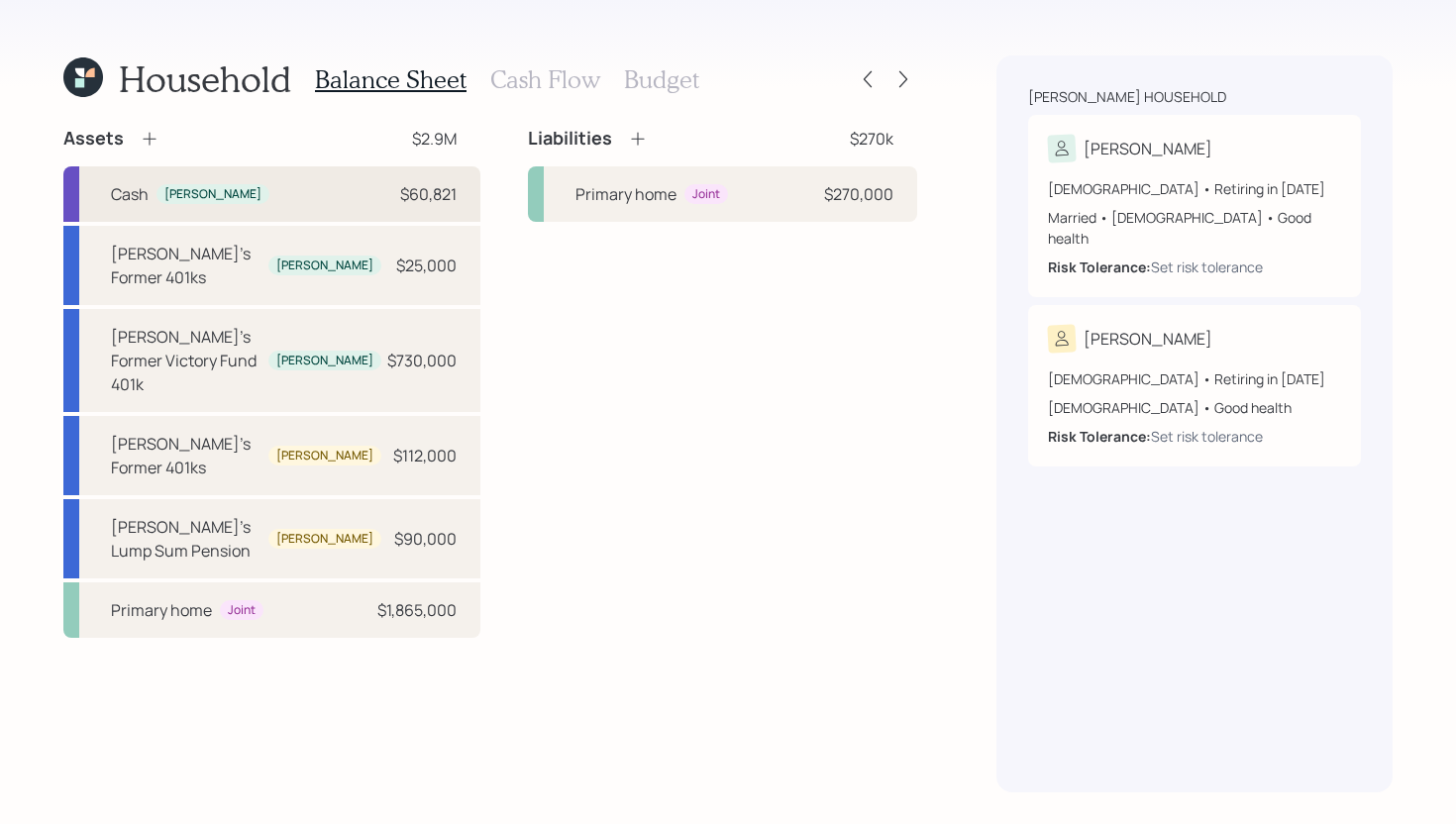 click on "Cash Paul $60,821" at bounding box center (271, 194) 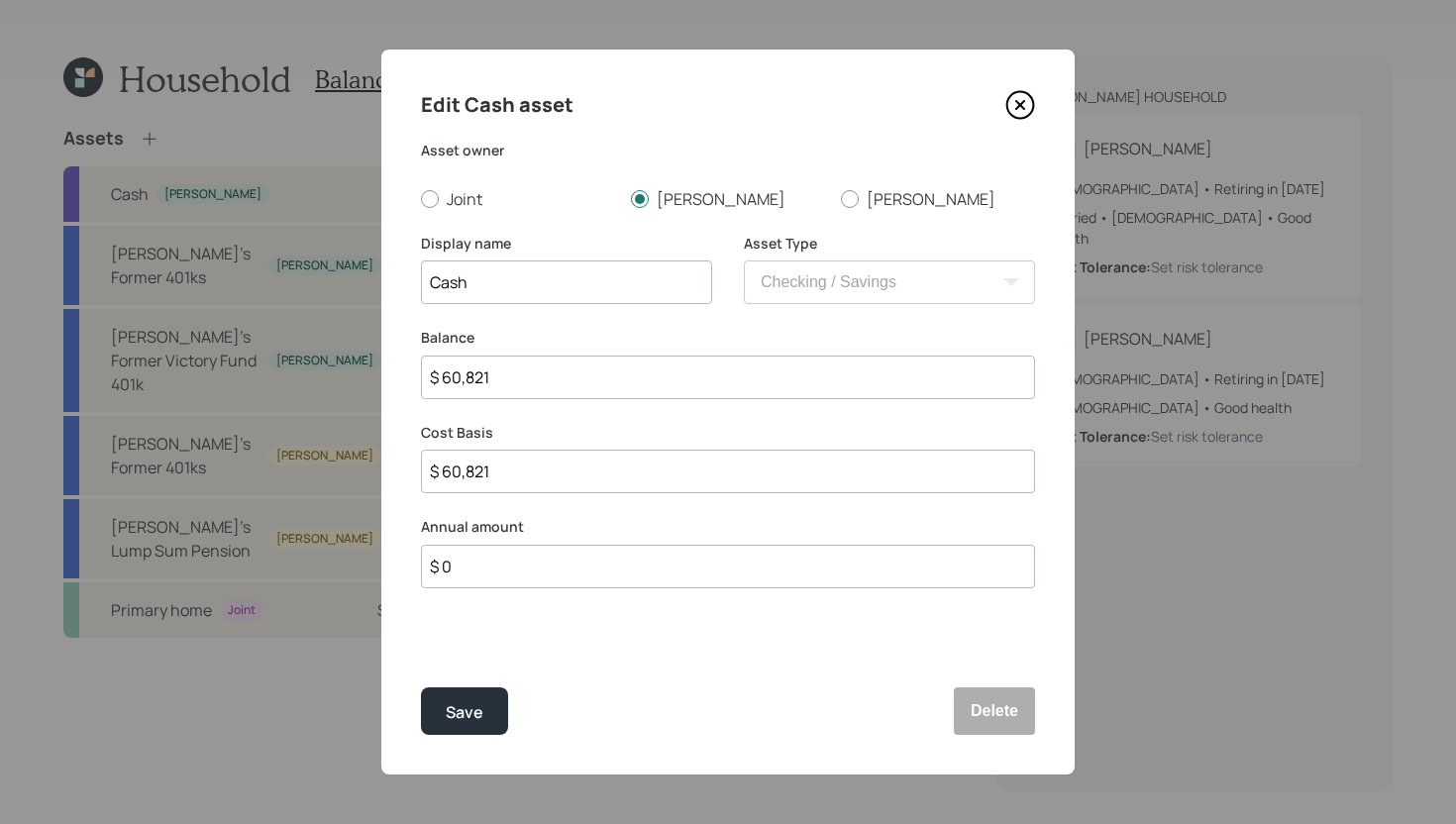 click 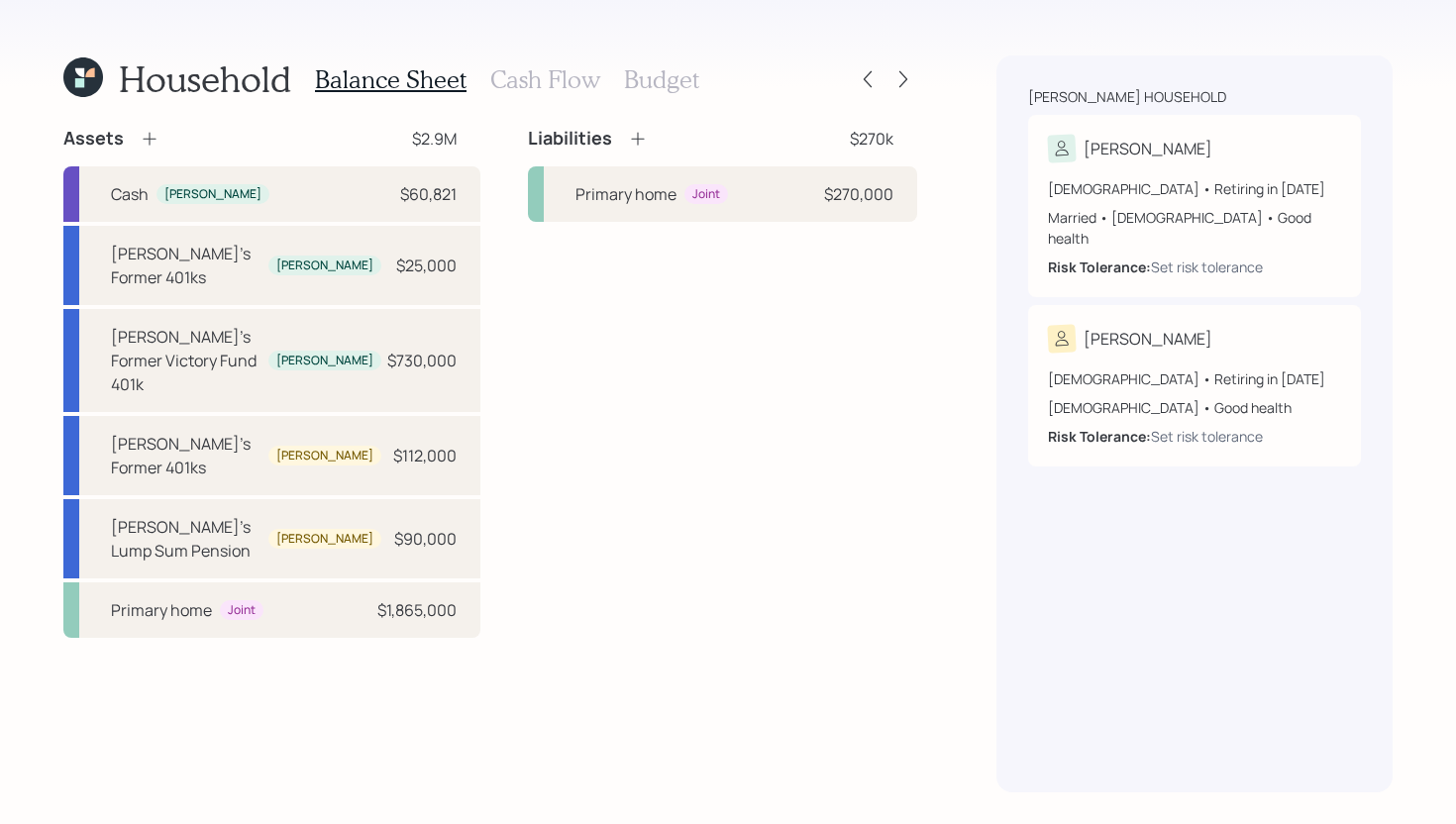 click on "Cash Flow" at bounding box center (545, 79) 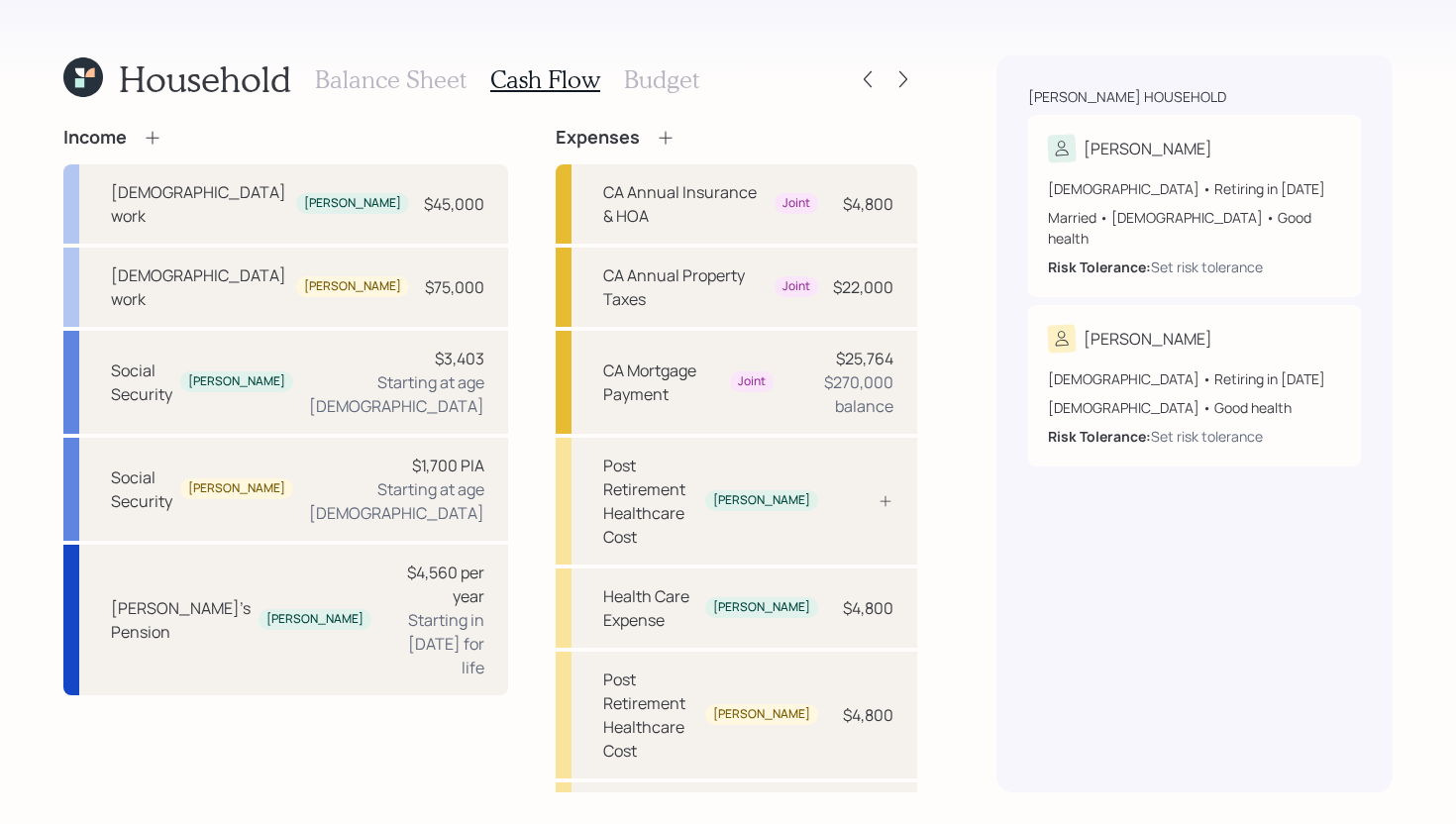 click on "Budget" at bounding box center [662, 79] 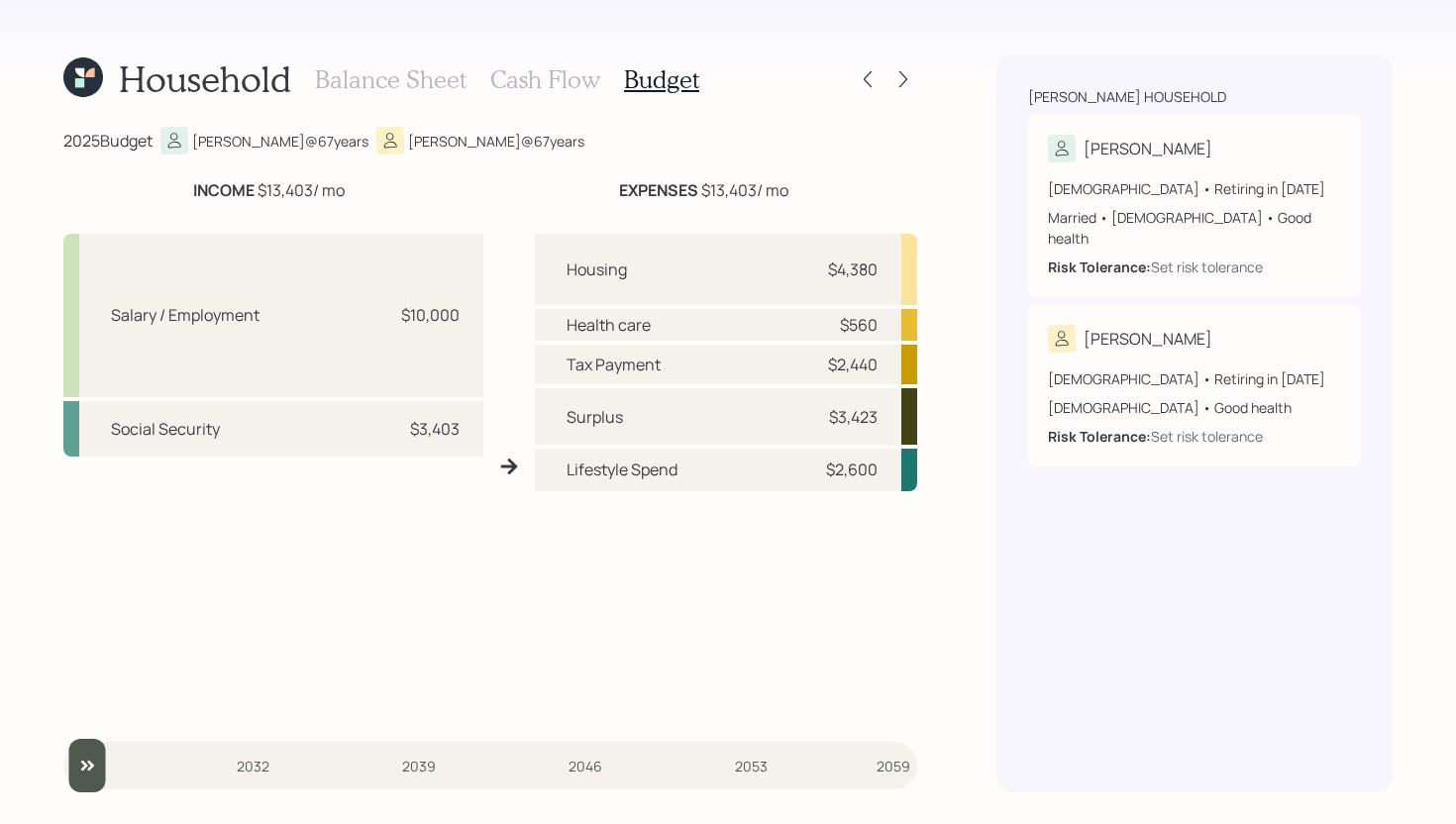 click on "Cash Flow" at bounding box center (545, 79) 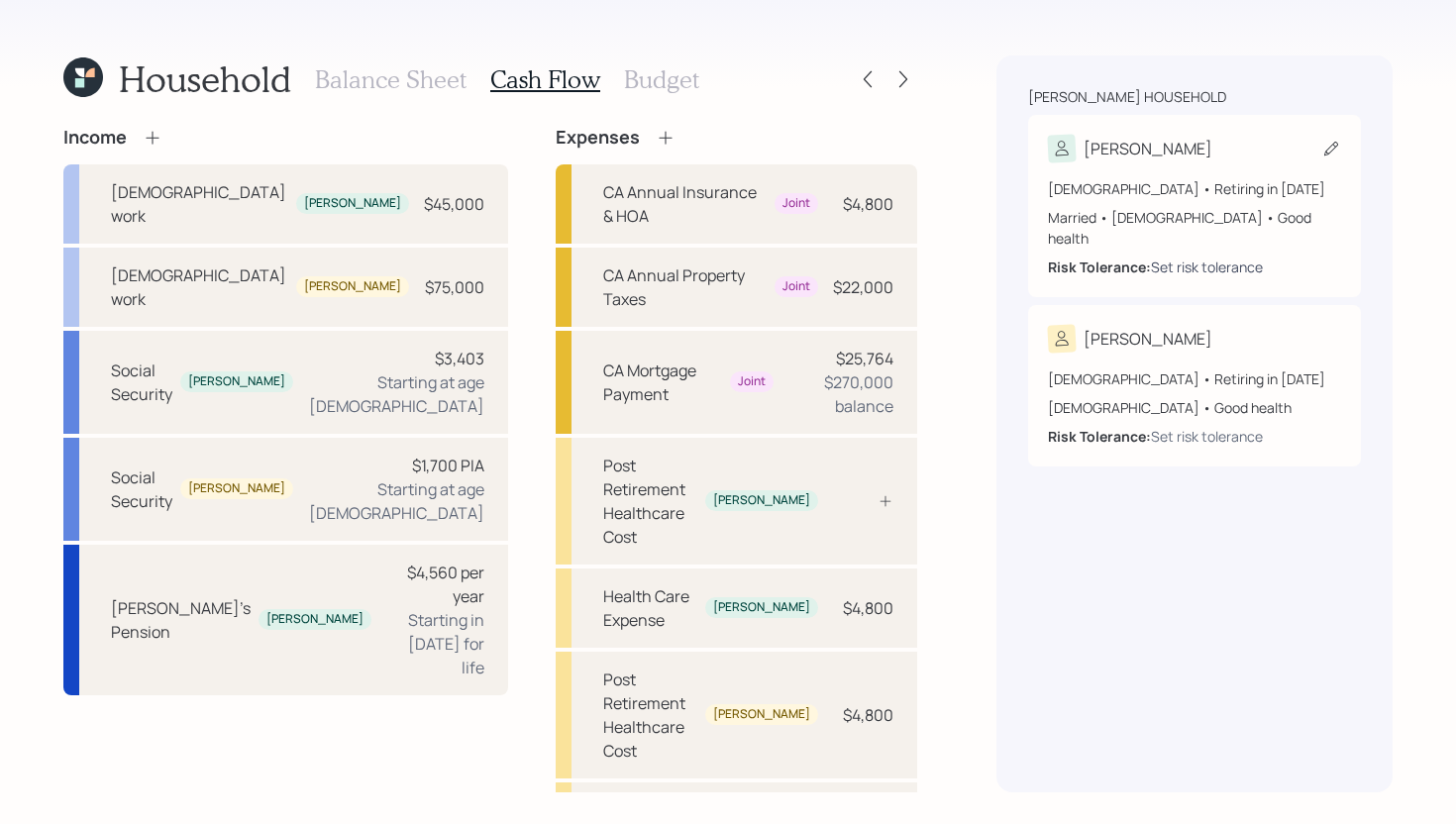 click on "Set risk tolerance" at bounding box center [1206, 266] 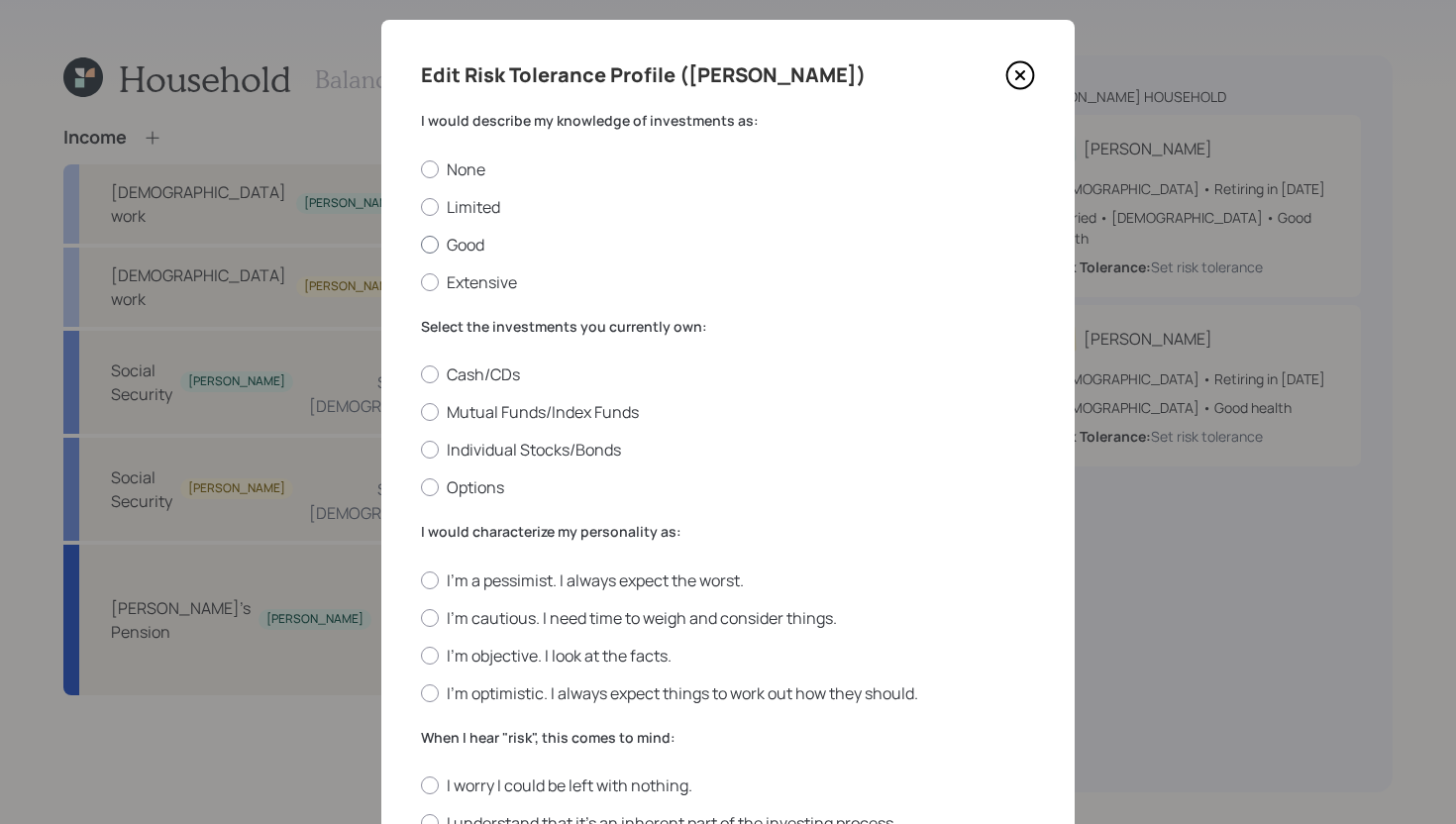 scroll, scrollTop: 23, scrollLeft: 0, axis: vertical 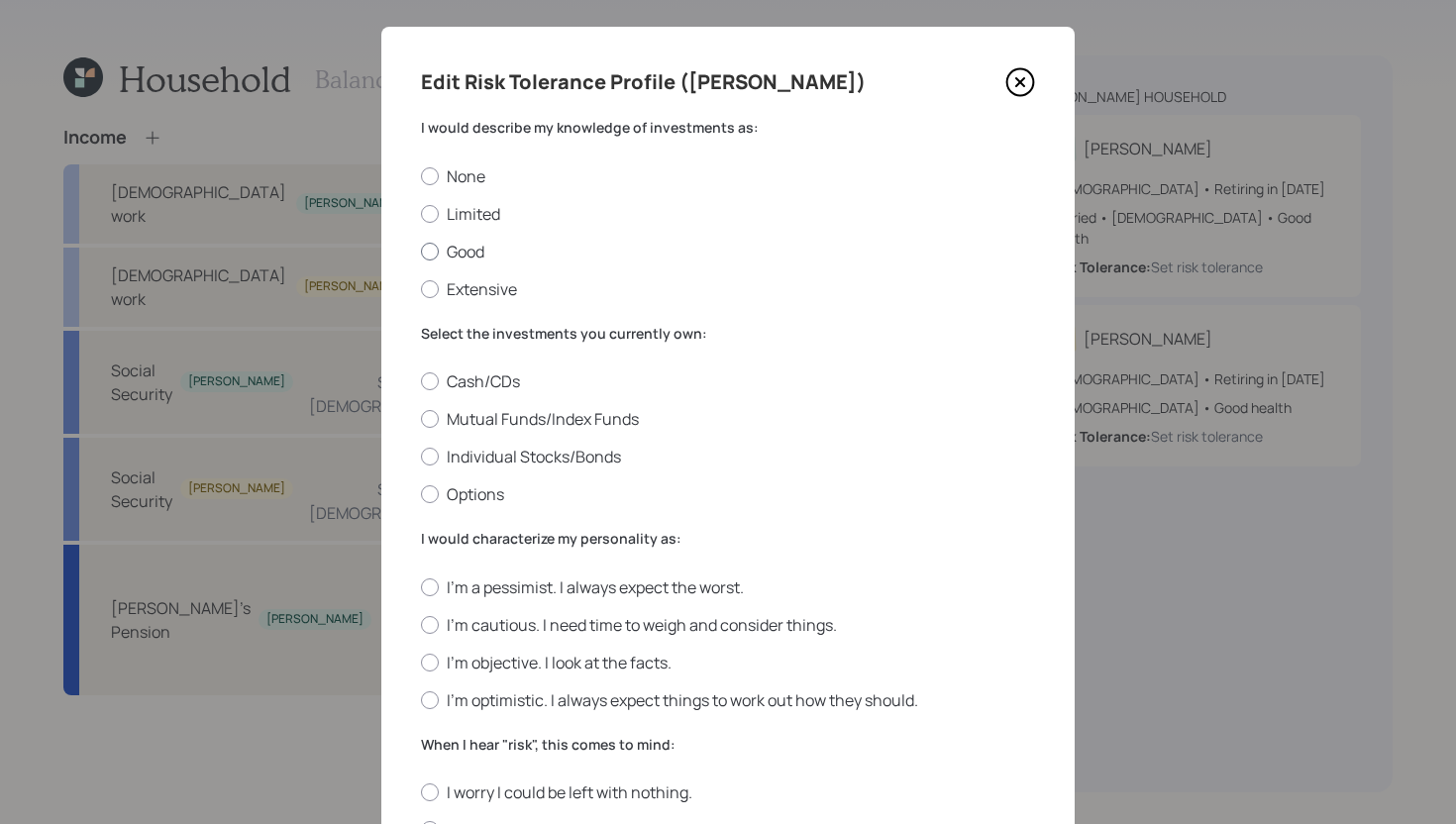 click on "Good" at bounding box center (728, 252) 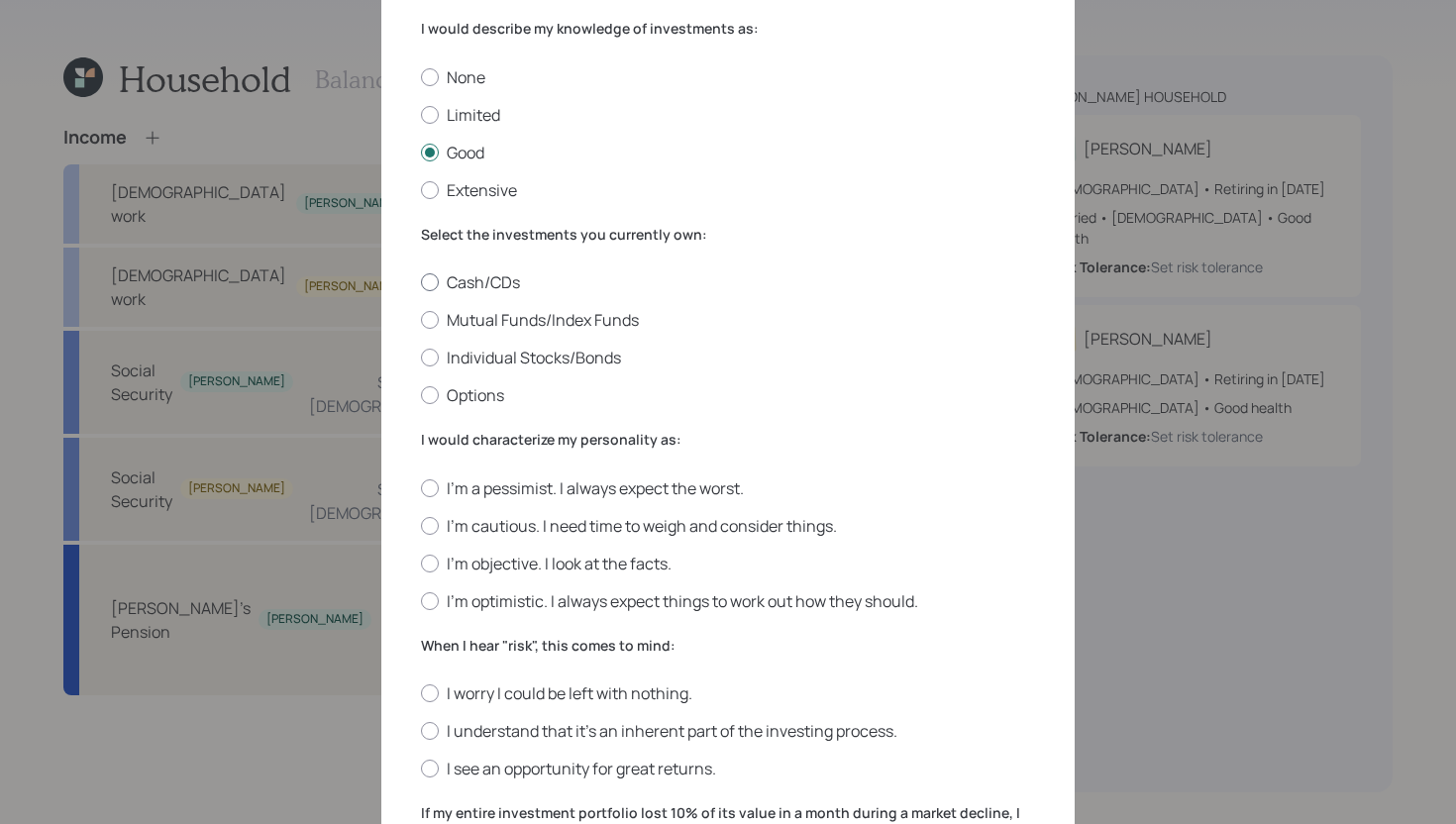 scroll, scrollTop: 123, scrollLeft: 0, axis: vertical 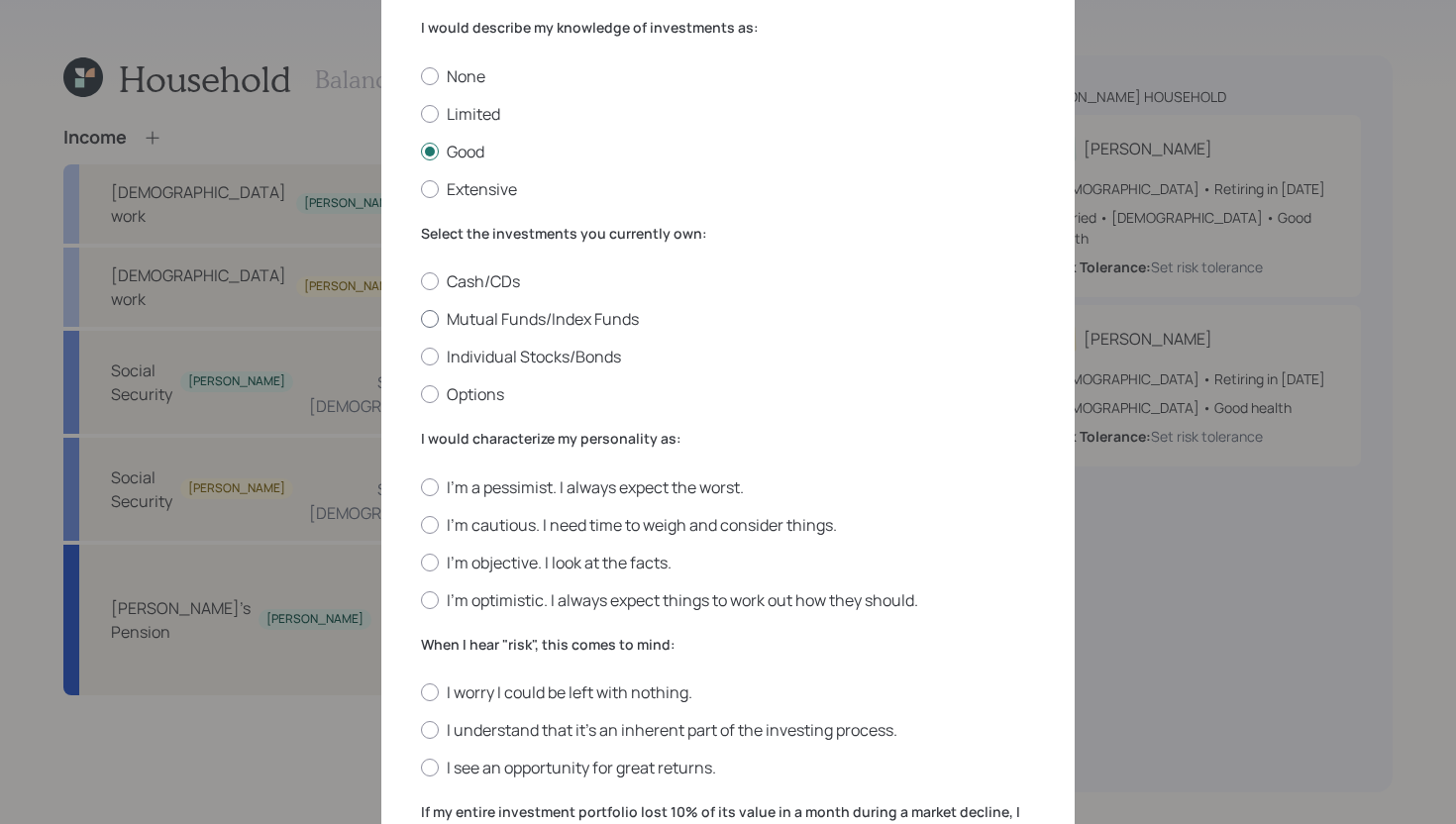 click on "Mutual Funds/Index Funds" at bounding box center (728, 319) 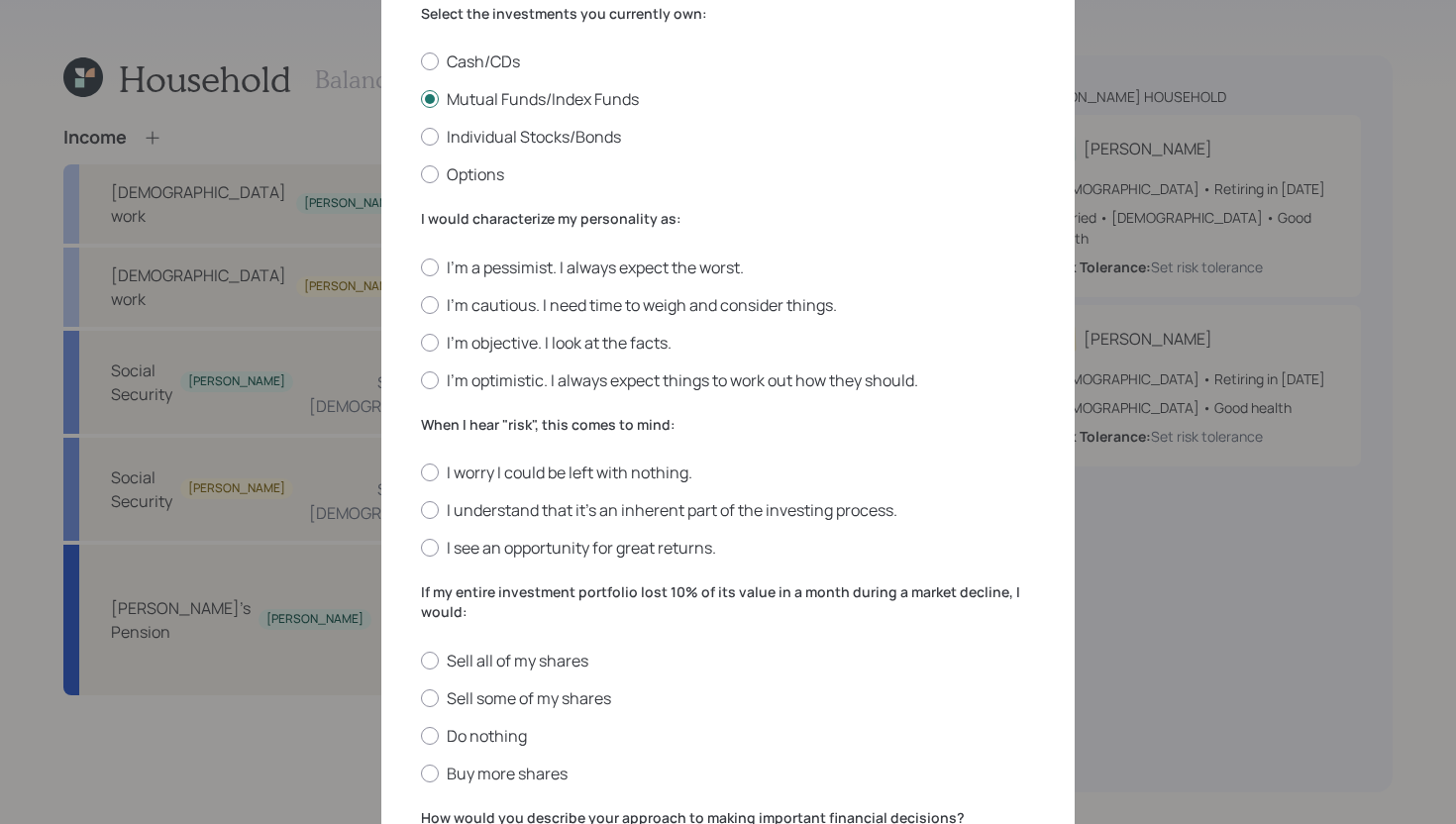scroll, scrollTop: 353, scrollLeft: 0, axis: vertical 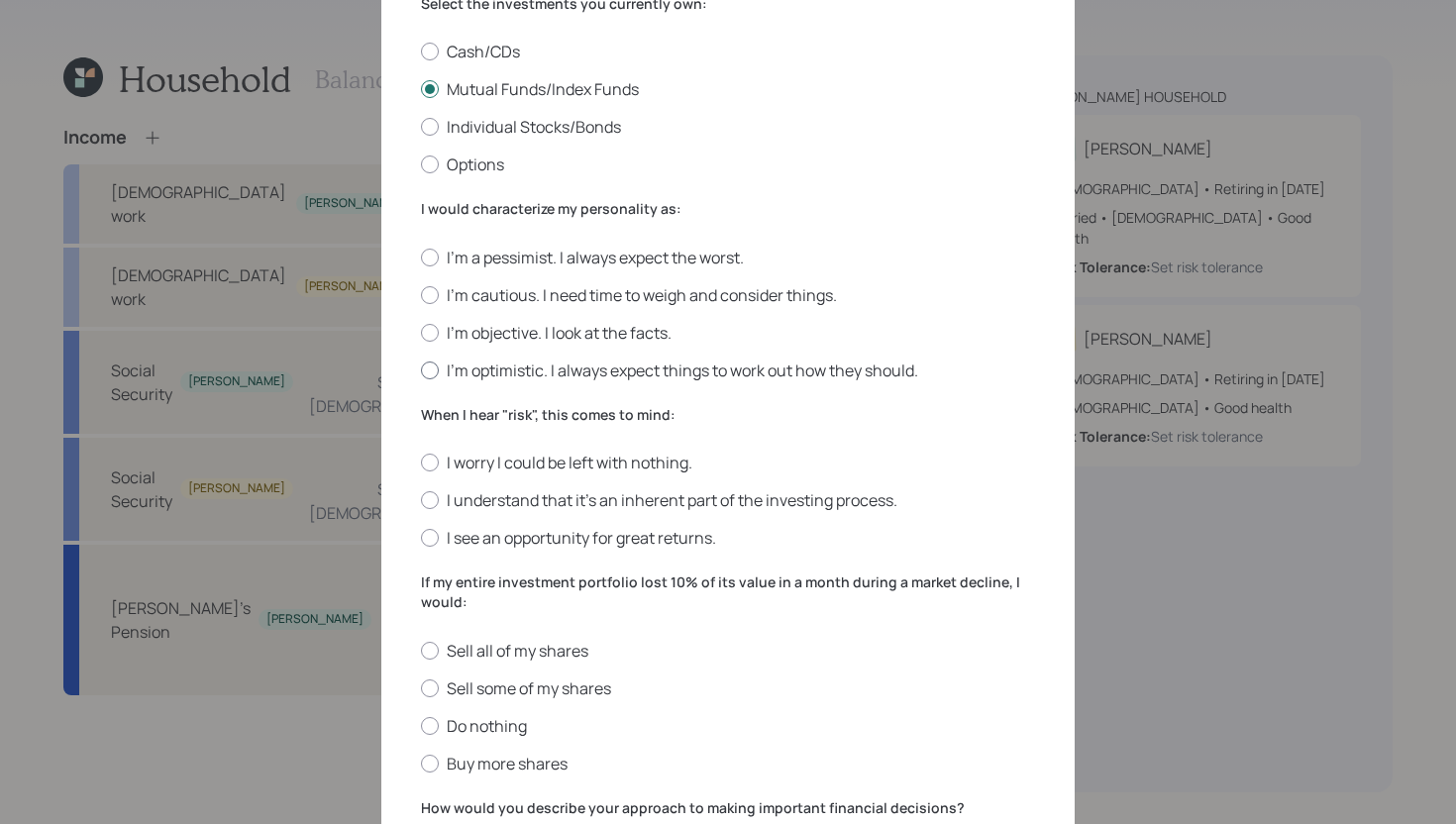 click on "I'm optimistic. I always expect things to work out how they should." at bounding box center [728, 370] 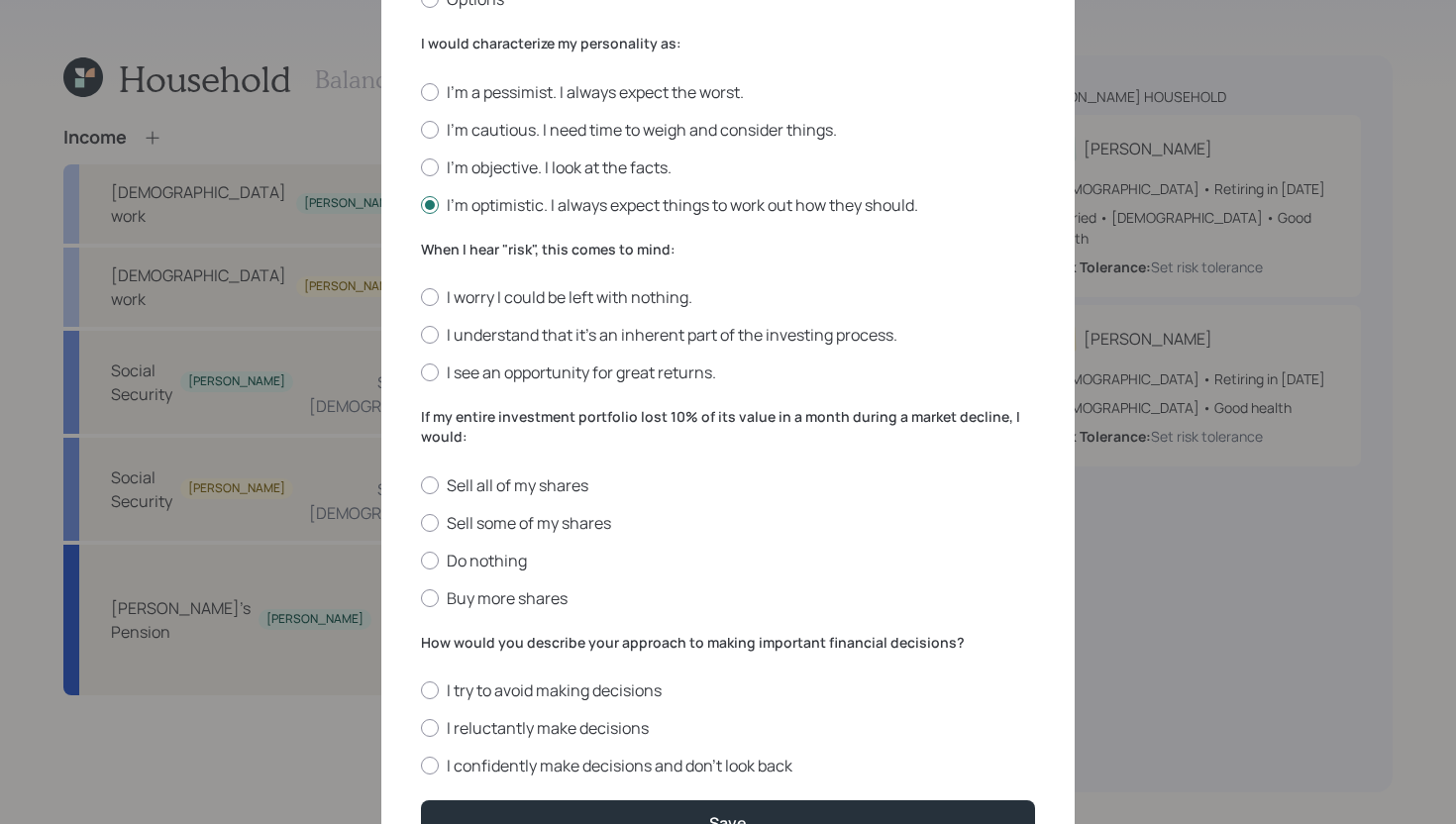 scroll, scrollTop: 525, scrollLeft: 0, axis: vertical 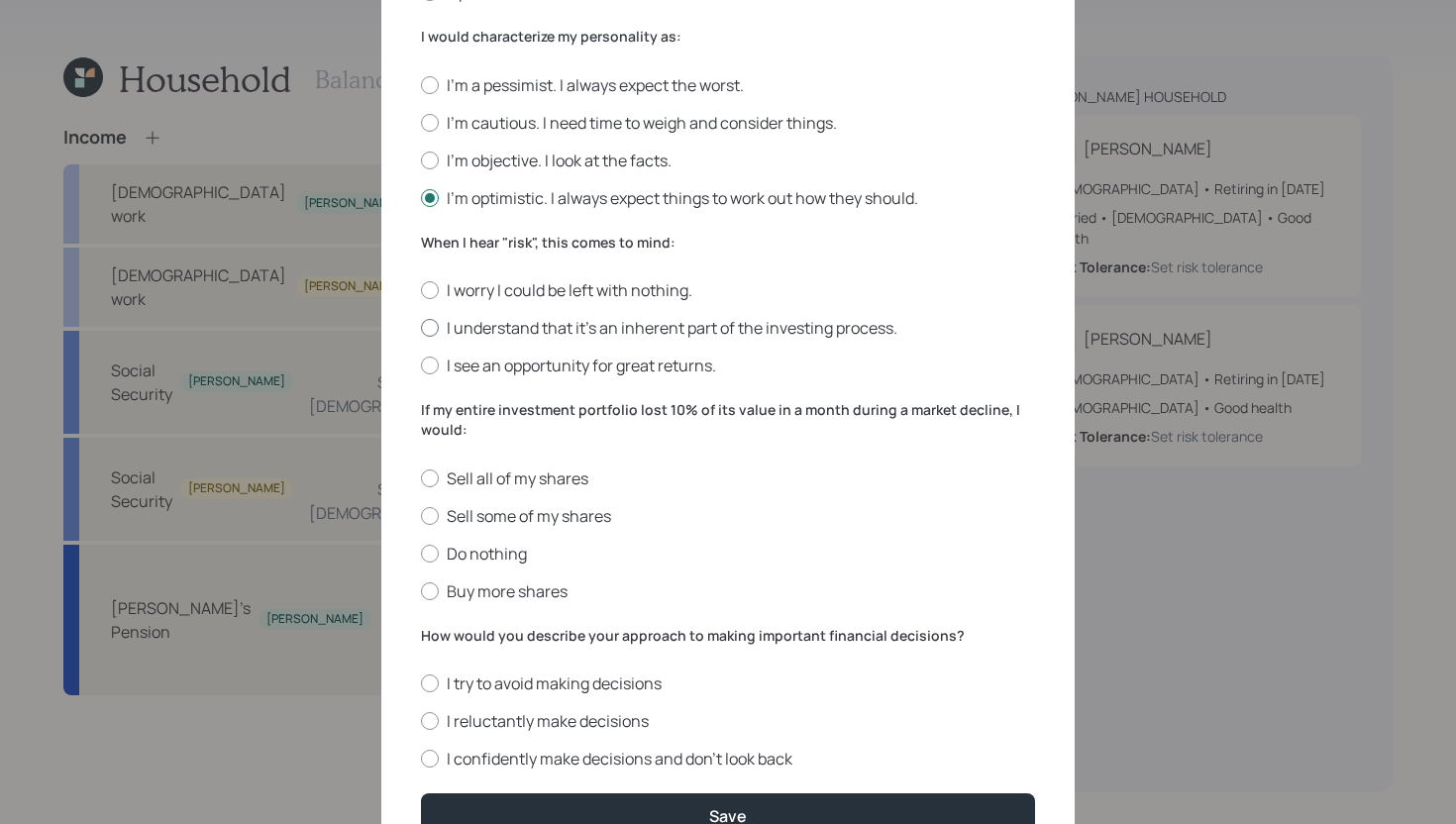 click on "I understand that it’s an inherent part of the investing process." at bounding box center [728, 328] 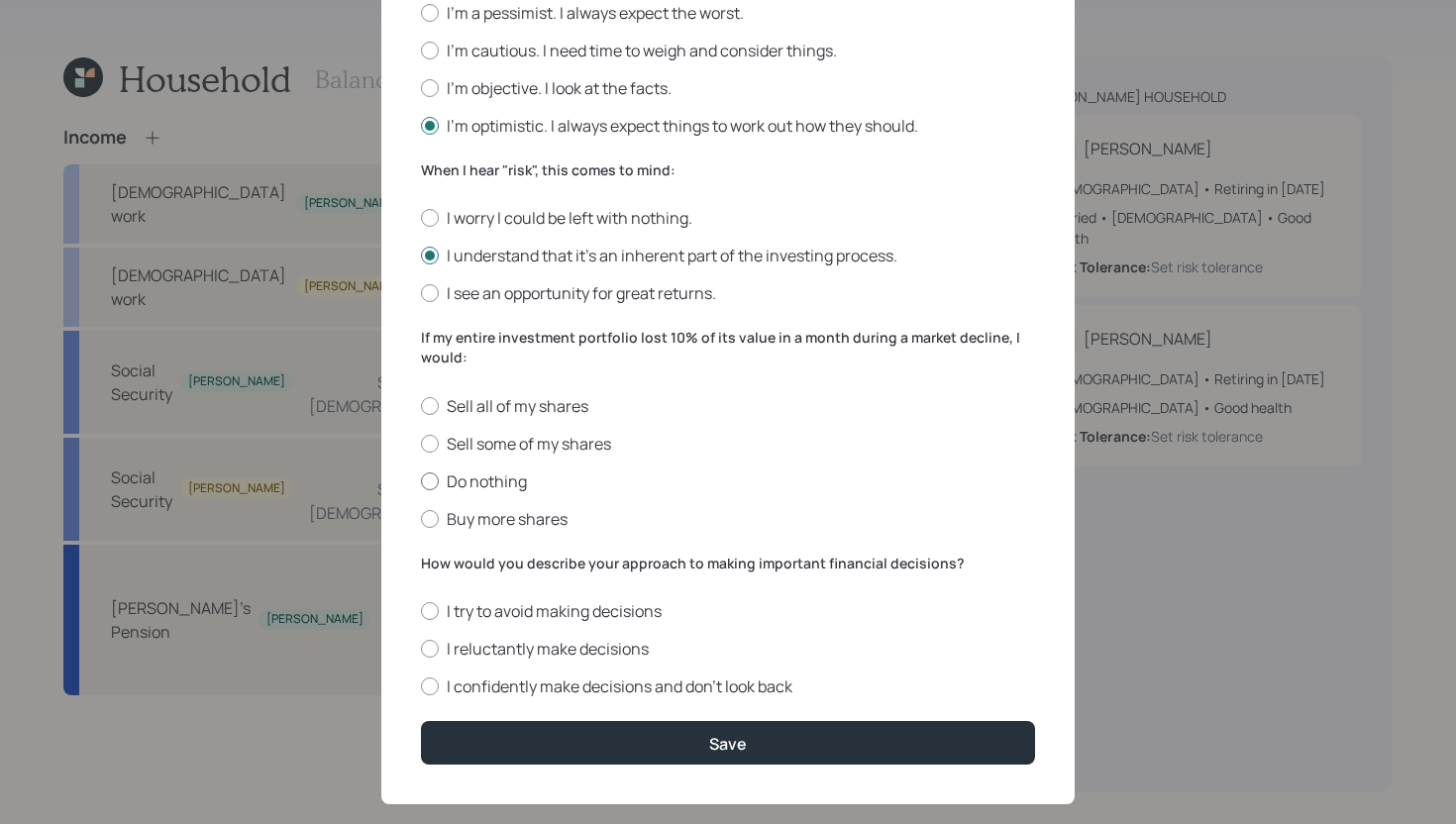 scroll, scrollTop: 627, scrollLeft: 0, axis: vertical 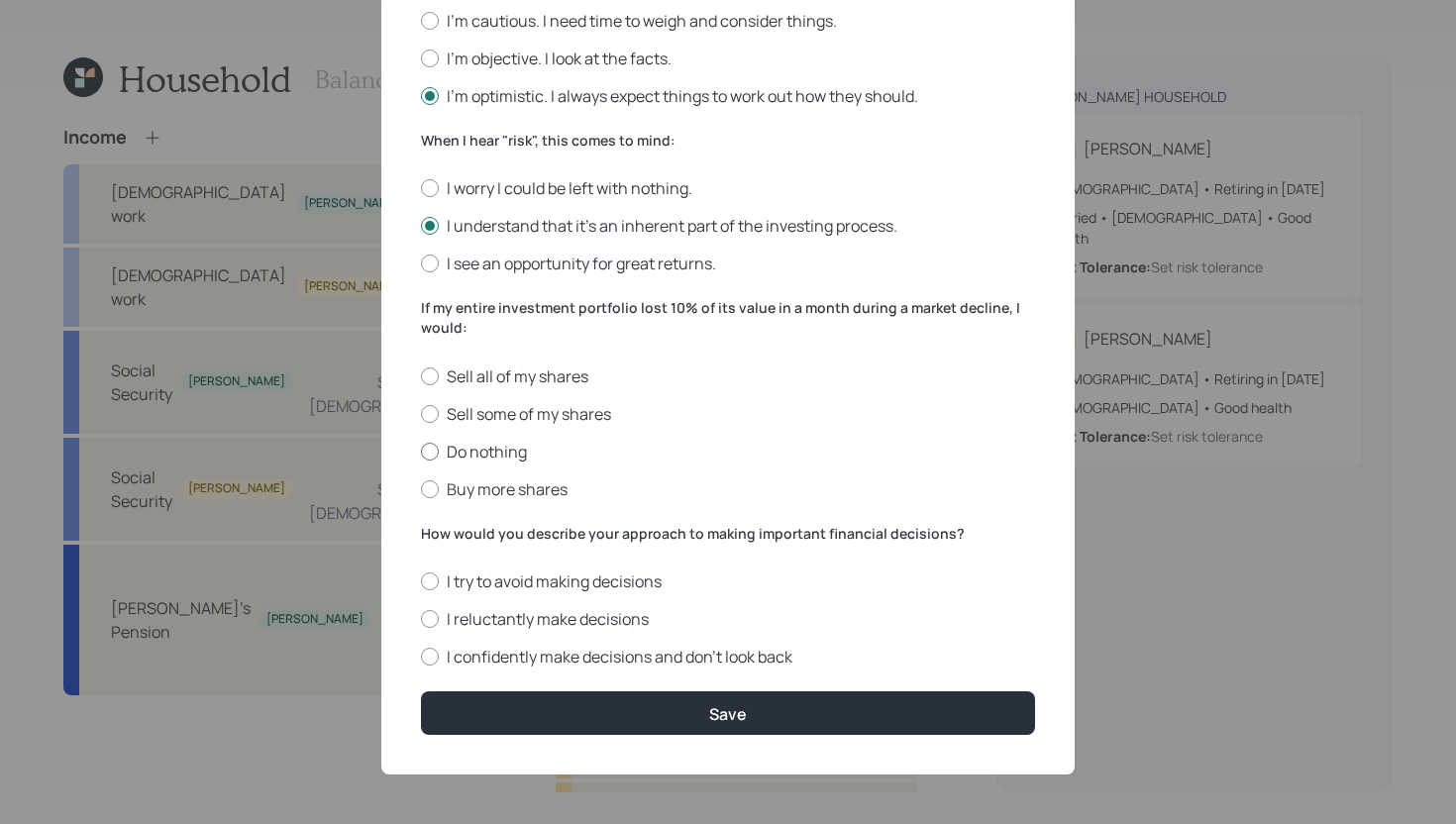 click on "Do nothing" at bounding box center [728, 452] 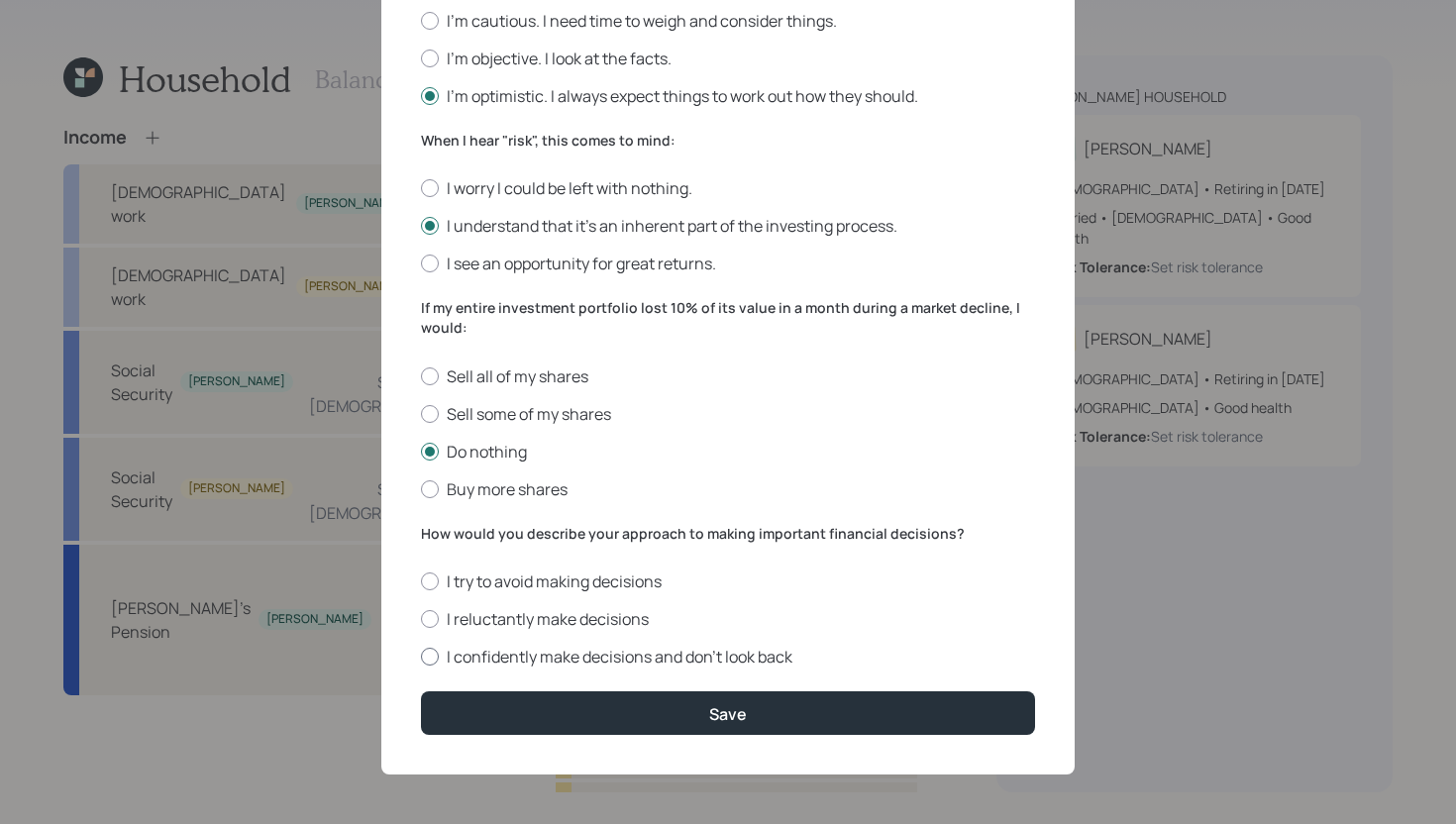 click on "I confidently make decisions and don’t look back" at bounding box center [728, 657] 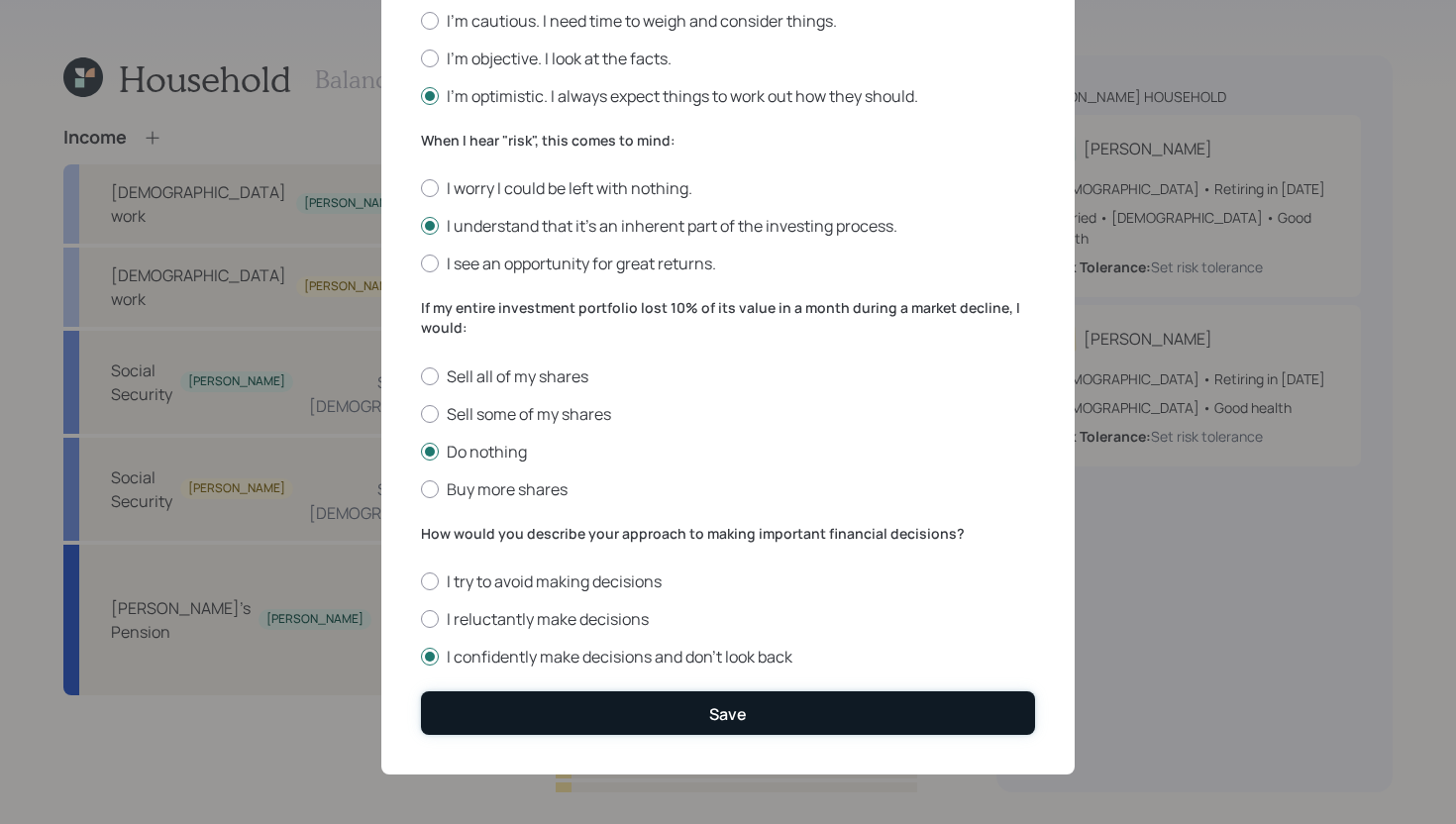 click on "Save" at bounding box center [728, 712] 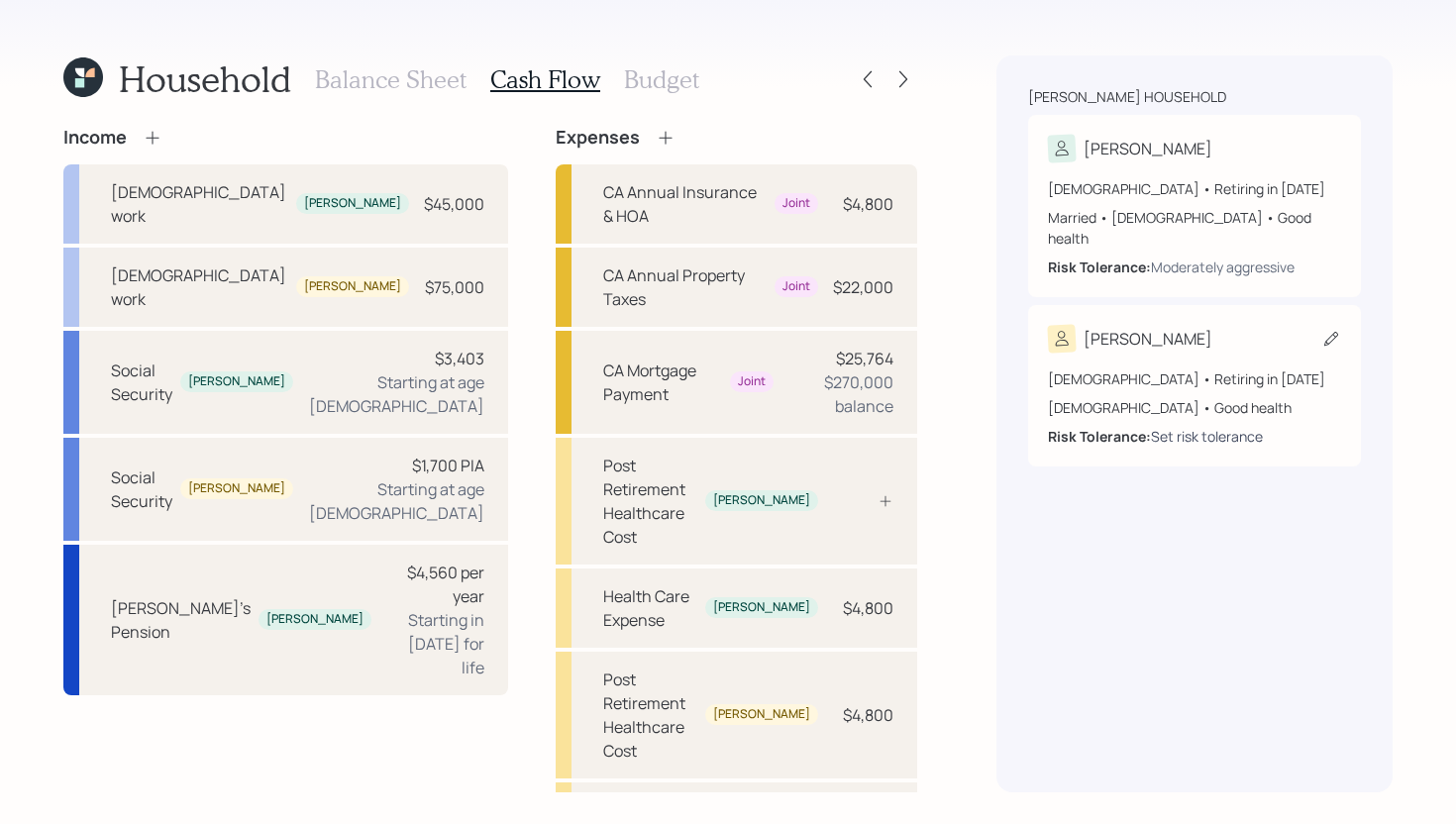 click on "Set risk tolerance" at bounding box center [1206, 436] 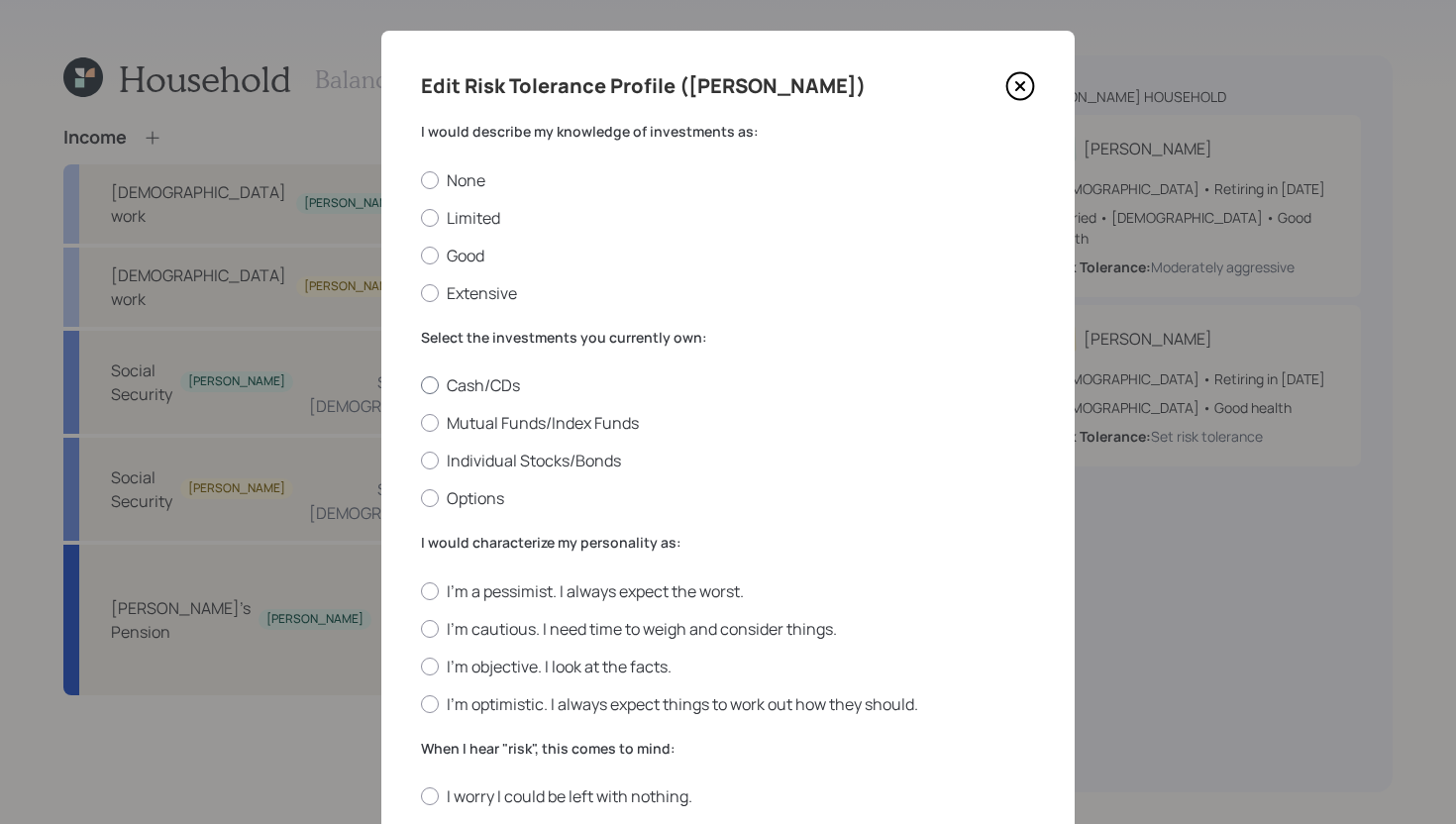 scroll, scrollTop: 24, scrollLeft: 0, axis: vertical 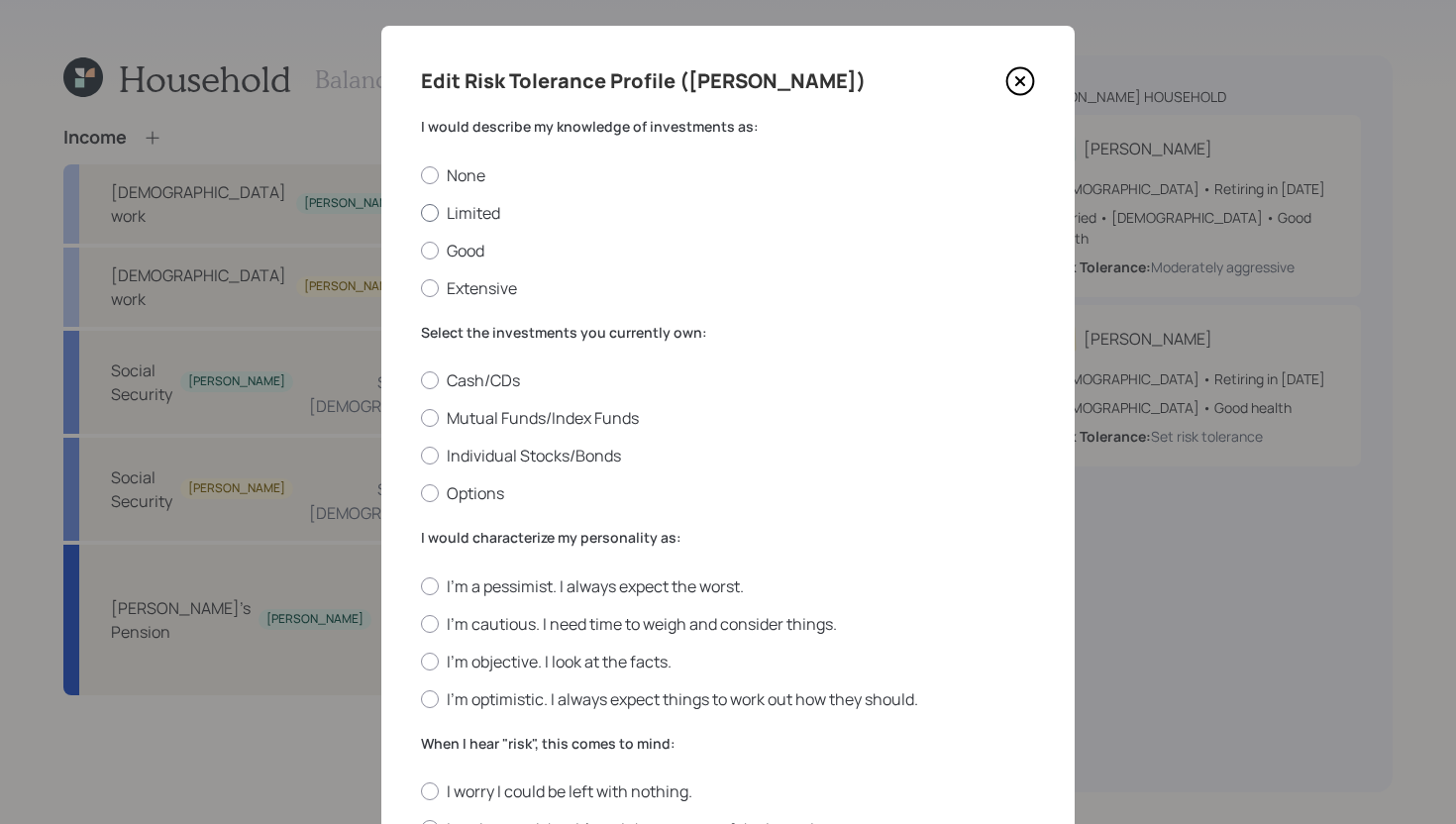 click on "Limited" at bounding box center (728, 213) 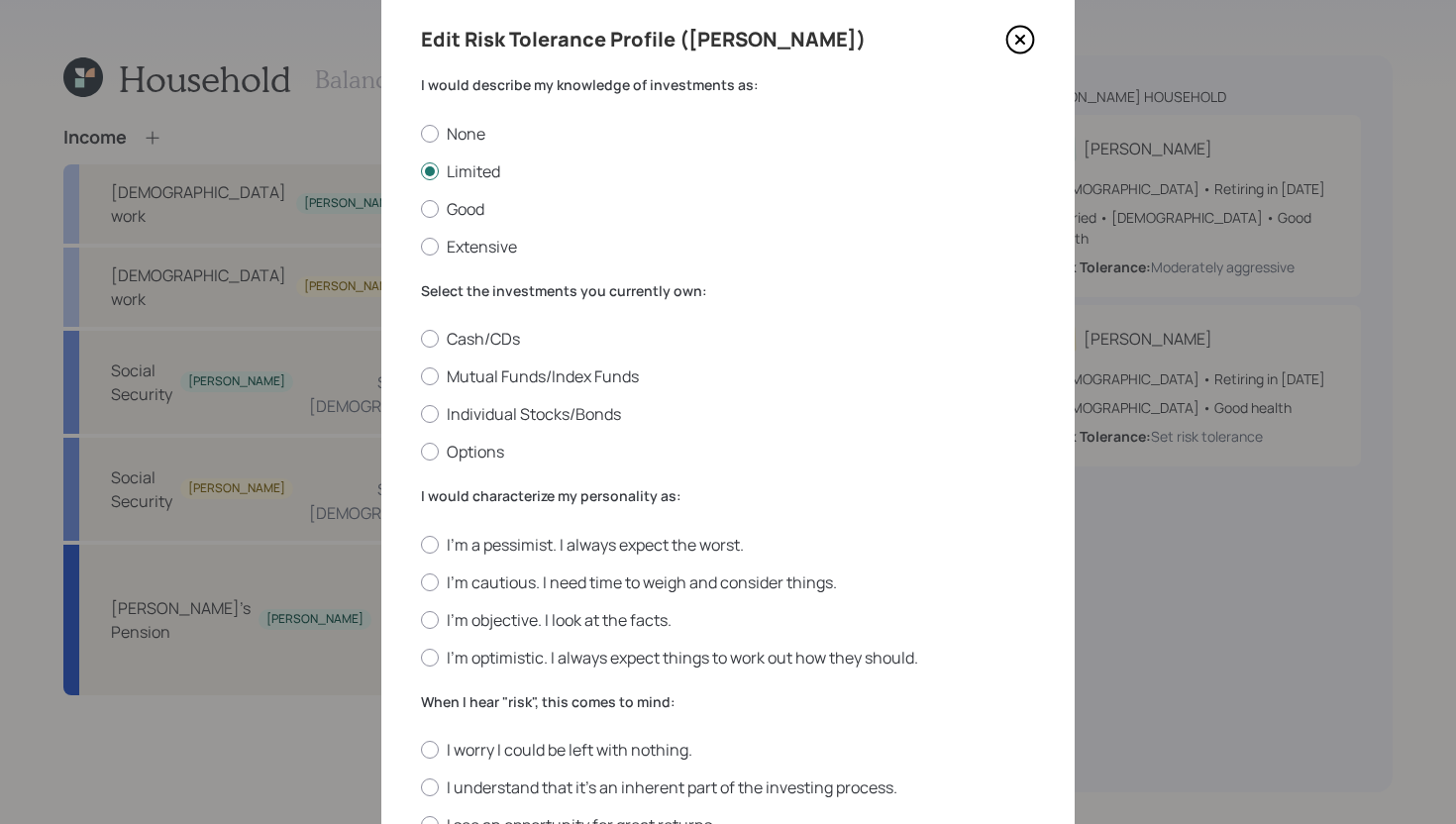 scroll, scrollTop: 63, scrollLeft: 0, axis: vertical 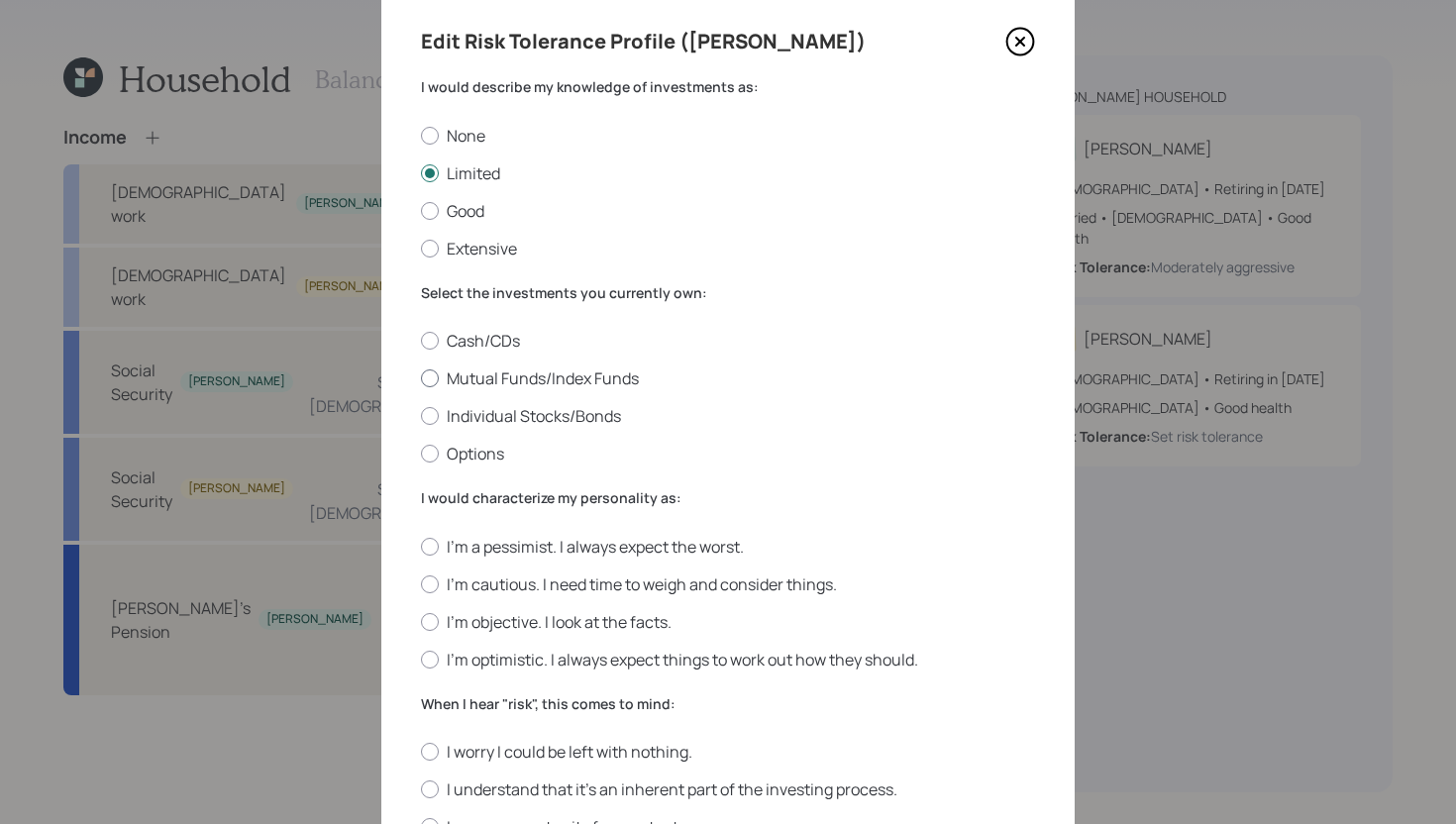 click on "Mutual Funds/Index Funds" at bounding box center [728, 378] 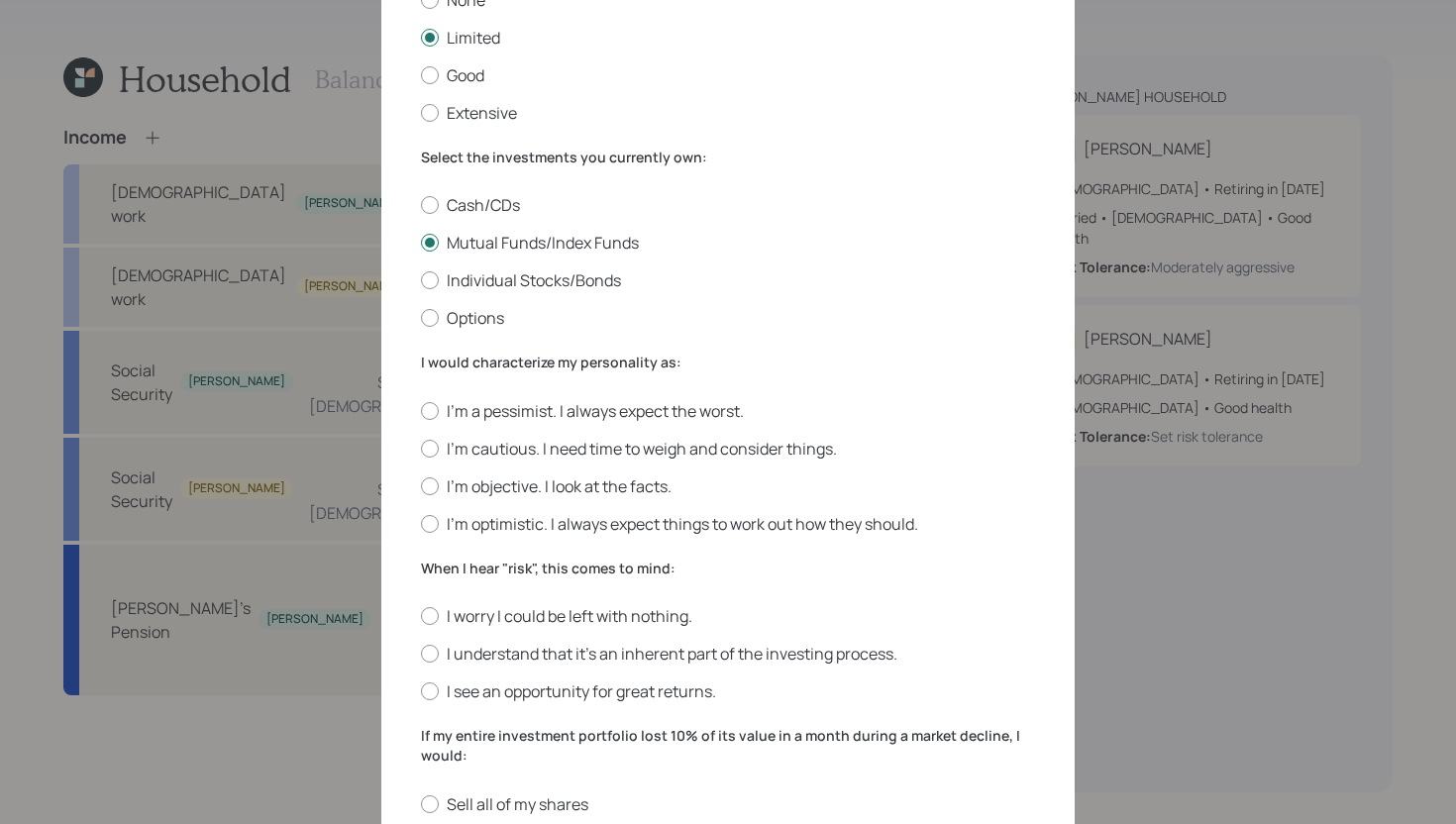scroll, scrollTop: 231, scrollLeft: 0, axis: vertical 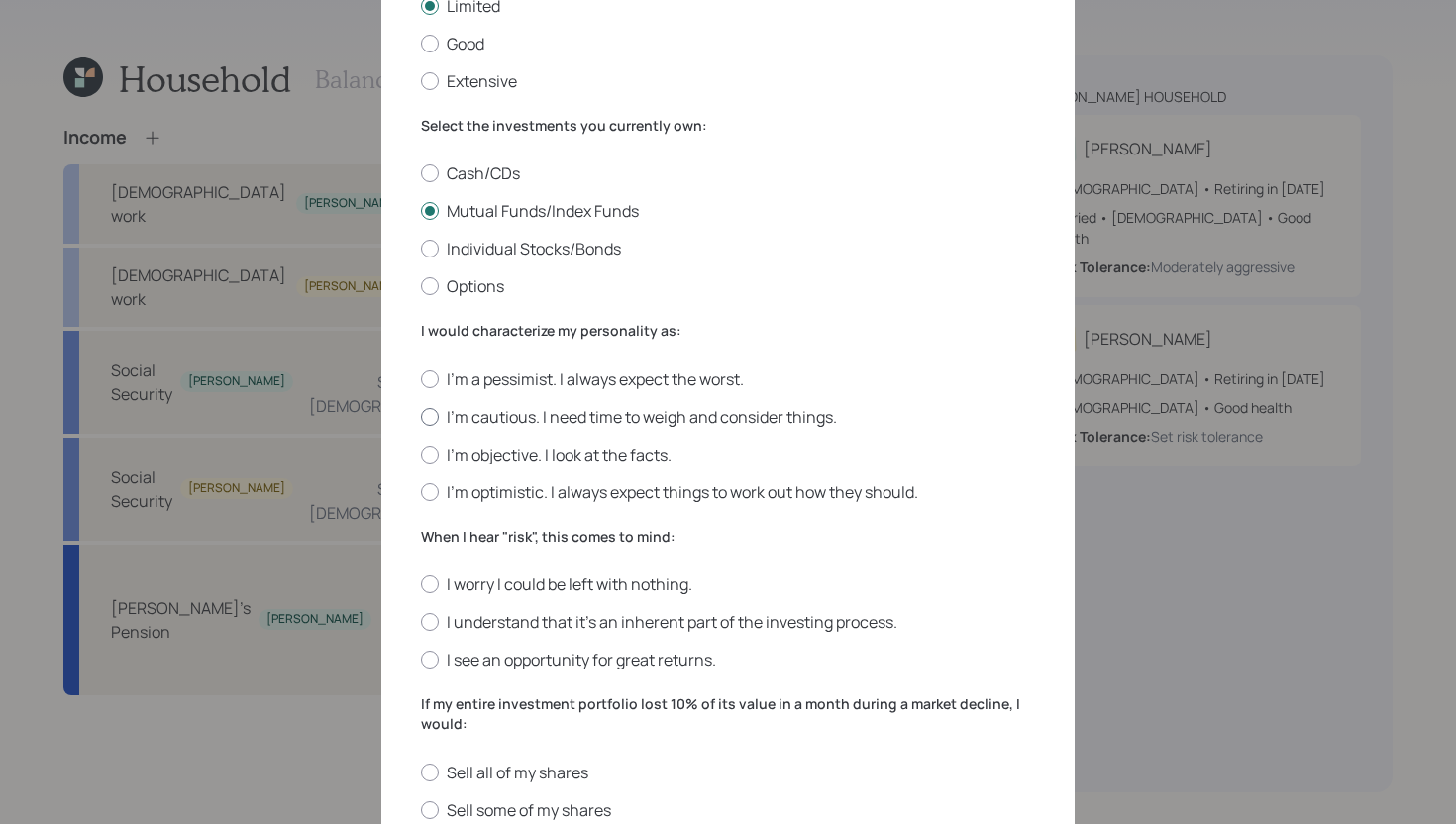 click on "I'm cautious. I need time to weigh and consider things." at bounding box center (728, 417) 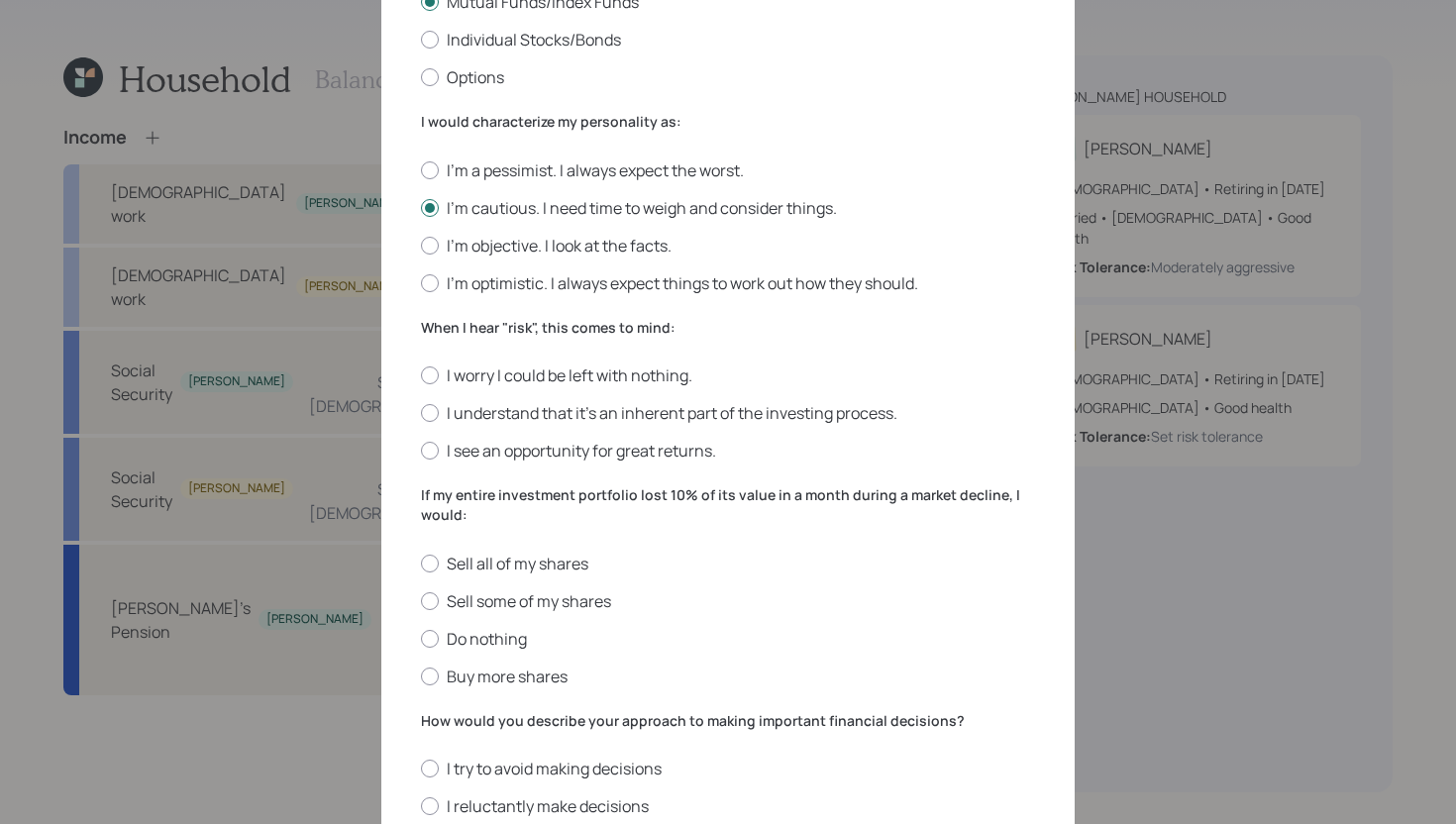 scroll, scrollTop: 468, scrollLeft: 0, axis: vertical 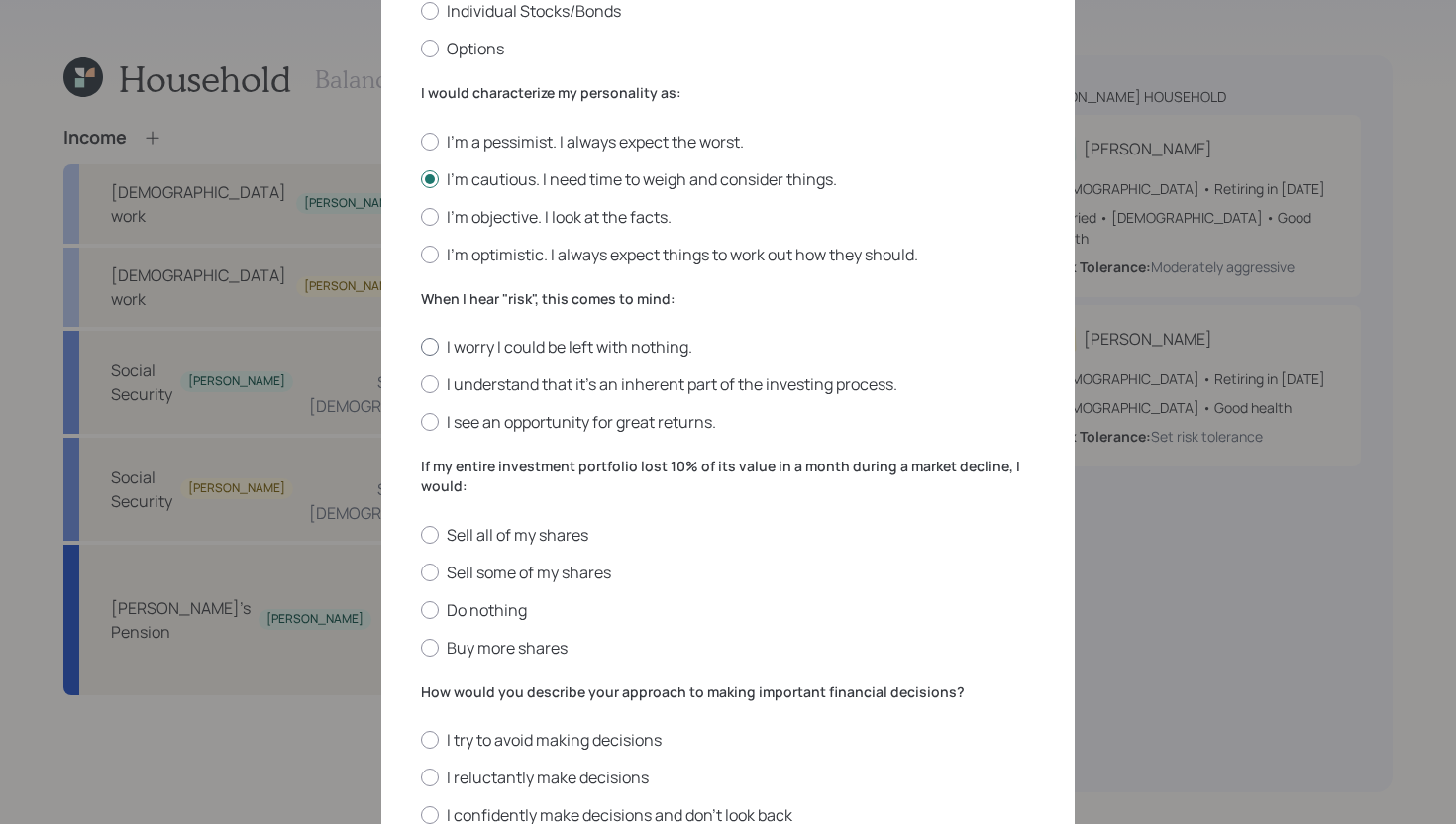 click on "I worry I could be left with nothing." at bounding box center [728, 347] 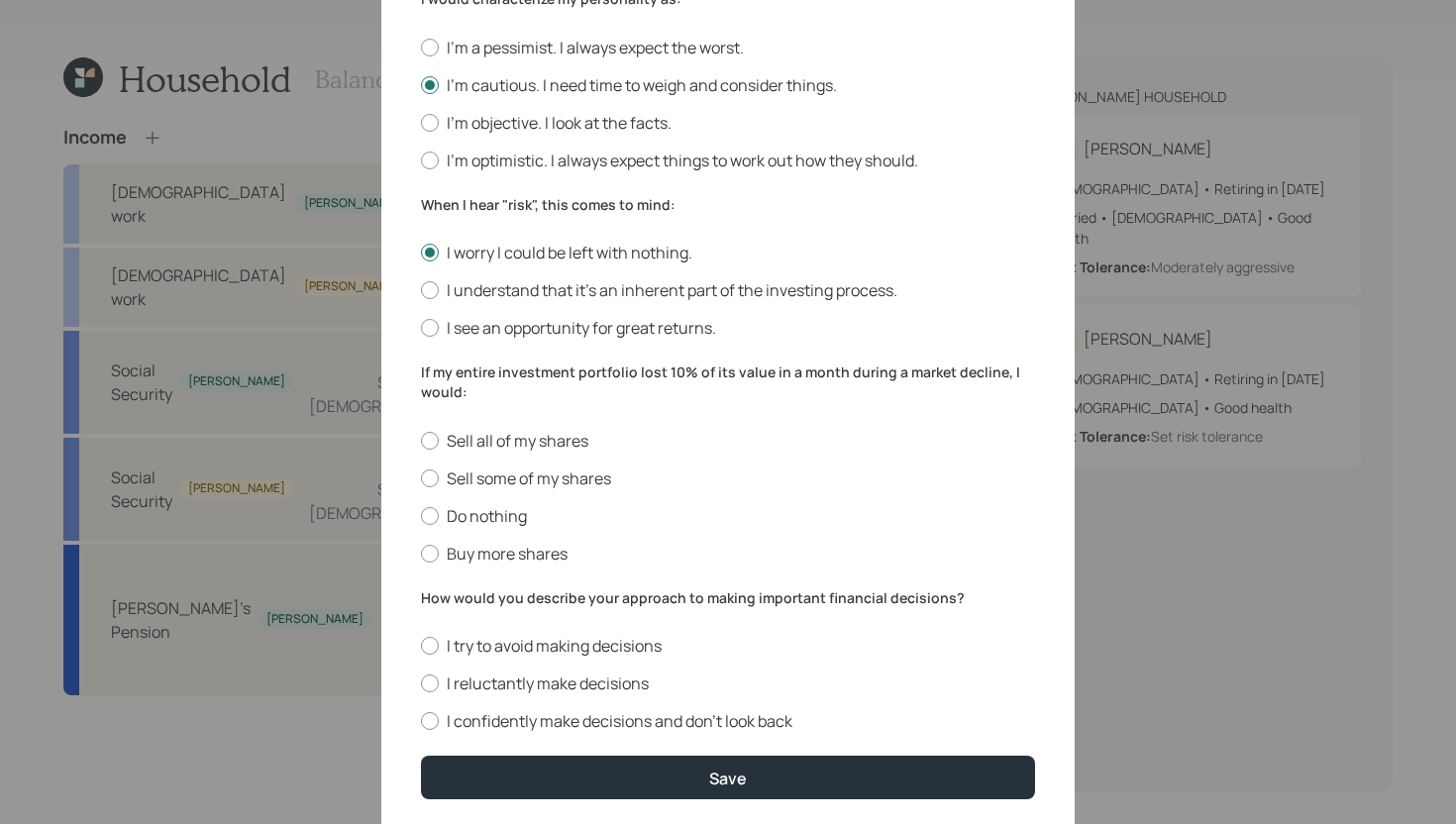 scroll, scrollTop: 627, scrollLeft: 0, axis: vertical 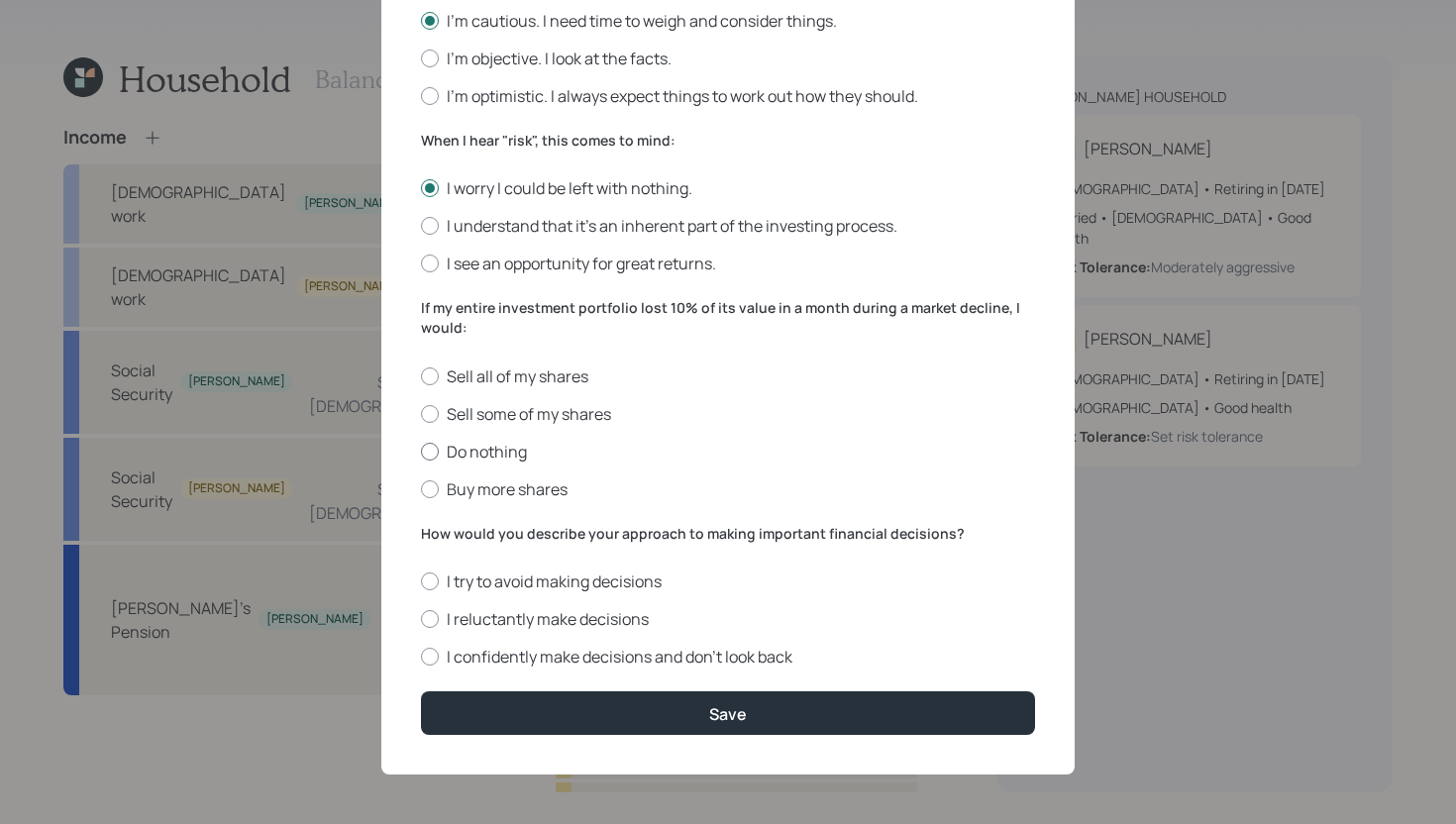click at bounding box center (430, 452) 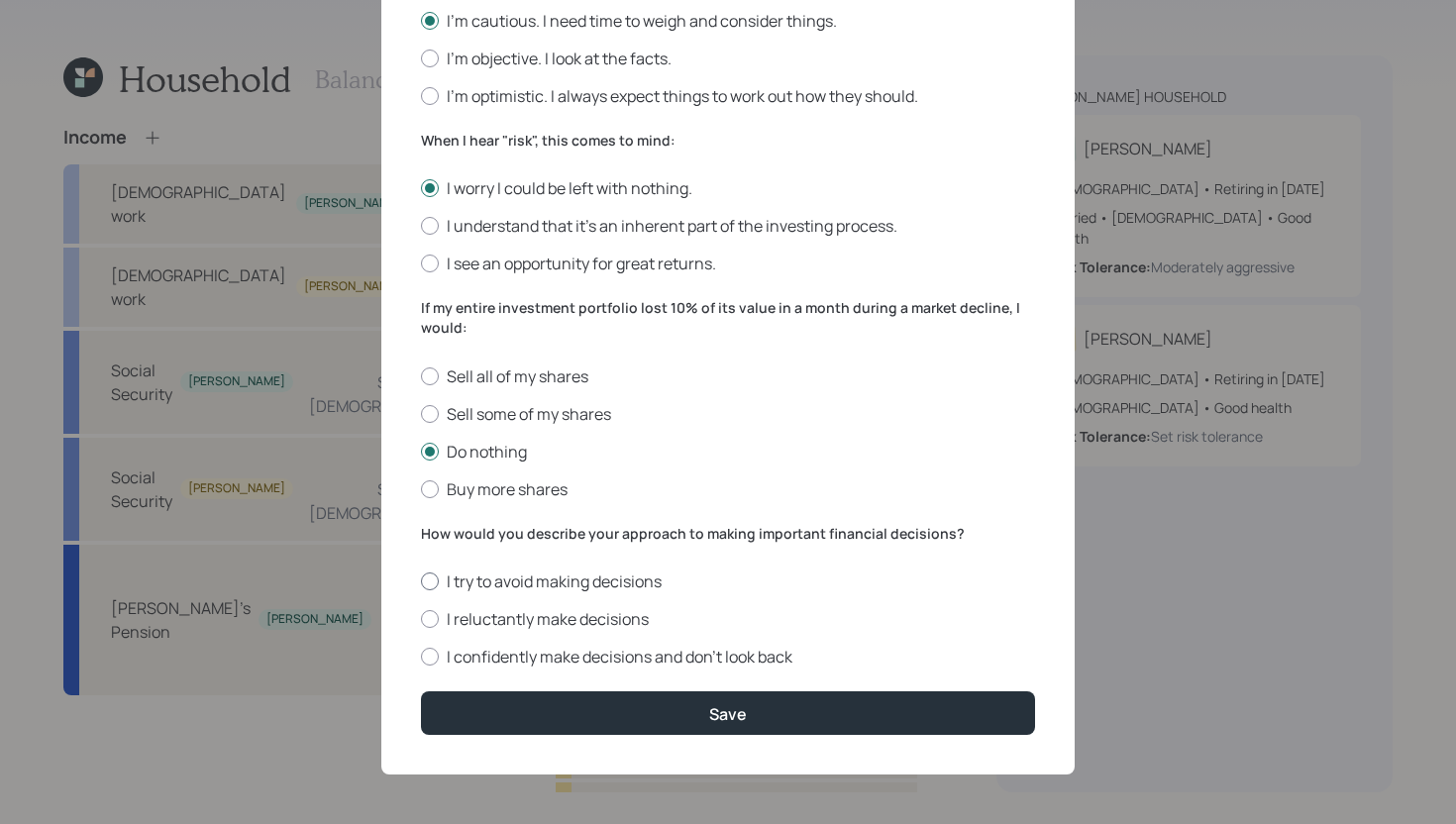 click on "I try to avoid making decisions" at bounding box center [728, 581] 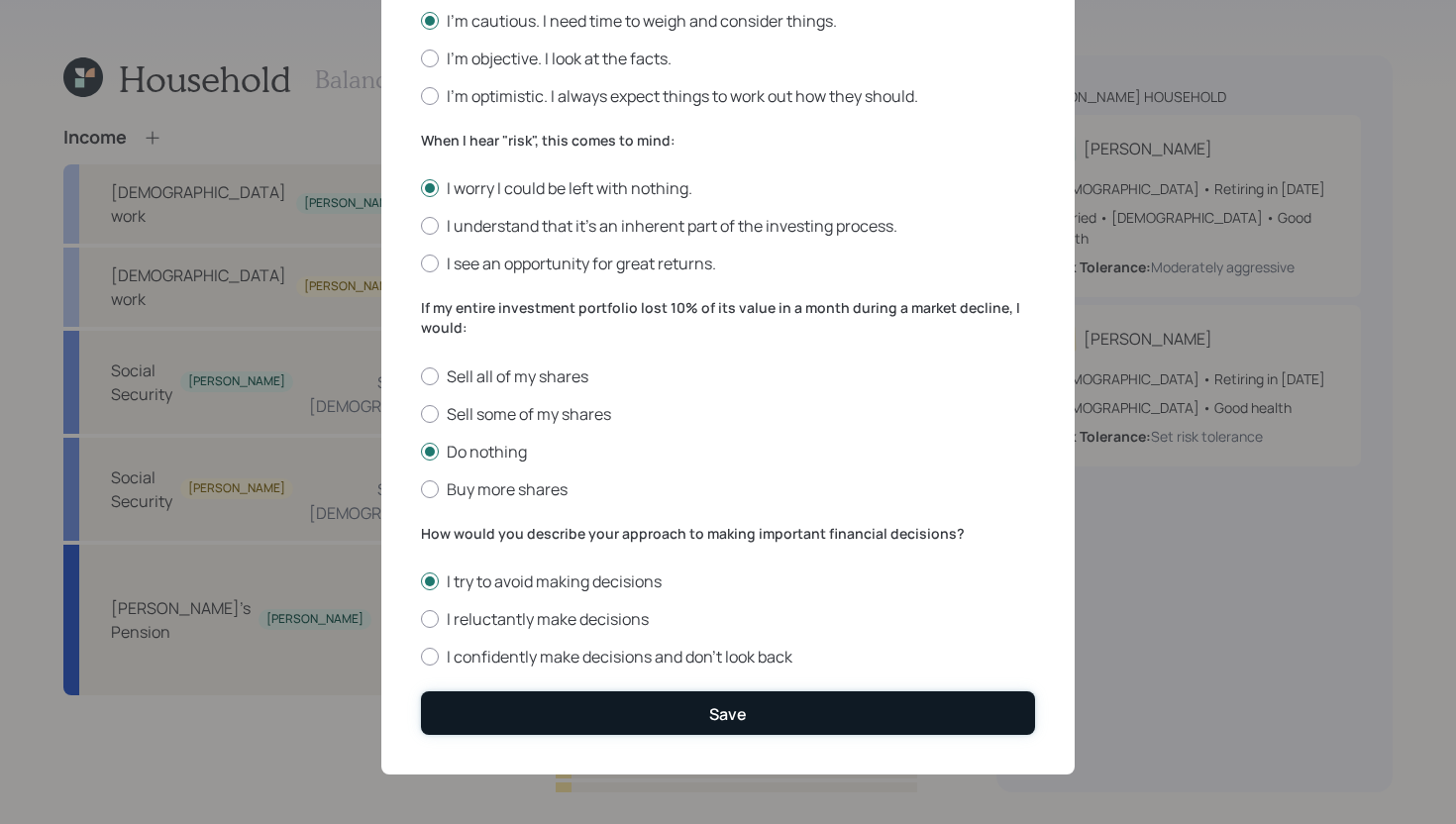 click on "Save" at bounding box center [728, 712] 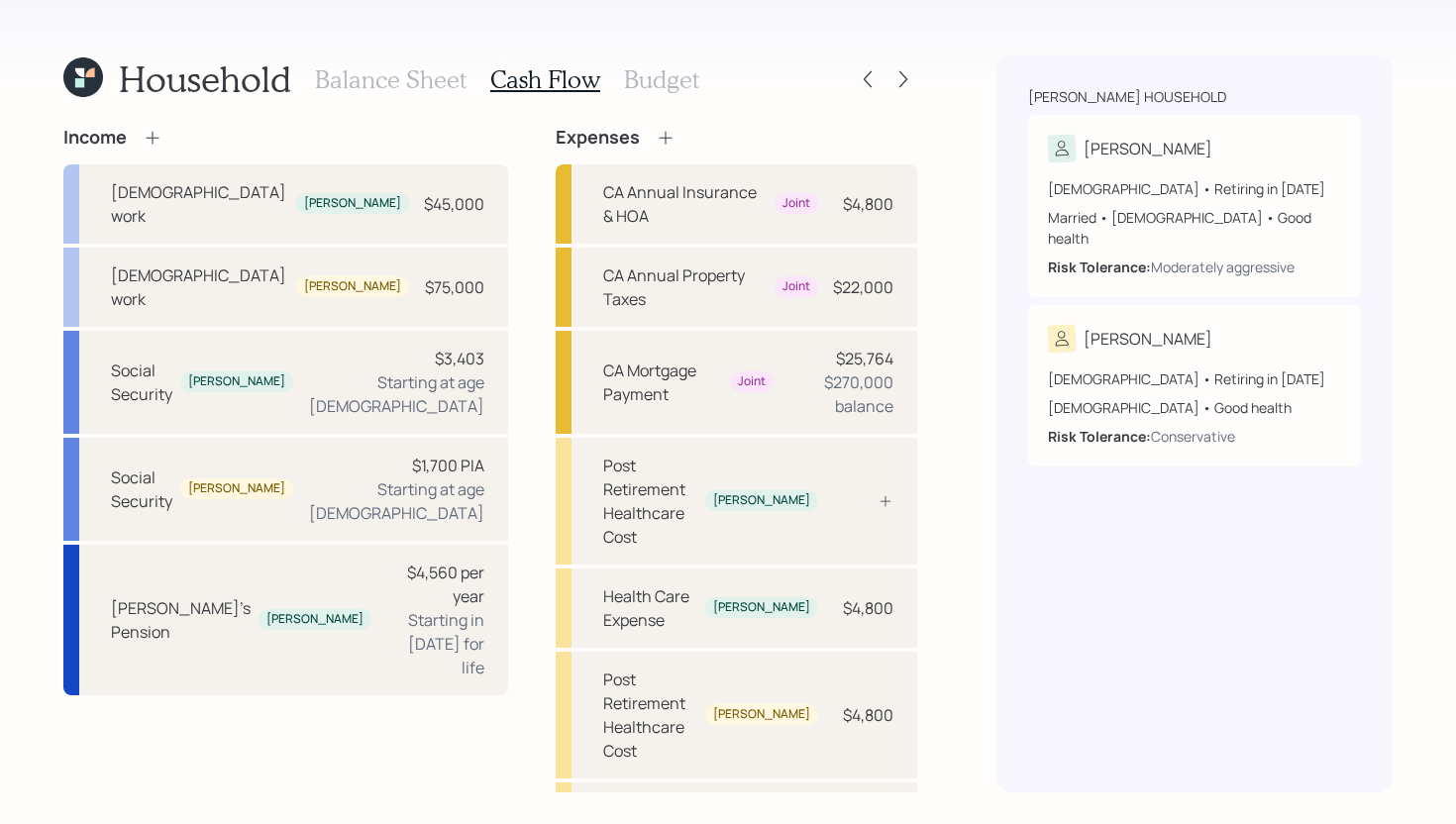 click on "Budget" at bounding box center (662, 79) 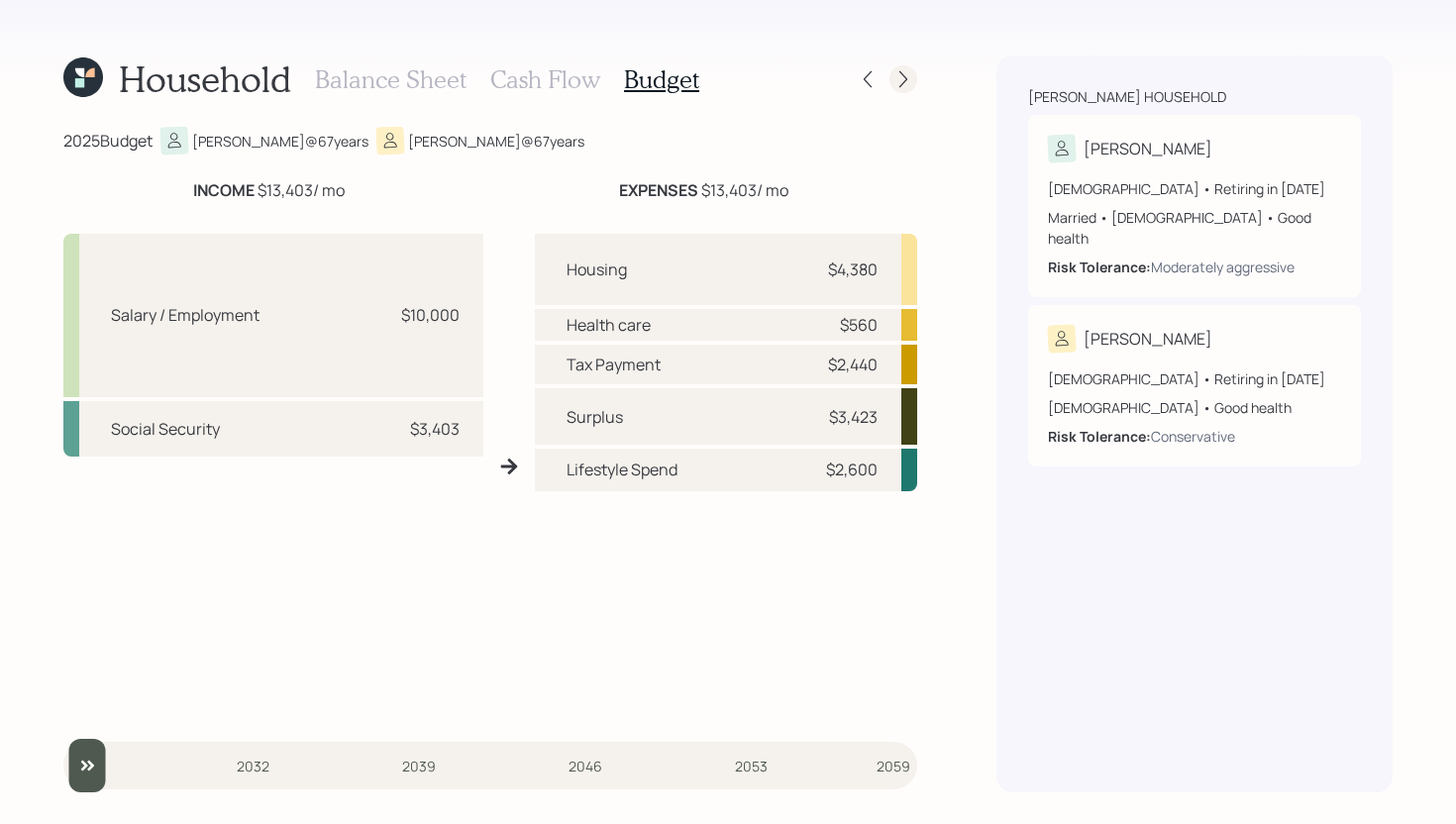 click 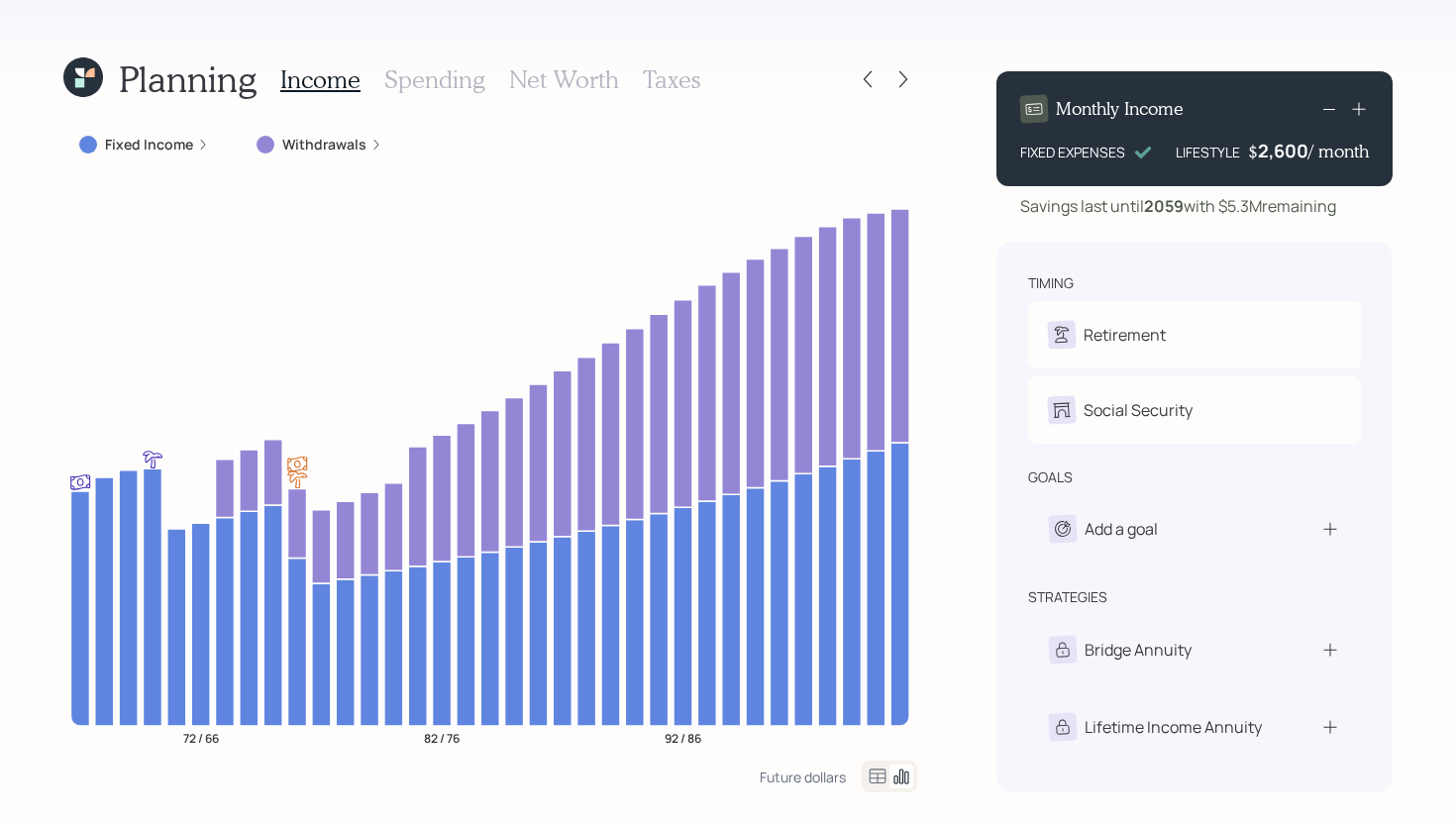 click 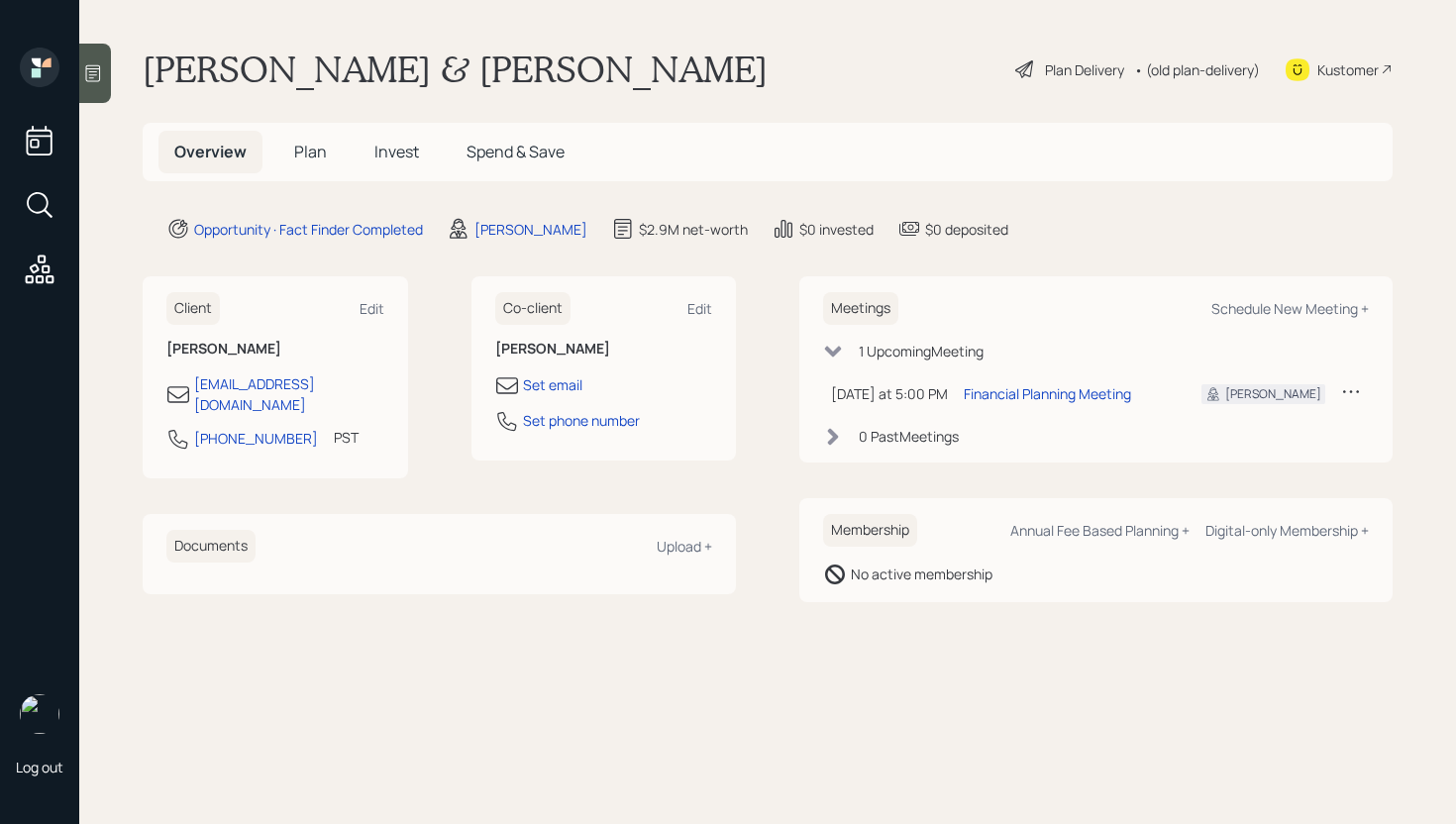 click on "Plan" at bounding box center [310, 152] 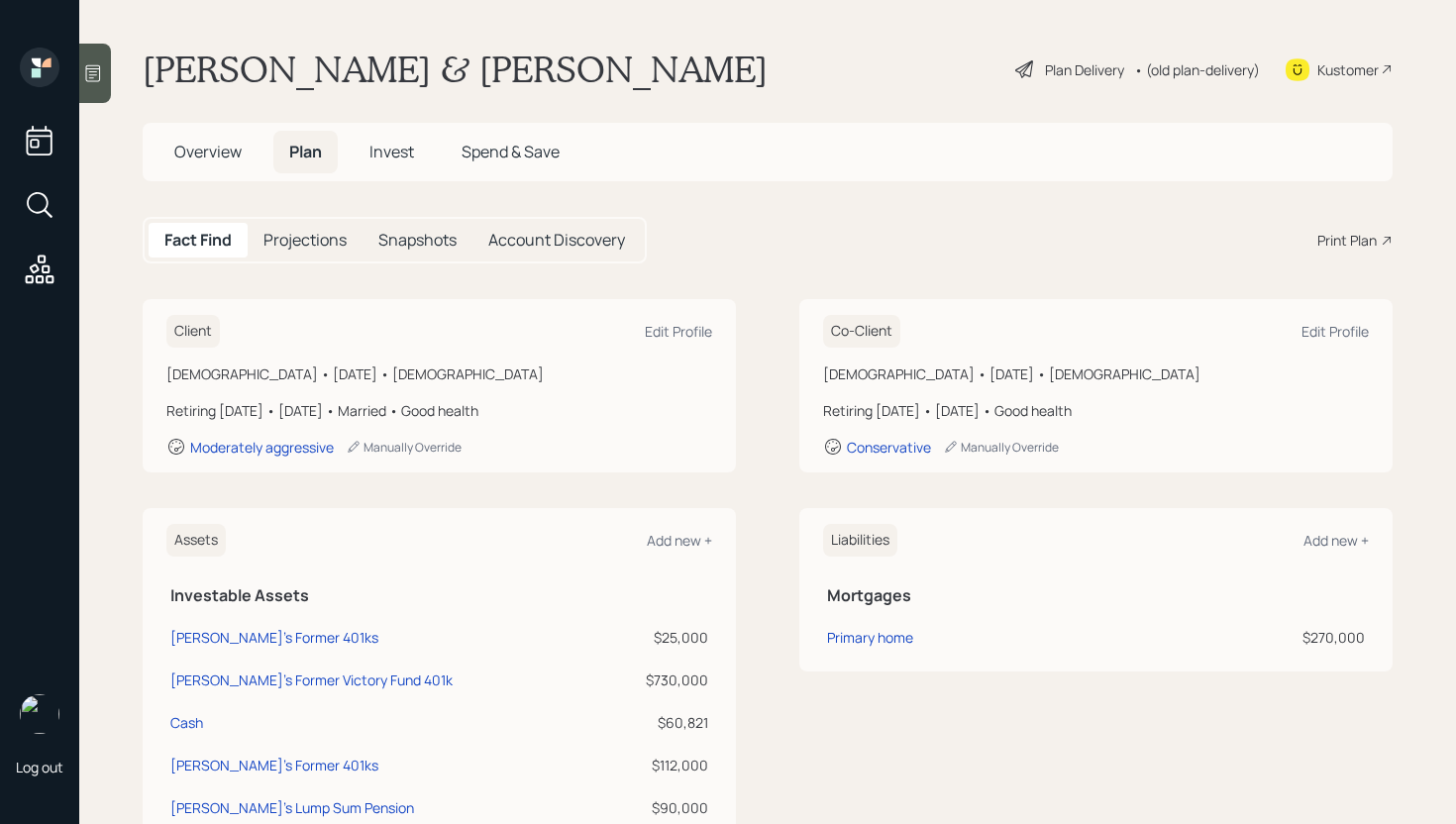 click on "Client Edit Profile" at bounding box center (439, 331) 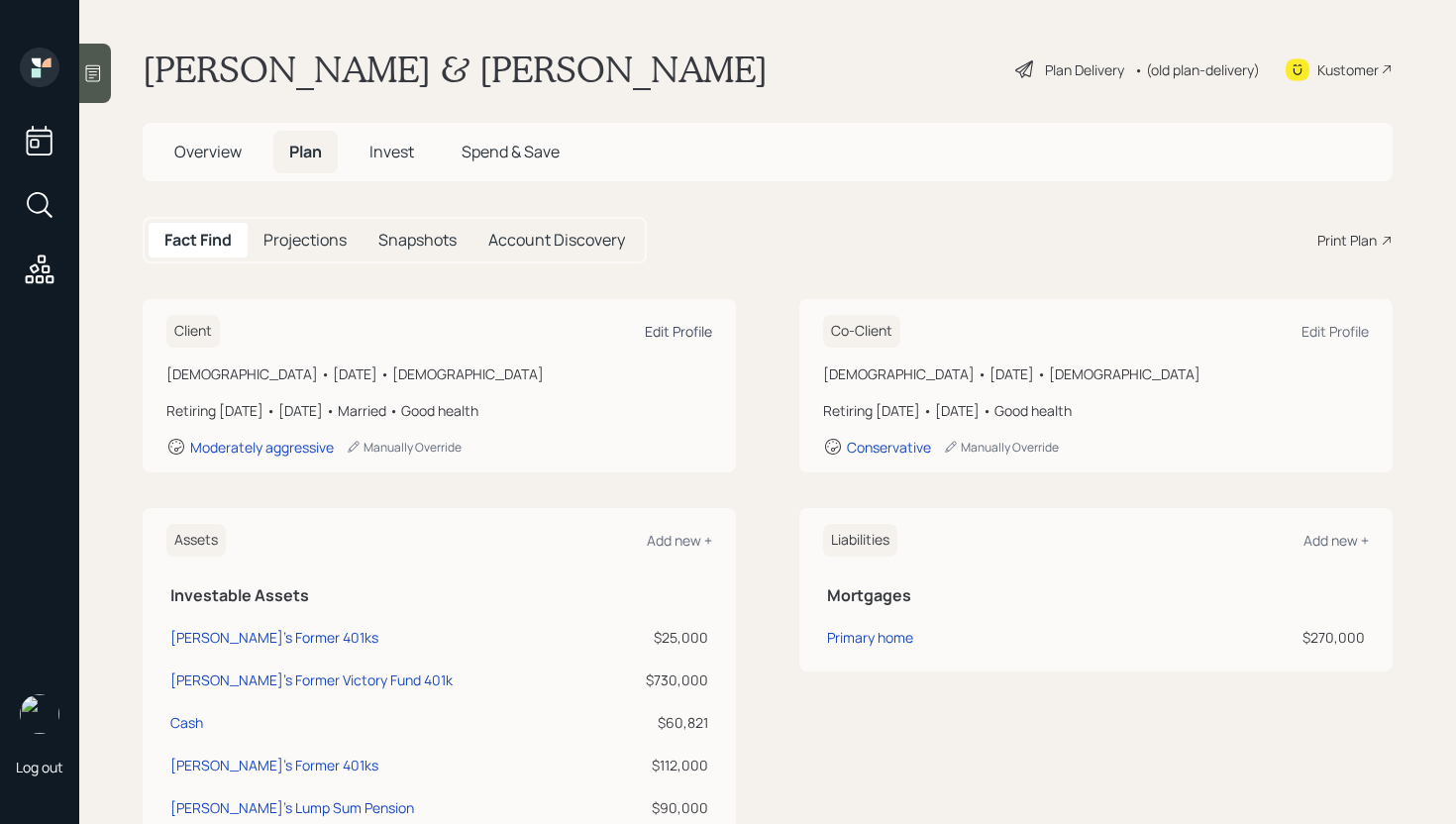 click on "Edit Profile" at bounding box center (678, 331) 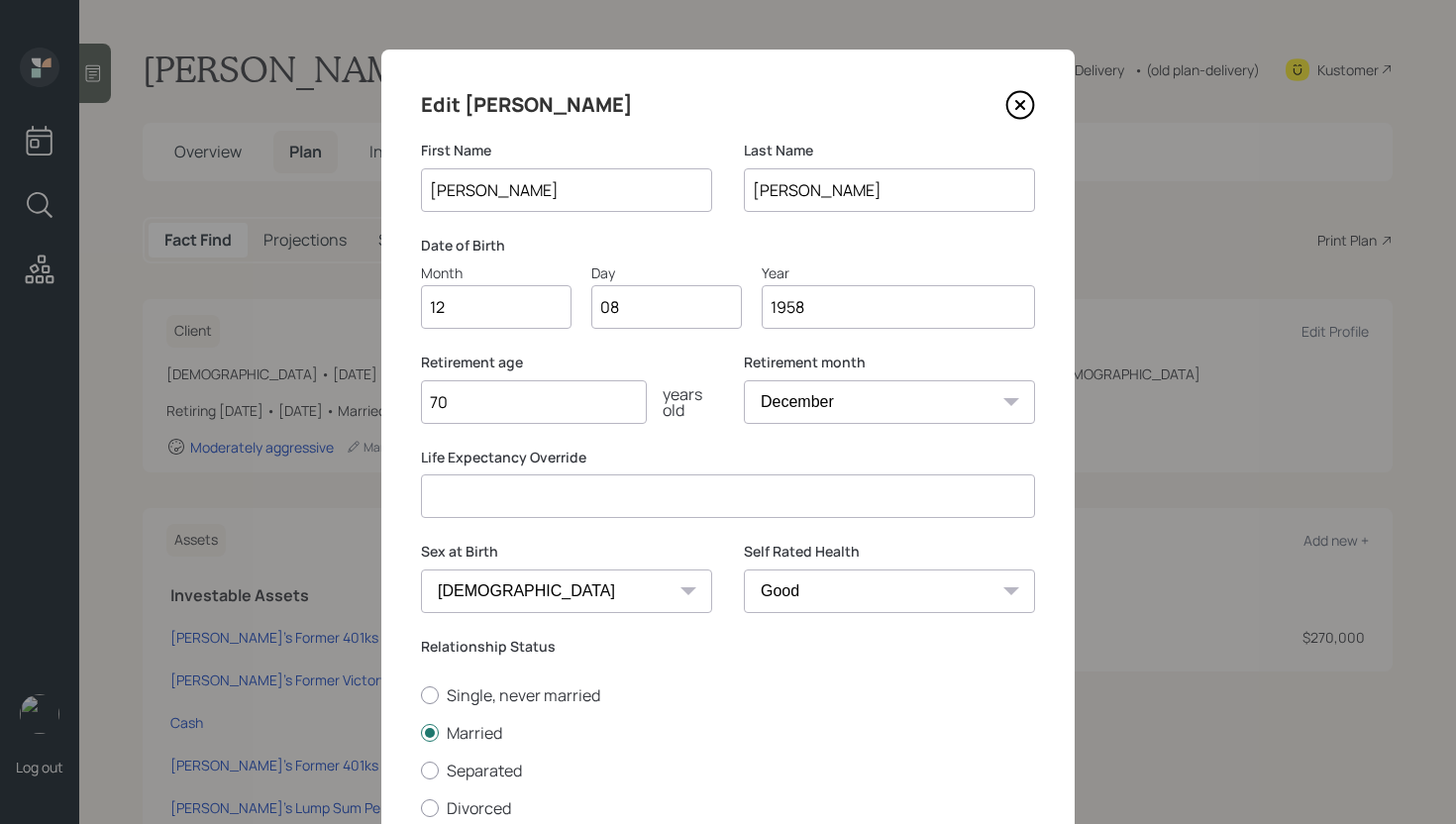 click at bounding box center [728, 496] 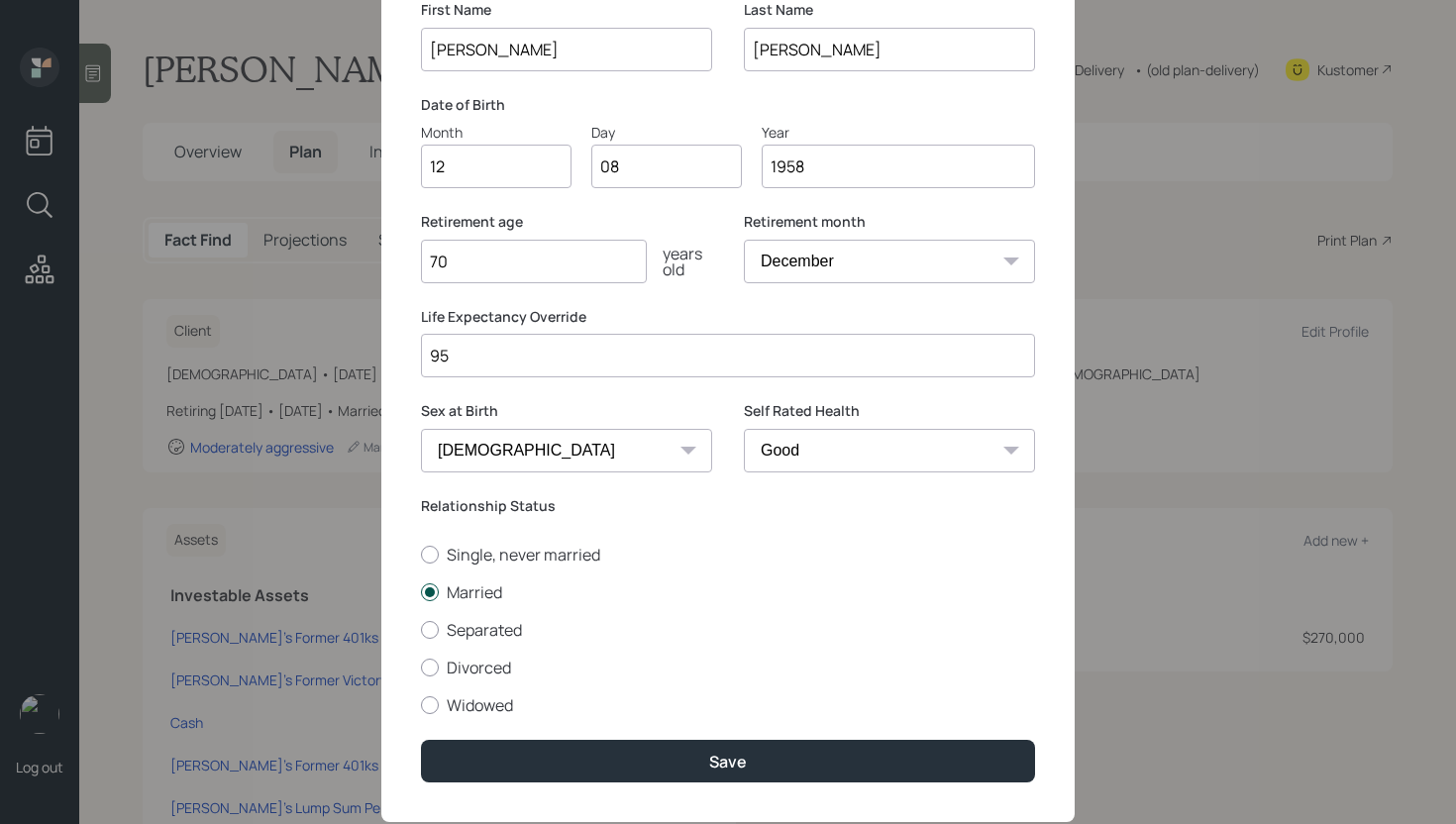 scroll, scrollTop: 189, scrollLeft: 0, axis: vertical 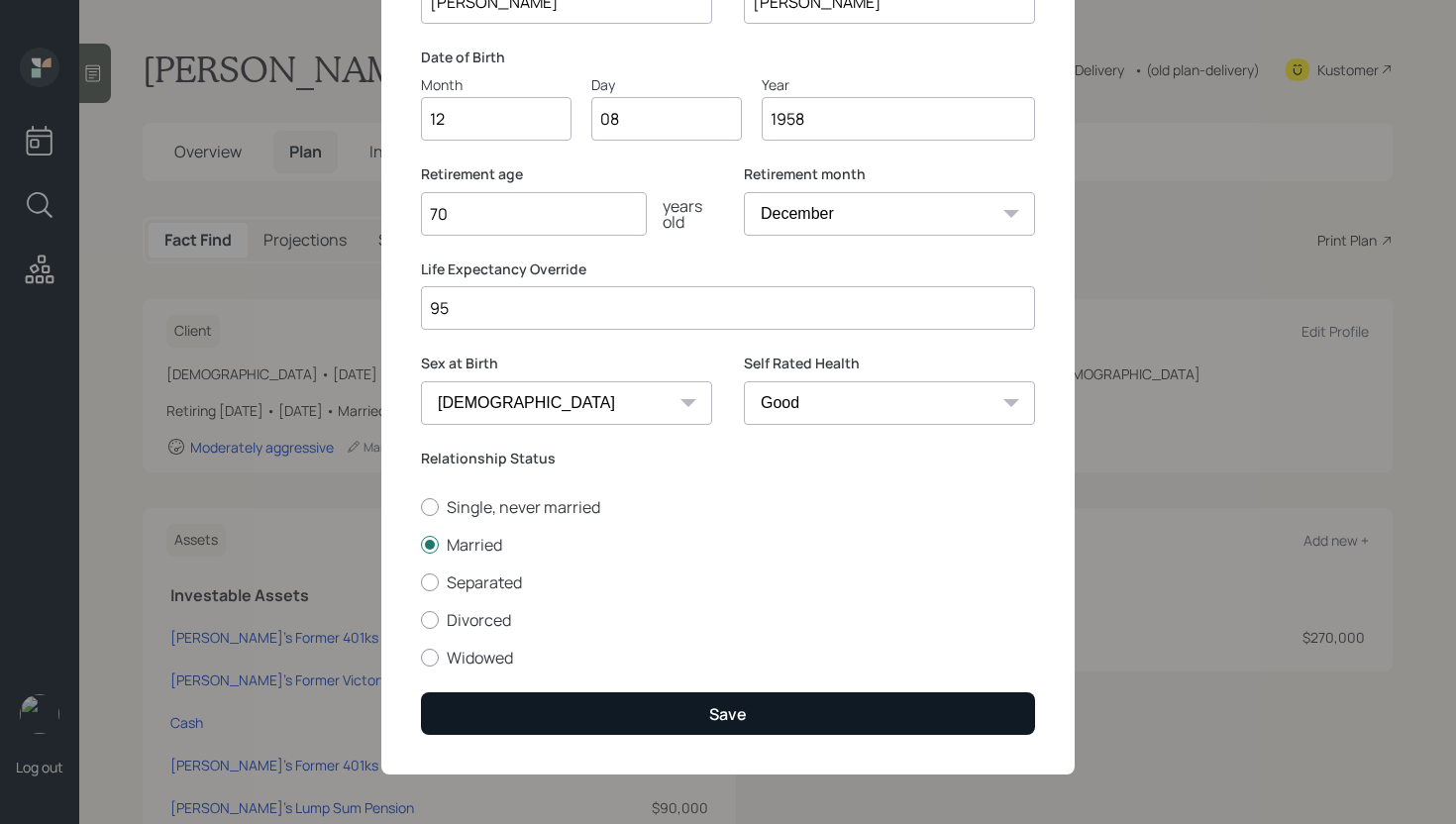 type on "95" 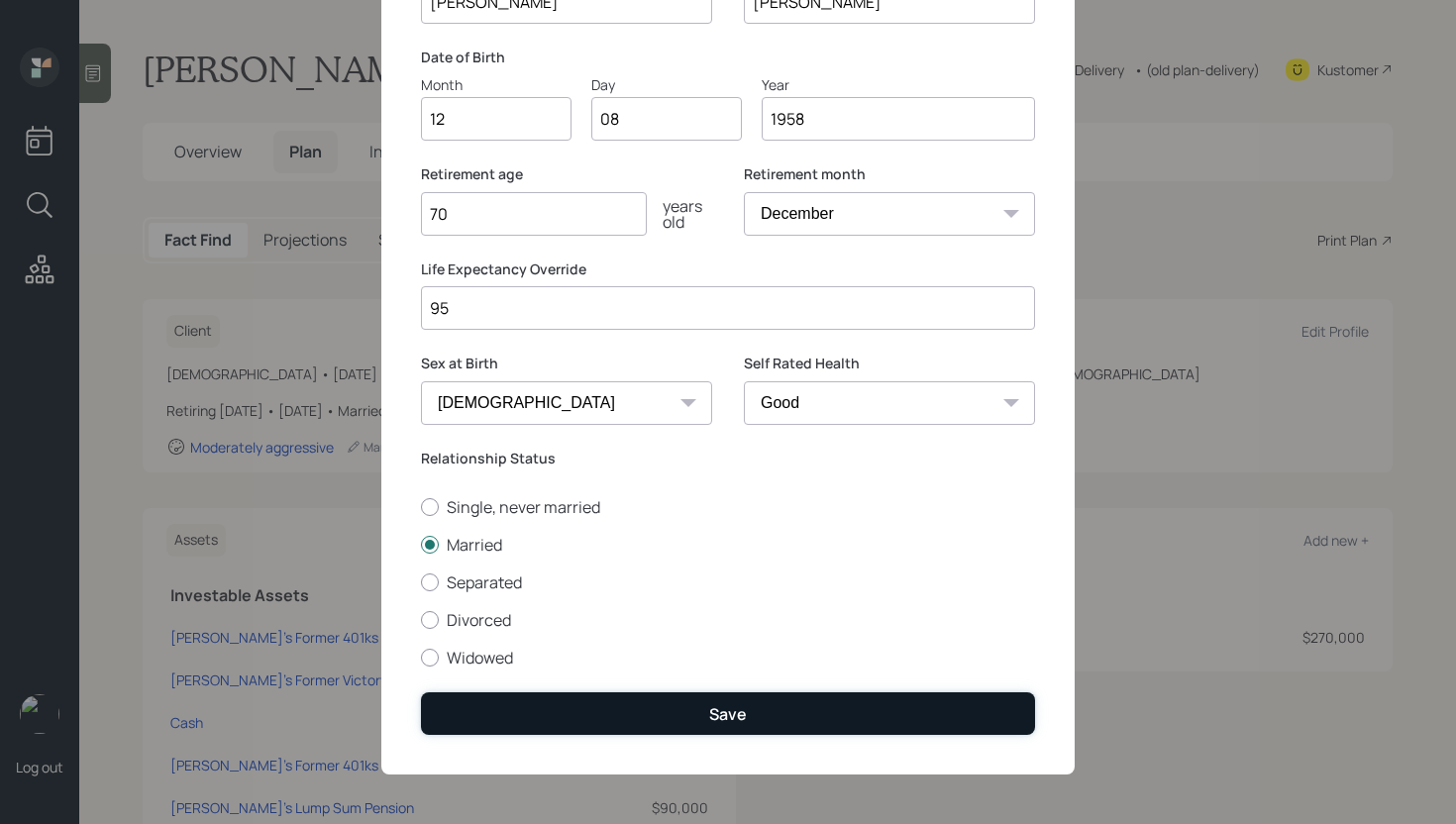 click on "Save" at bounding box center [728, 713] 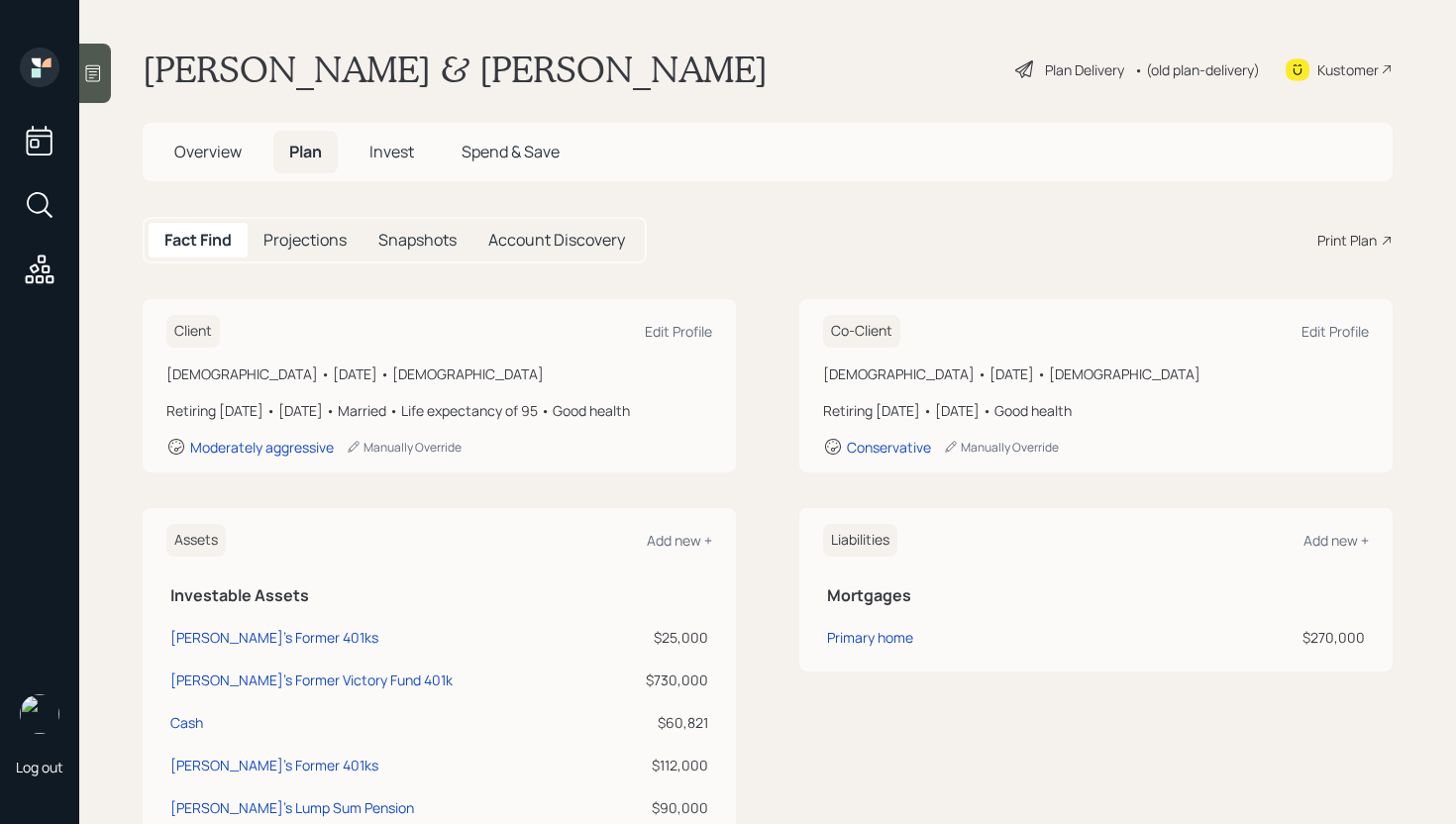 click on "Plan Delivery" at bounding box center (1085, 69) 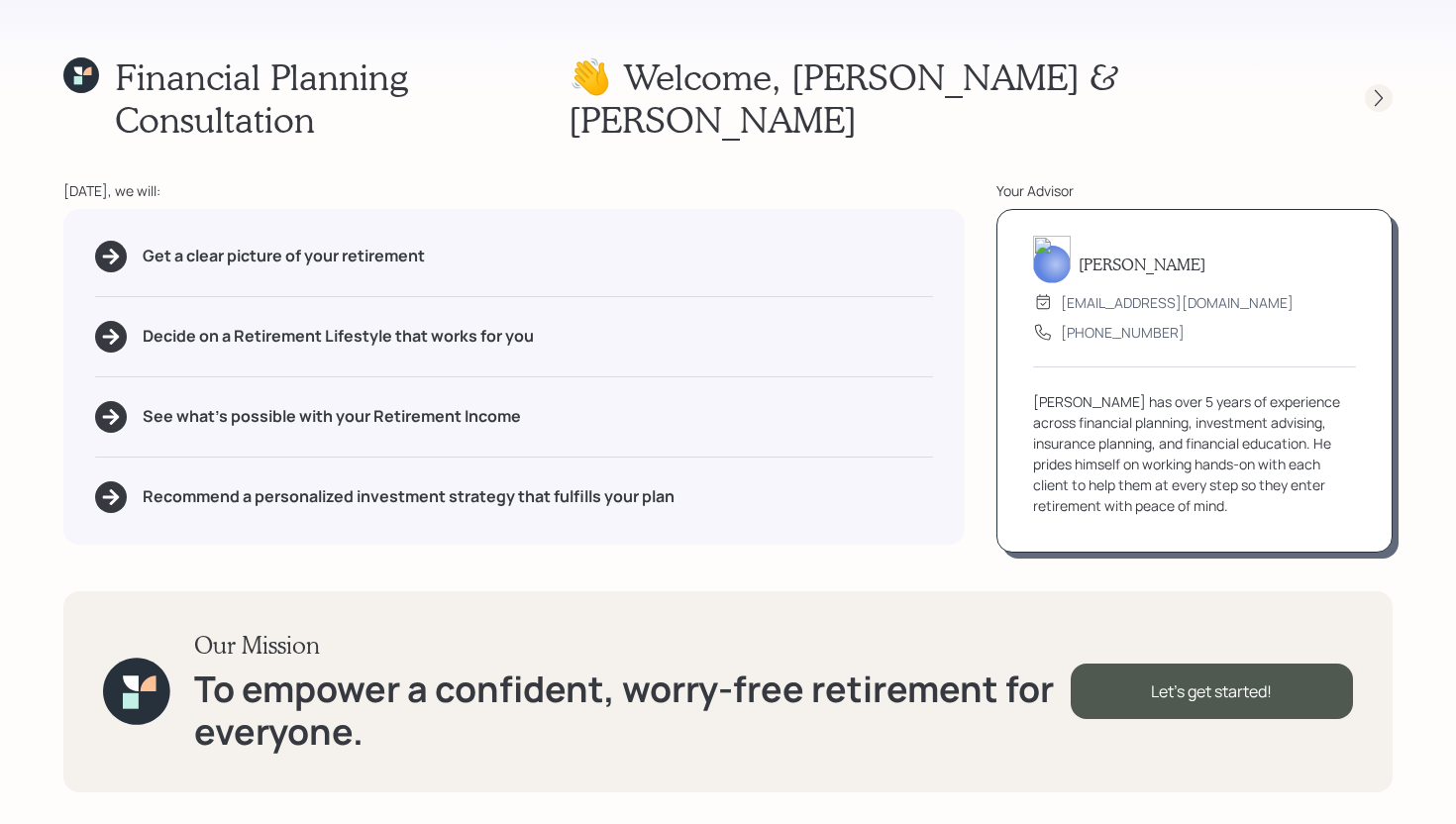 click 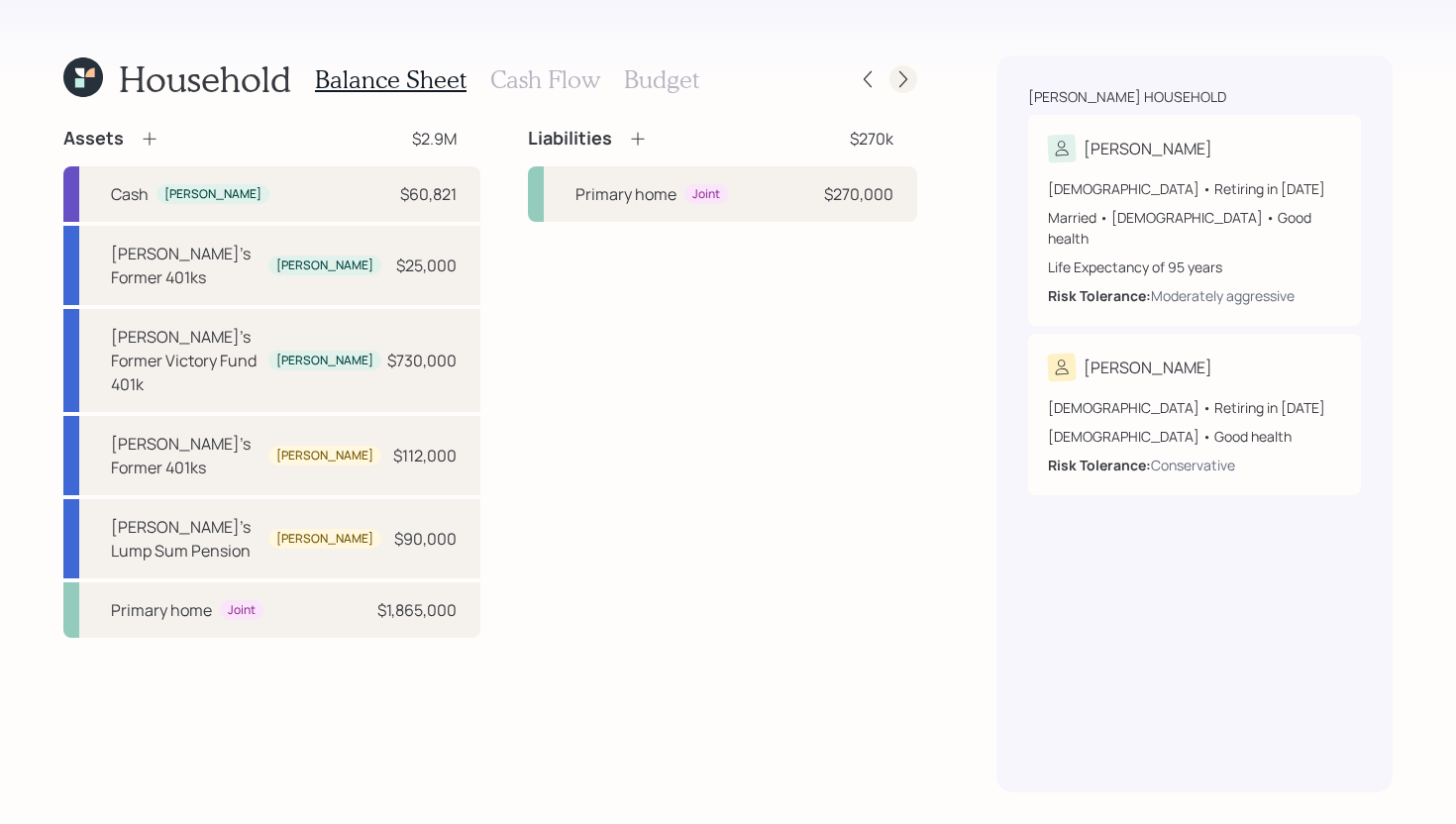click 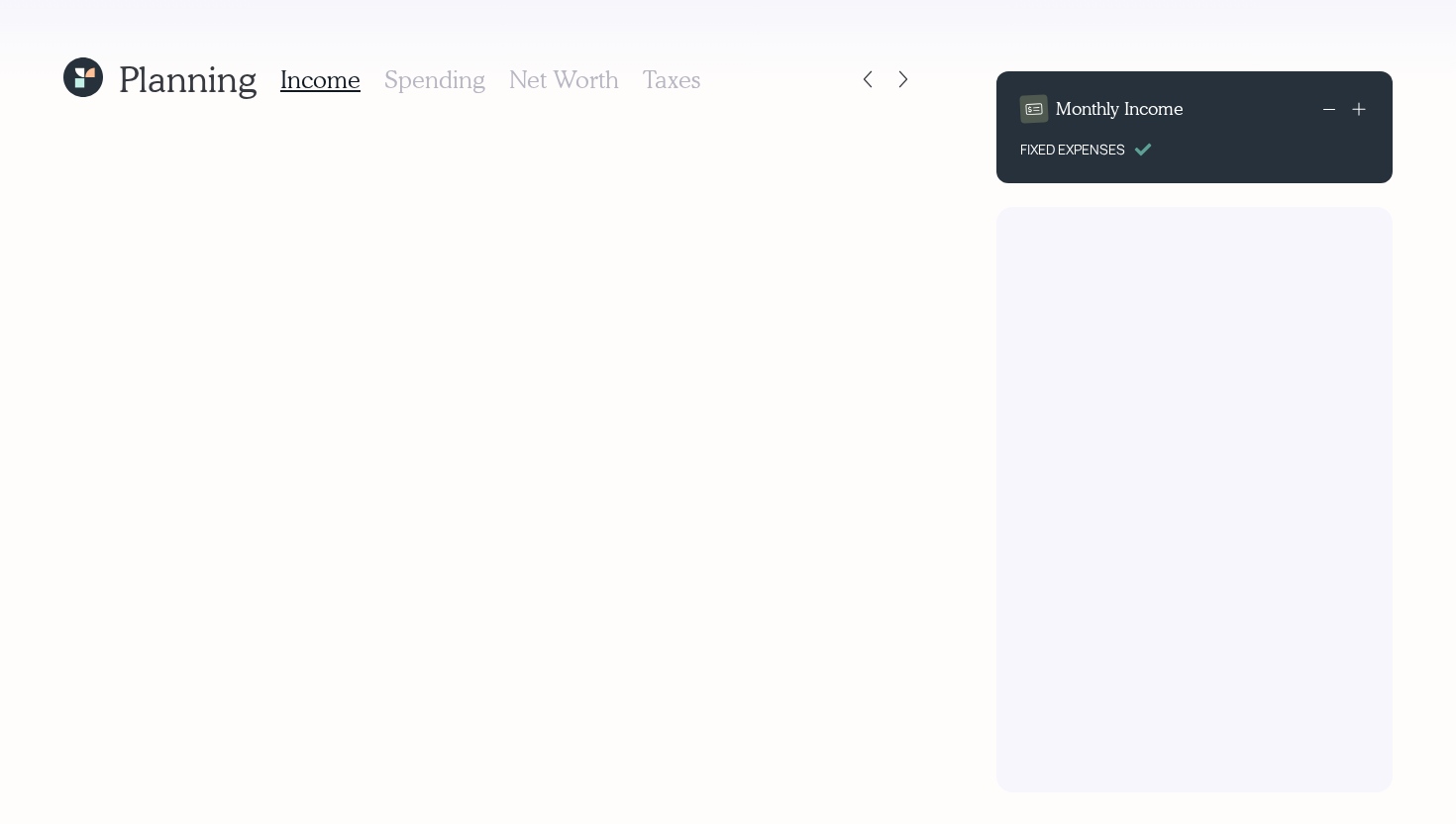 scroll, scrollTop: 0, scrollLeft: 0, axis: both 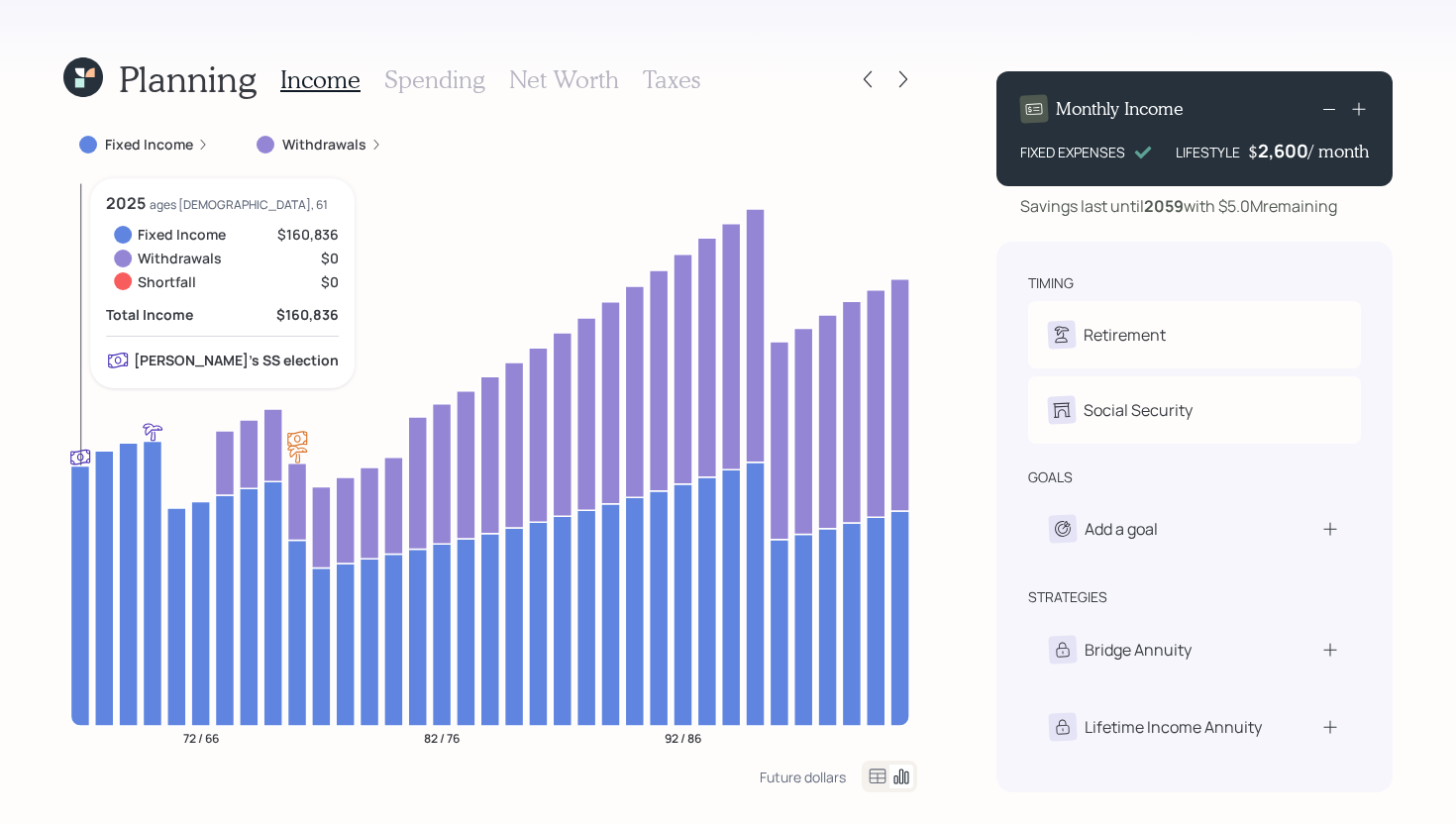 click 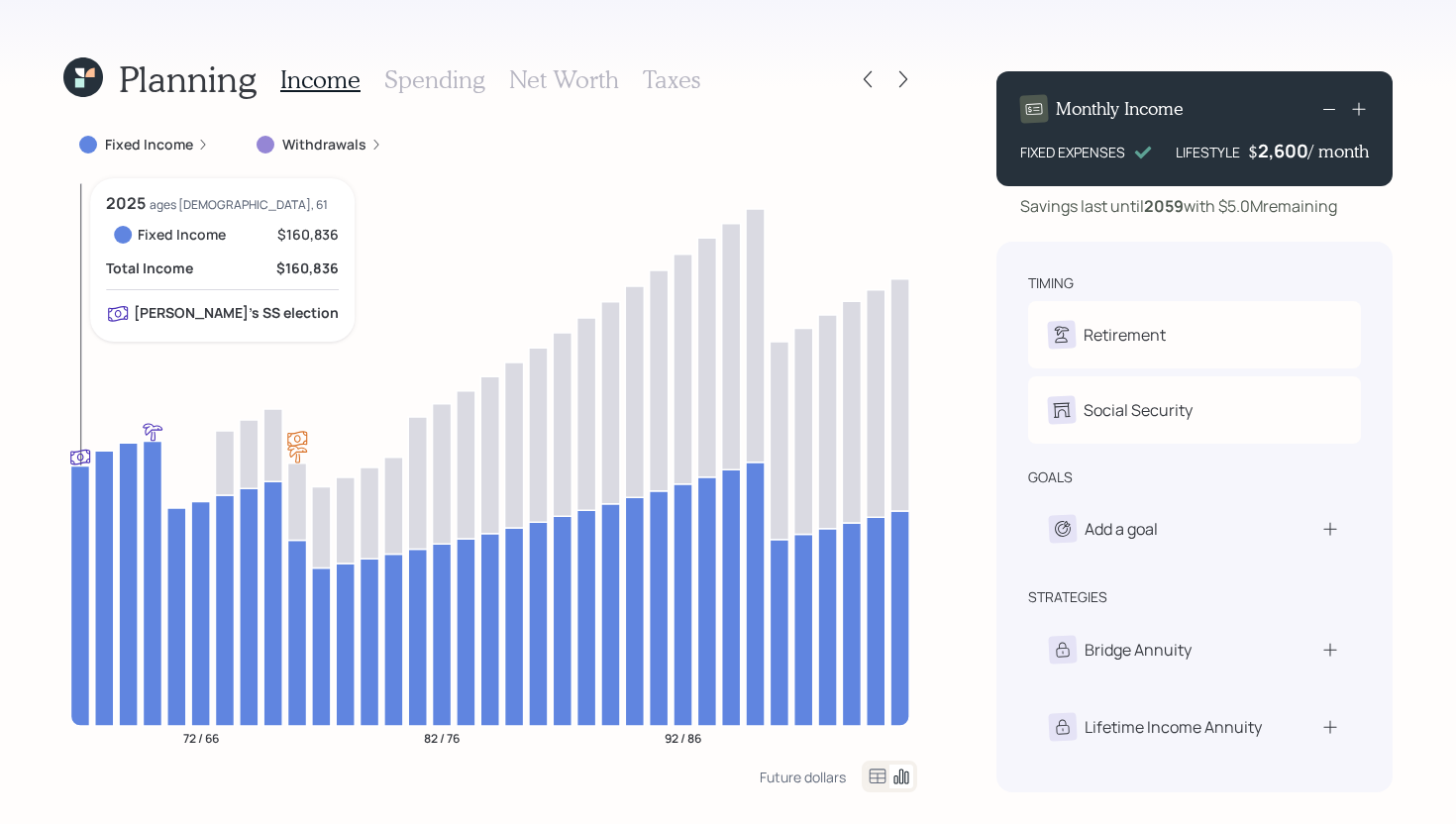 click 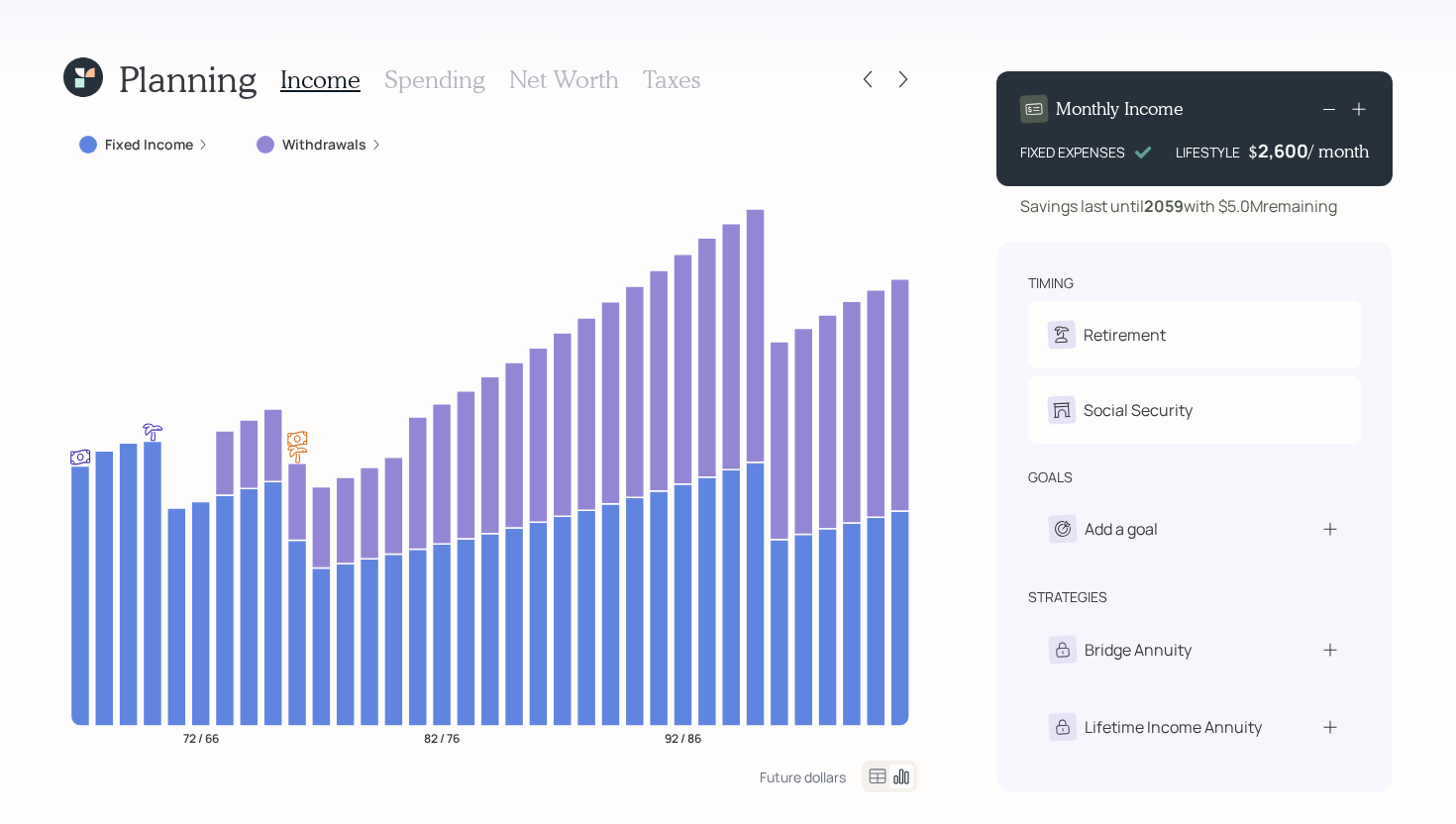 click on "Fixed Income" at bounding box center (149, 145) 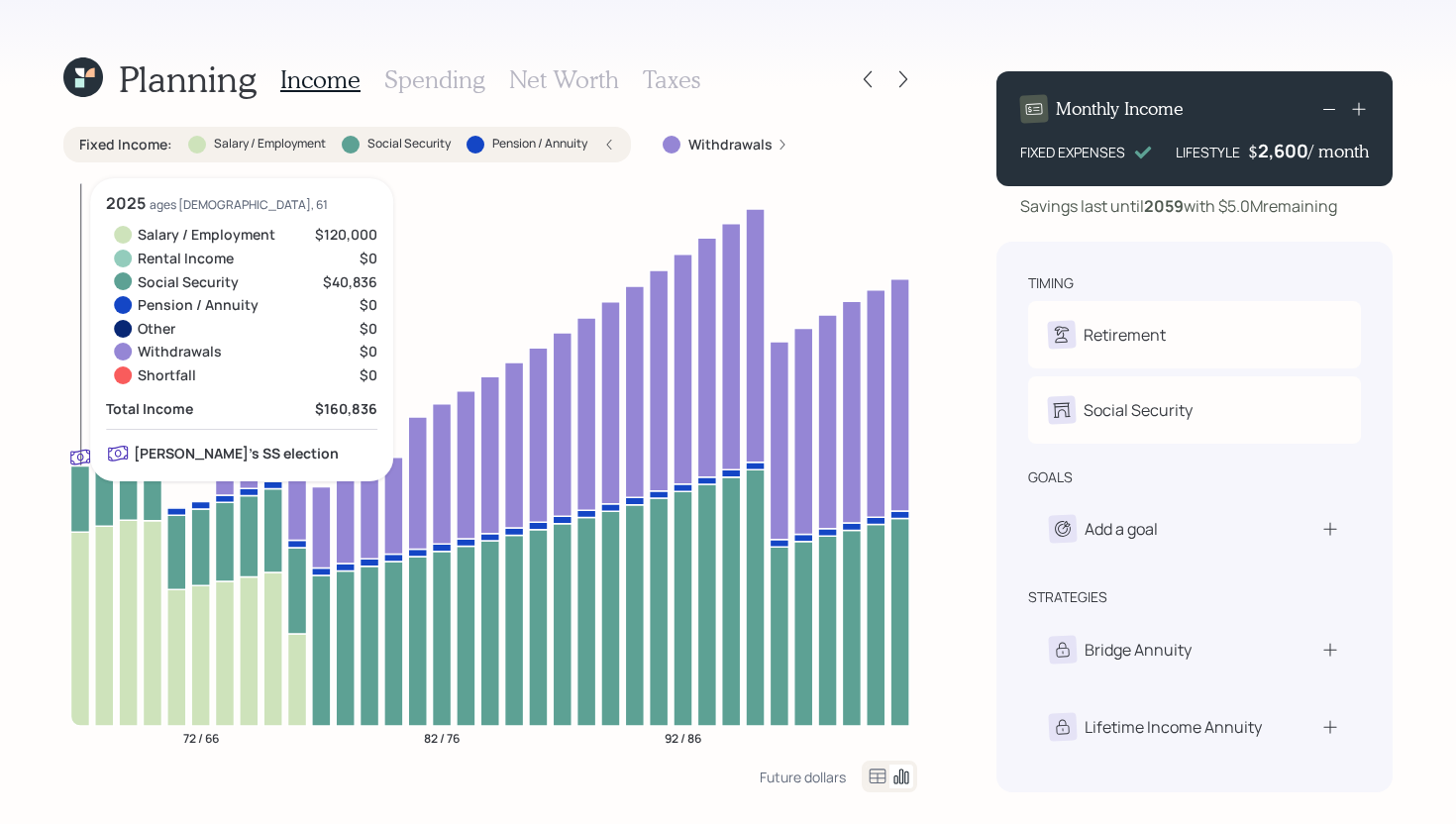 click 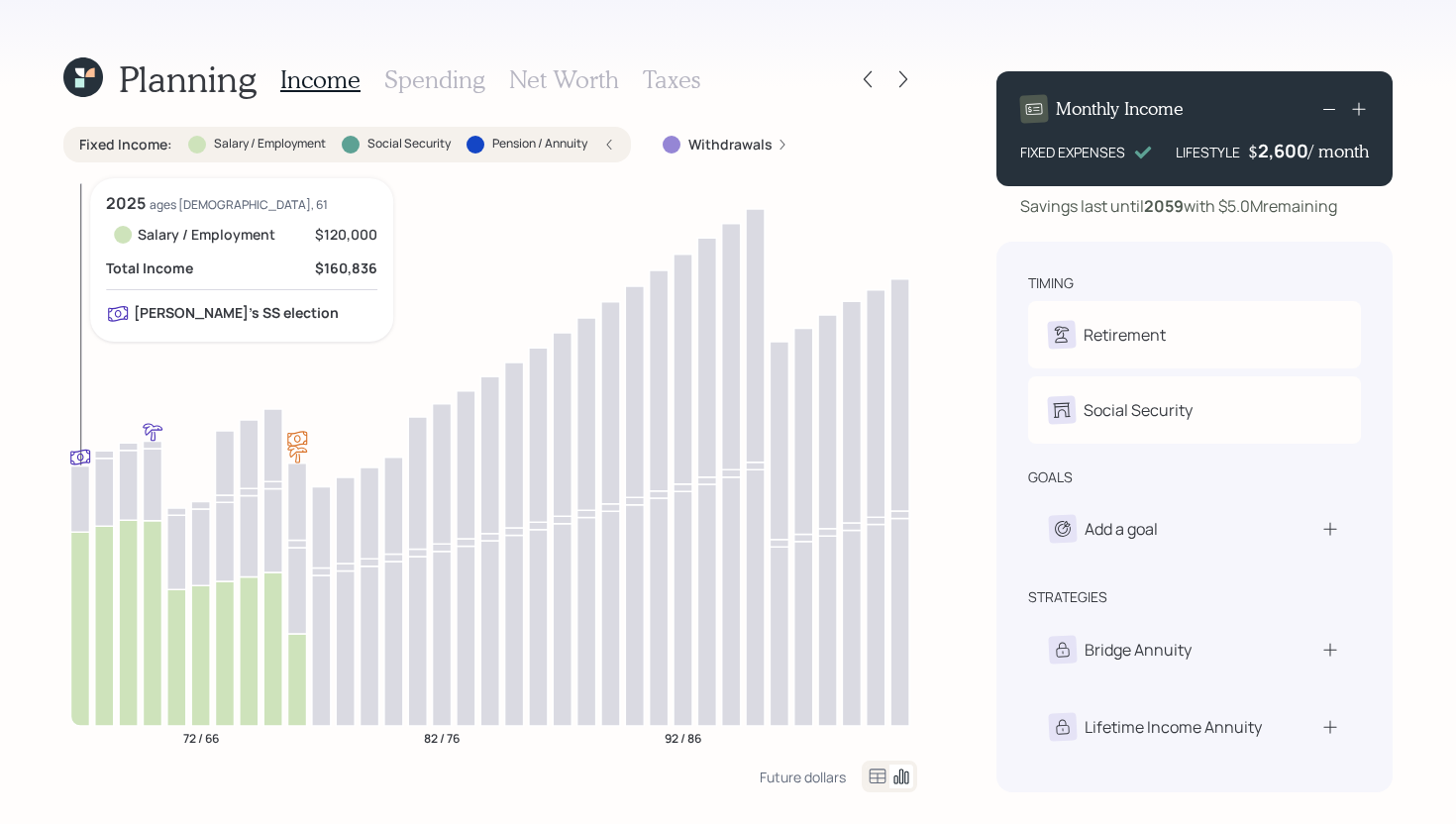 click 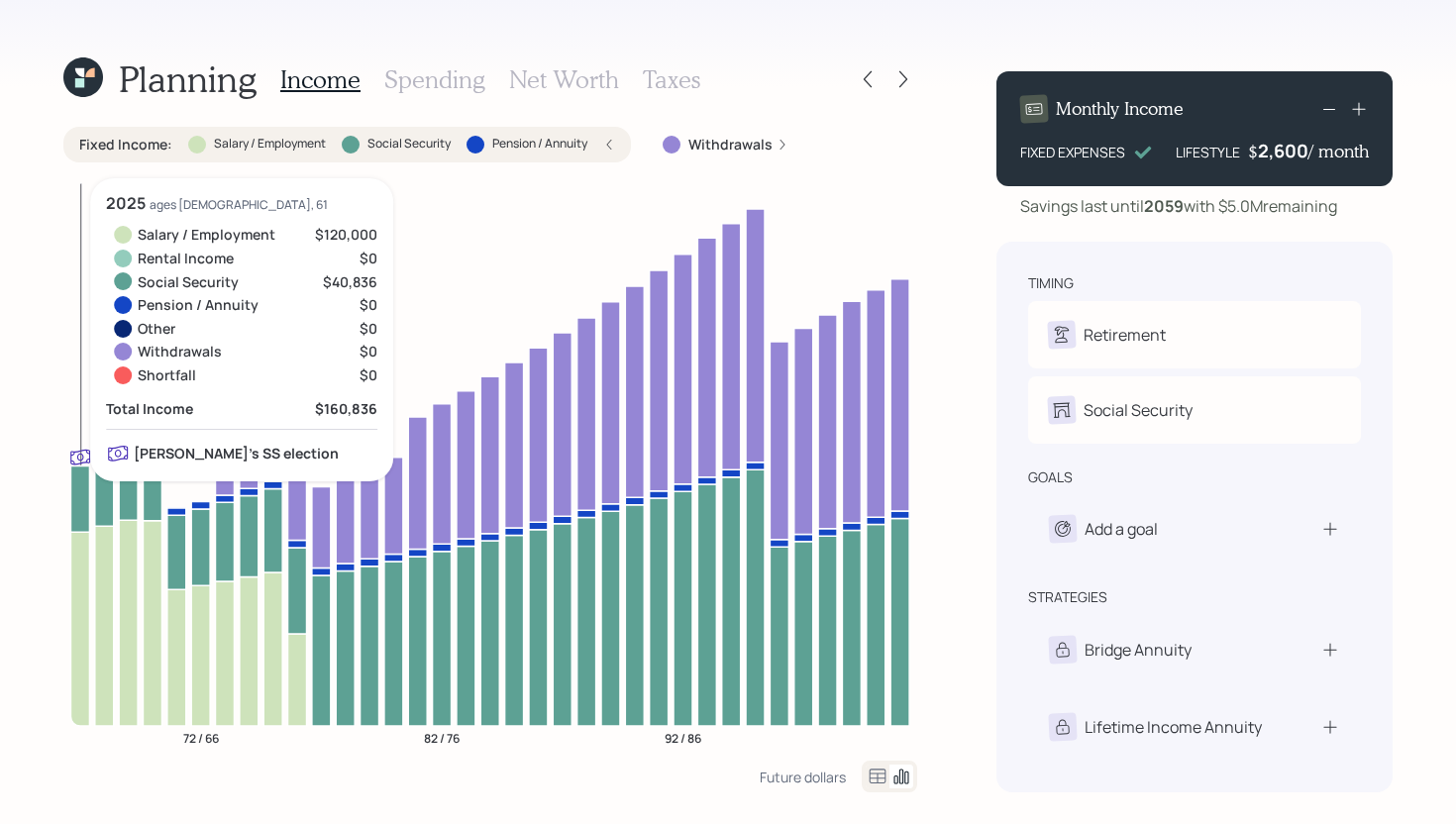 click 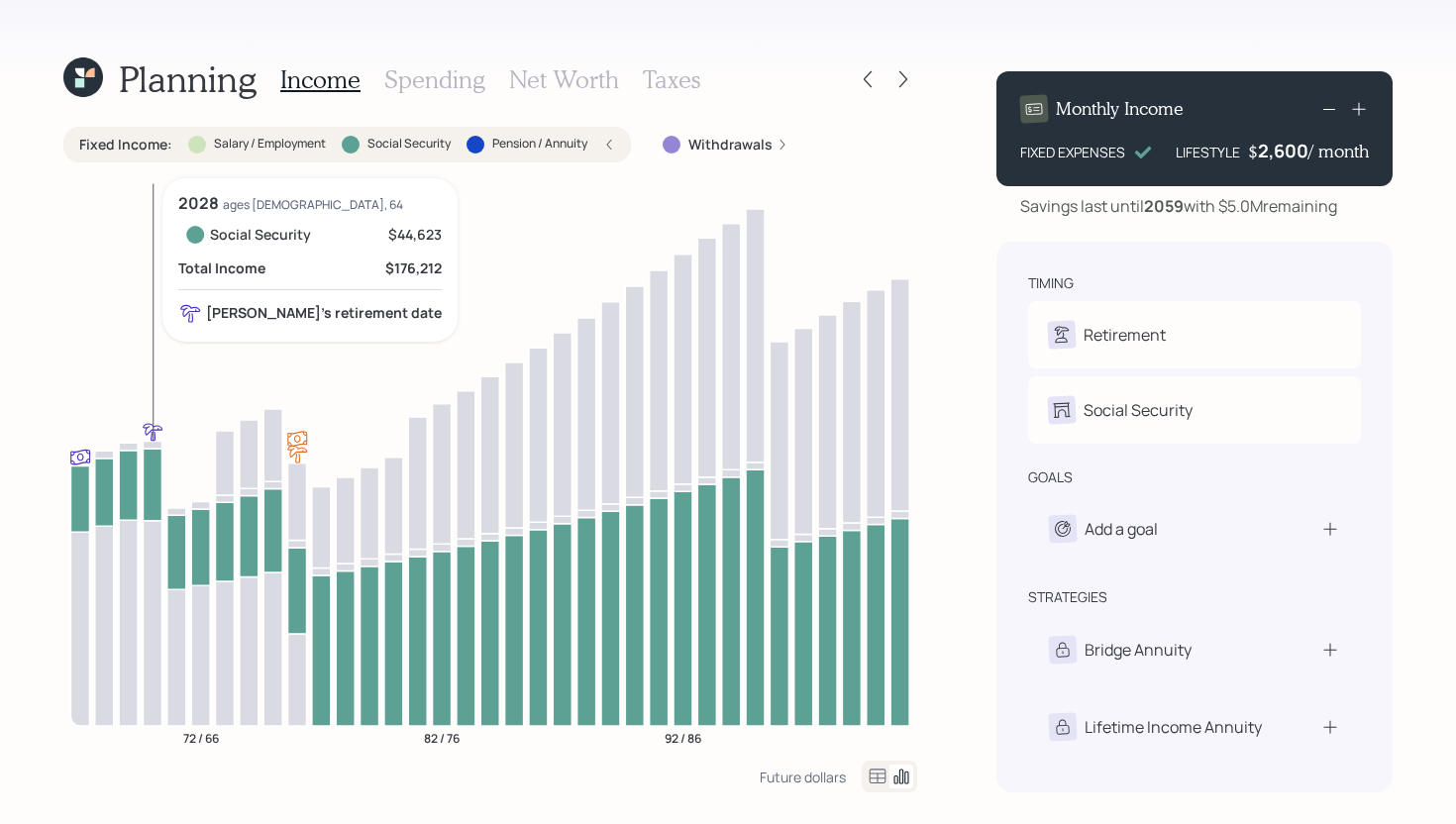 click 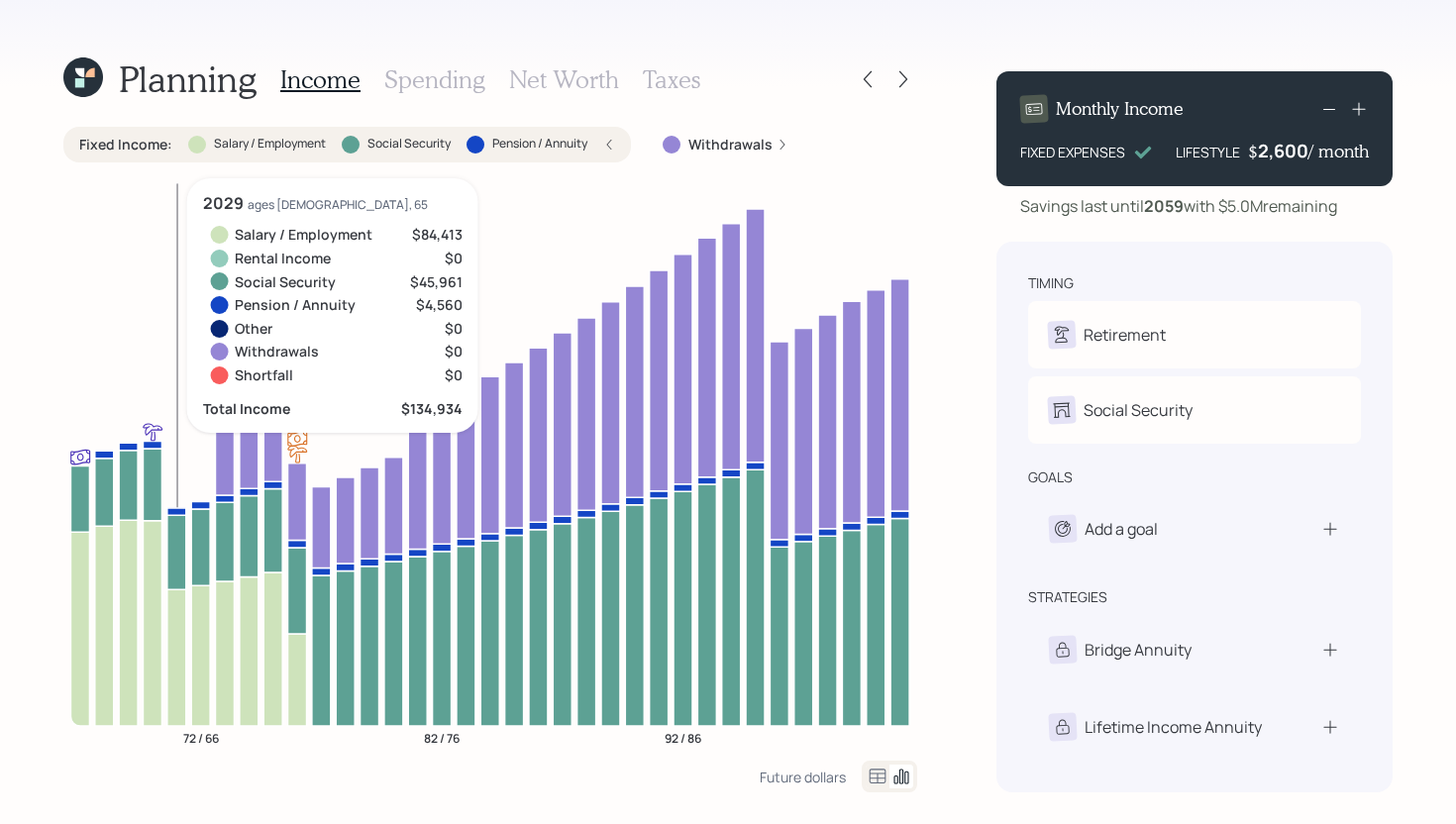 click 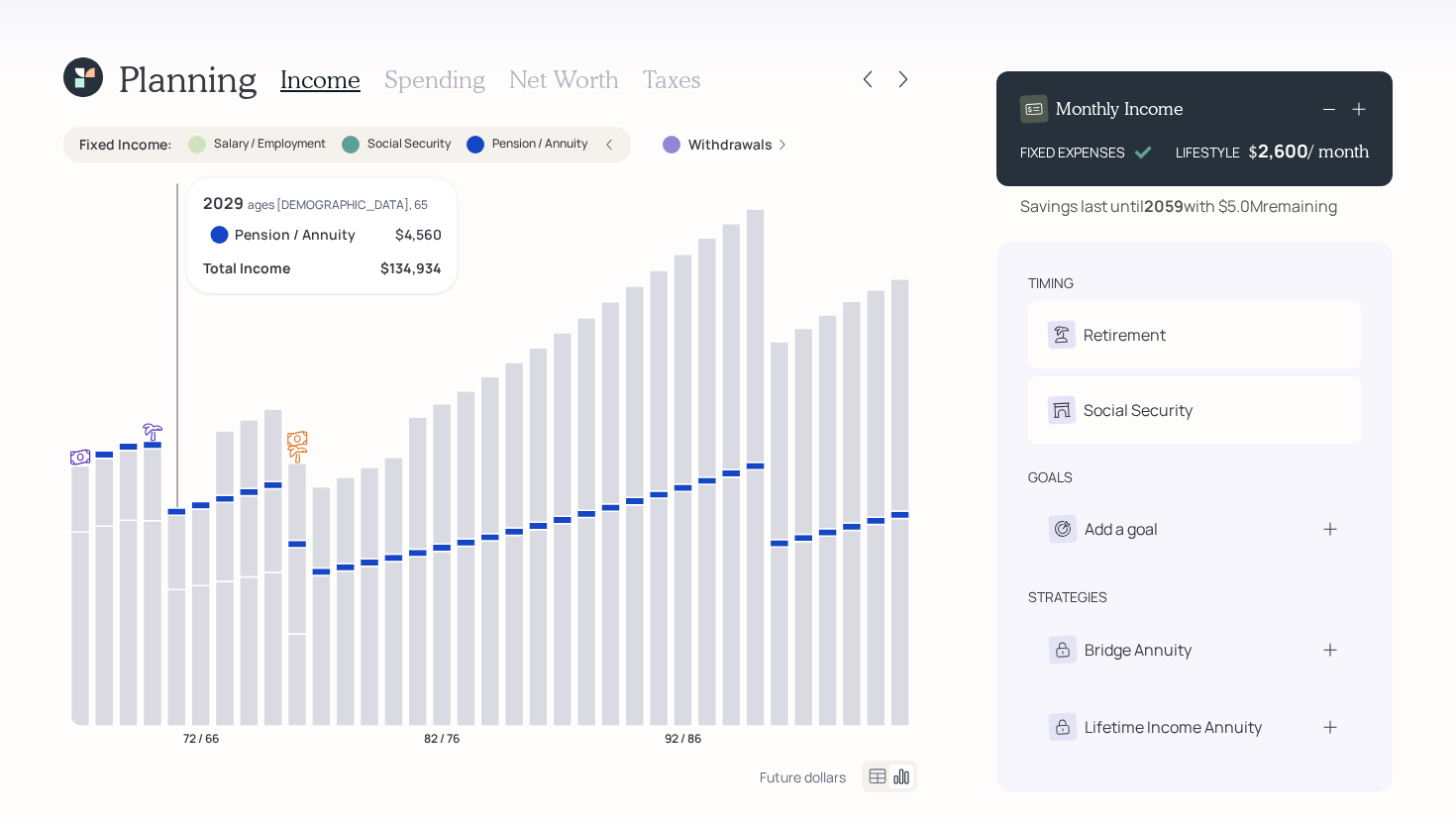 click 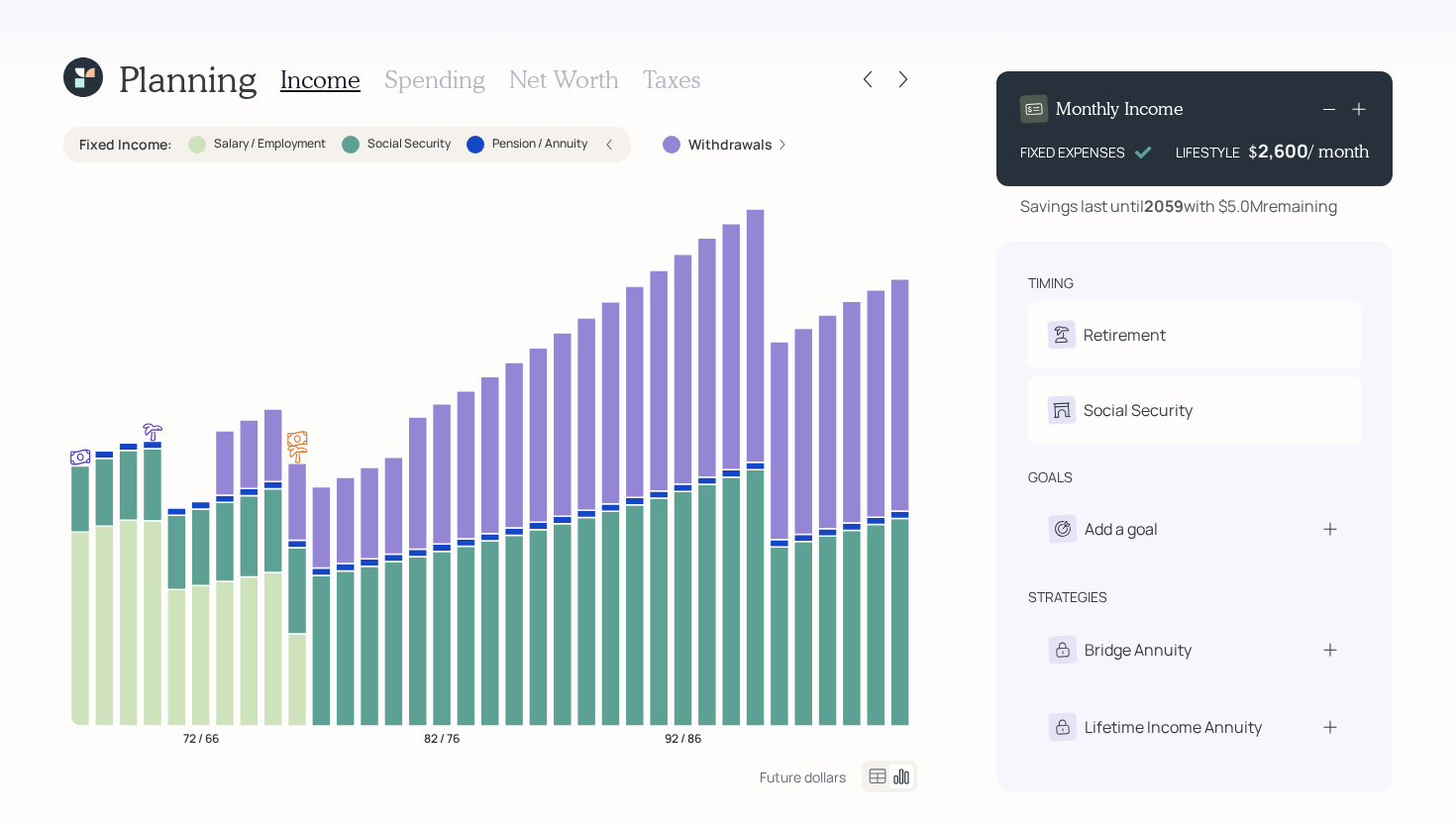 click on "Fixed Income : Salary / Employment Social Security Pension / Annuity" at bounding box center [347, 145] 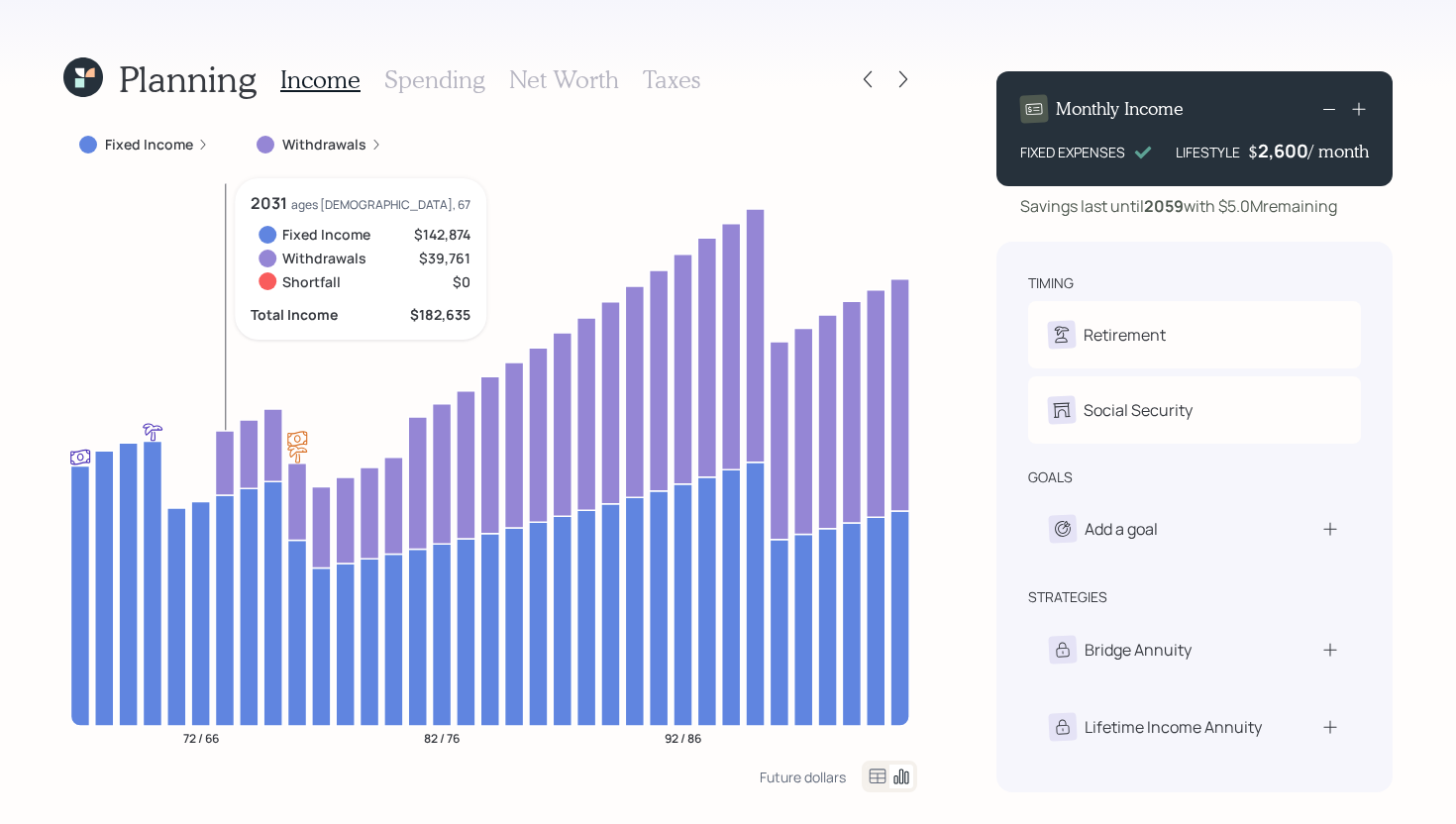 click 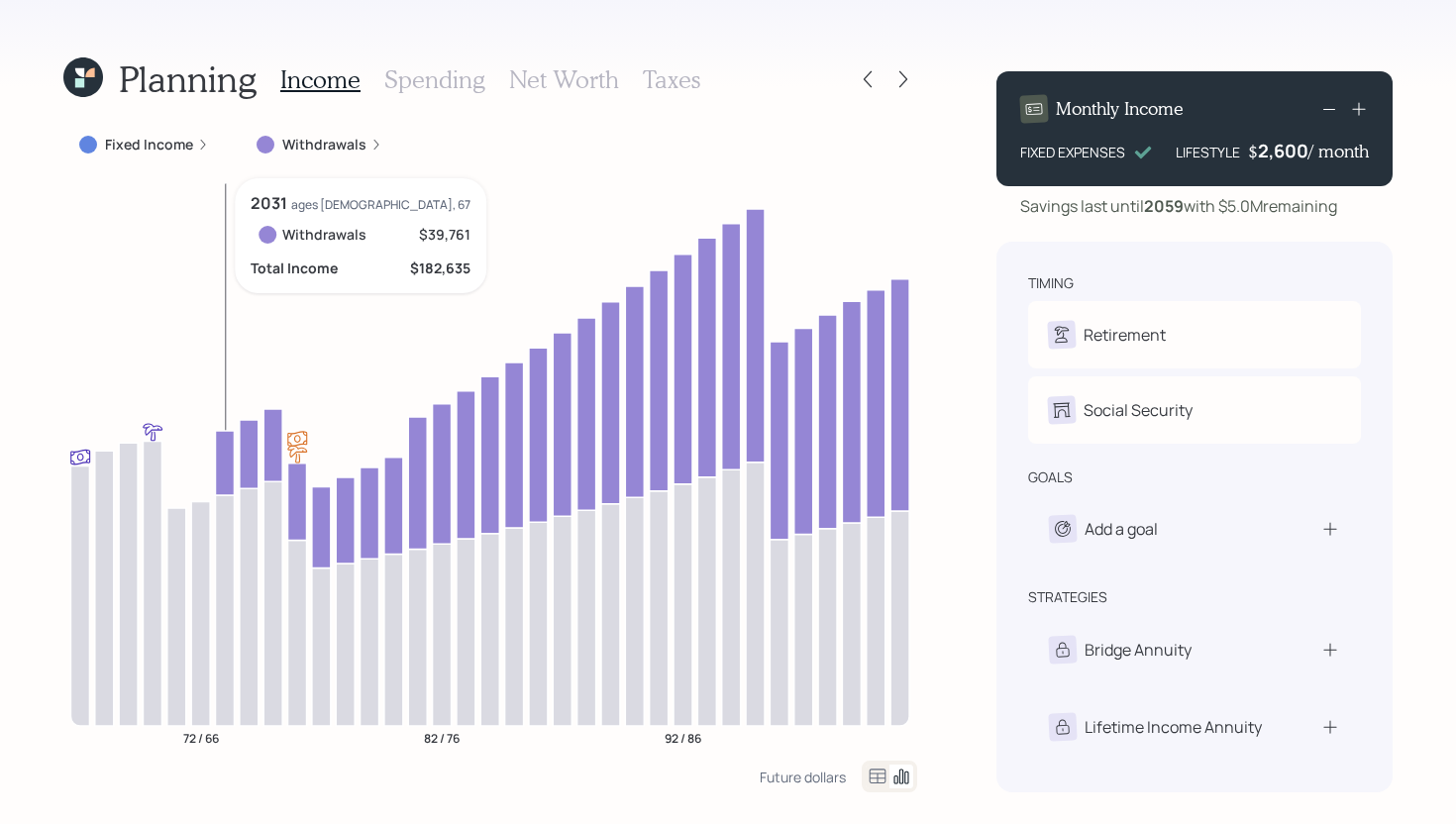 click 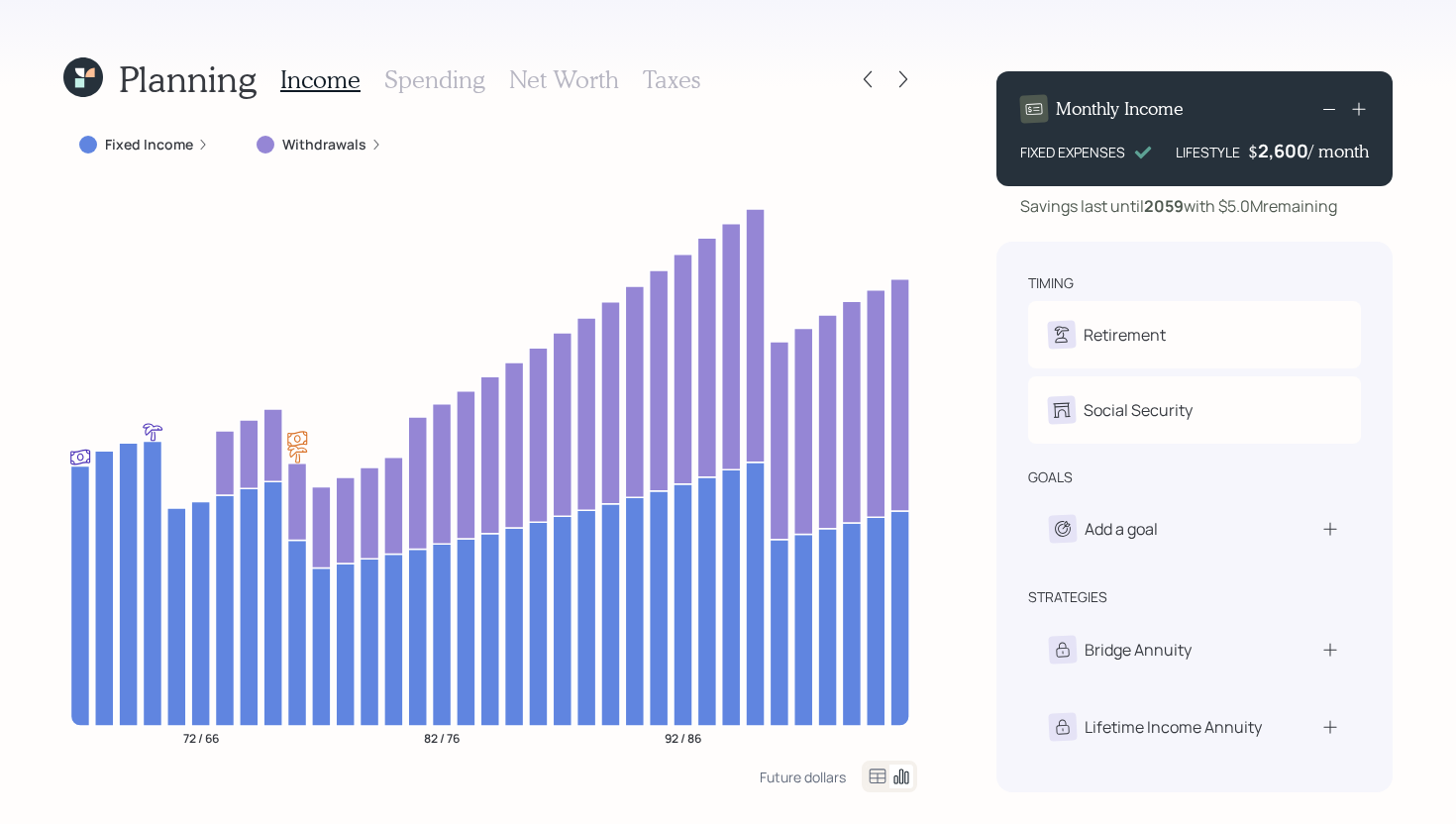 click on "Withdrawals" at bounding box center (324, 145) 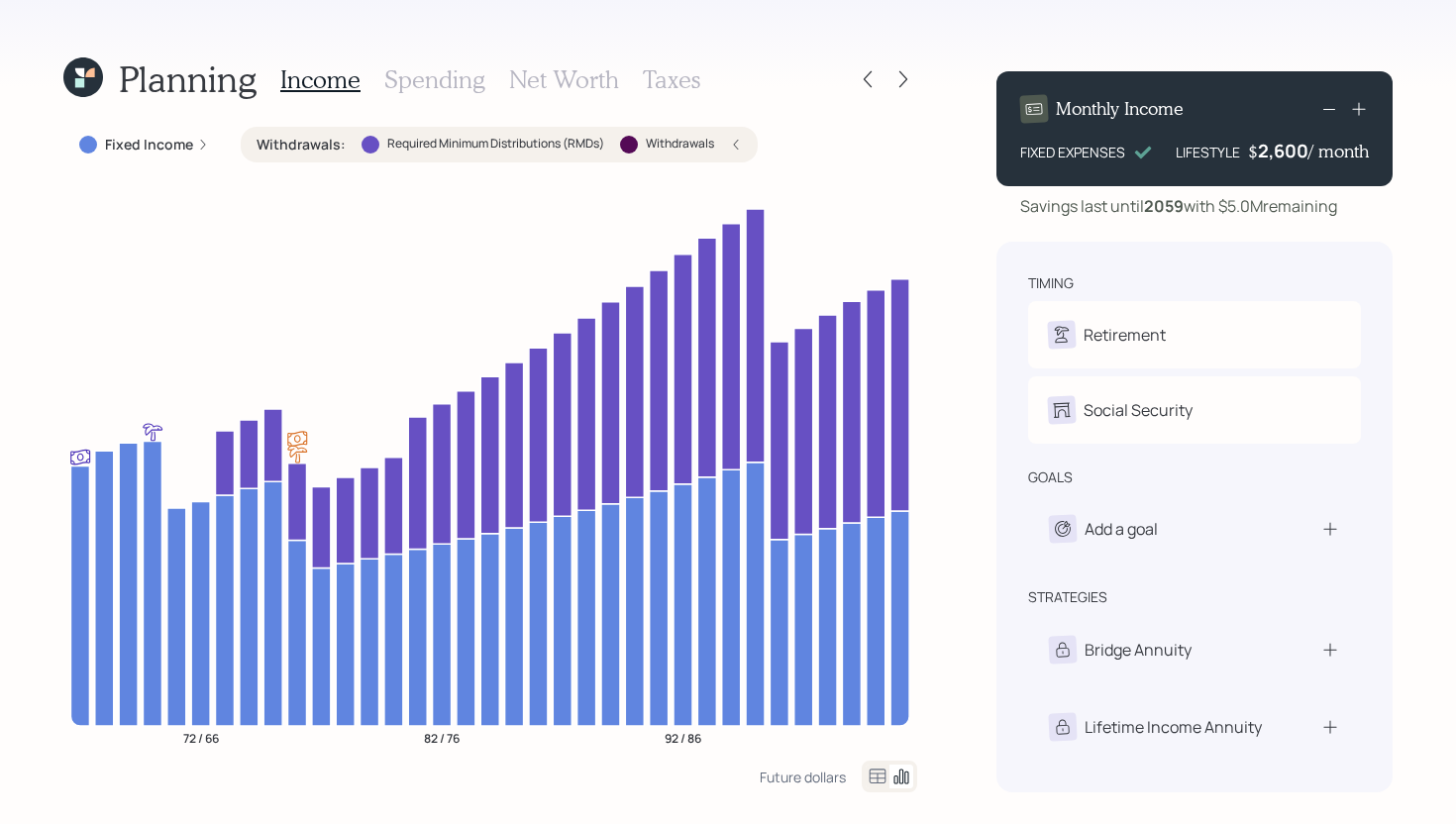 click on "Withdrawals :" at bounding box center (301, 145) 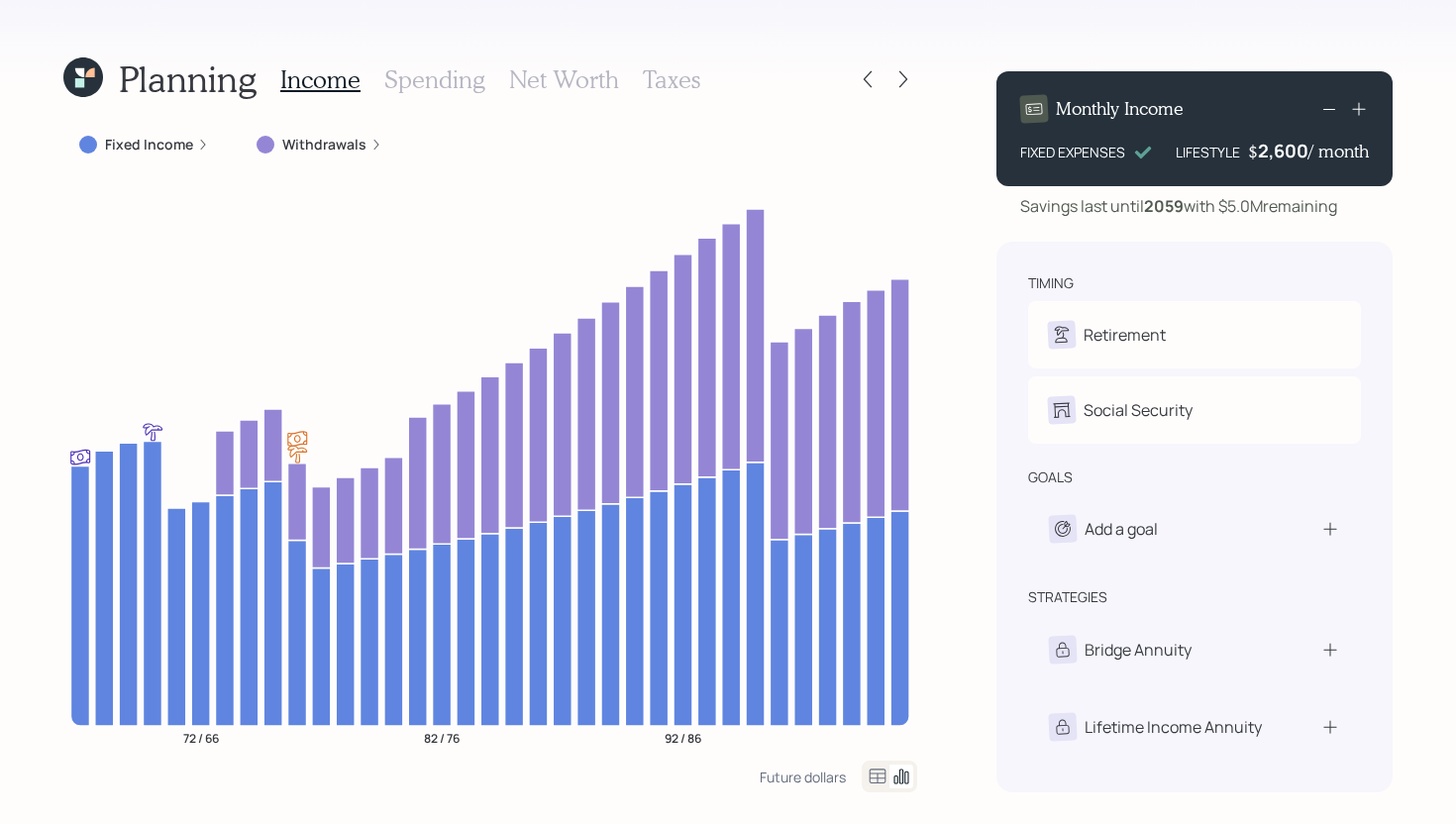click on "Fixed Income" at bounding box center (149, 145) 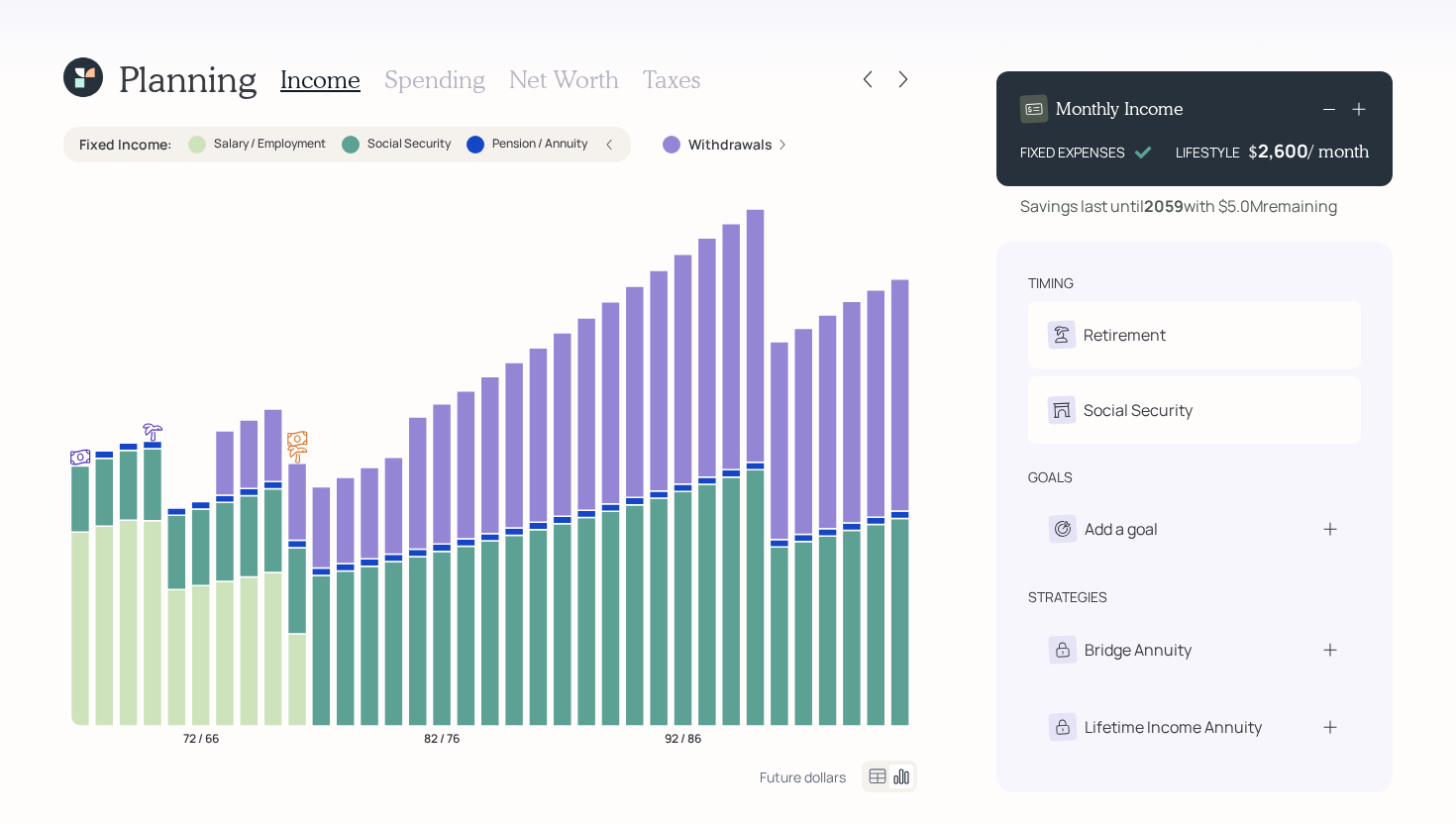 click on "Pension / Annuity" at bounding box center [540, 144] 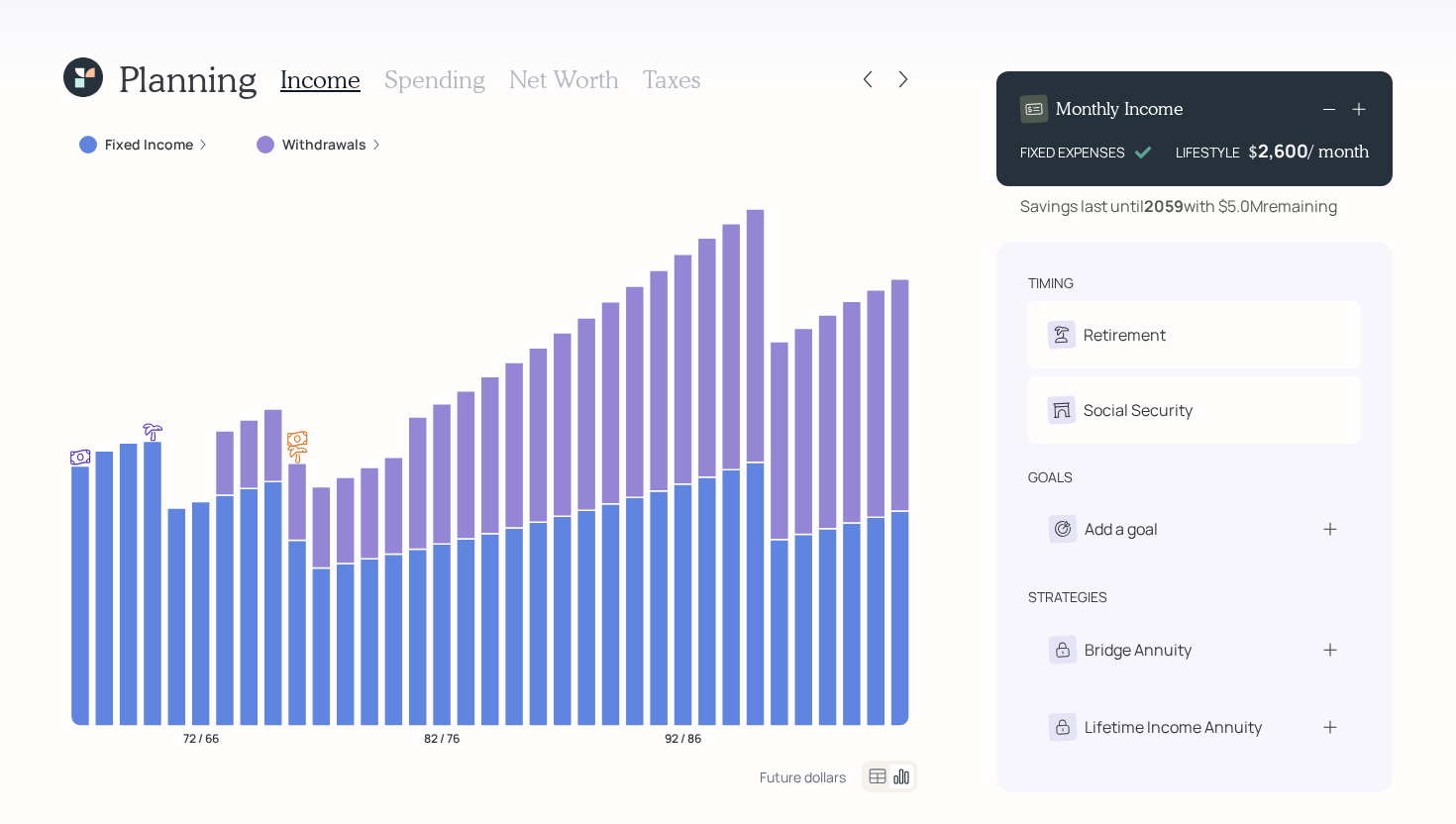 click on "Spending" at bounding box center [435, 79] 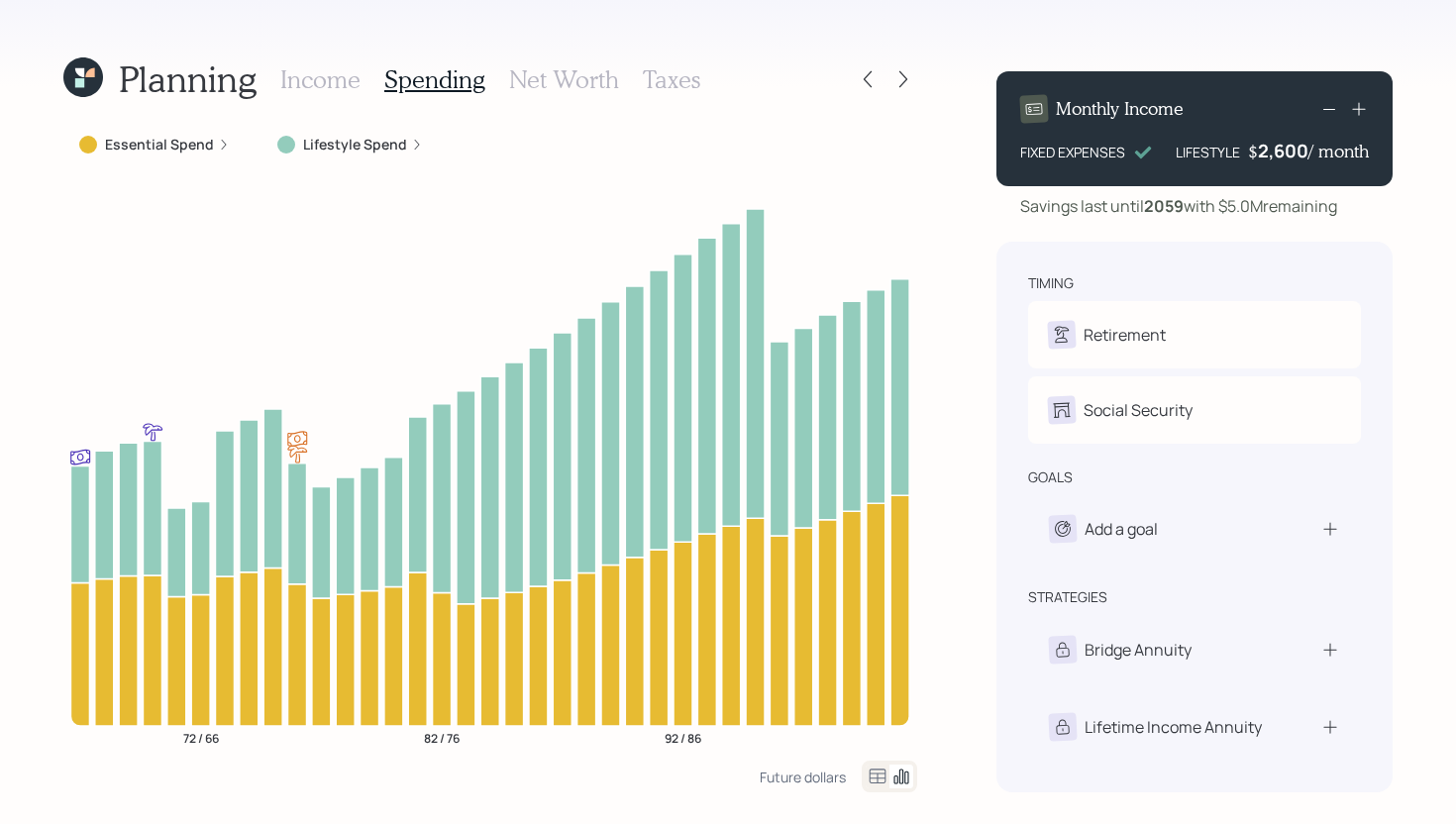 click on "Lifestyle Spend" at bounding box center [355, 145] 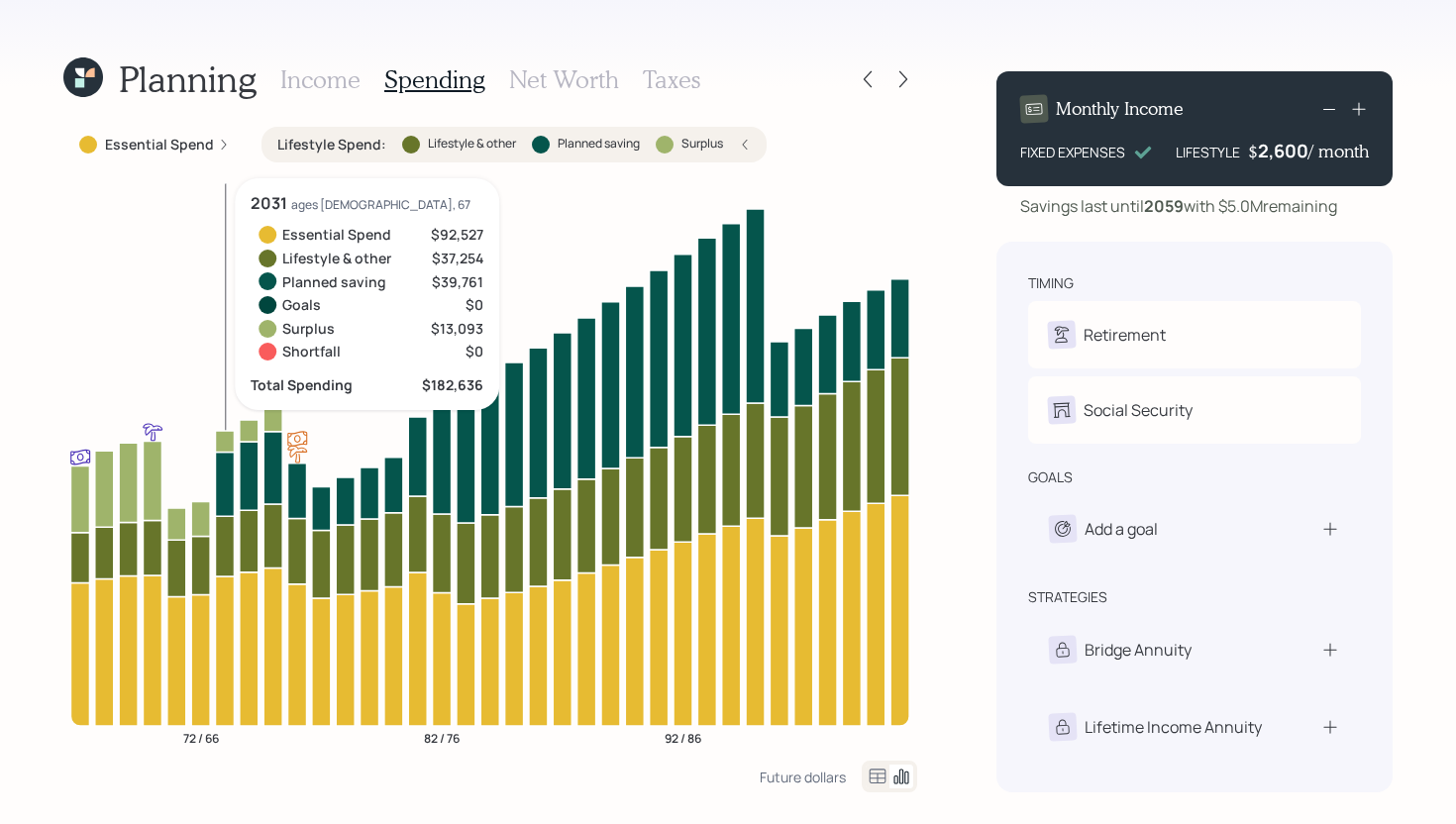 click 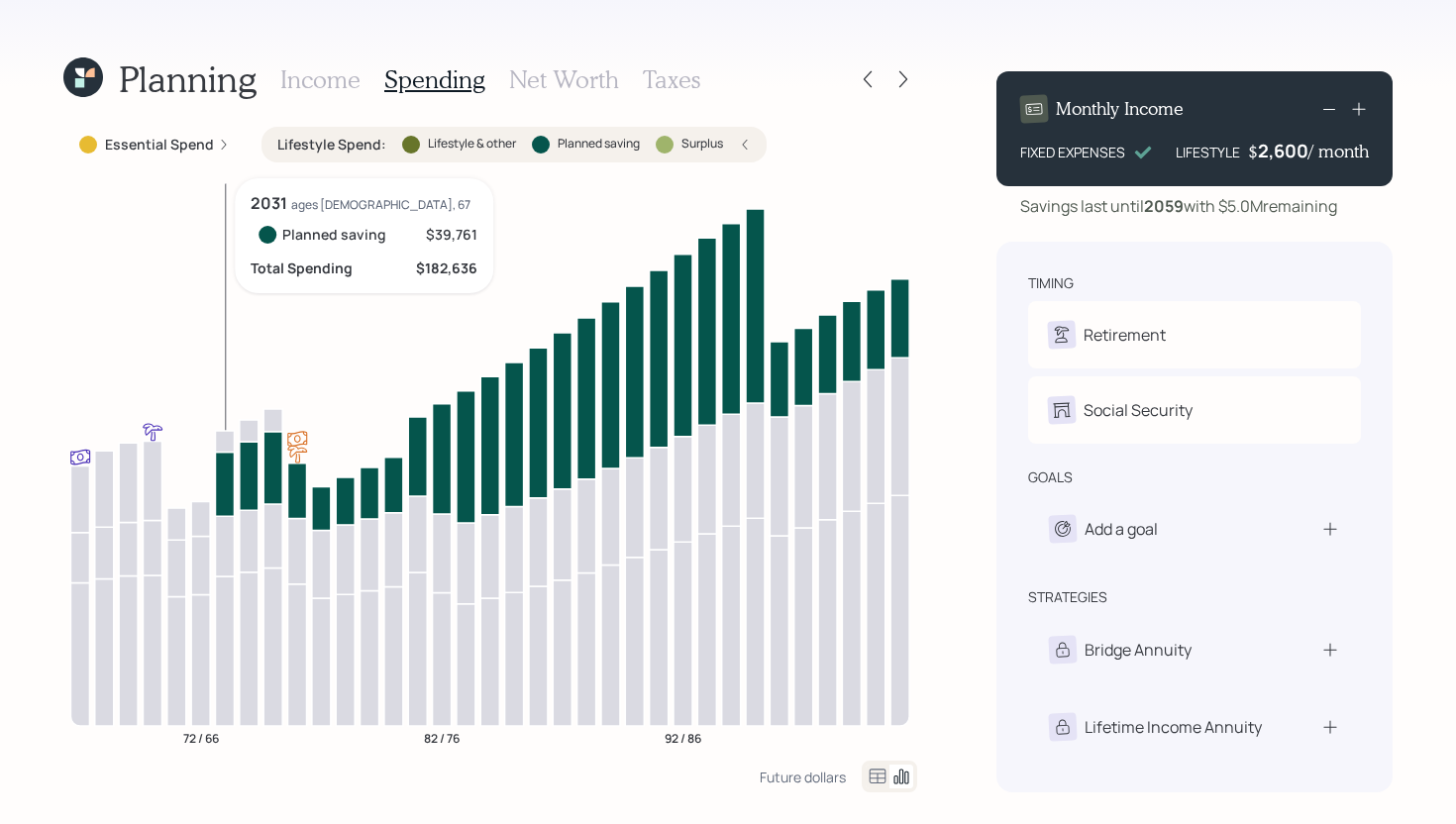 click 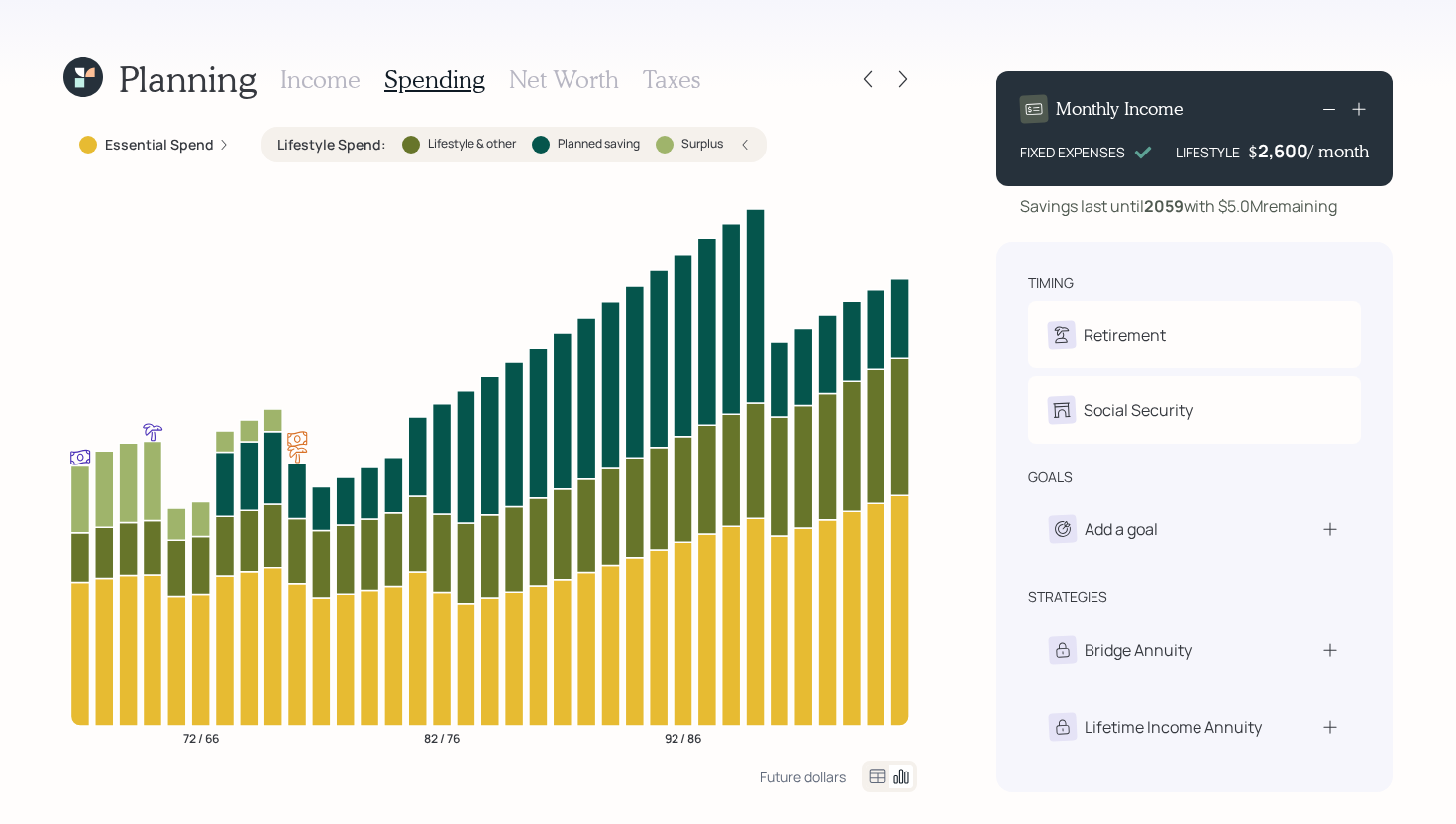 click on "Lifestyle Spend :" at bounding box center [332, 145] 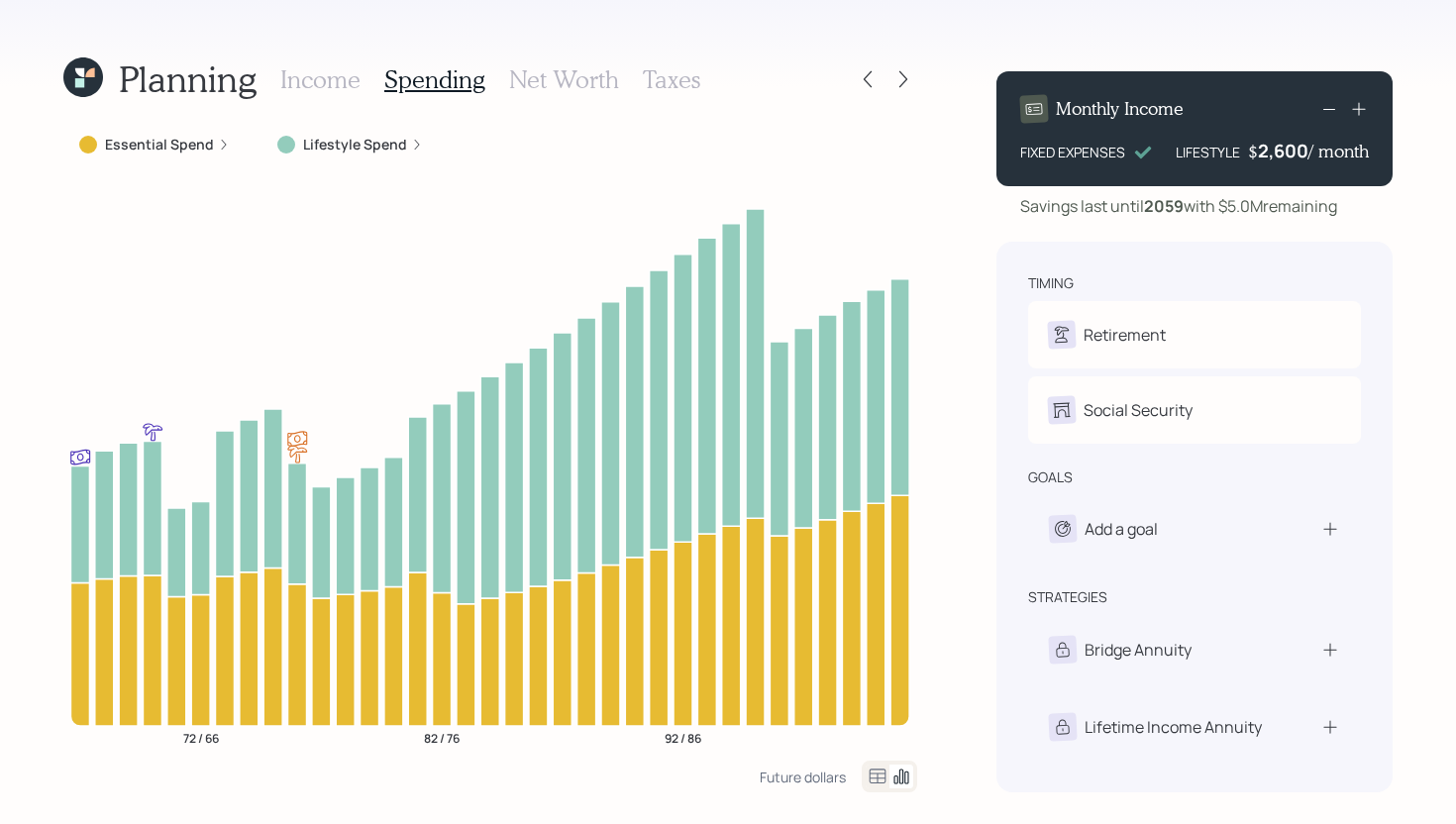 click on "Income" at bounding box center (320, 79) 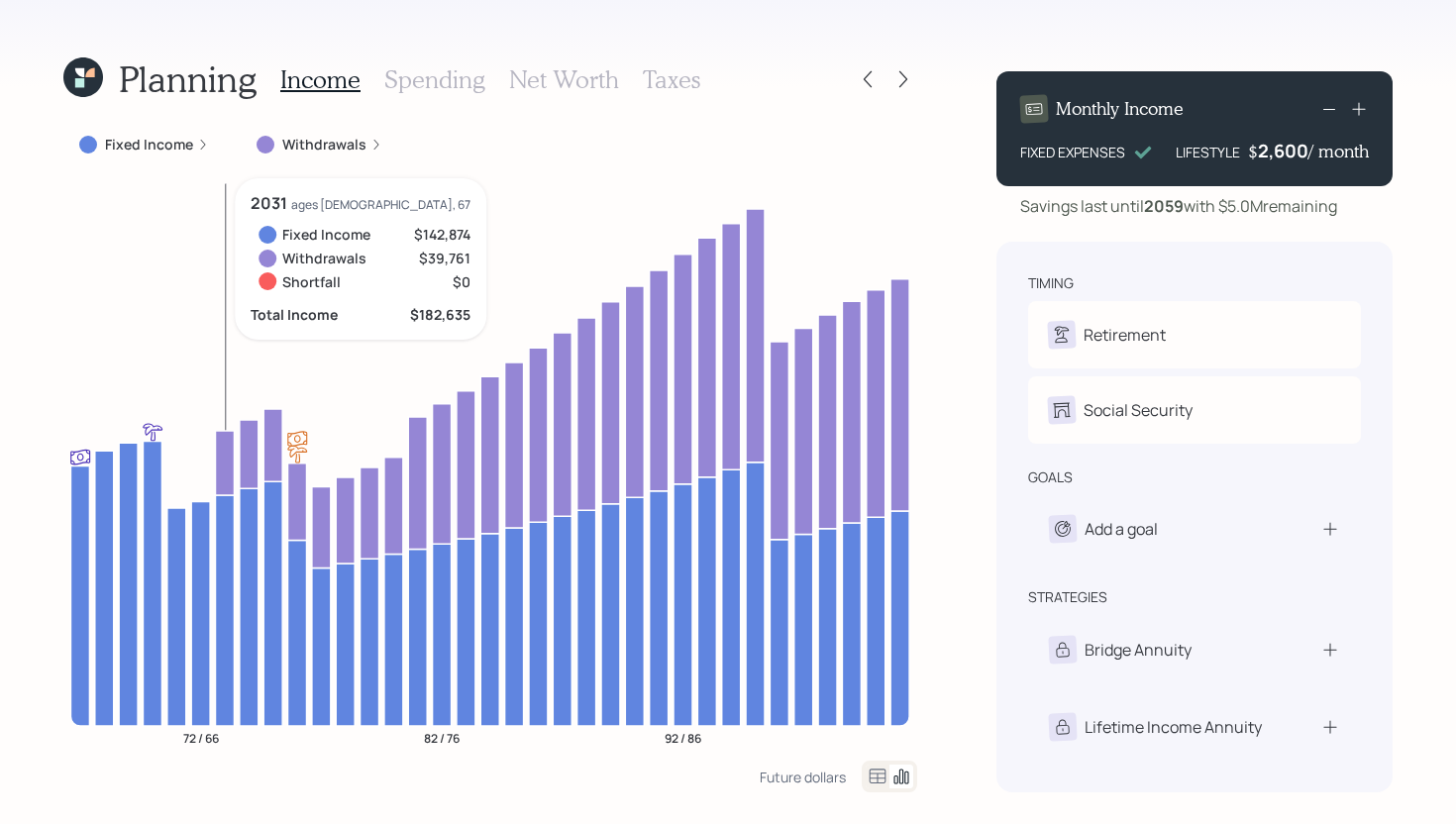 click 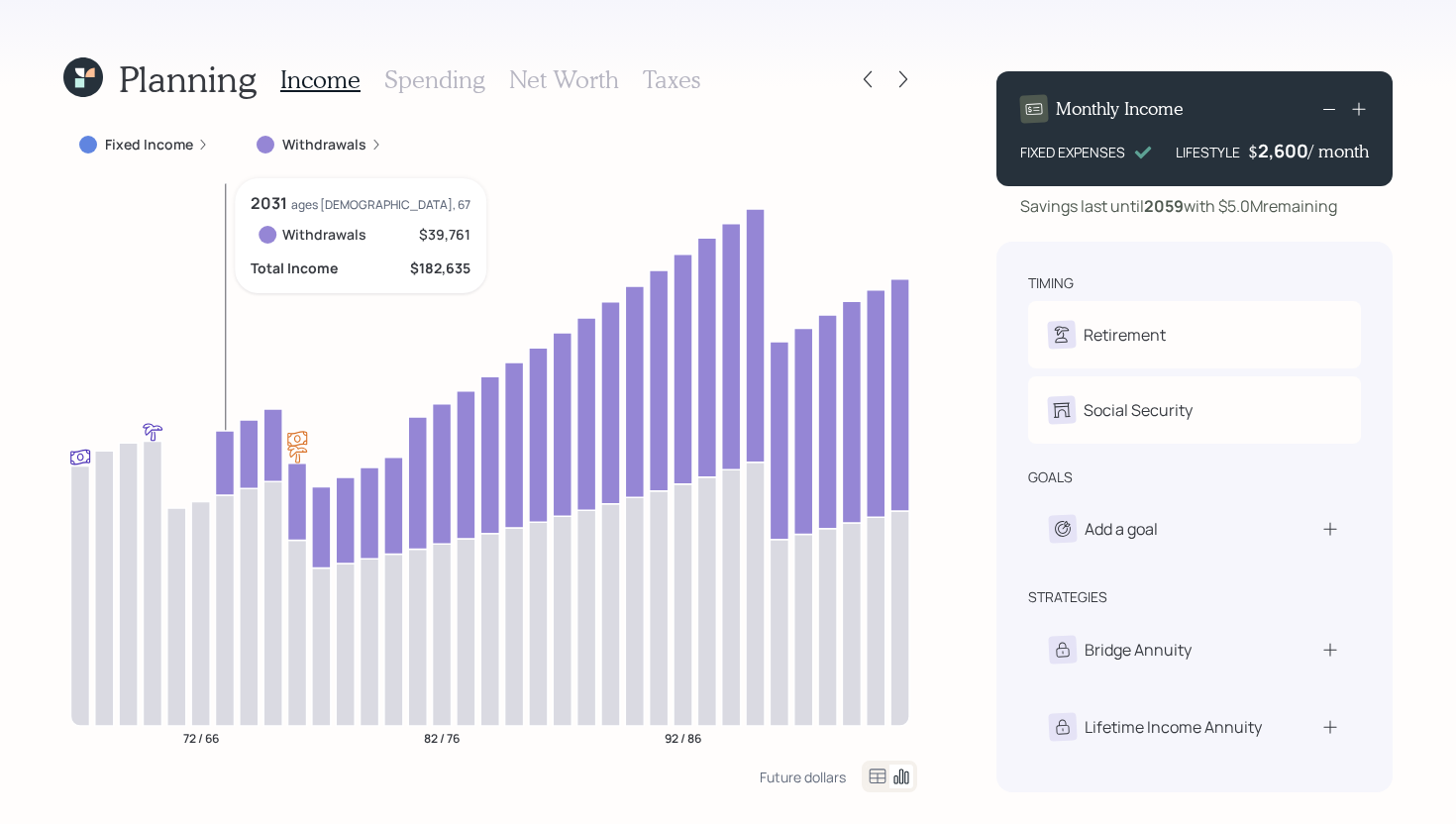 click 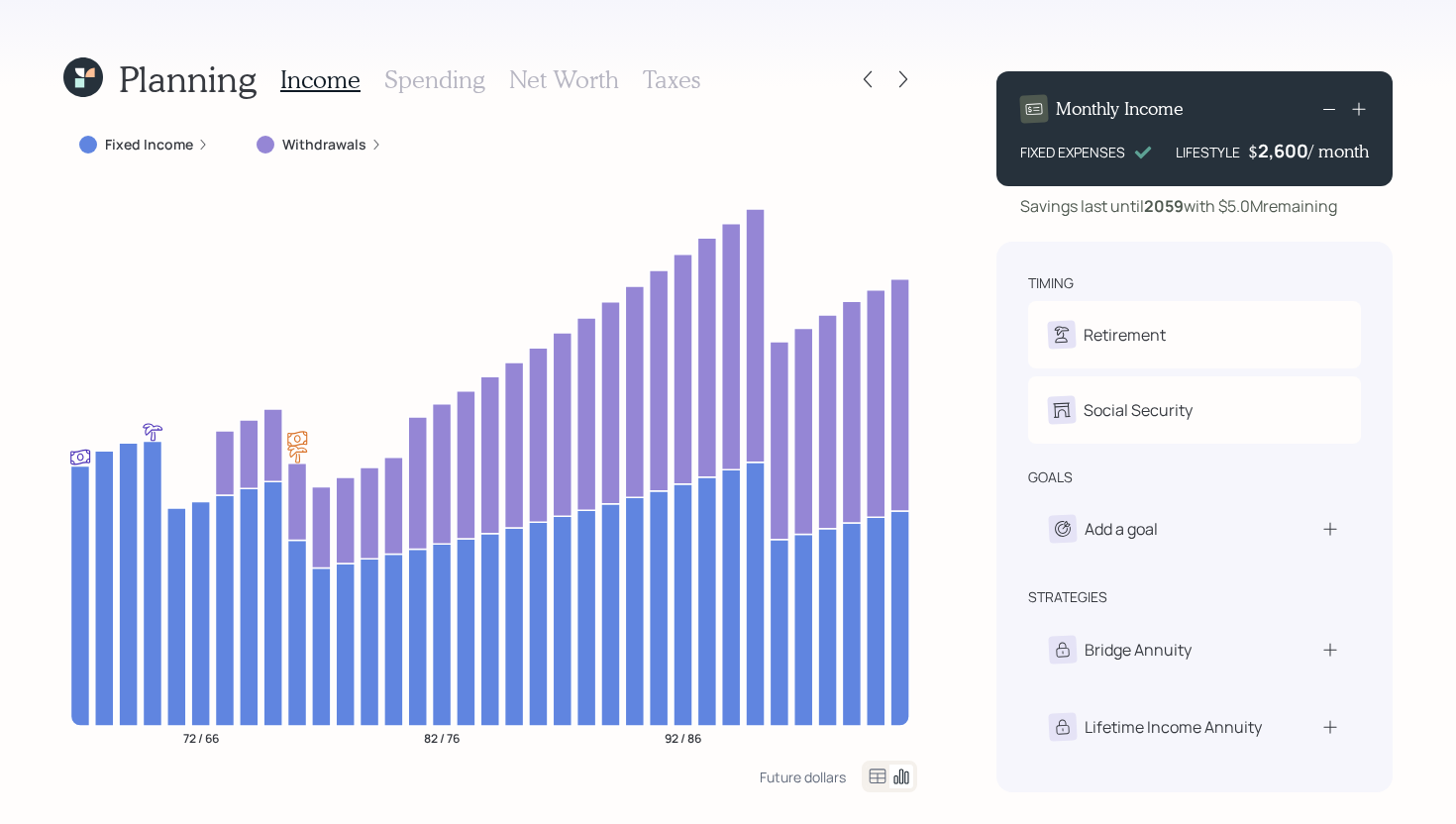 click on "Spending" at bounding box center [435, 79] 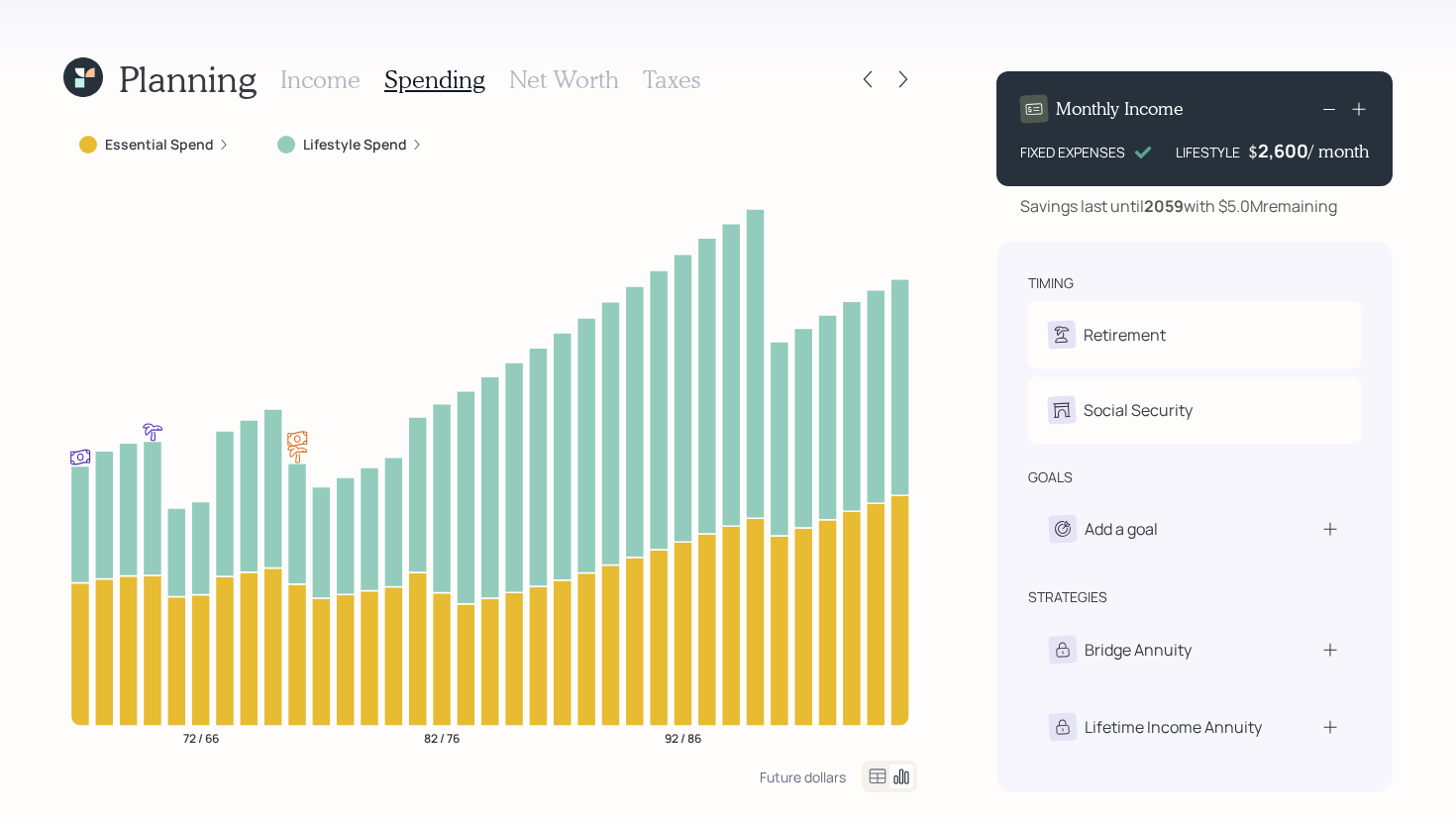 click on "Lifestyle Spend" at bounding box center [355, 145] 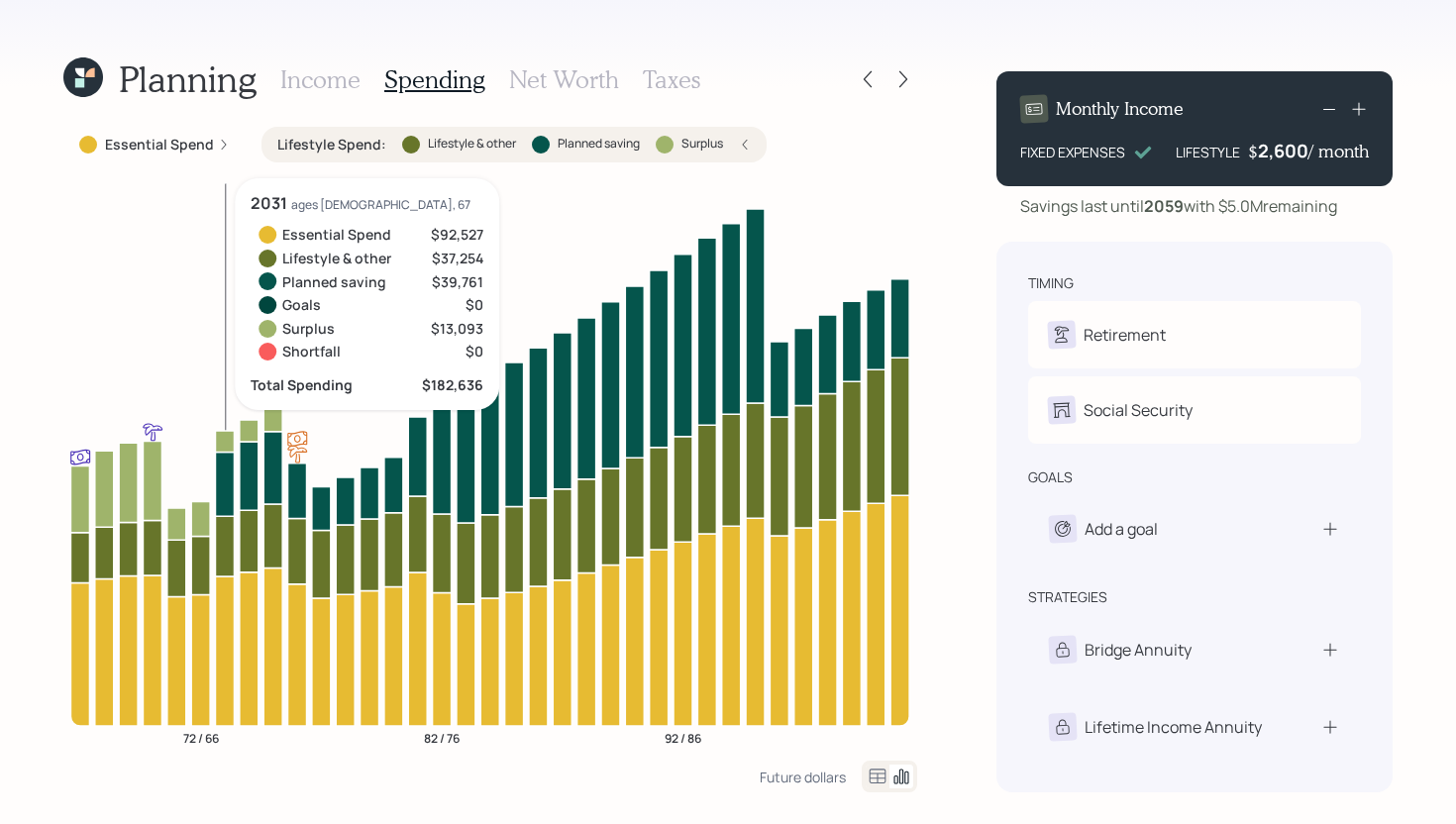 click 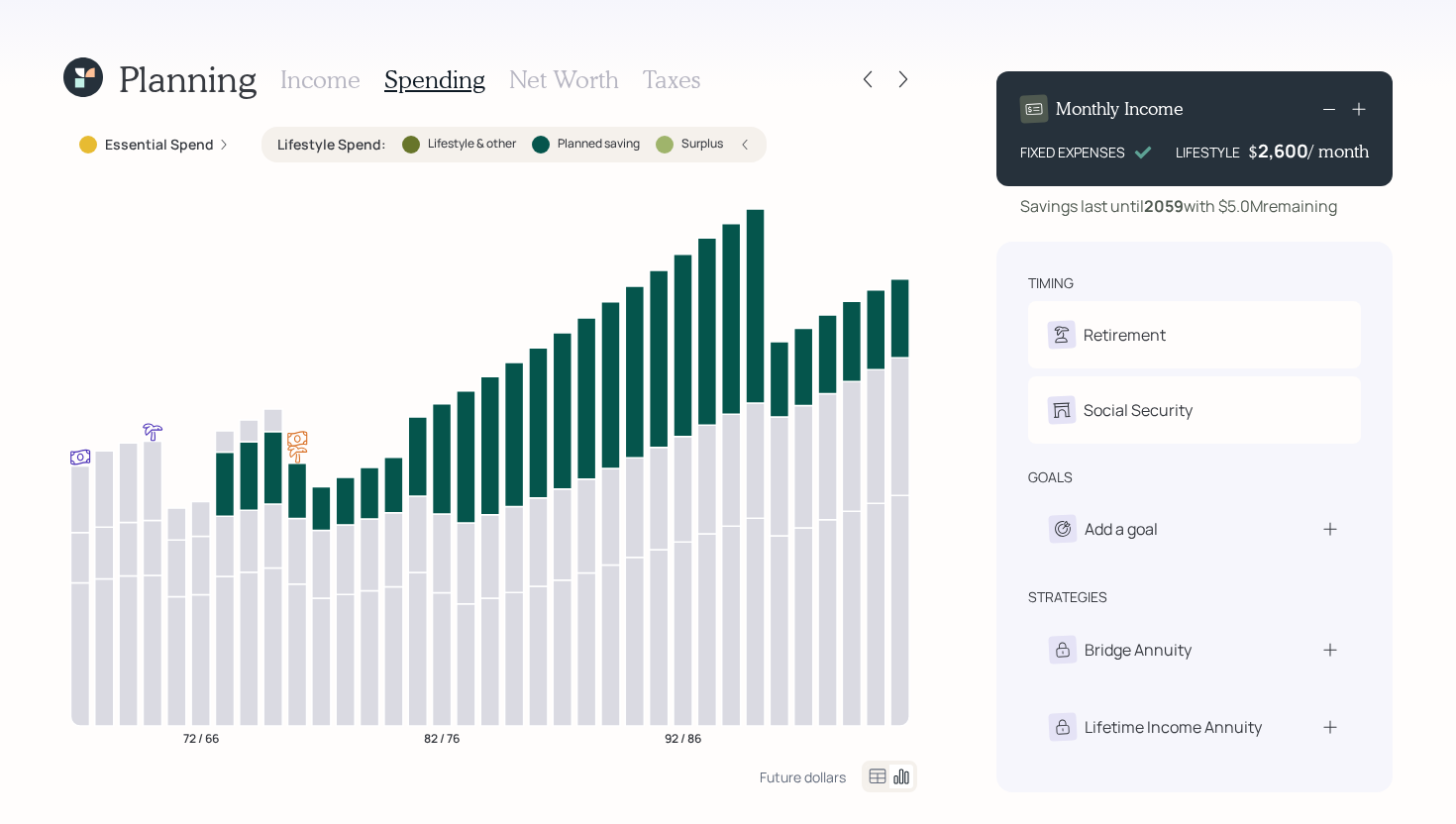 click on "Lifestyle Spend : Lifestyle & other Planned saving Surplus" at bounding box center (514, 145) 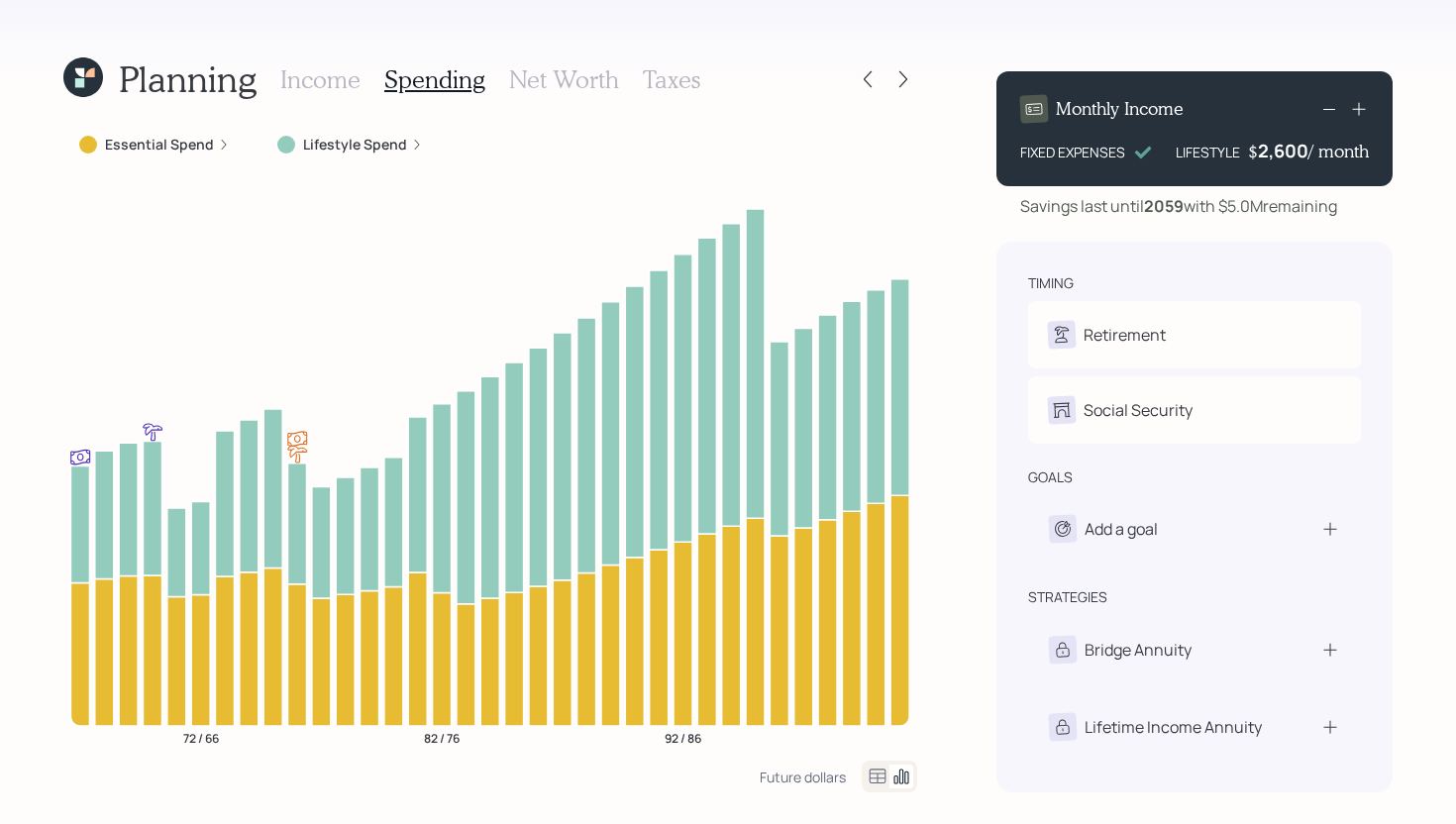 click on "Income Spending Net Worth Taxes" at bounding box center [490, 79] 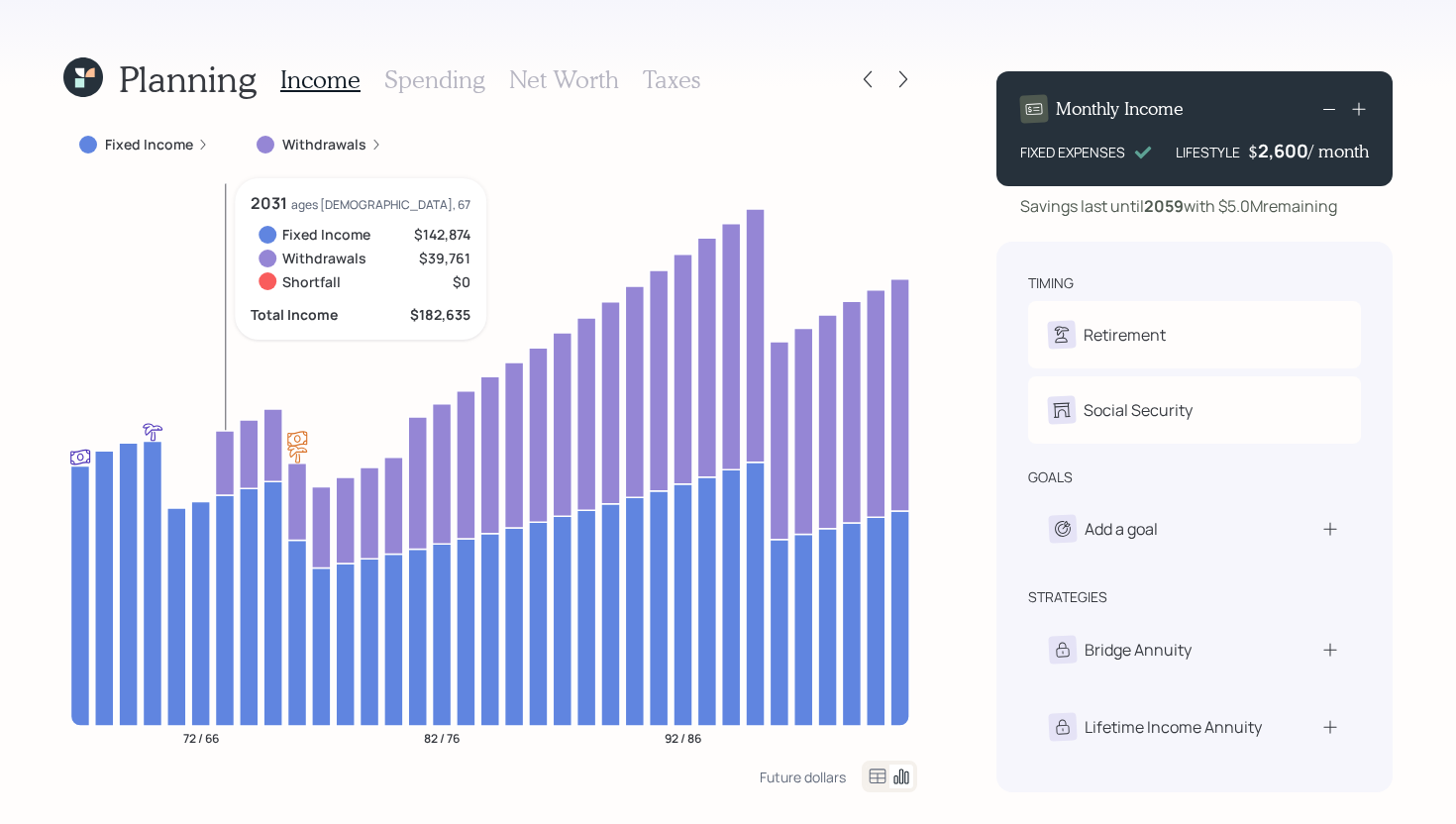 click 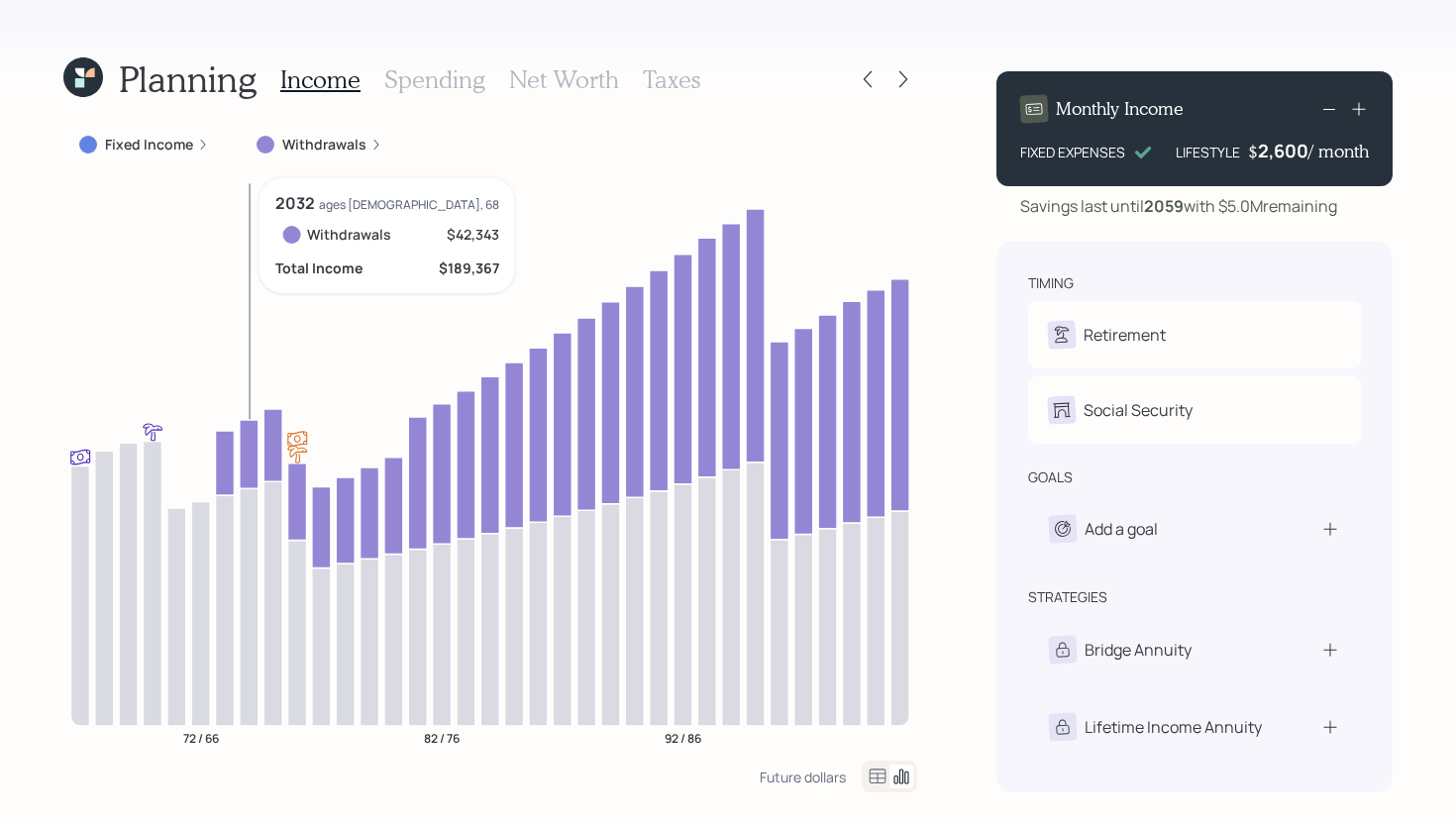 click 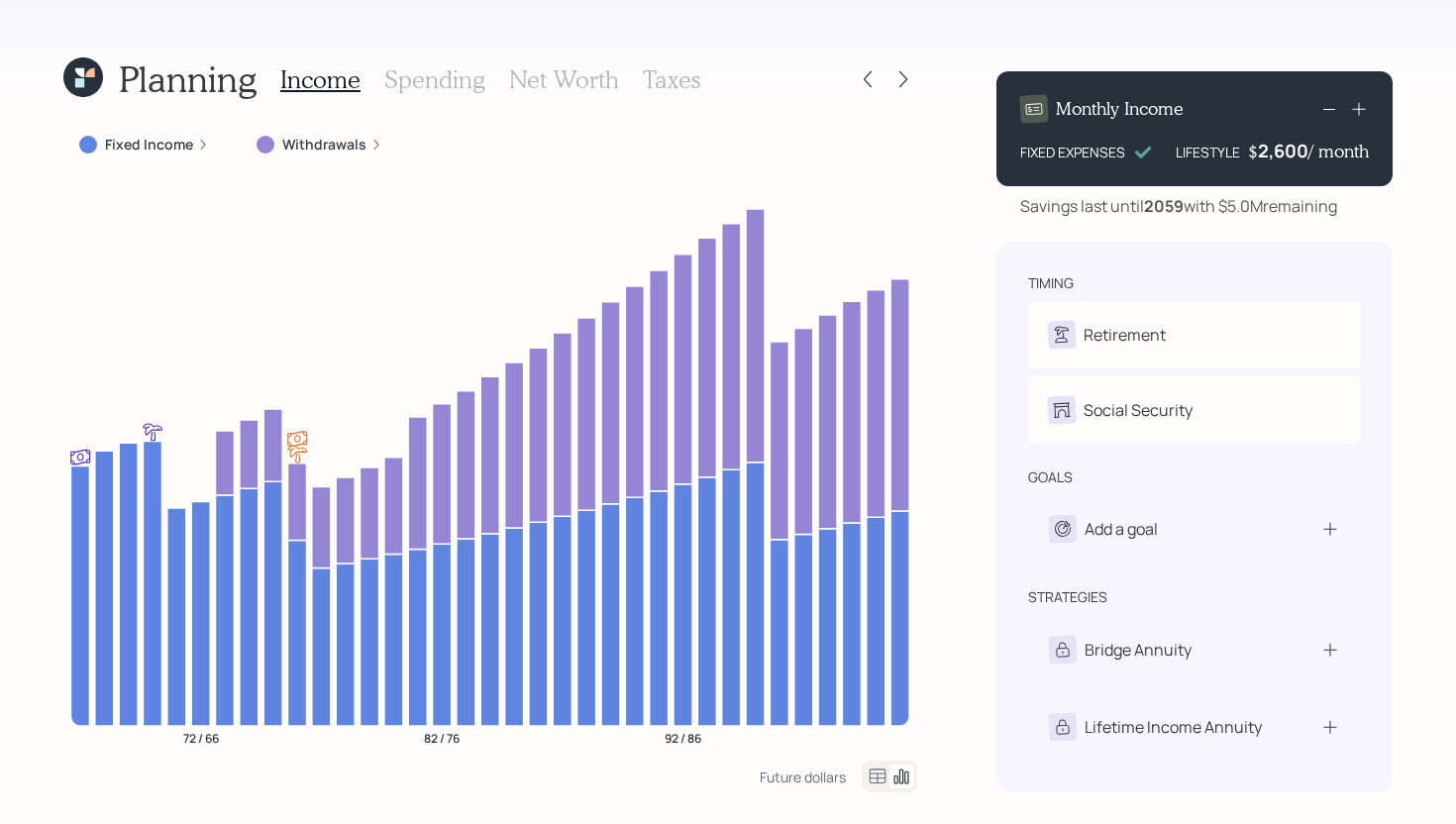 click on "Spending" at bounding box center (435, 79) 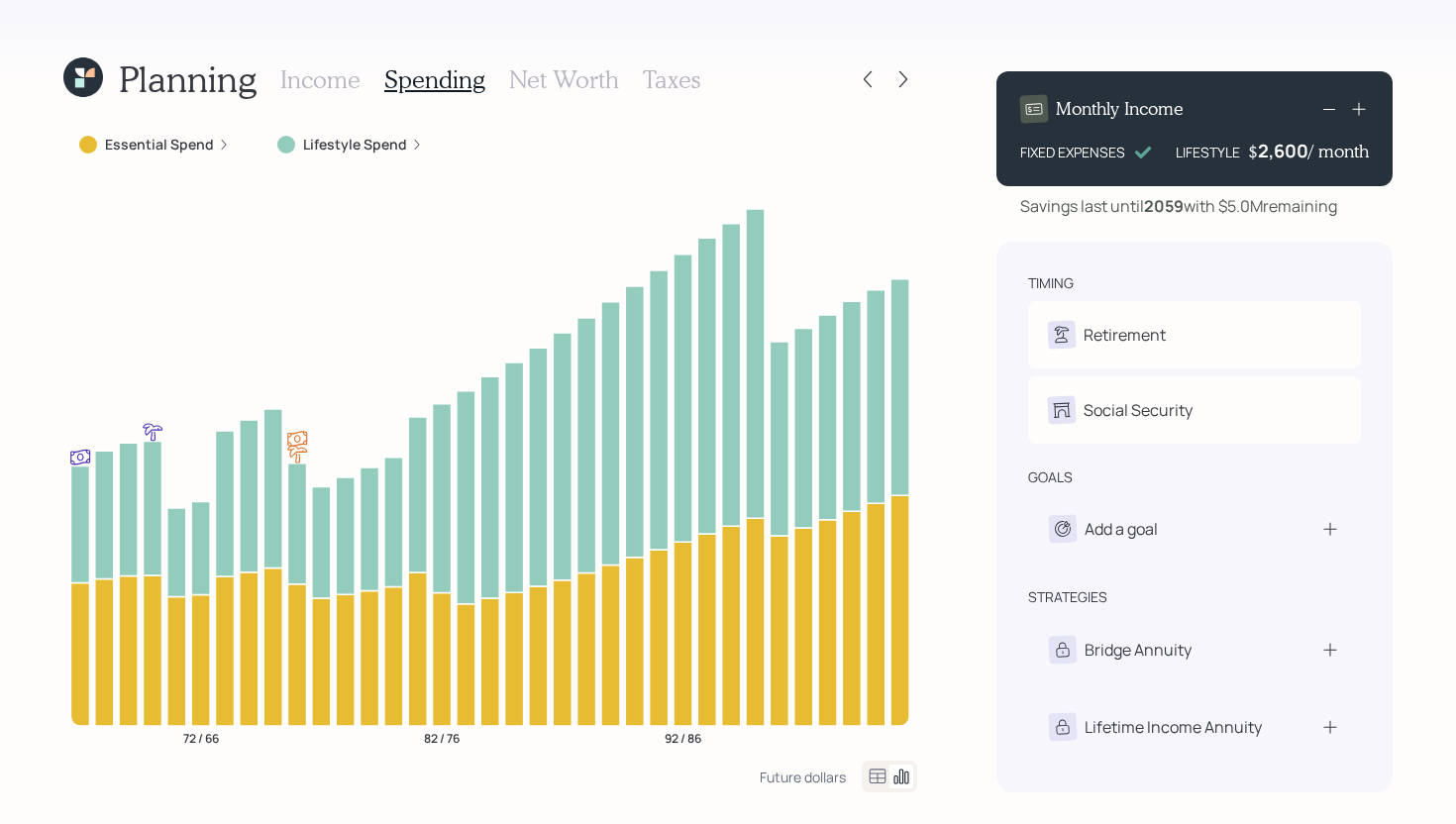 click on "Lifestyle Spend" at bounding box center (355, 145) 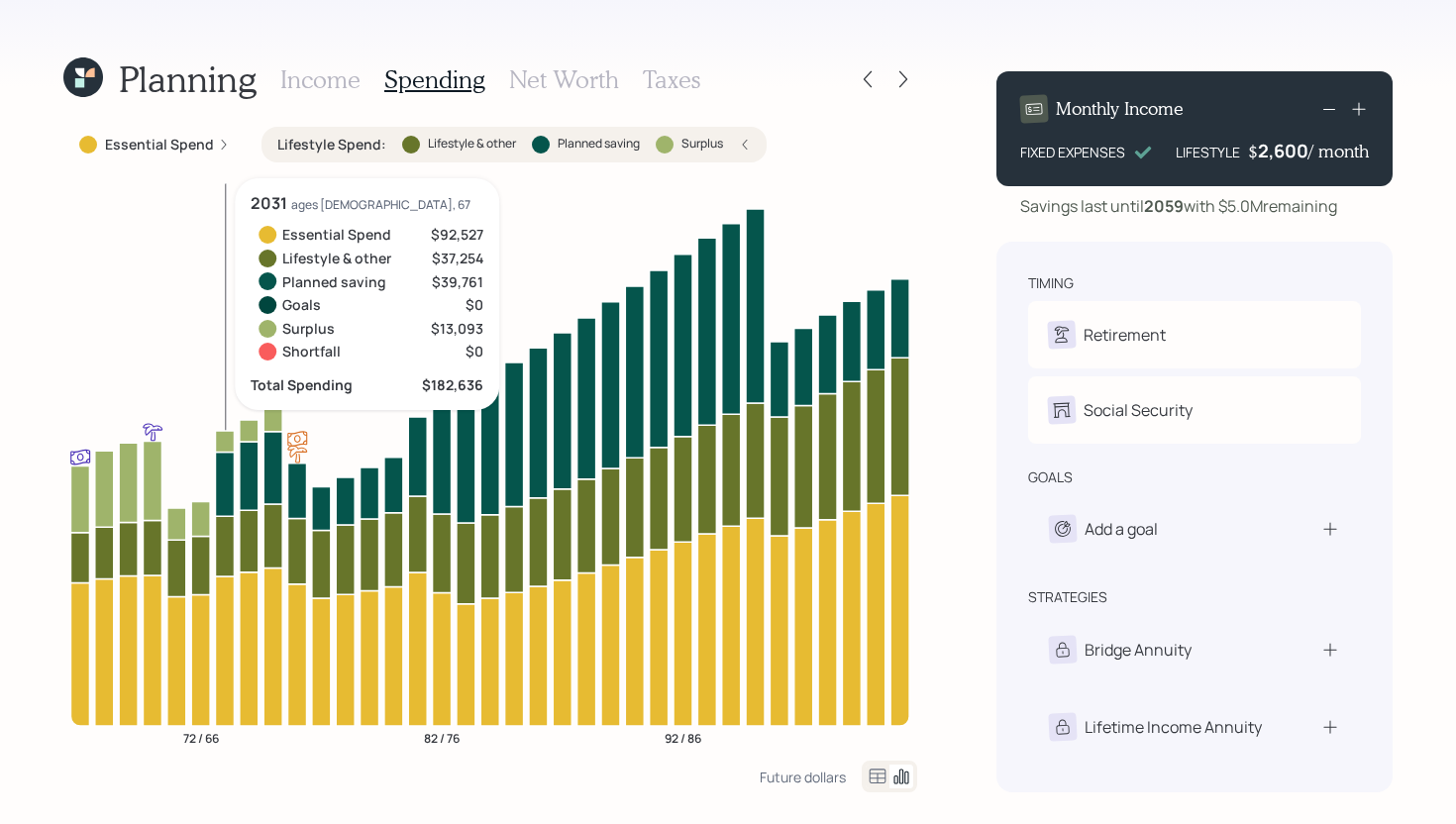 click 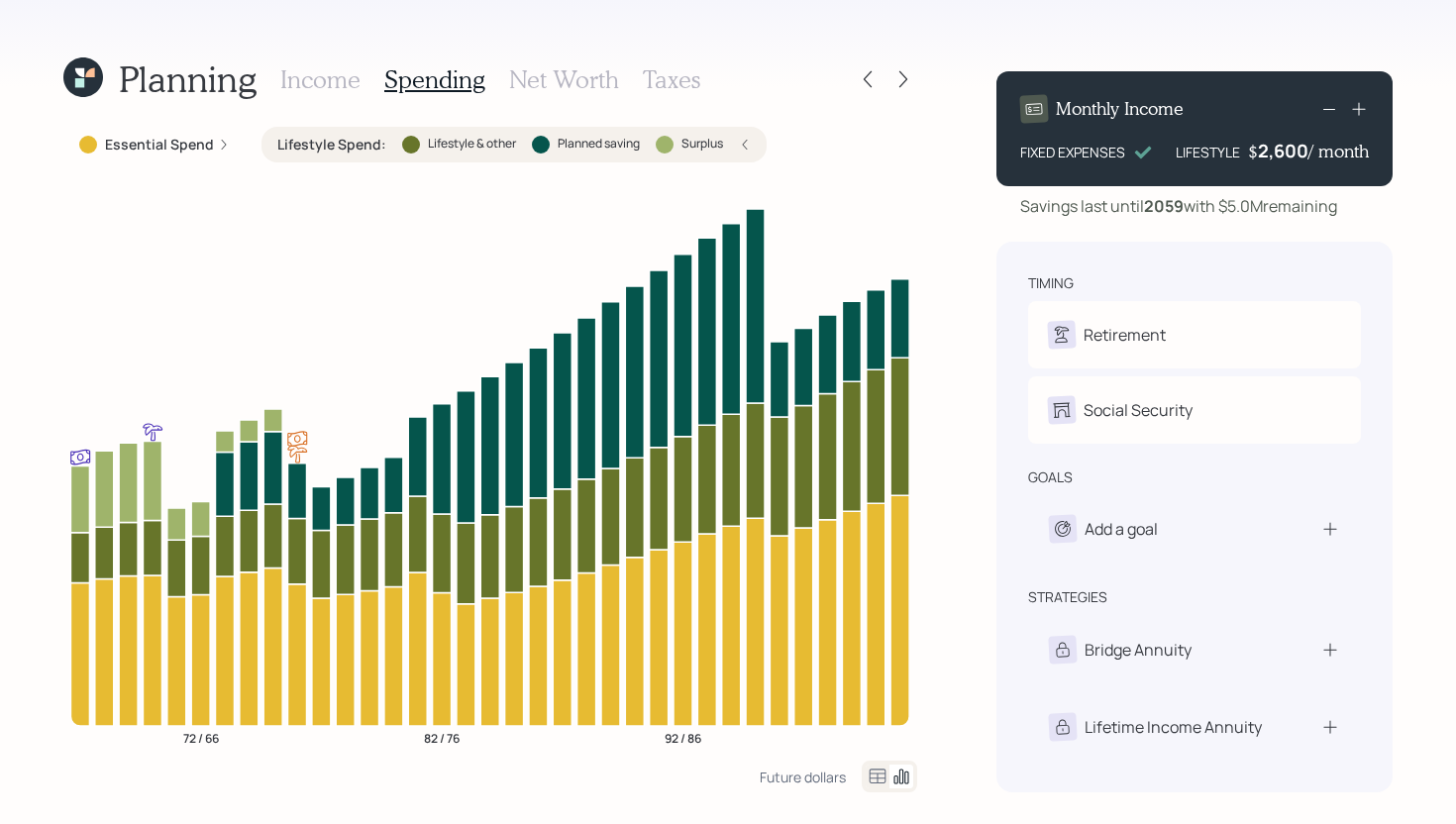 drag, startPoint x: 1348, startPoint y: 208, endPoint x: 1225, endPoint y: 211, distance: 123.03658 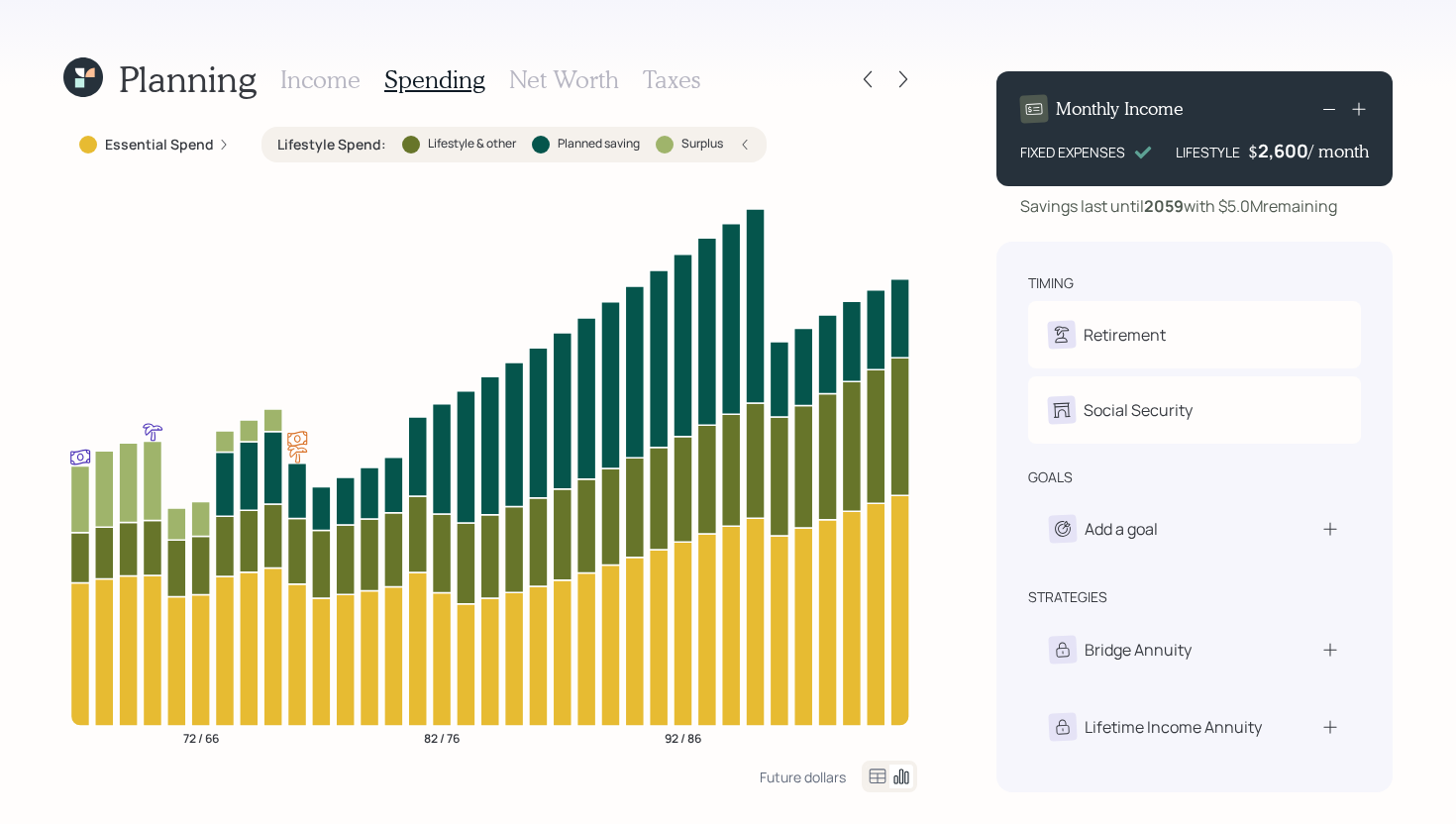 click on "Savings last until  2059  with   $5.0M  remaining" at bounding box center (1195, 206) 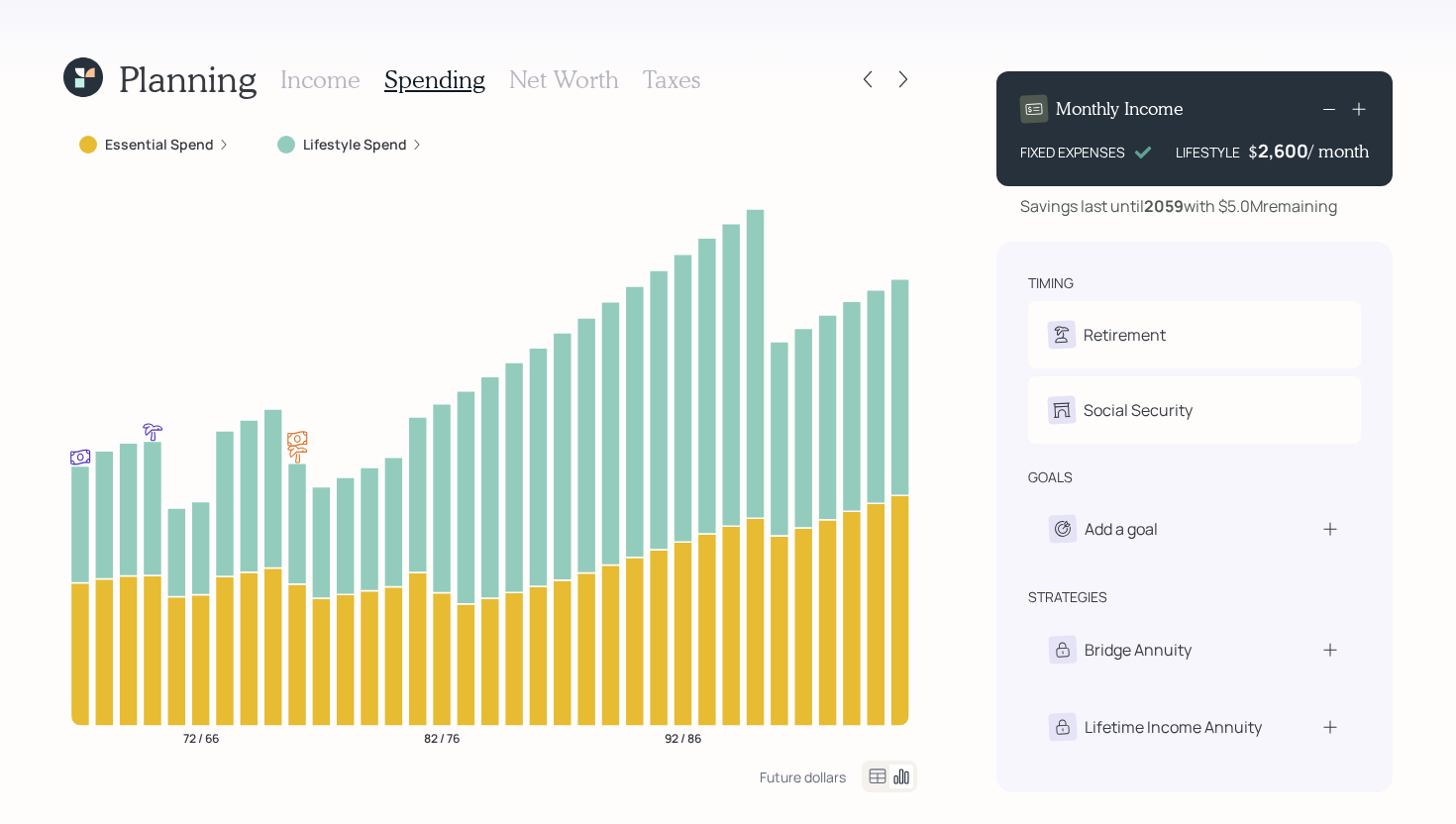 click on "Income" at bounding box center (320, 79) 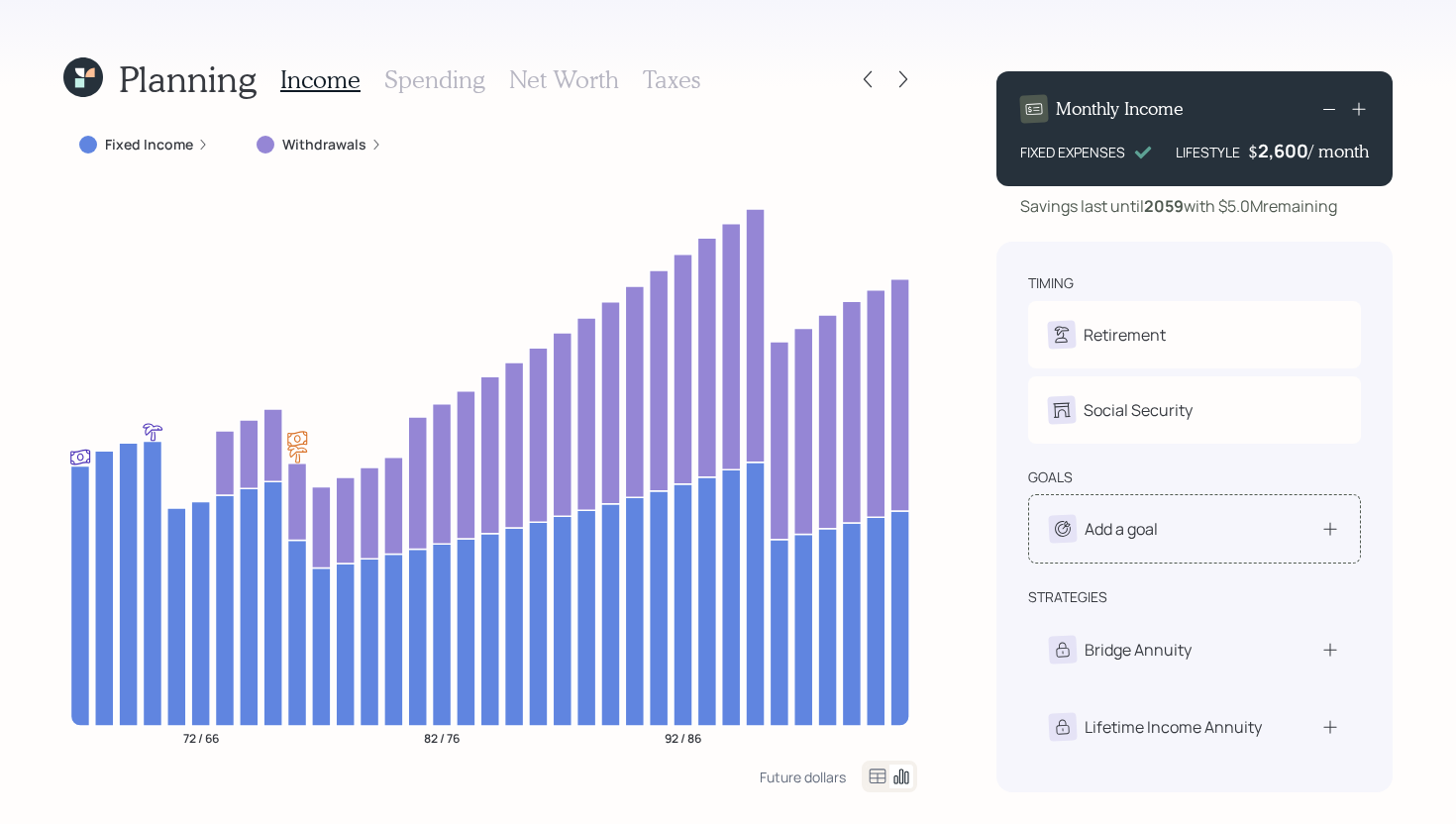 click on "Add a goal" at bounding box center (1121, 529) 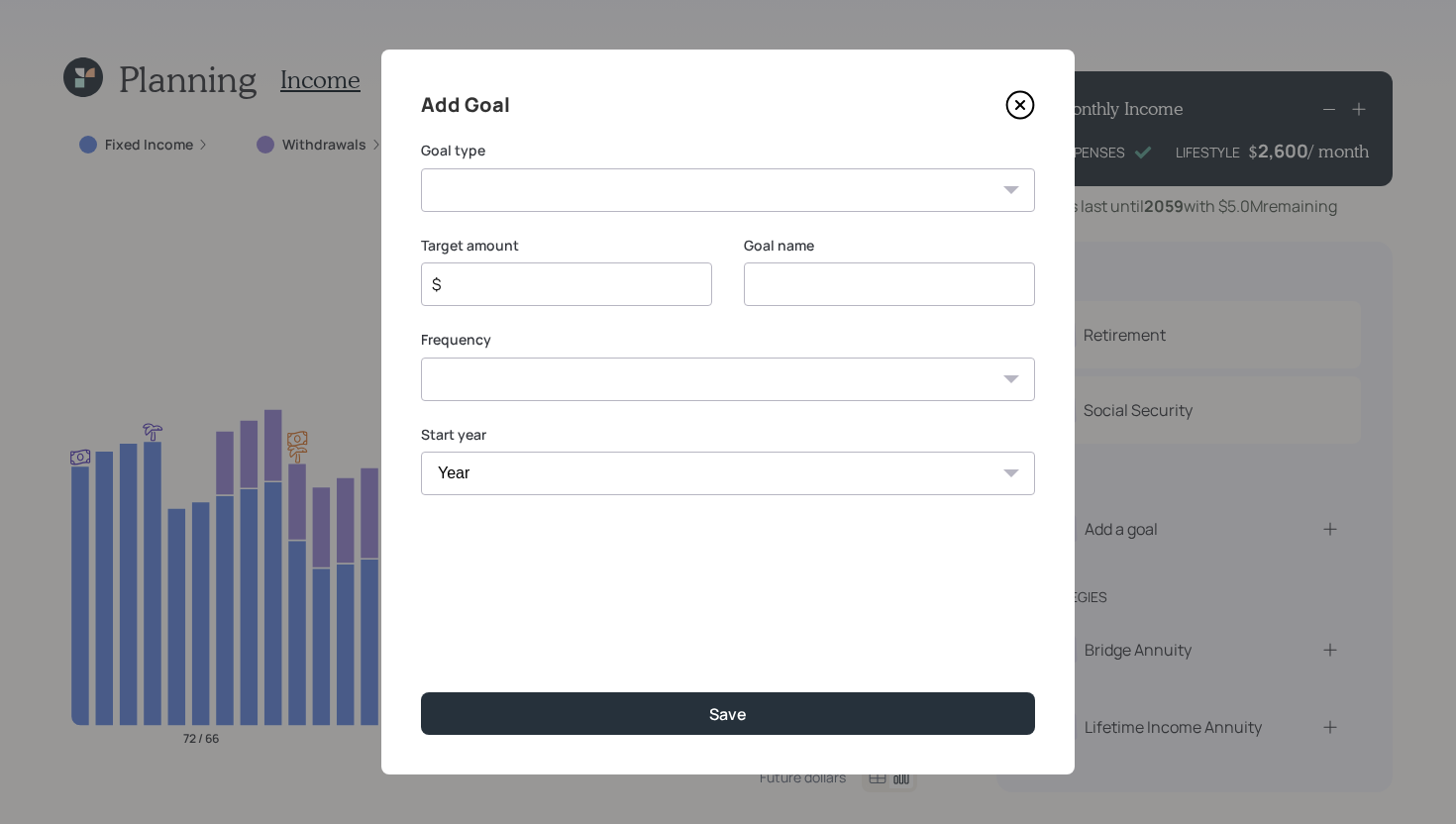 click on "Create an emergency fund Donate to charity Purchase a home Make a purchase Support a dependent Plan for travel Purchase a car Leave an inheritance Other" at bounding box center (728, 190) 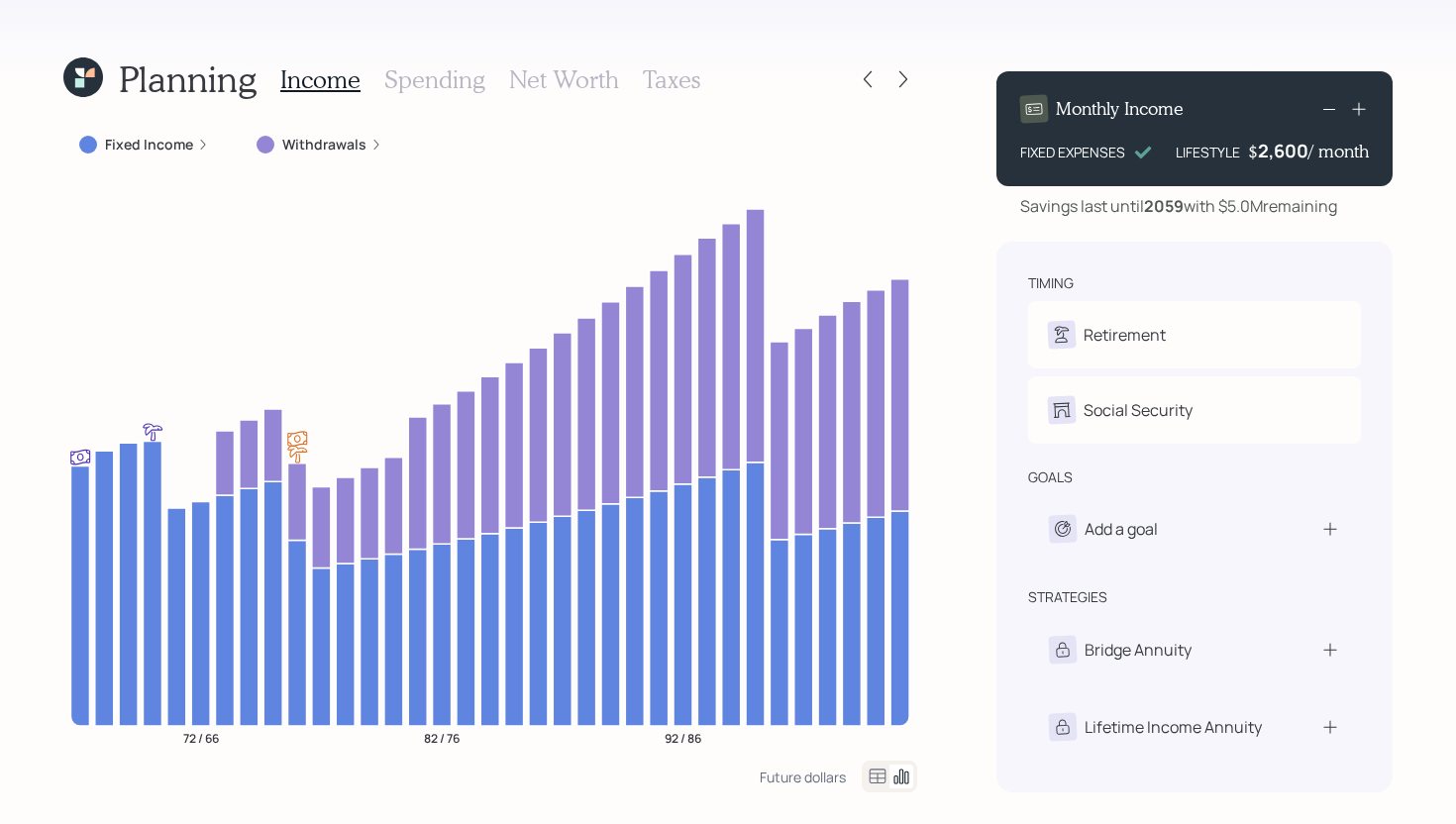 click on "Spending" at bounding box center [435, 79] 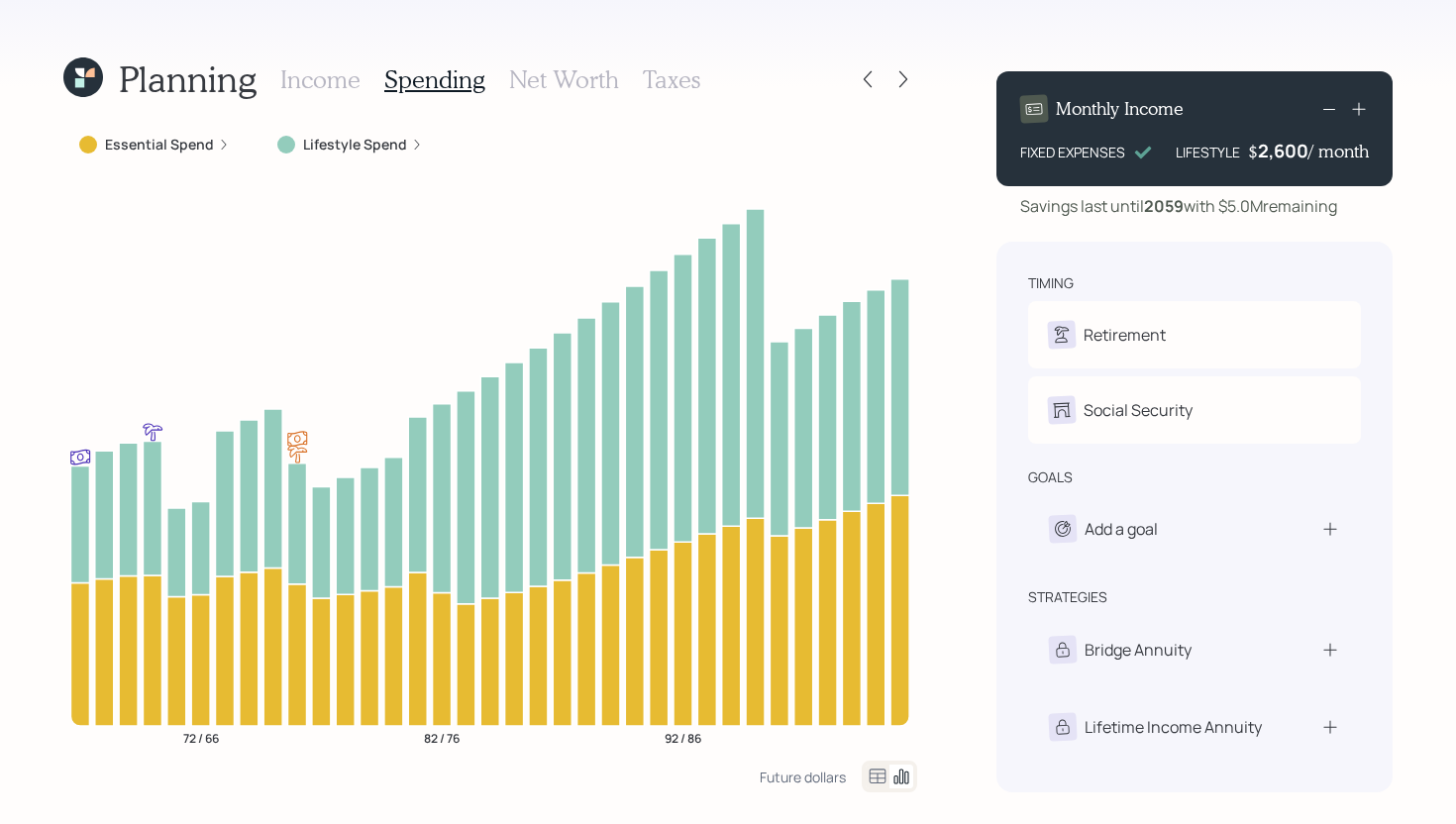 click on "Taxes" at bounding box center (672, 79) 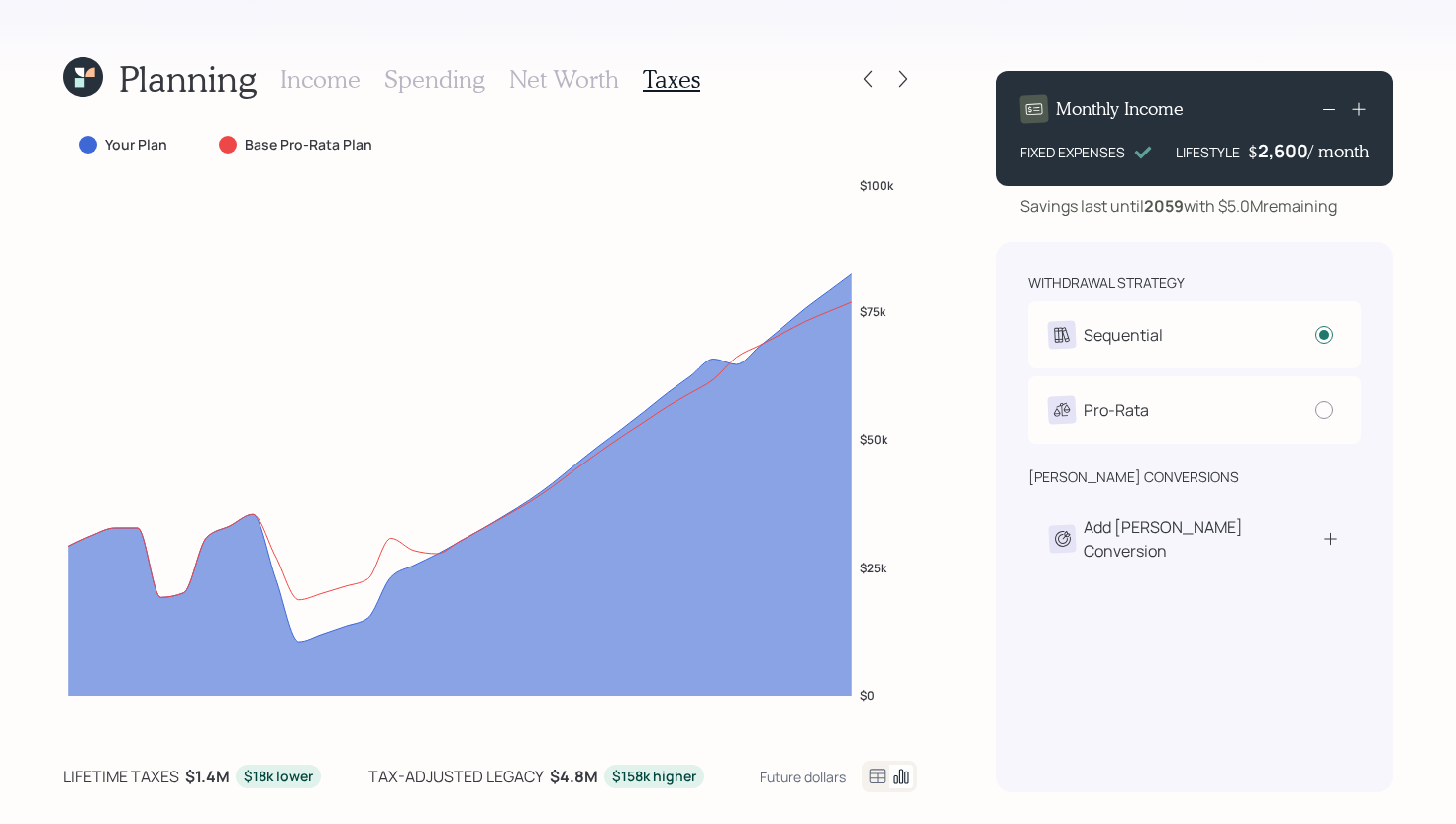 click on "Spending" at bounding box center [435, 79] 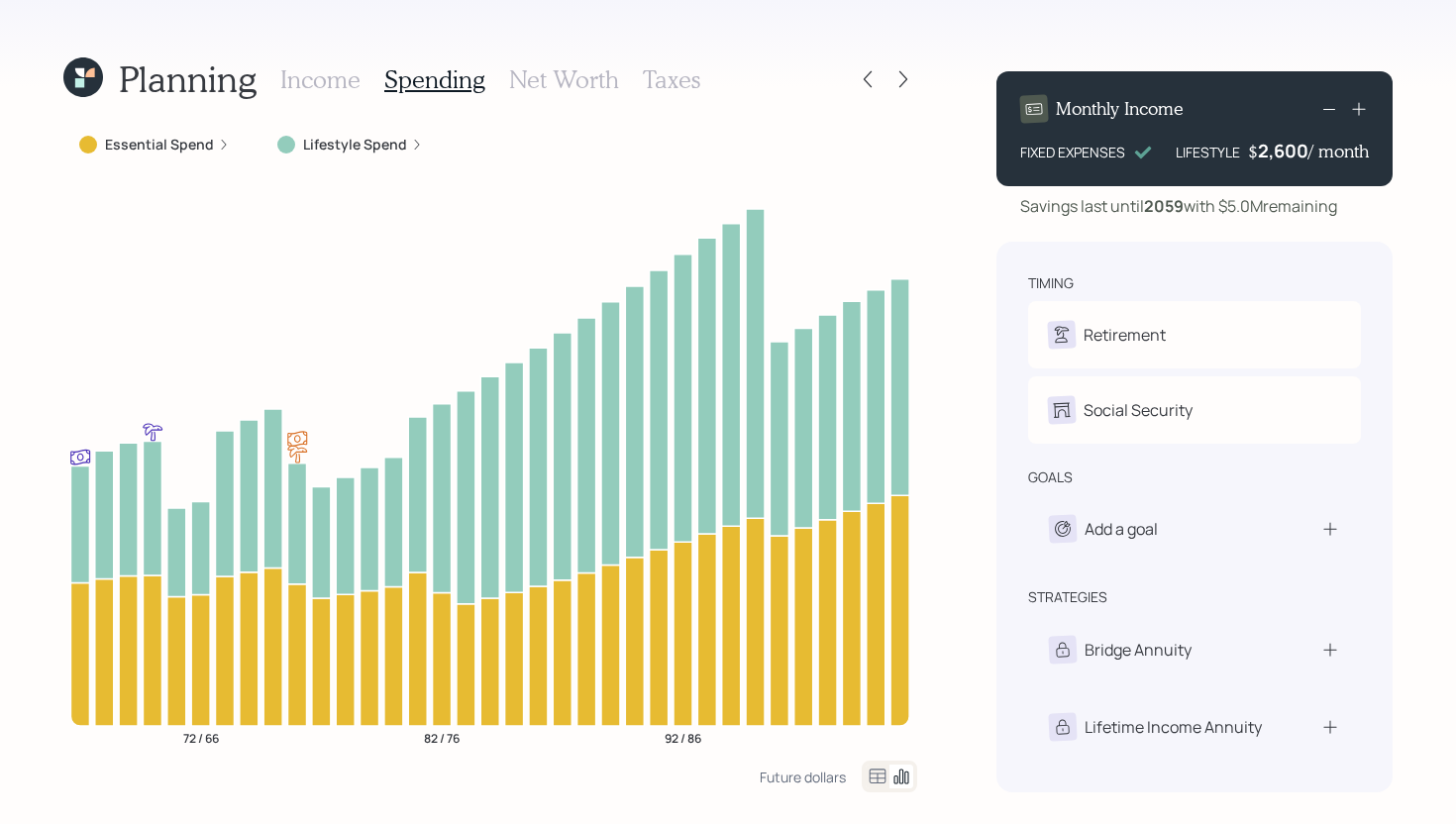 click on "Income" at bounding box center [320, 79] 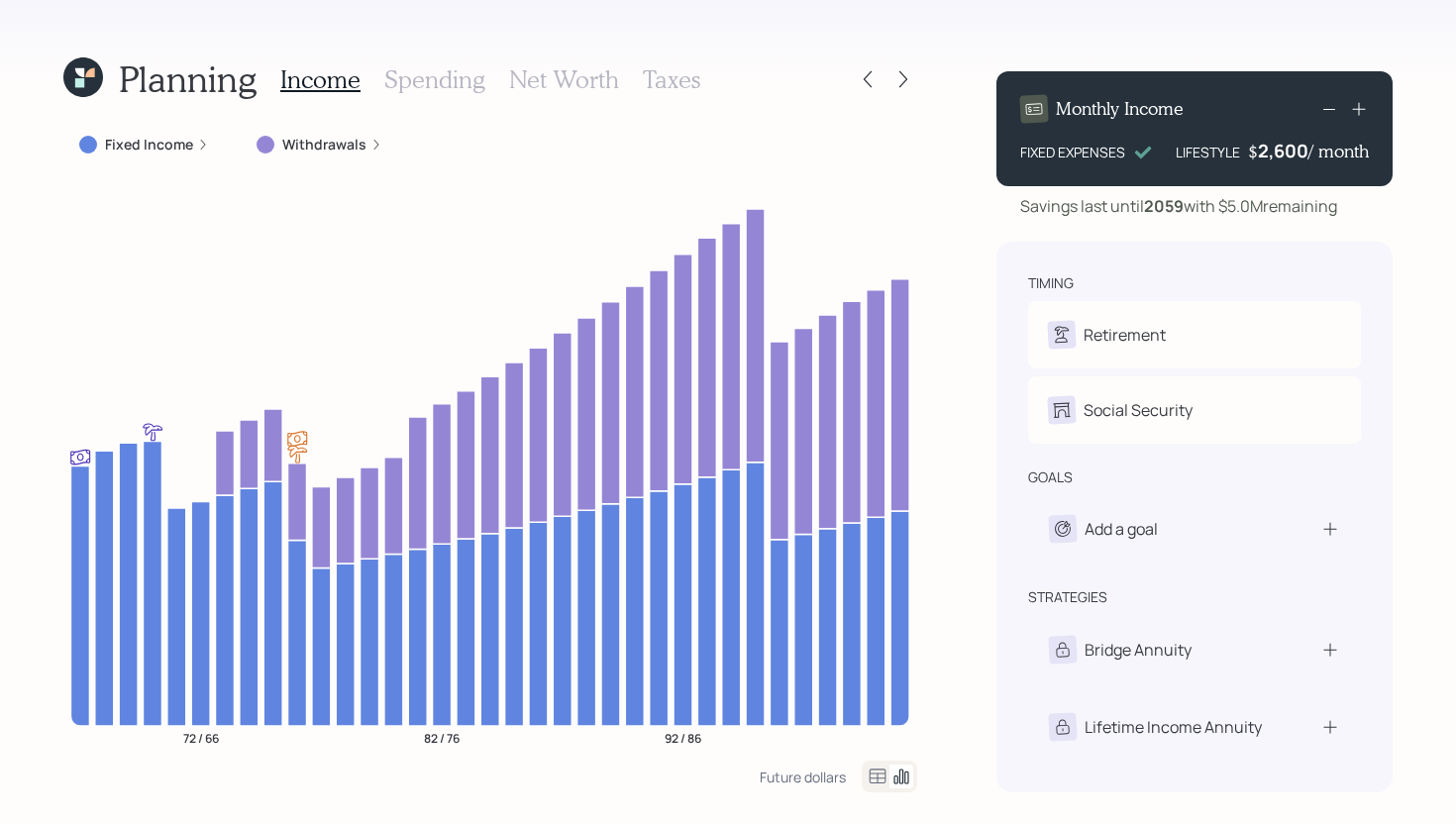 click on "Taxes" at bounding box center [672, 79] 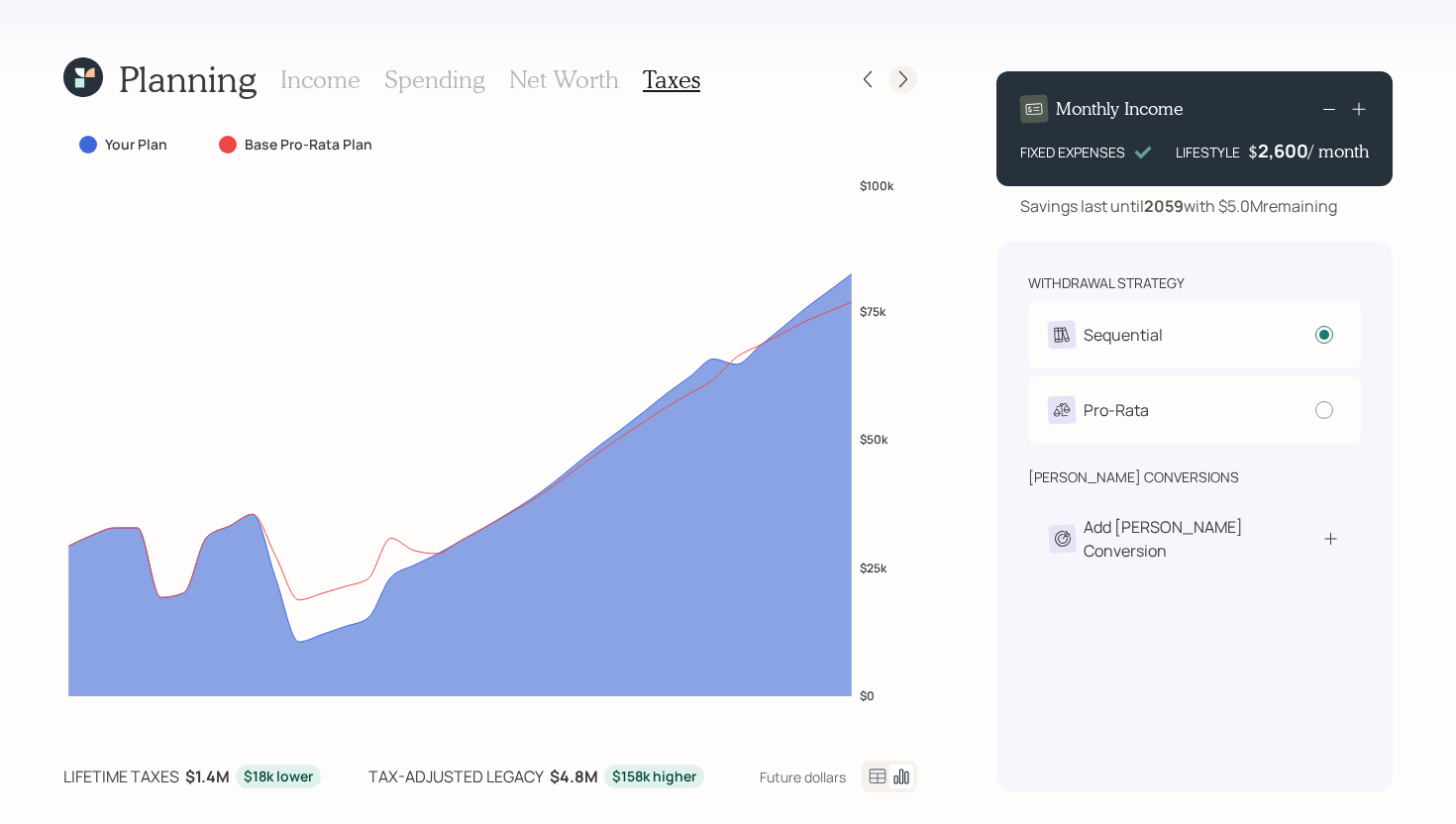 click 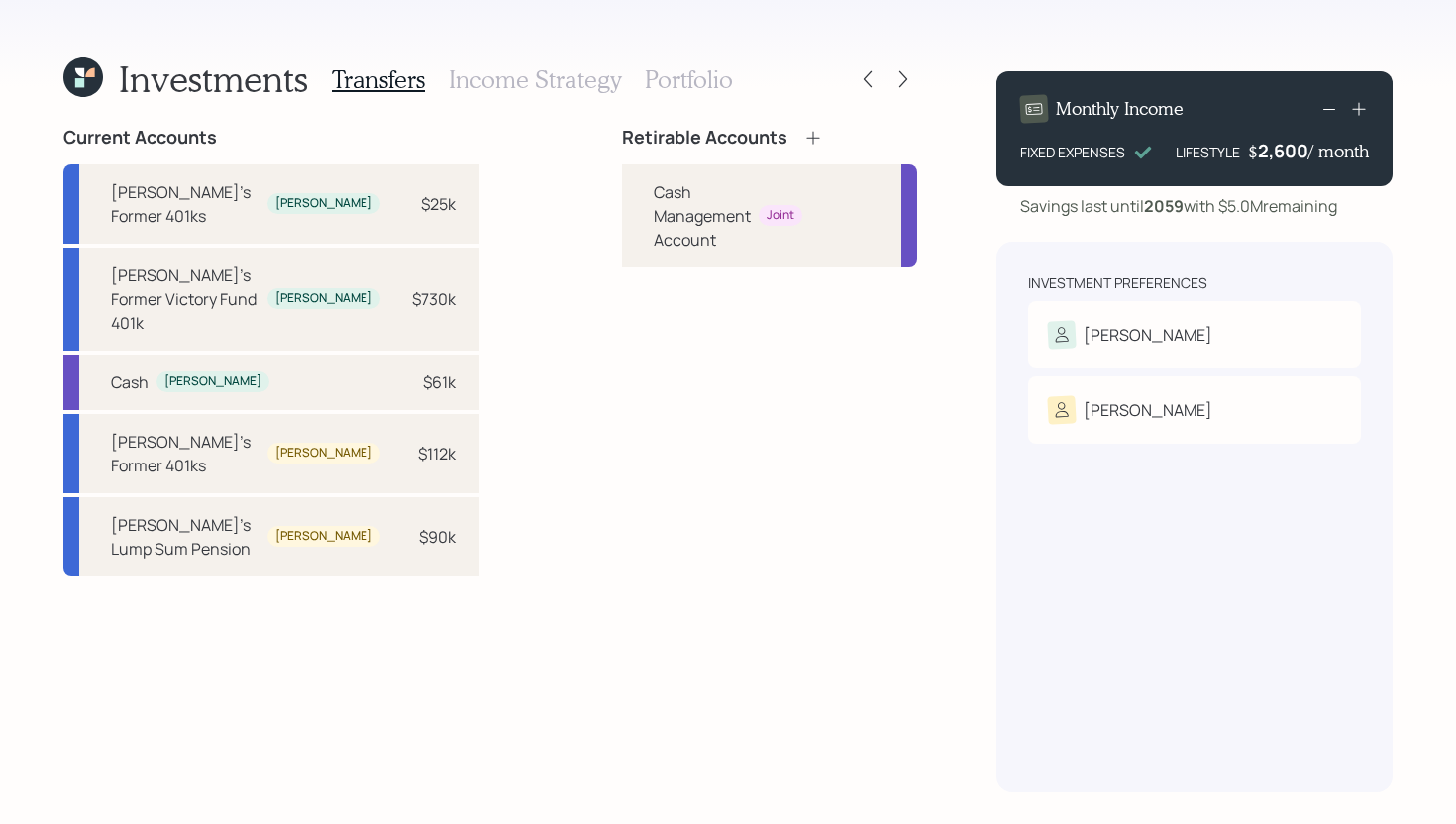 click 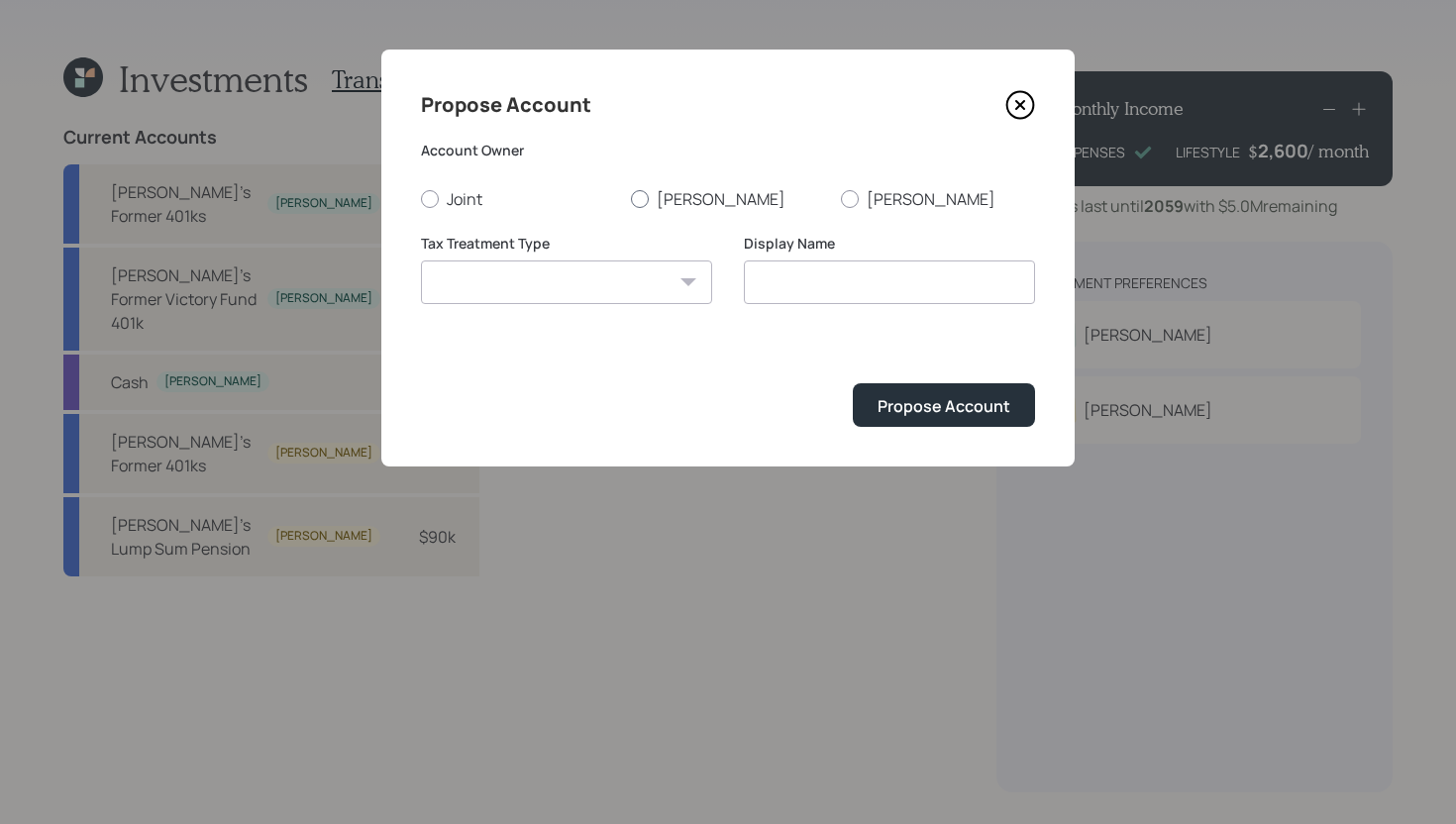 click on "[PERSON_NAME]" at bounding box center [728, 199] 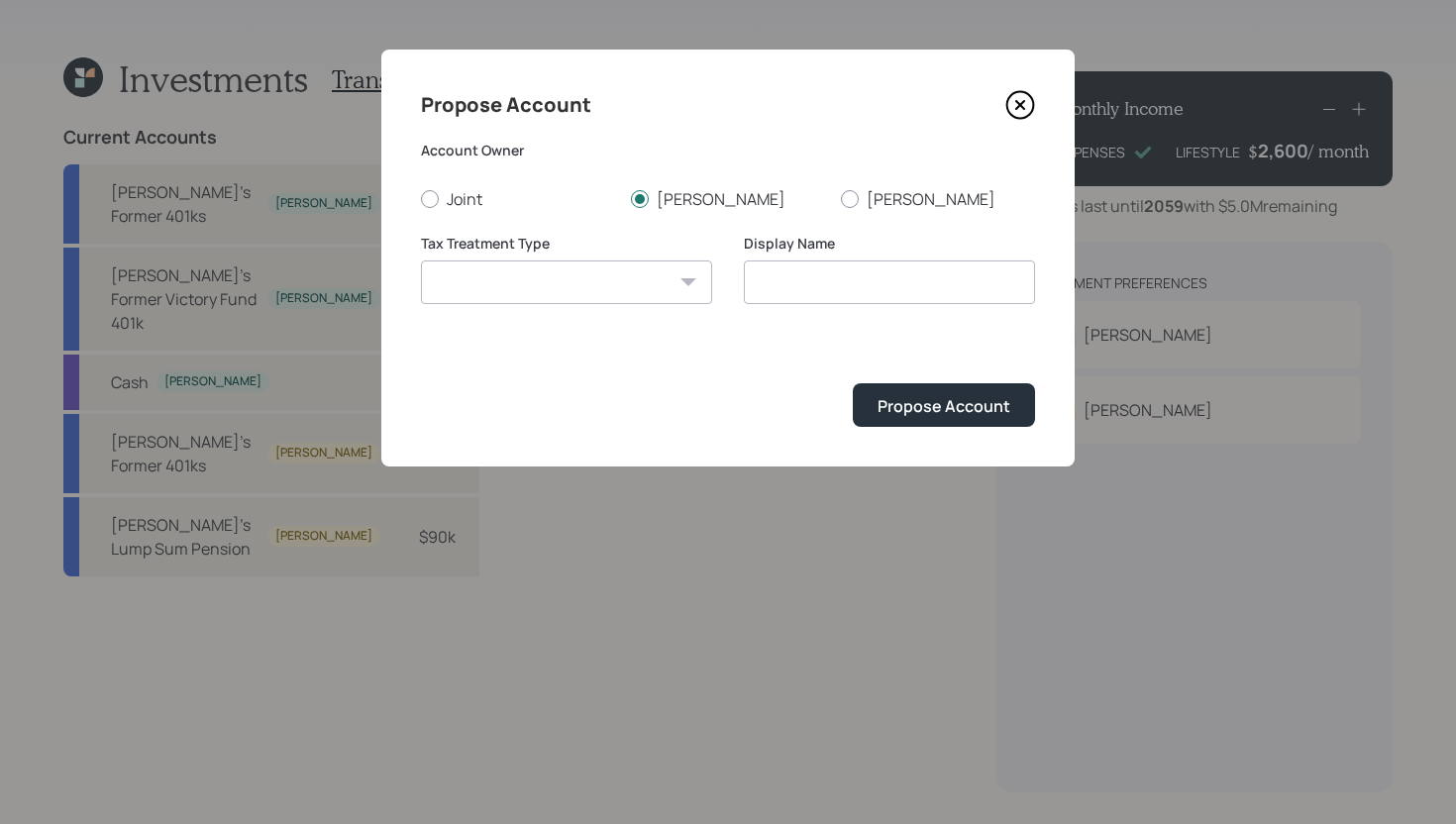 click on "Roth Taxable Traditional" at bounding box center (567, 282) 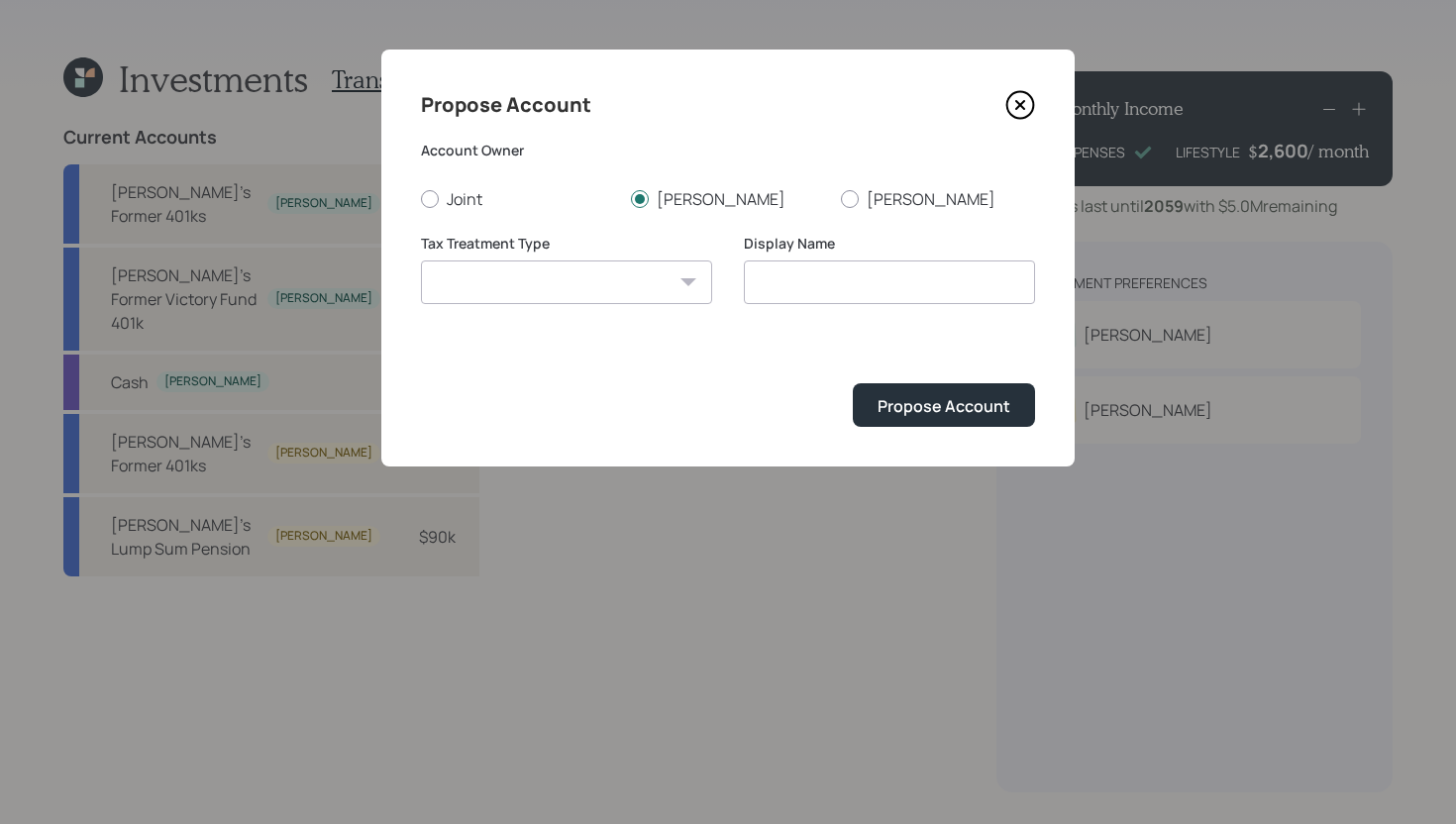 select on "traditional" 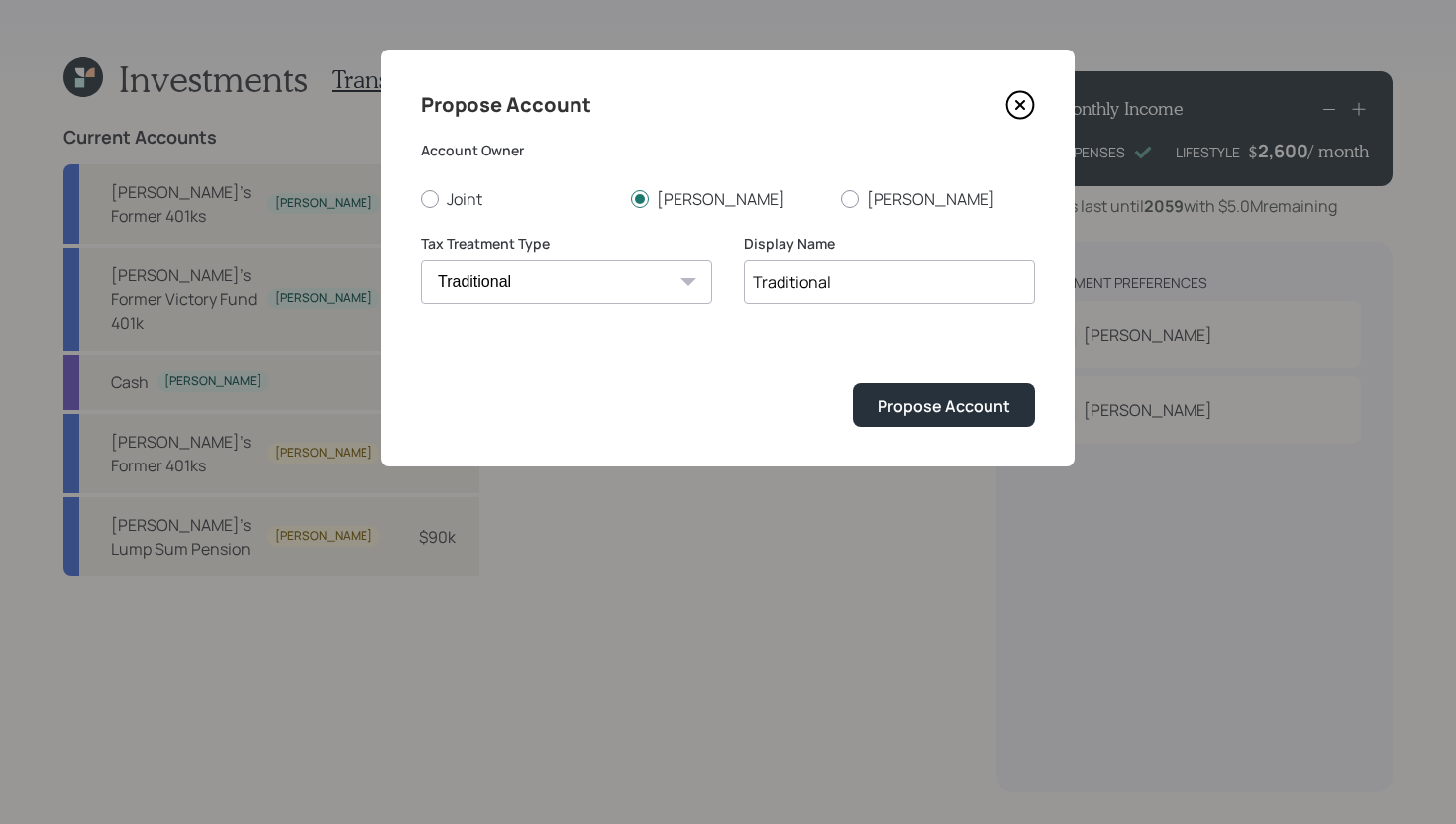 click on "Traditional" at bounding box center (889, 282) 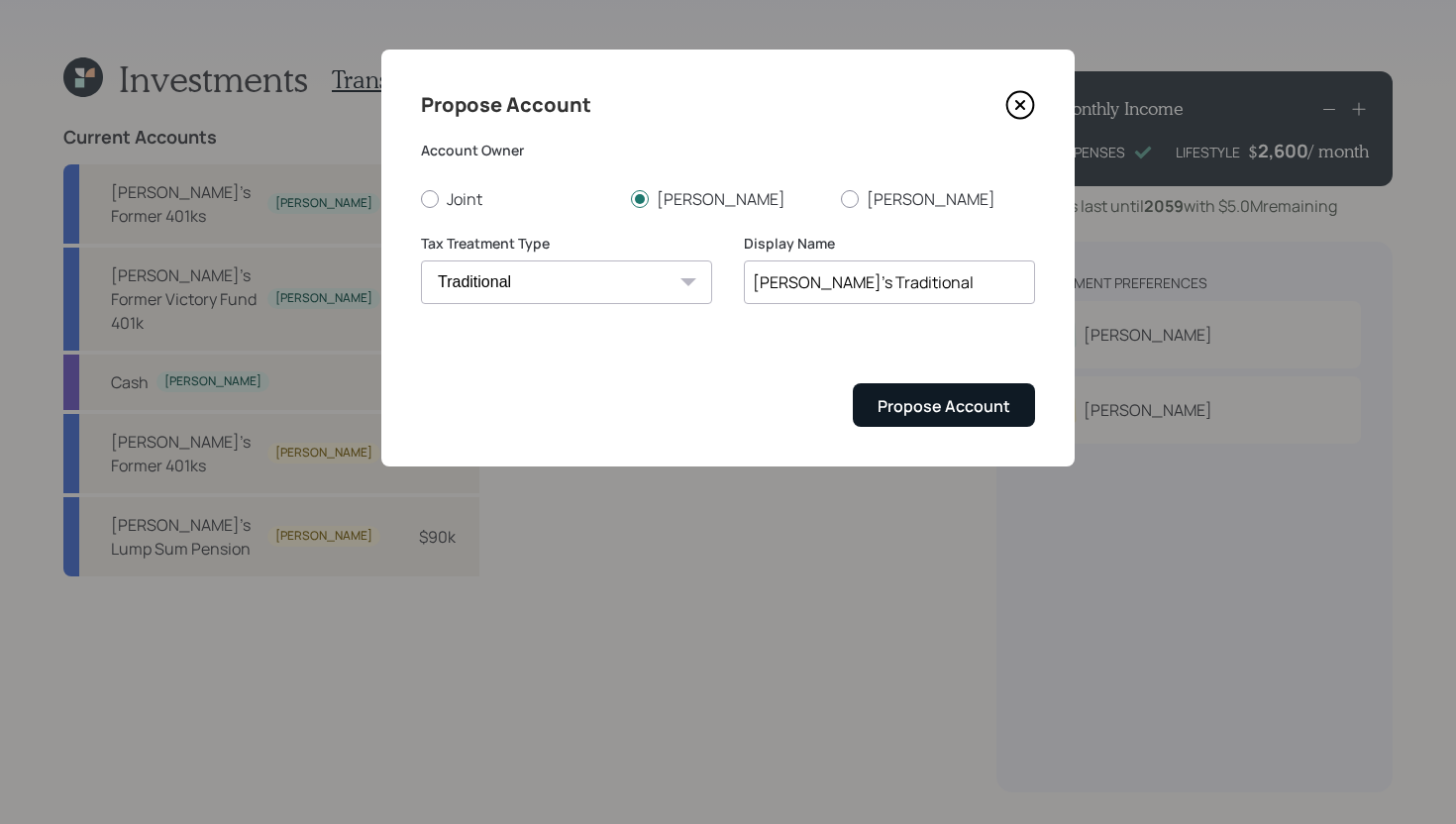 type on "[PERSON_NAME]'s Traditional" 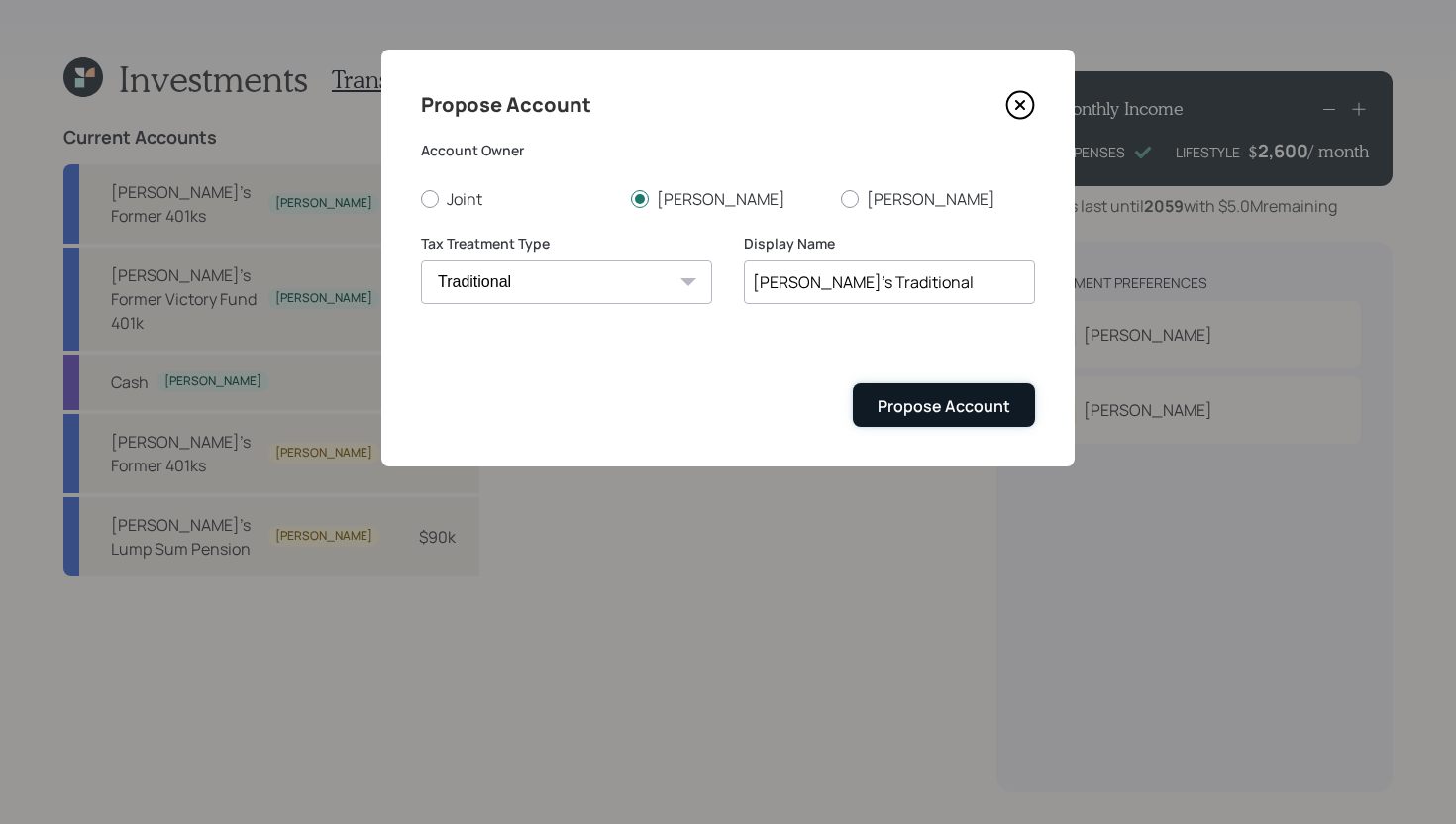 click on "Propose Account" at bounding box center [944, 406] 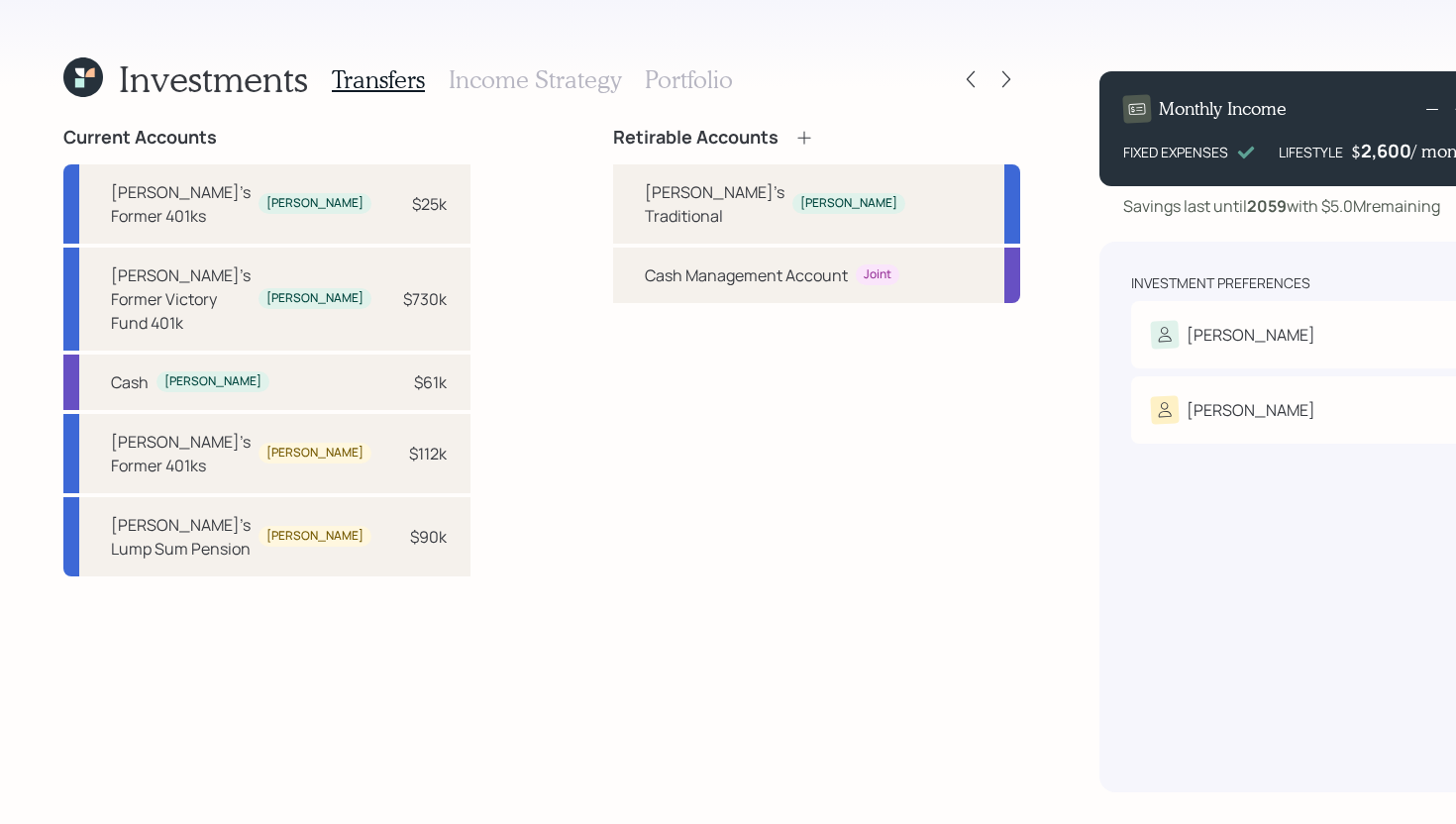 click 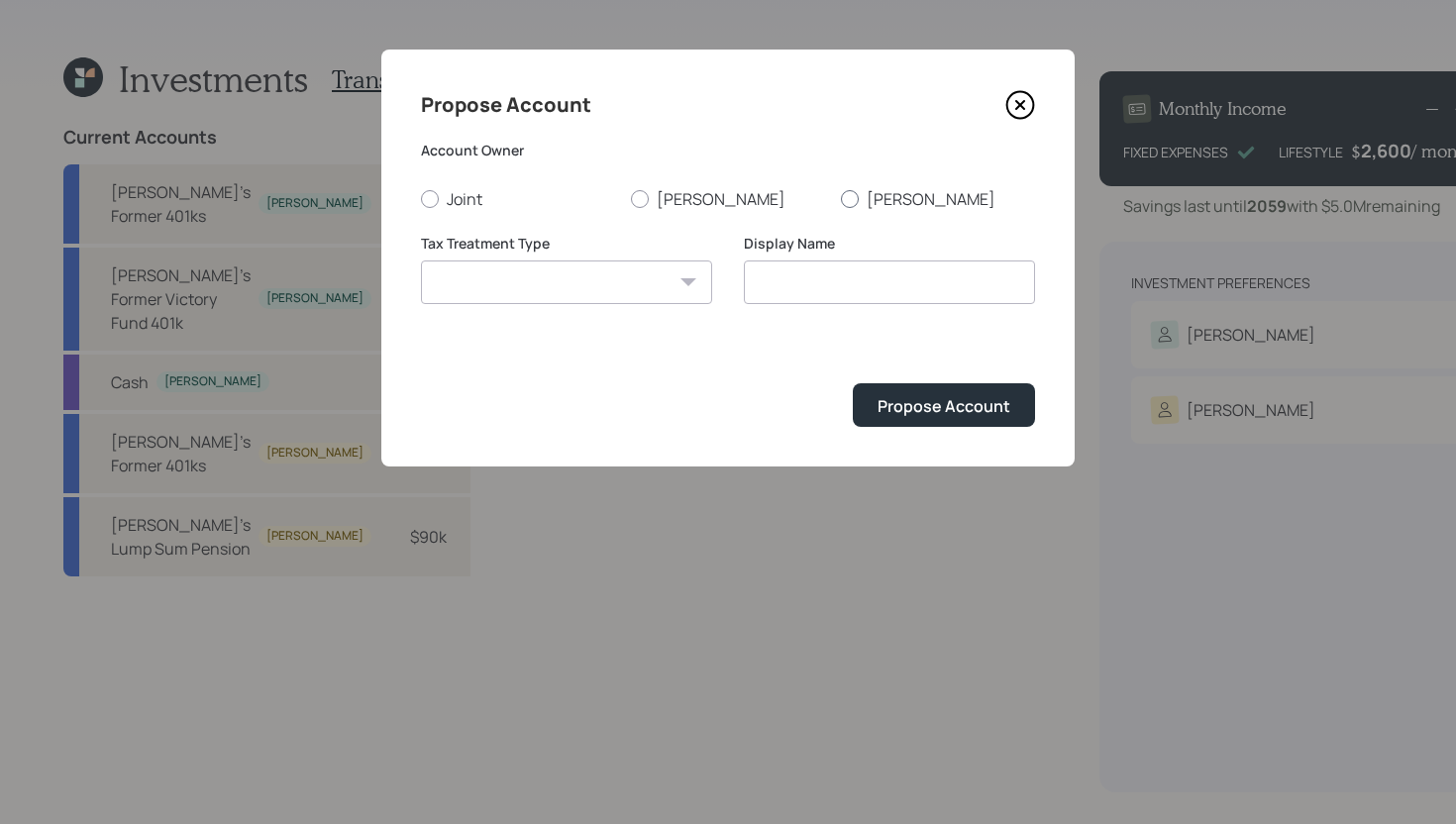 click at bounding box center (850, 199) 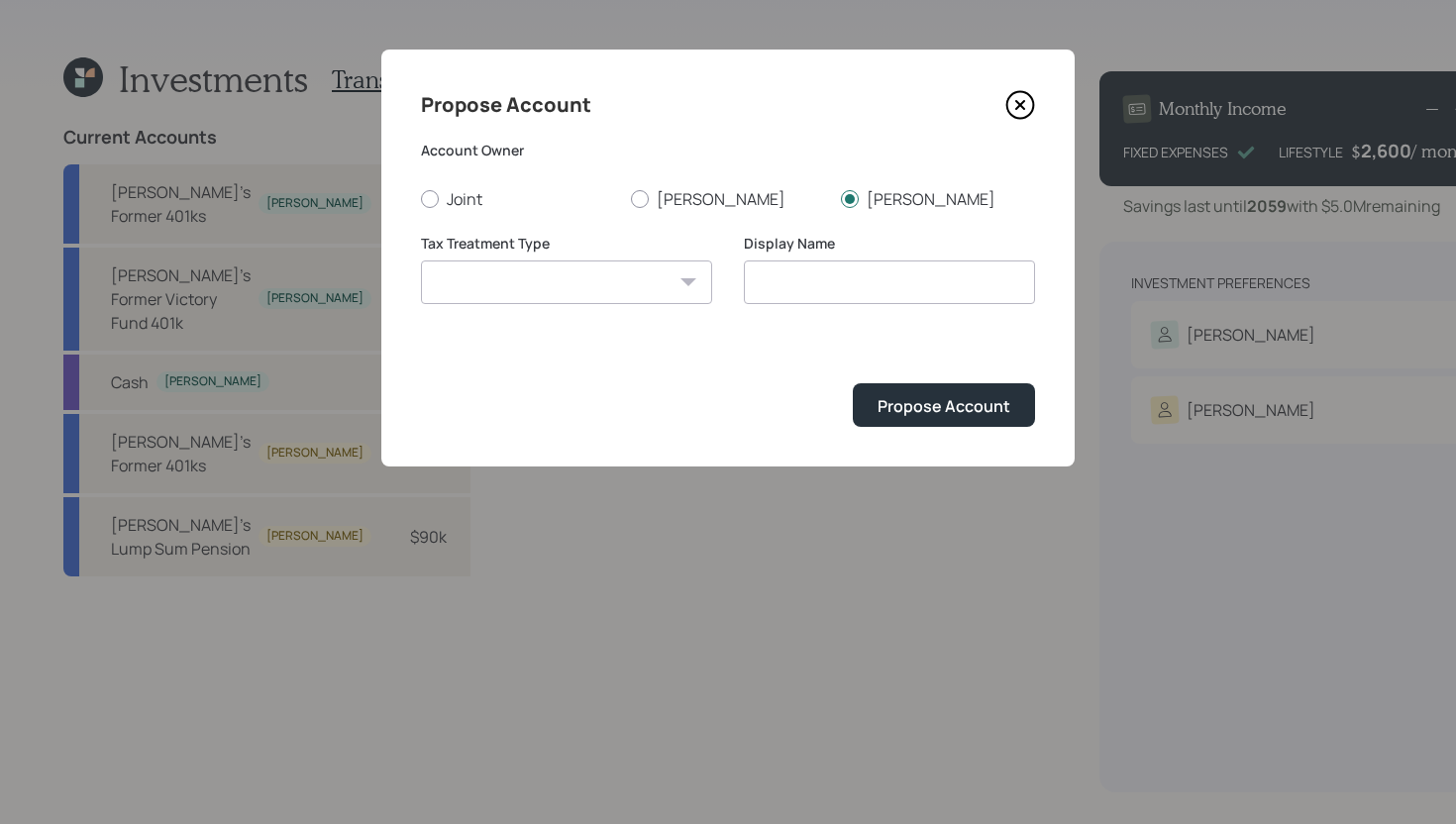 click on "Roth Taxable Traditional" at bounding box center [567, 282] 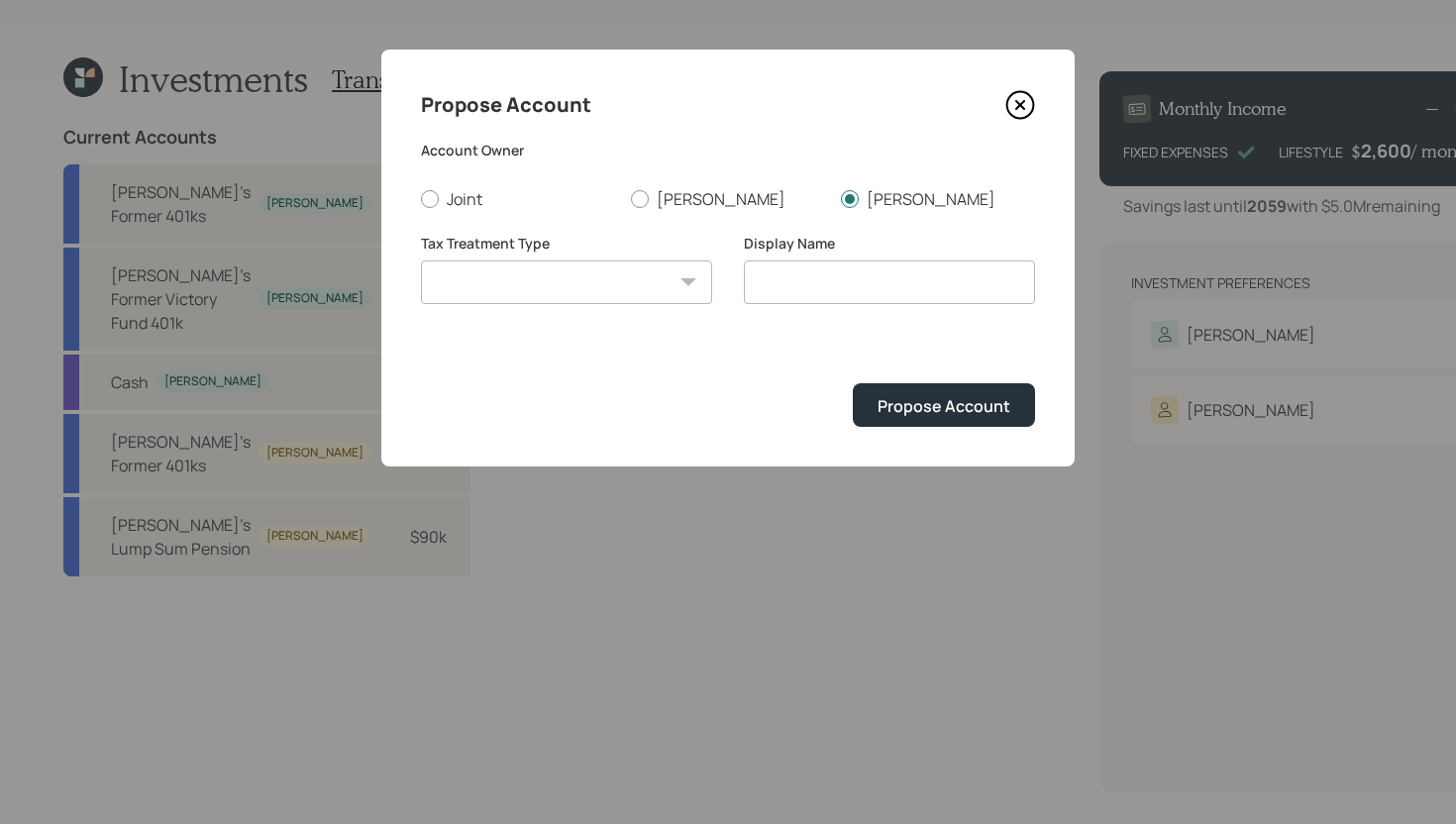 select on "traditional" 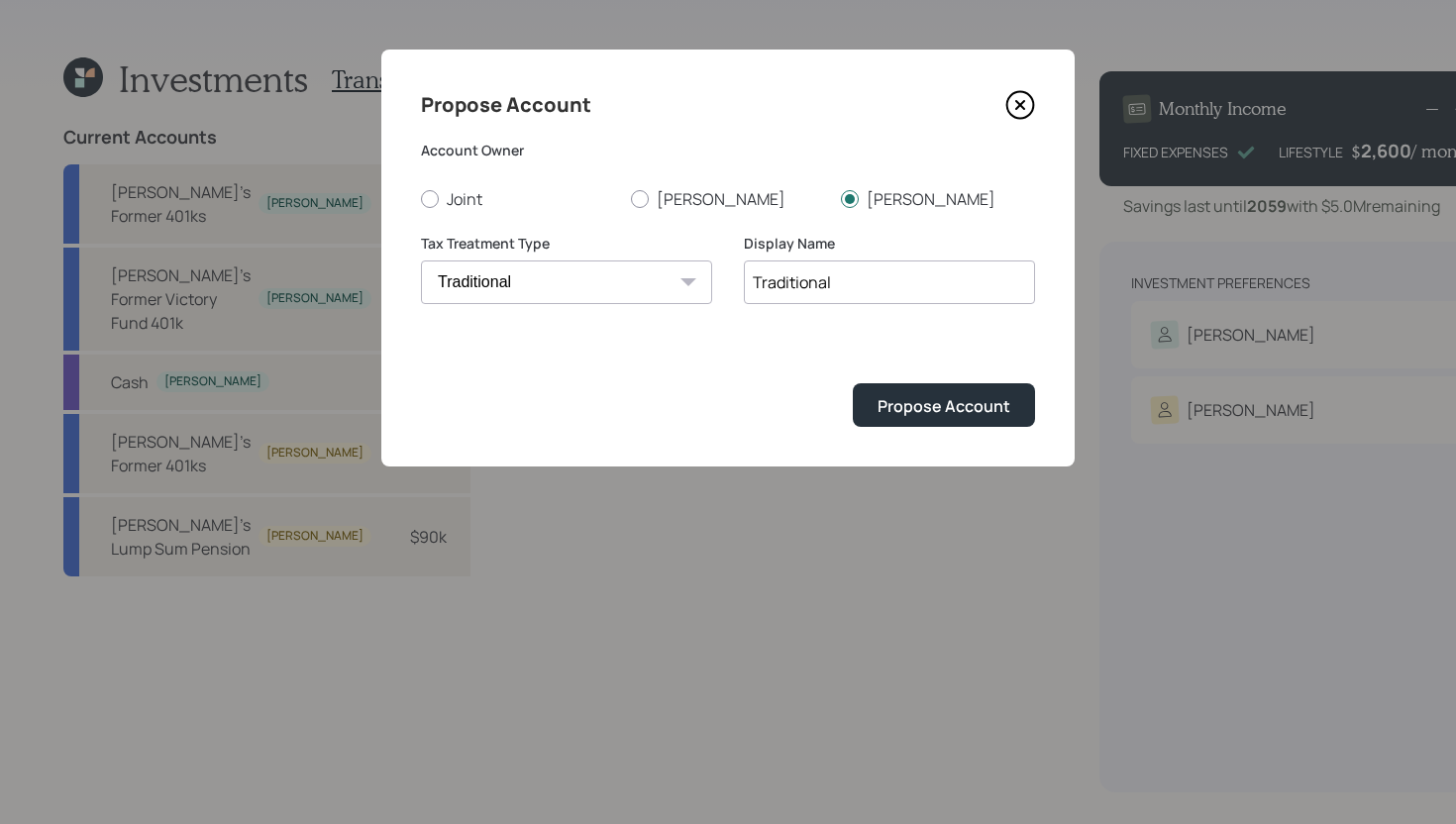 click on "Traditional" at bounding box center [889, 282] 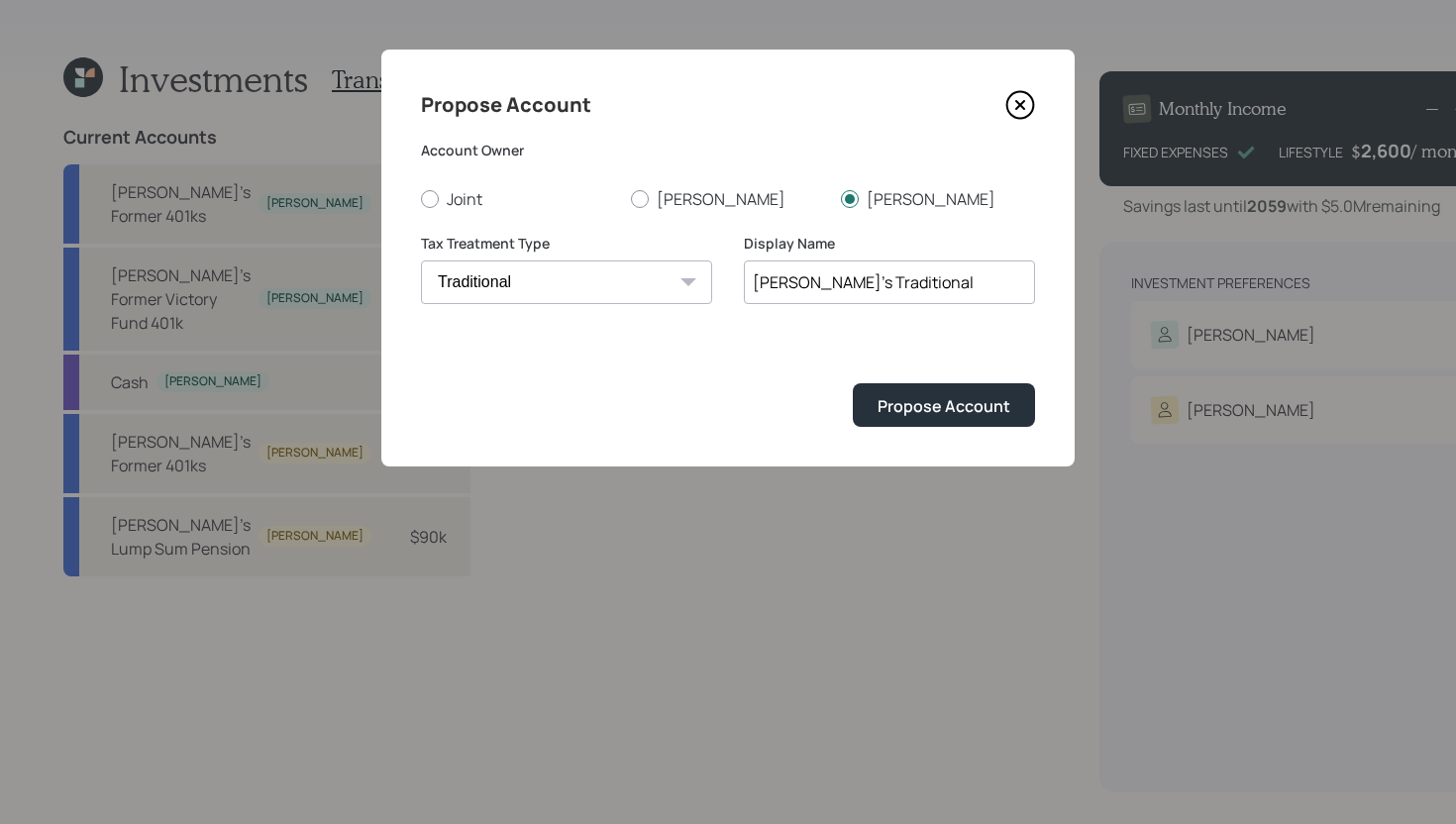 click on "[PERSON_NAME]'s Traditional" at bounding box center [889, 282] 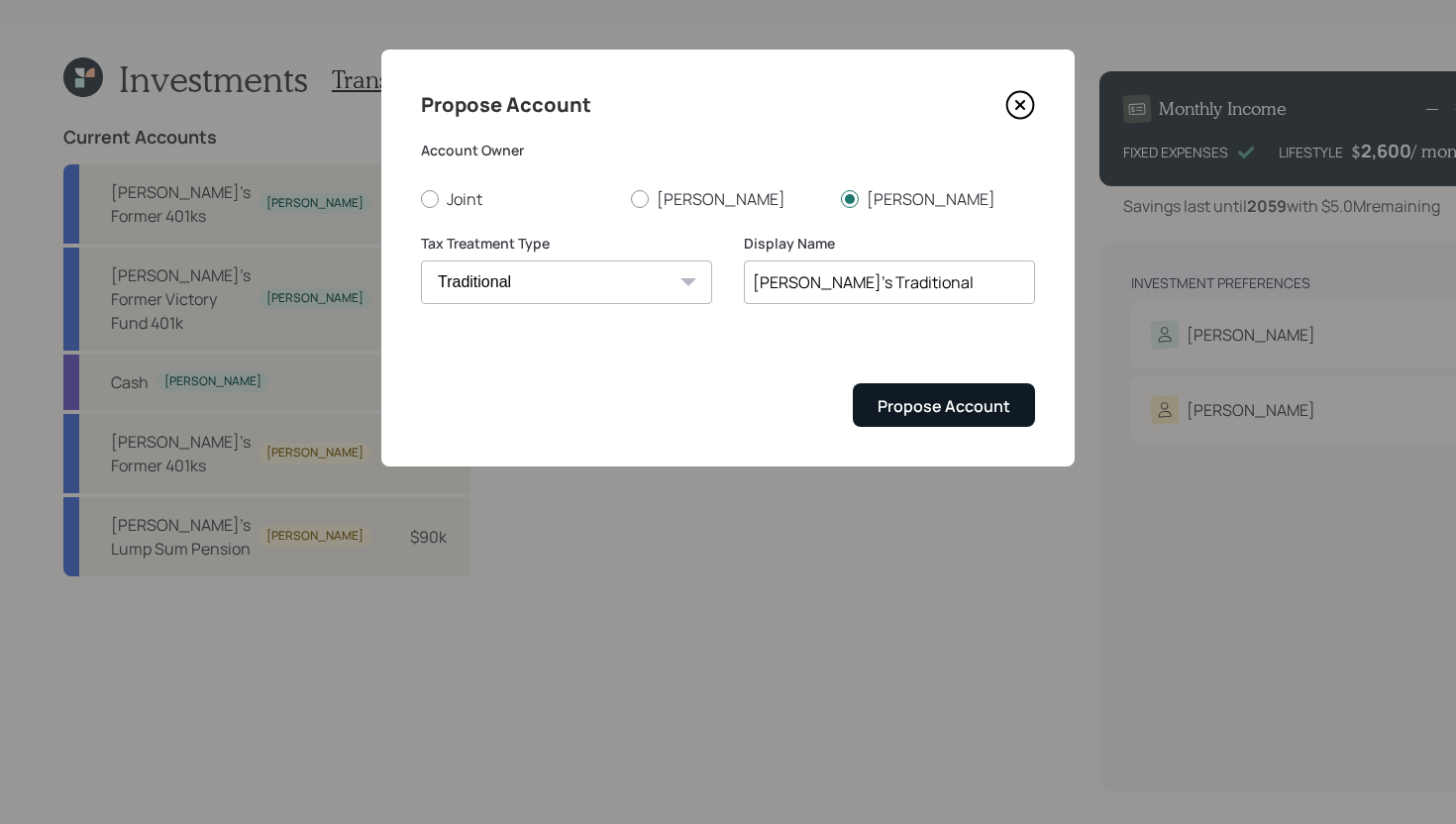 type on "[PERSON_NAME]'s Traditional" 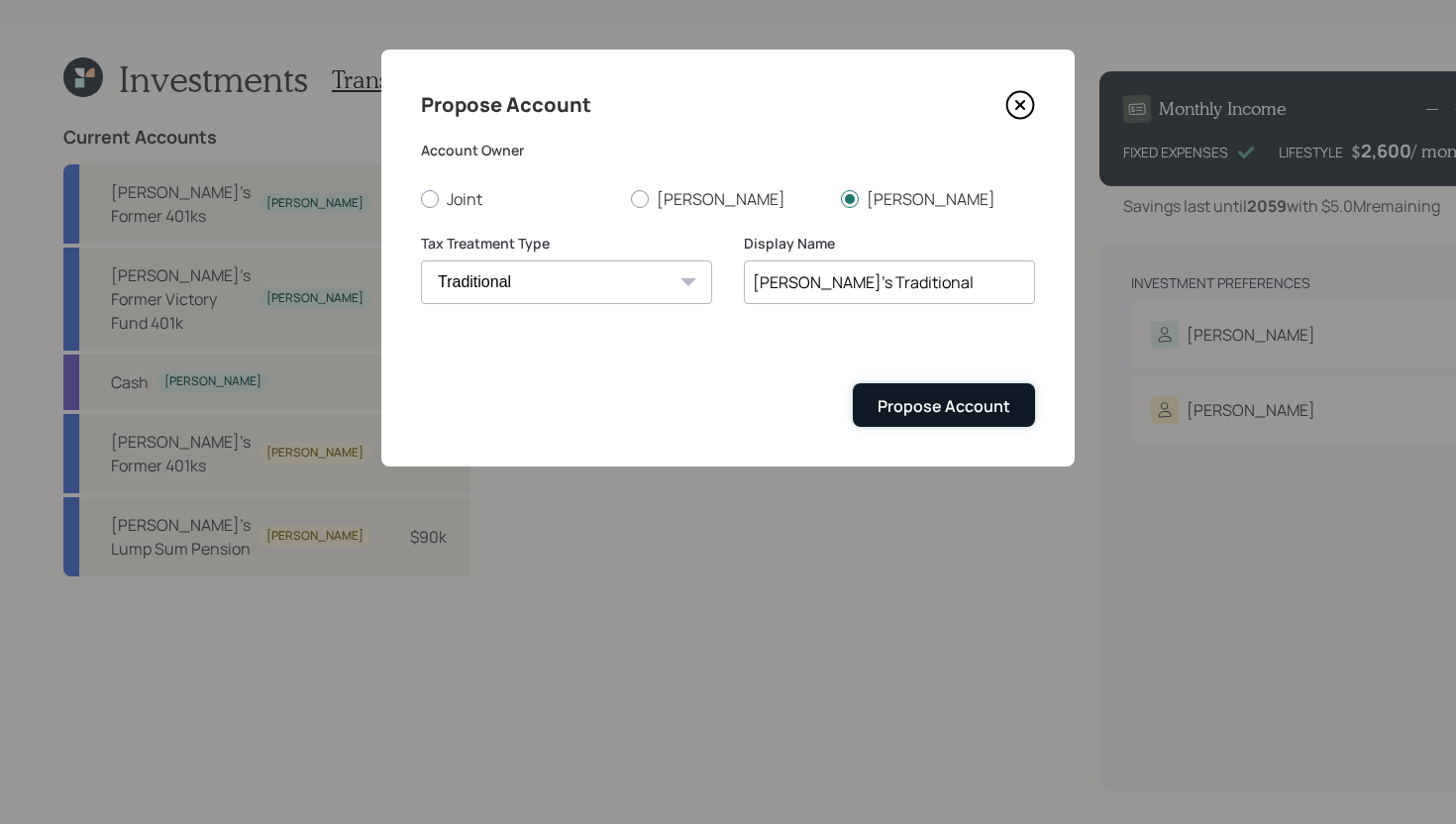 click on "Propose Account" at bounding box center [944, 404] 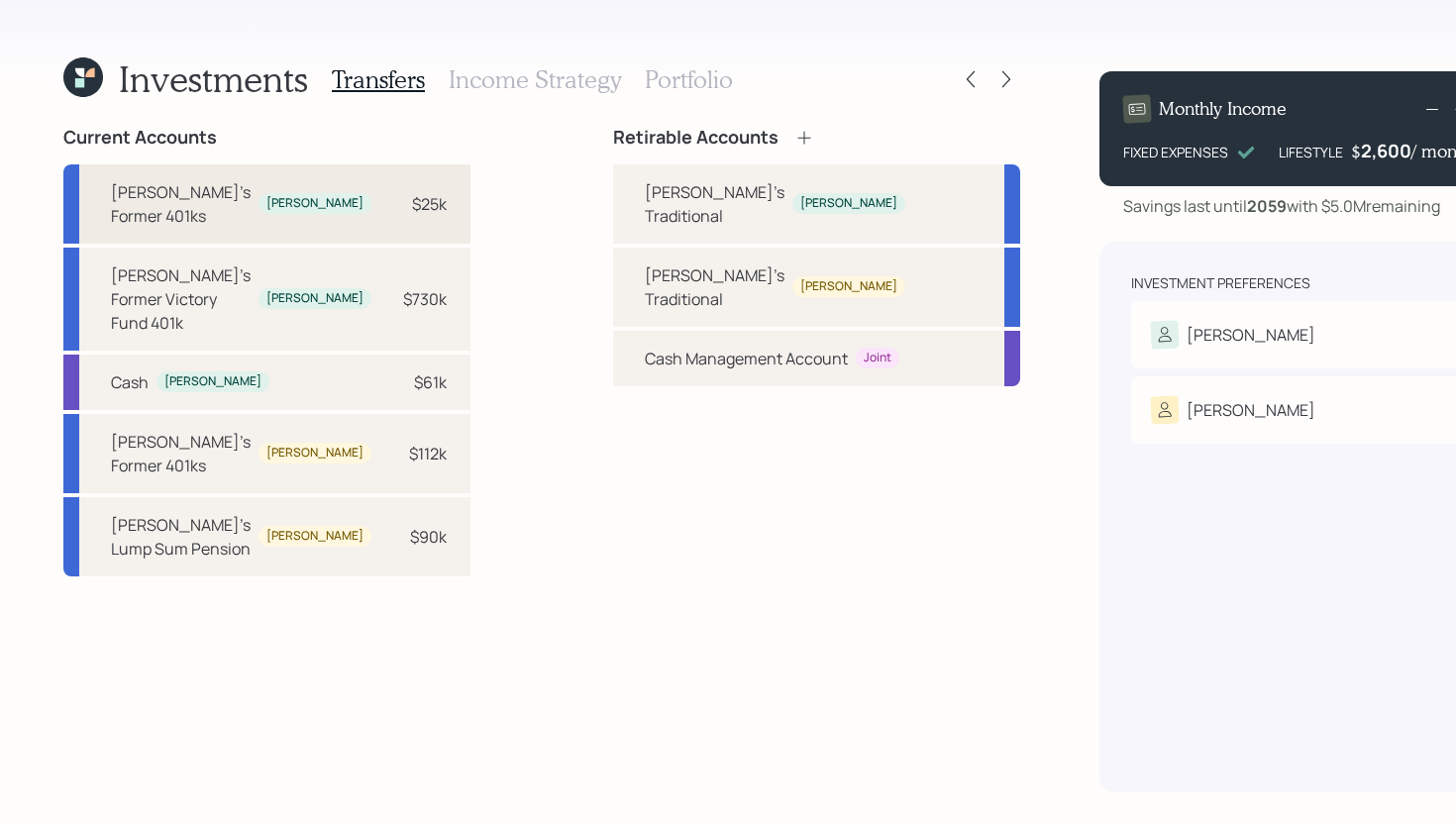 click on "$25k" at bounding box center (429, 204) 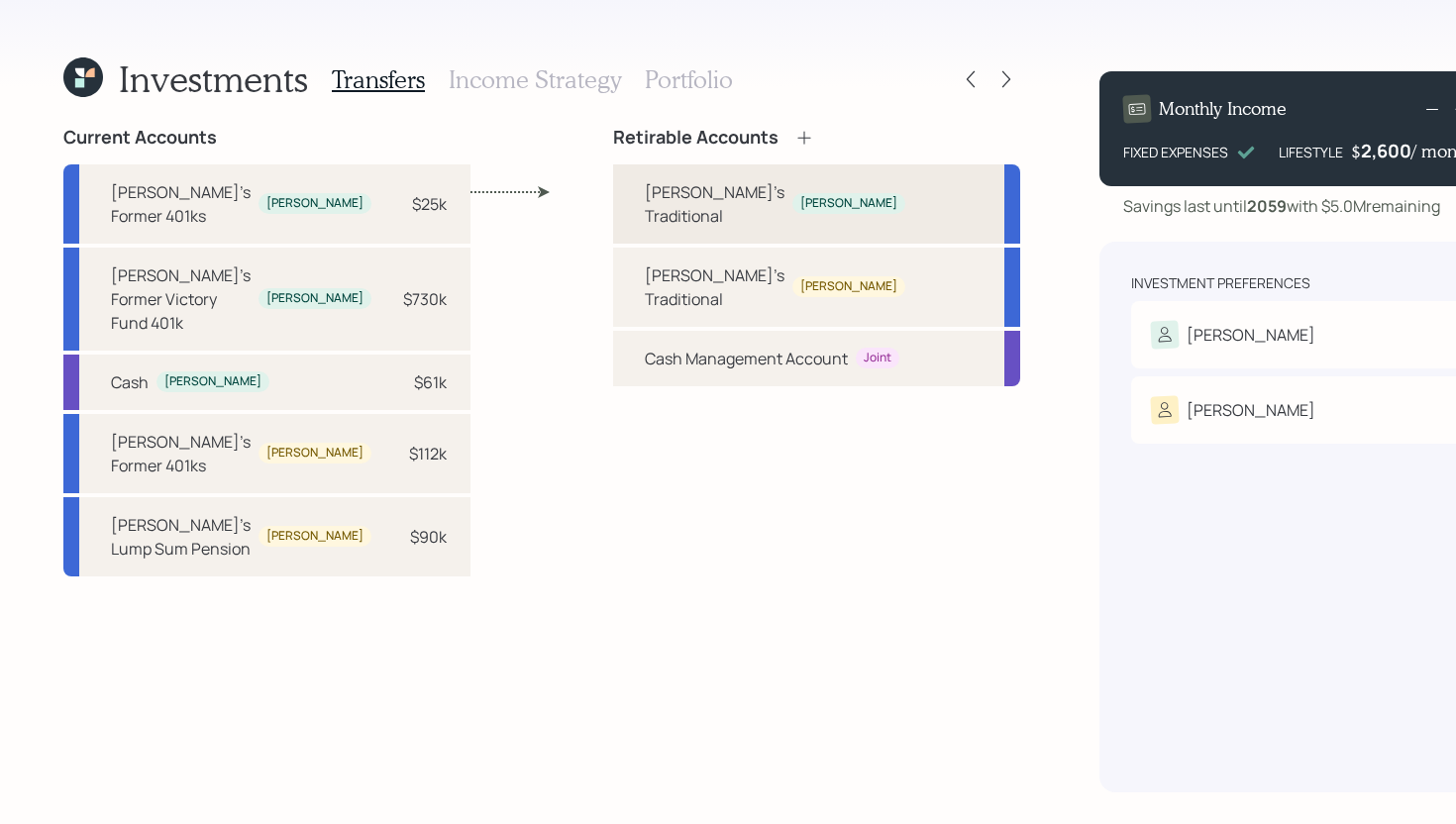 click on "[PERSON_NAME]'s Traditional" at bounding box center [714, 204] 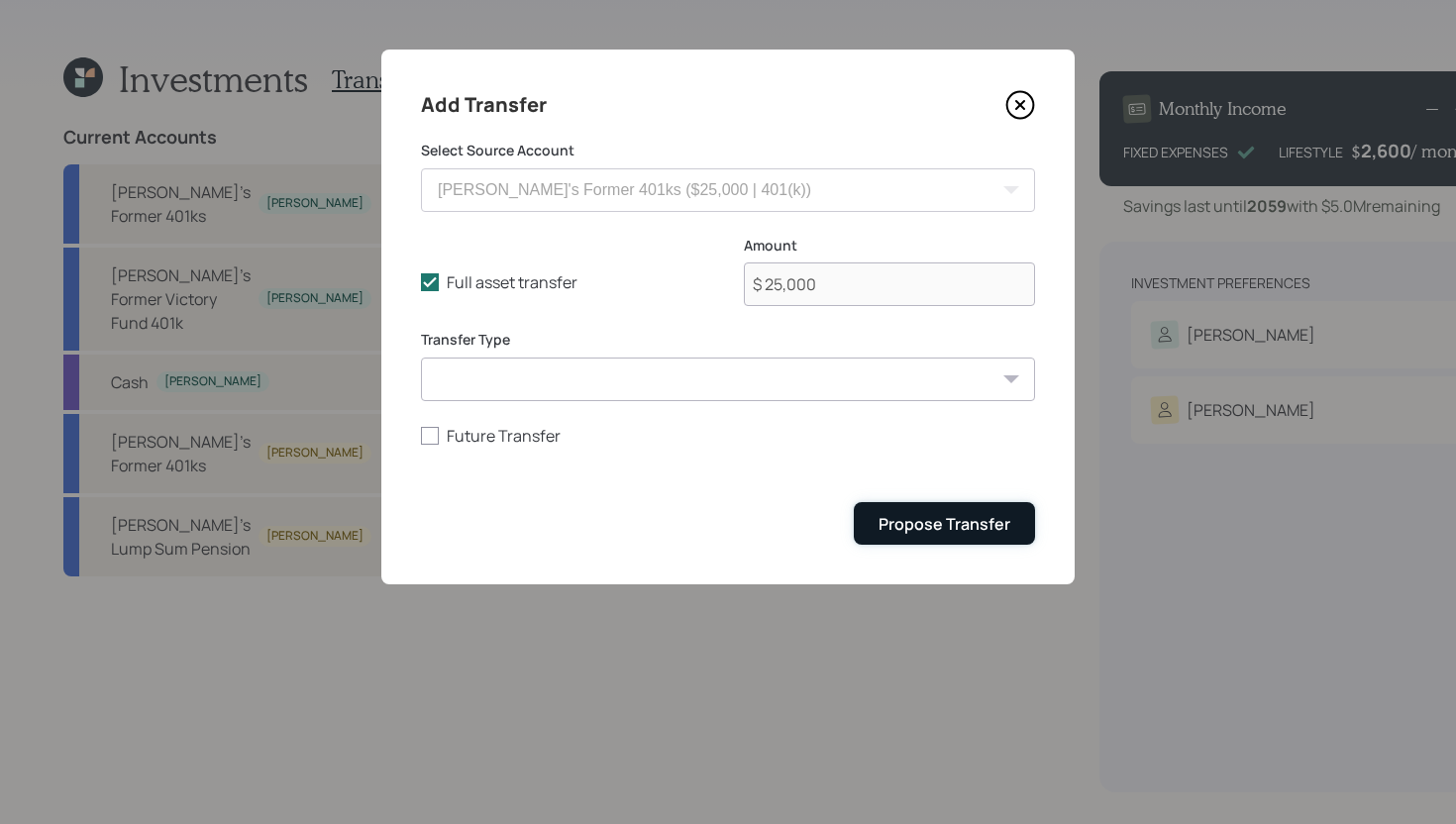click on "Propose Transfer" at bounding box center [944, 524] 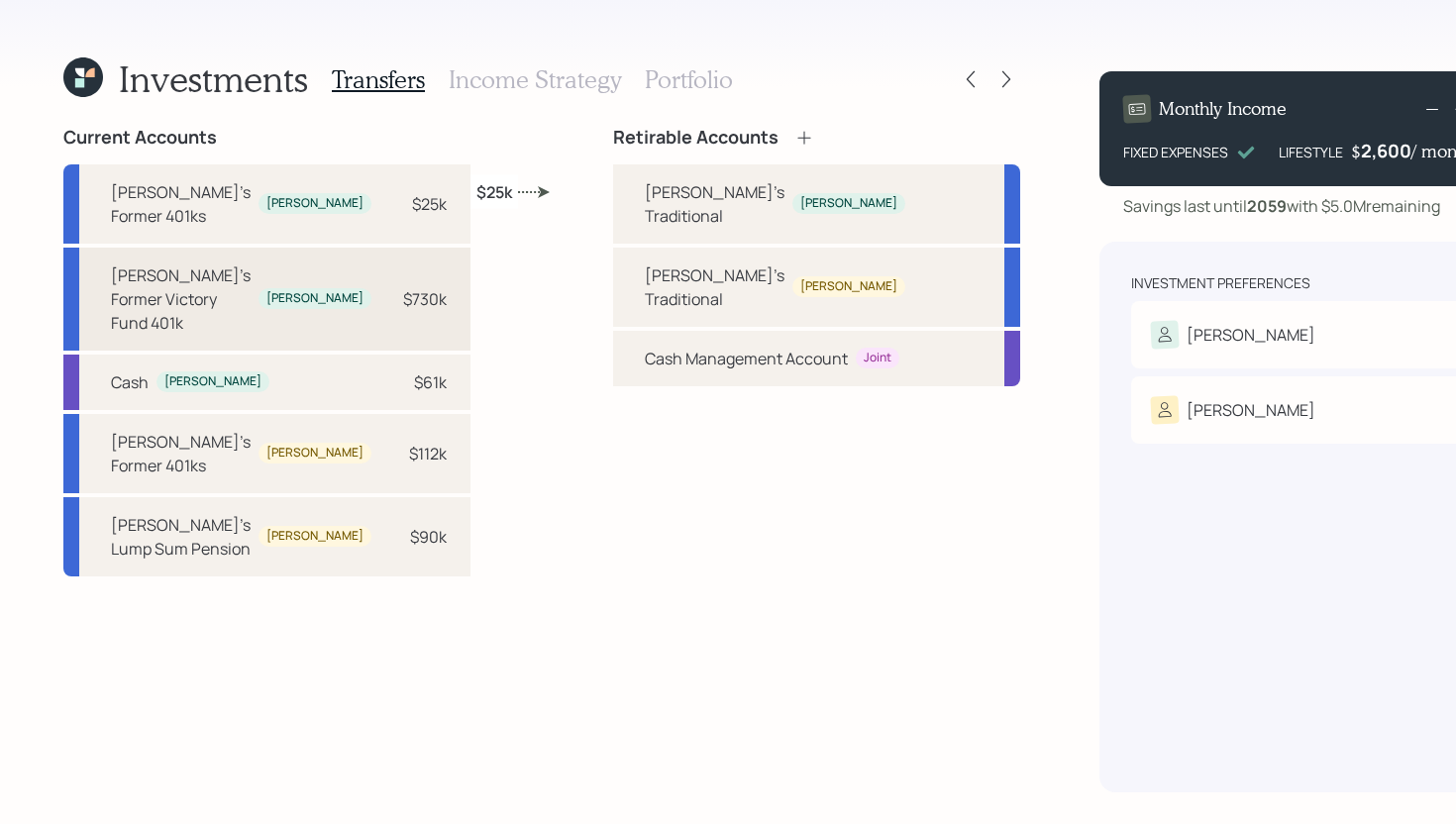 click on "Paul's Former Victory Fund 401k Paul $730k" at bounding box center (266, 299) 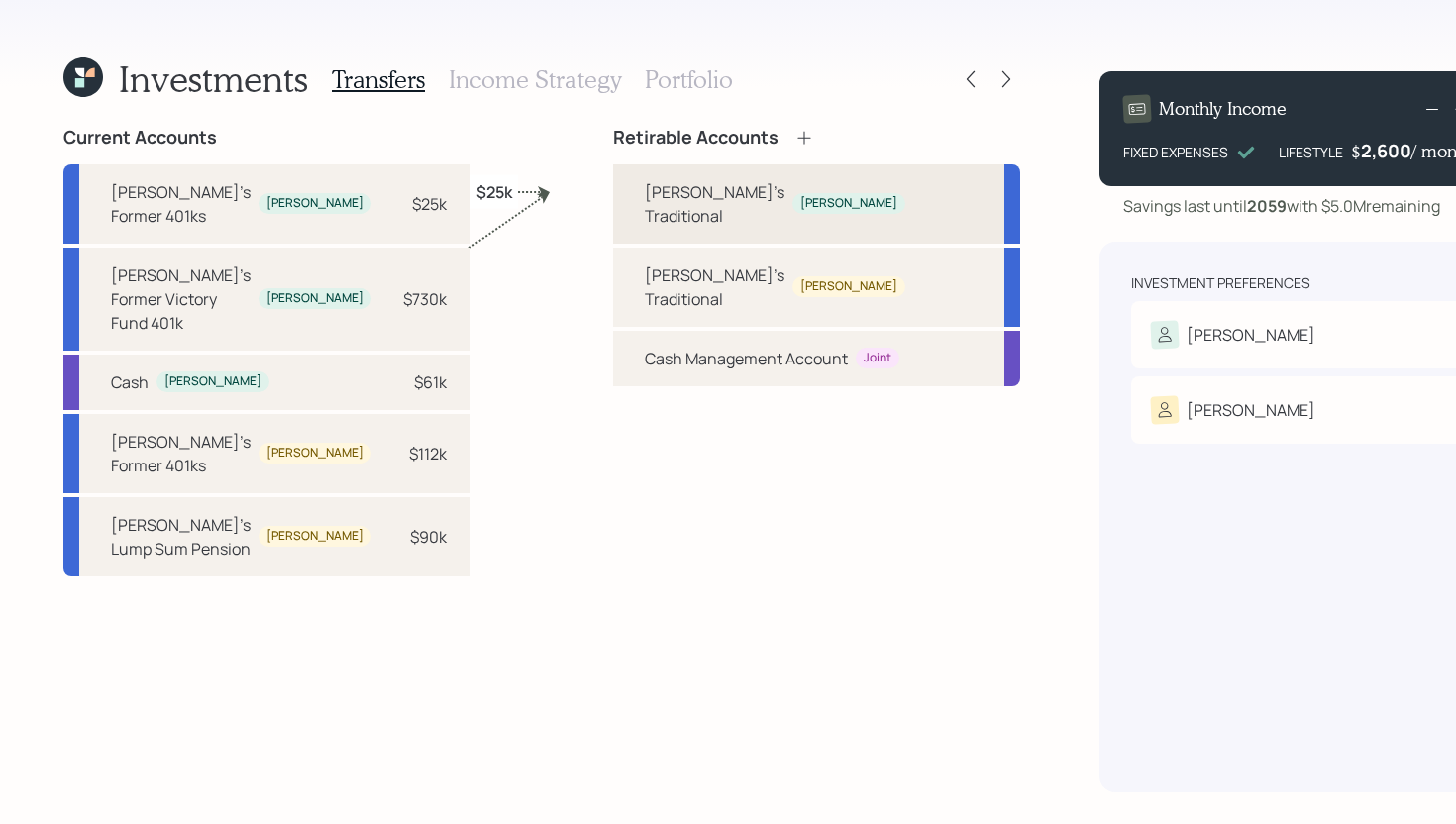 click on "Paul's Traditional Paul" at bounding box center [816, 204] 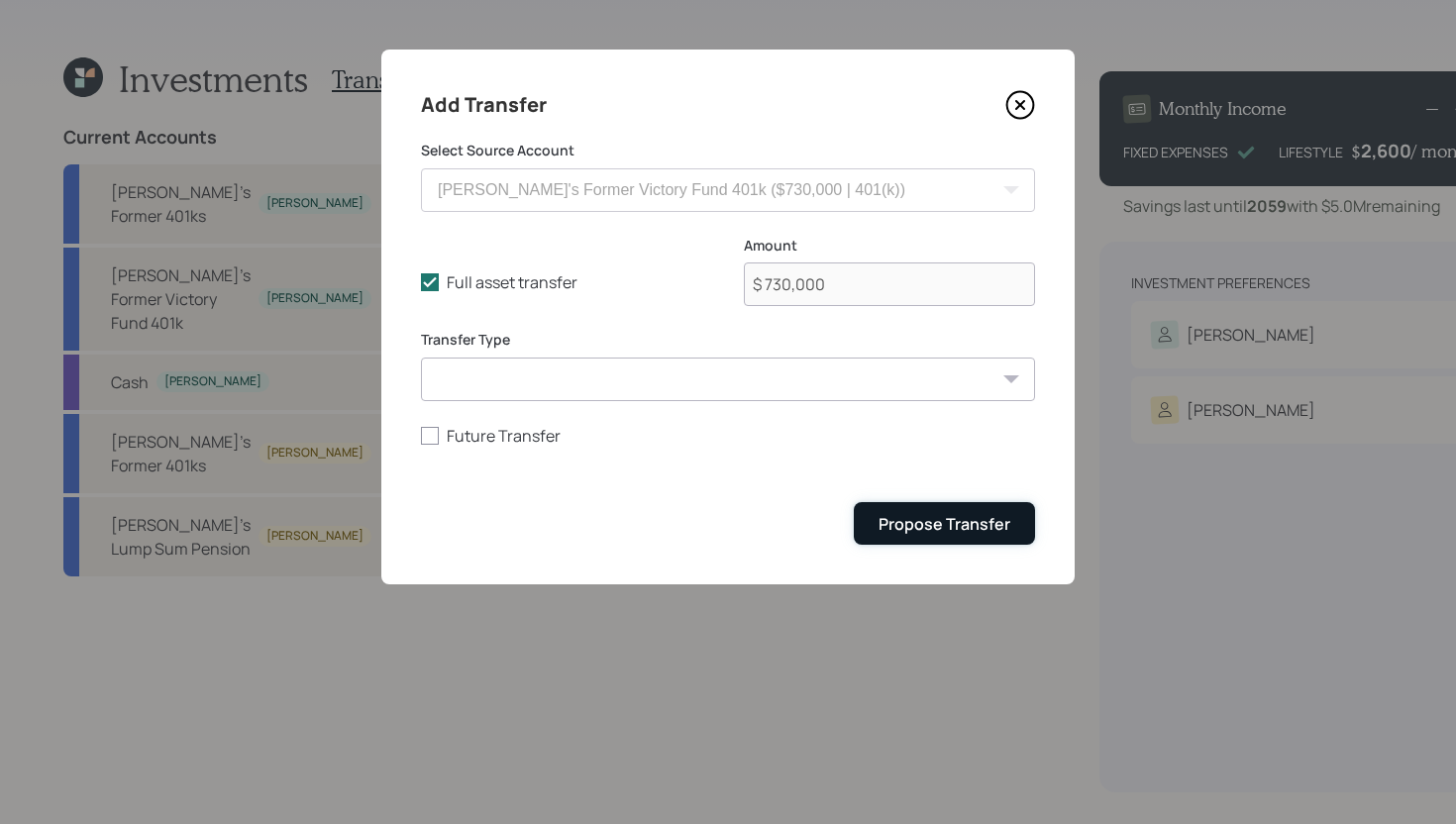 click on "Propose Transfer" at bounding box center [944, 524] 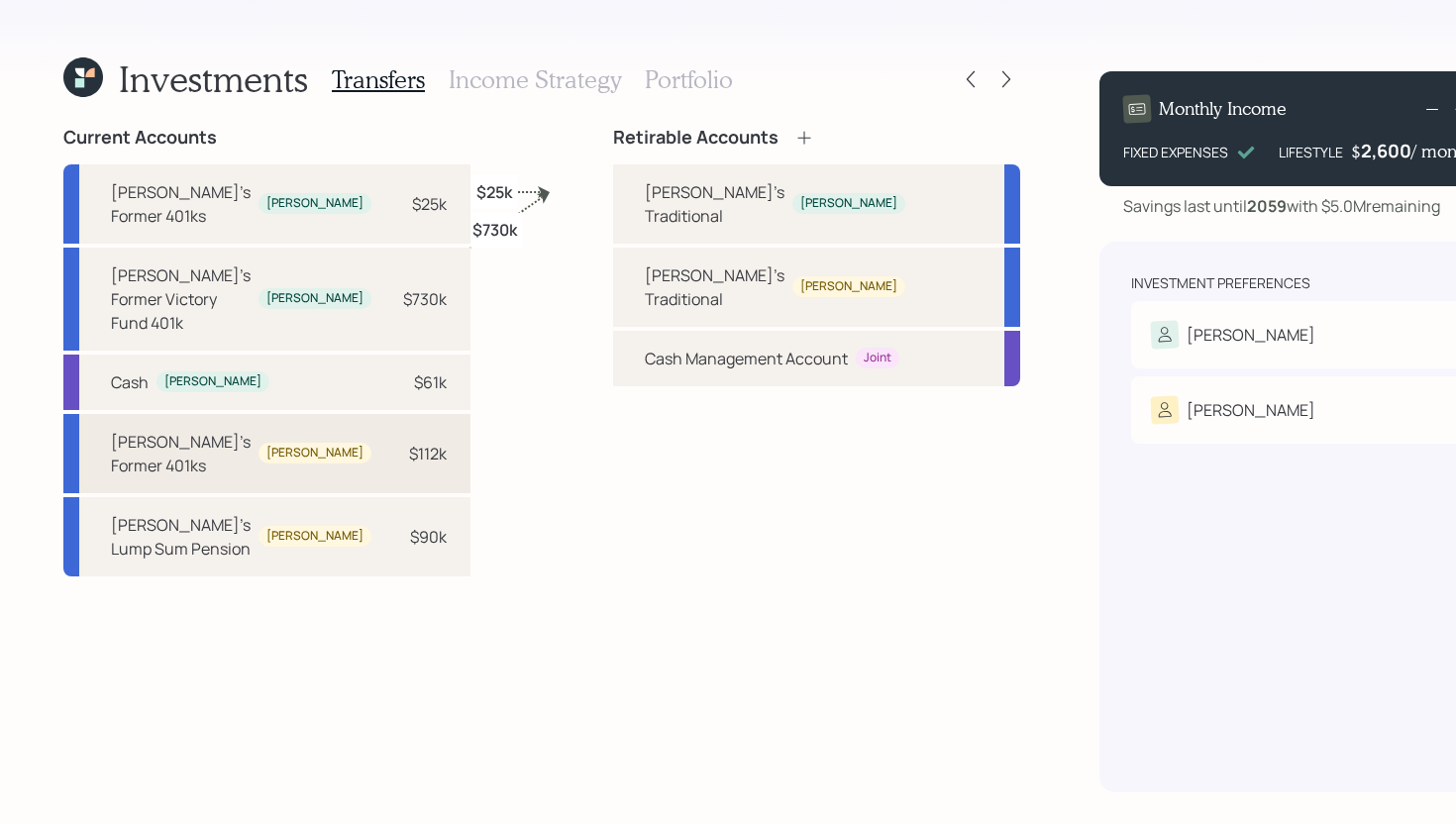 click on "$112k" at bounding box center [428, 454] 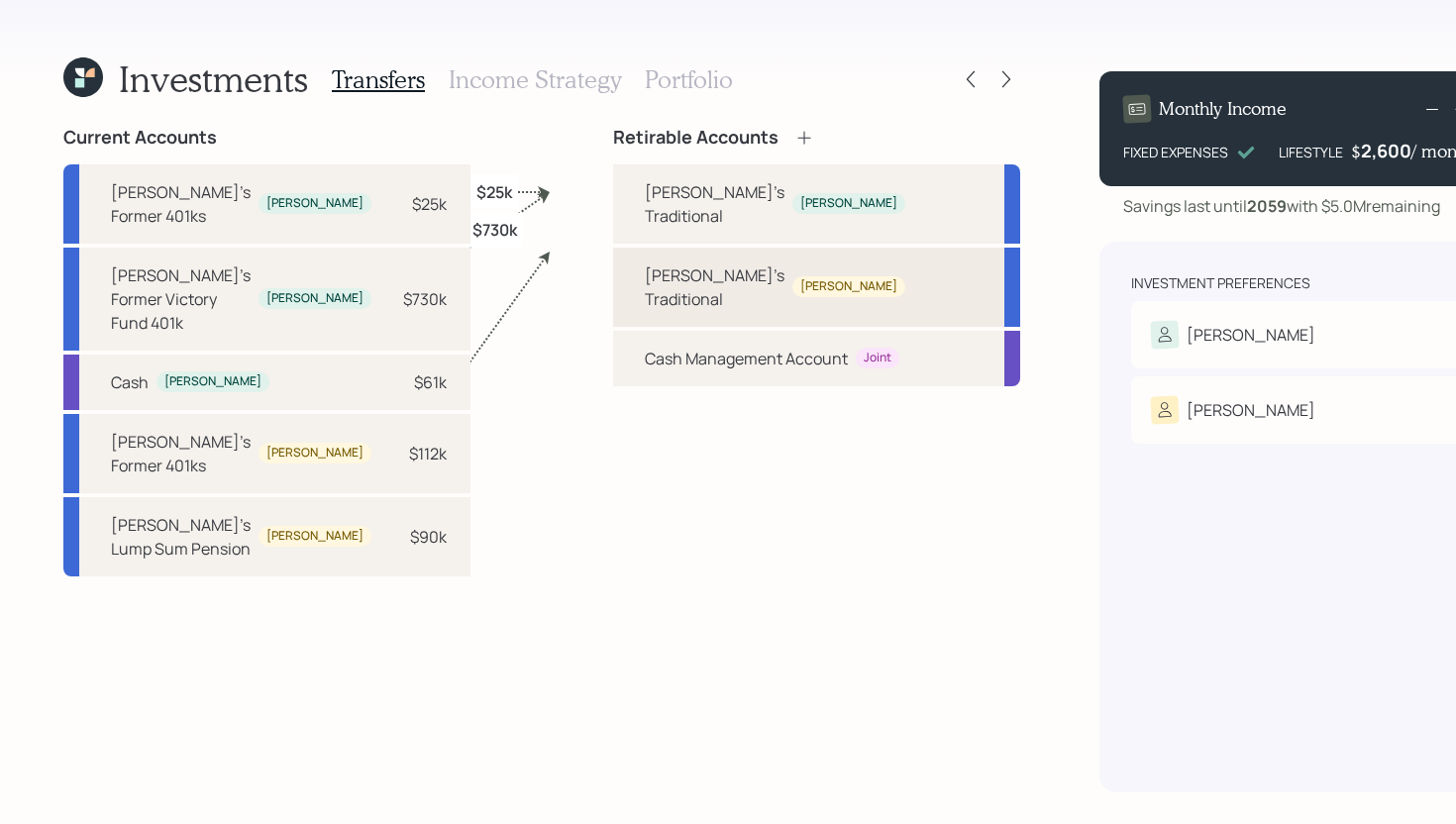 click on "Gina's Traditional Gina" at bounding box center [816, 287] 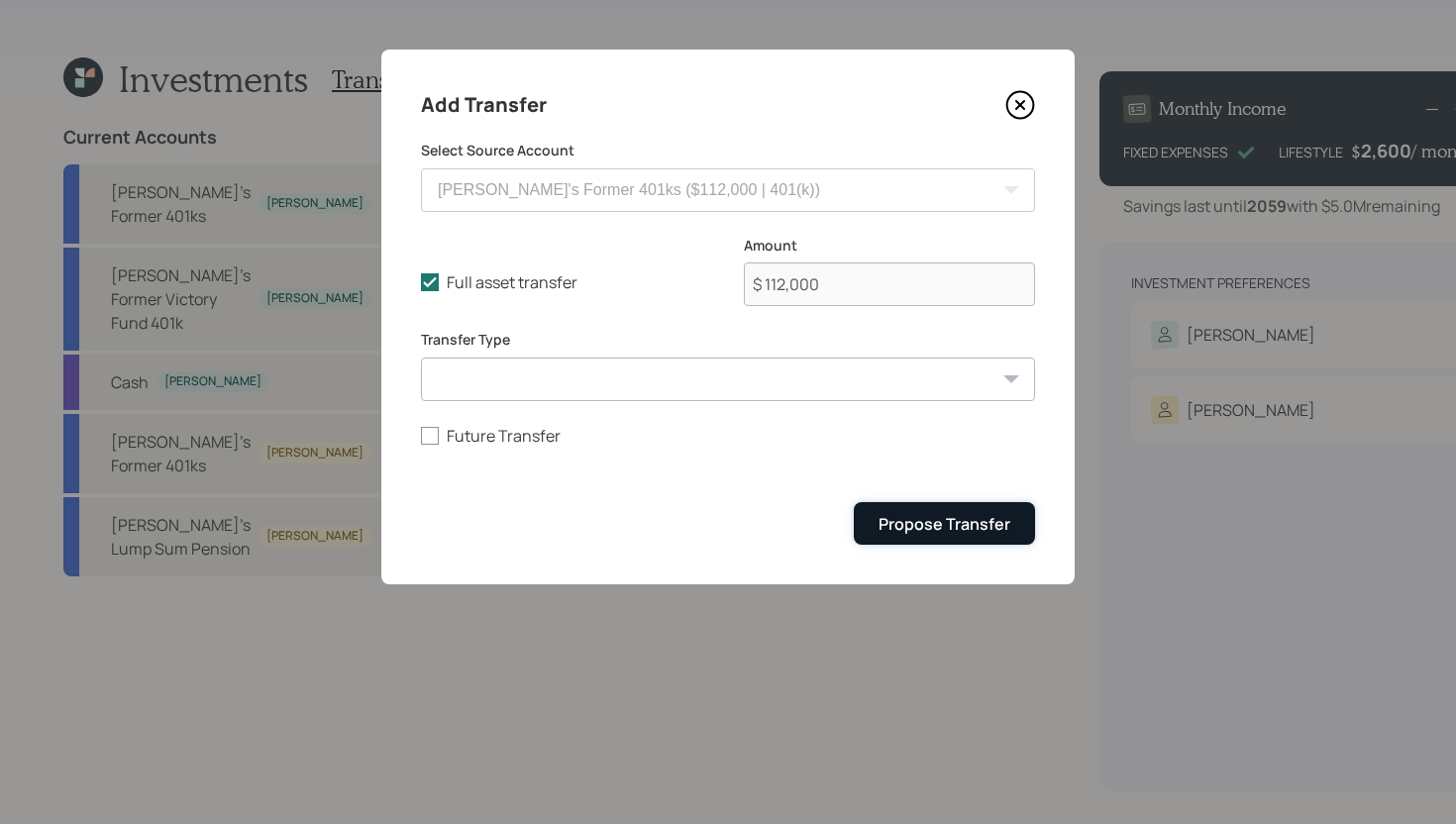 click on "Propose Transfer" at bounding box center [944, 524] 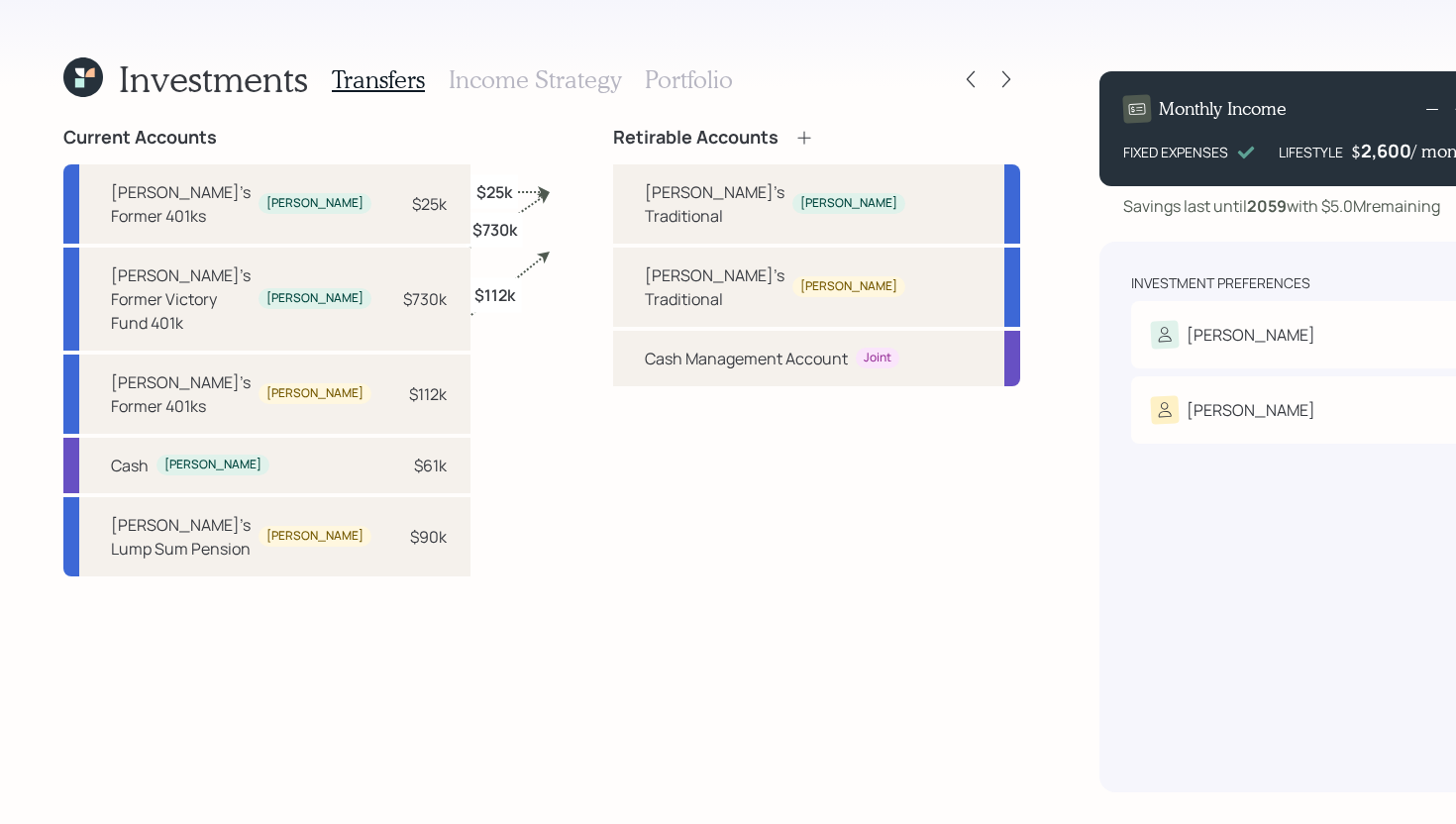 click on "Income Strategy" at bounding box center (535, 79) 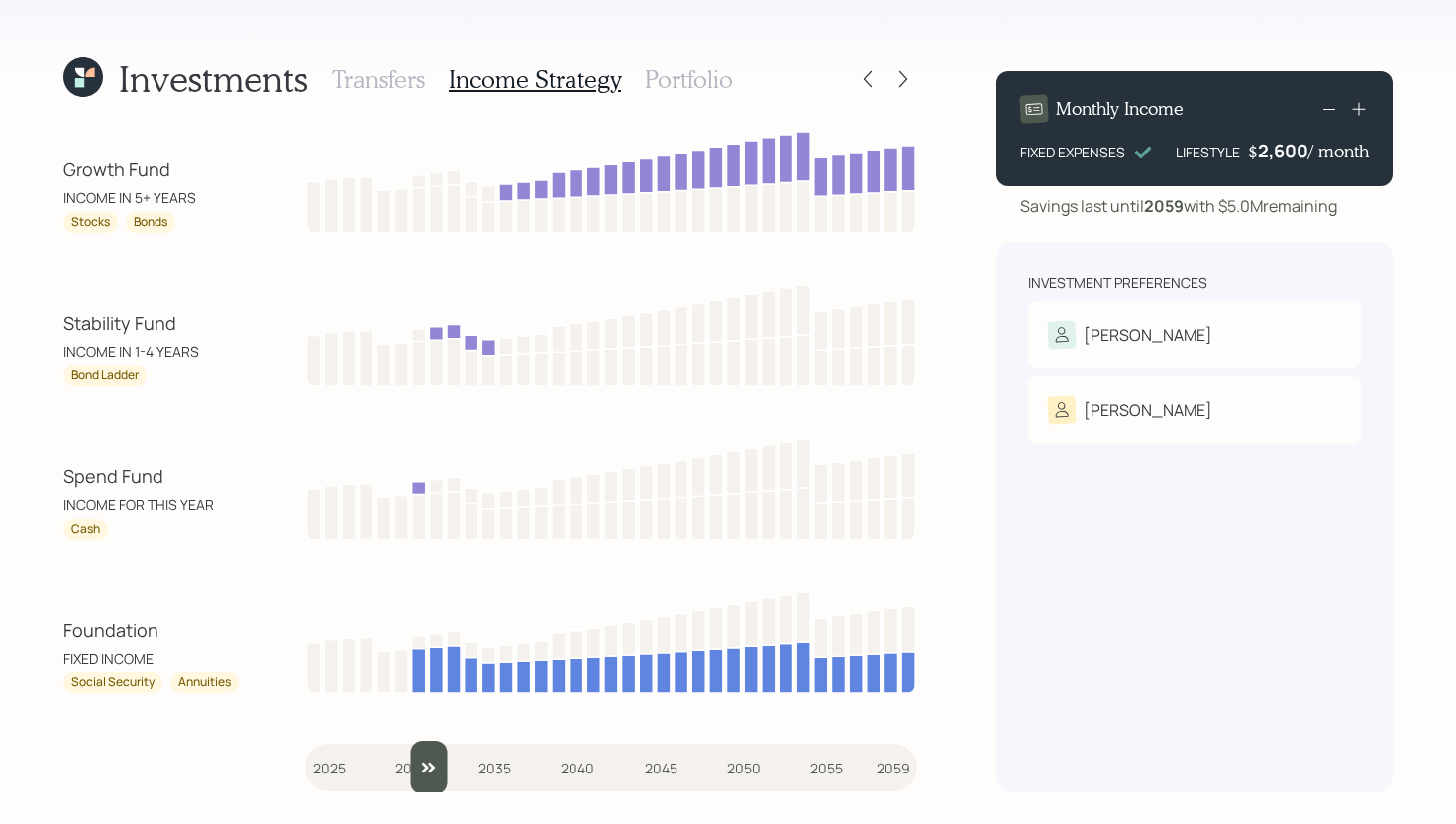 drag, startPoint x: 323, startPoint y: 754, endPoint x: 412, endPoint y: 746, distance: 89.35883 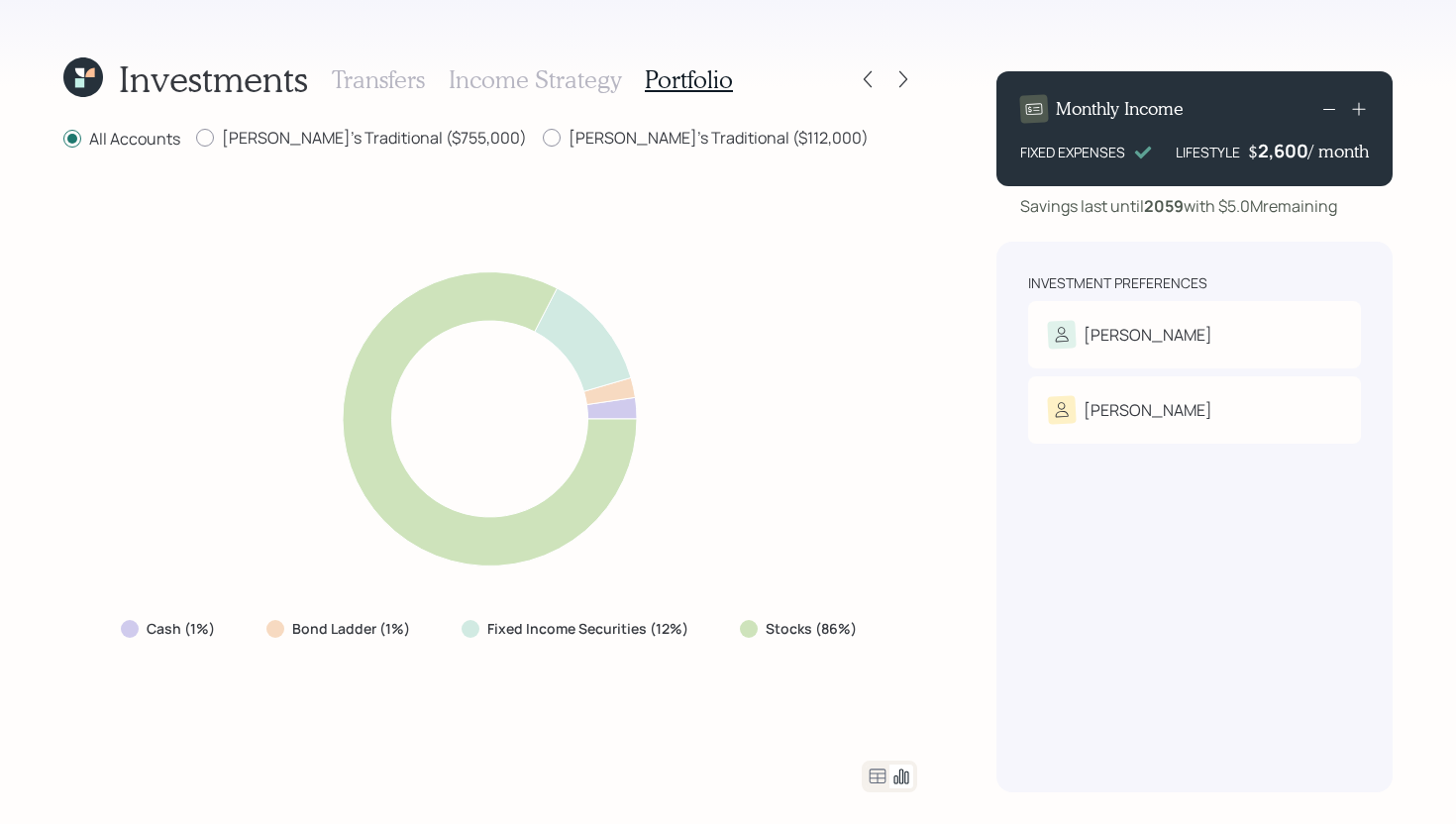 click 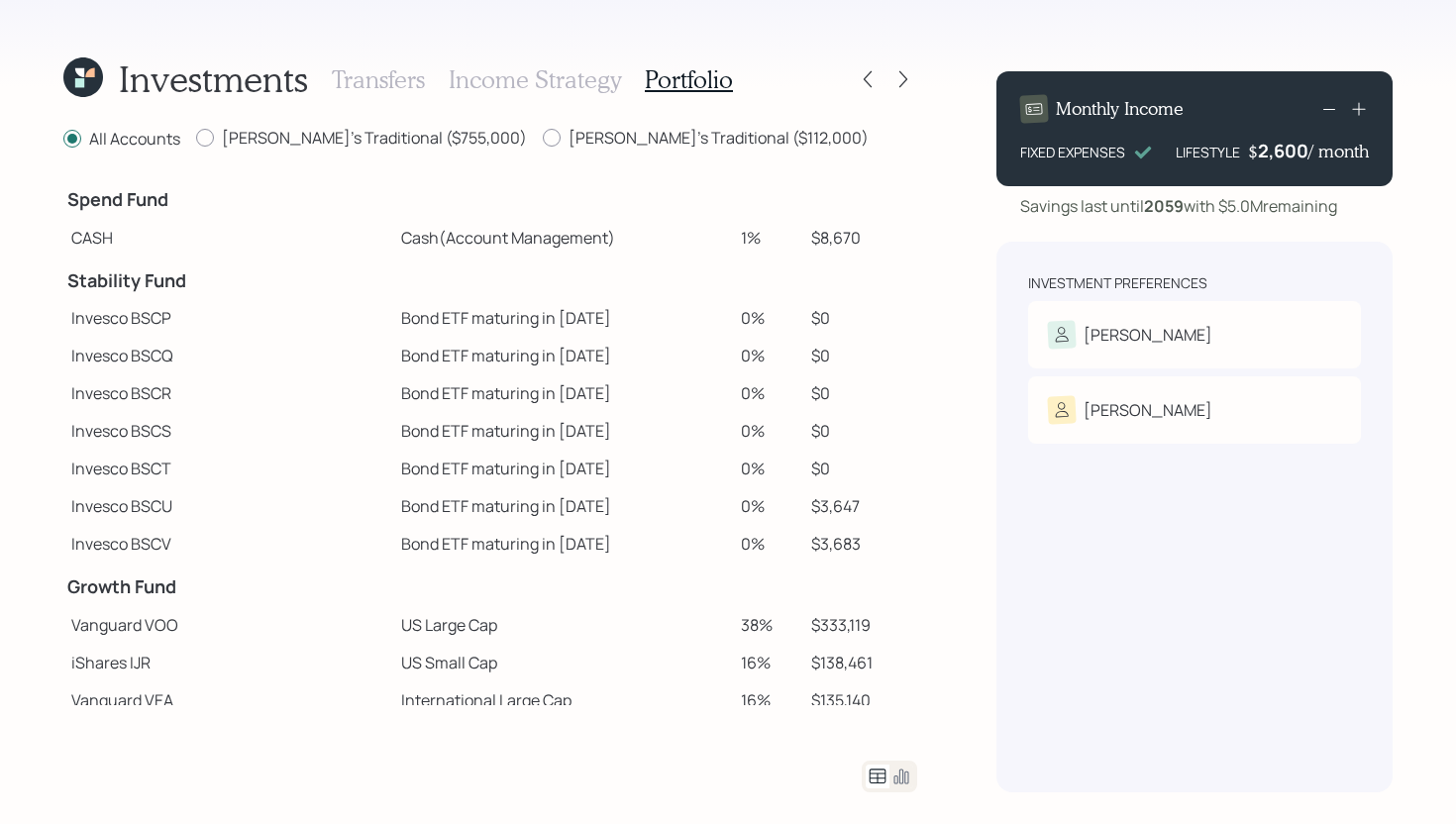 scroll, scrollTop: 50, scrollLeft: 0, axis: vertical 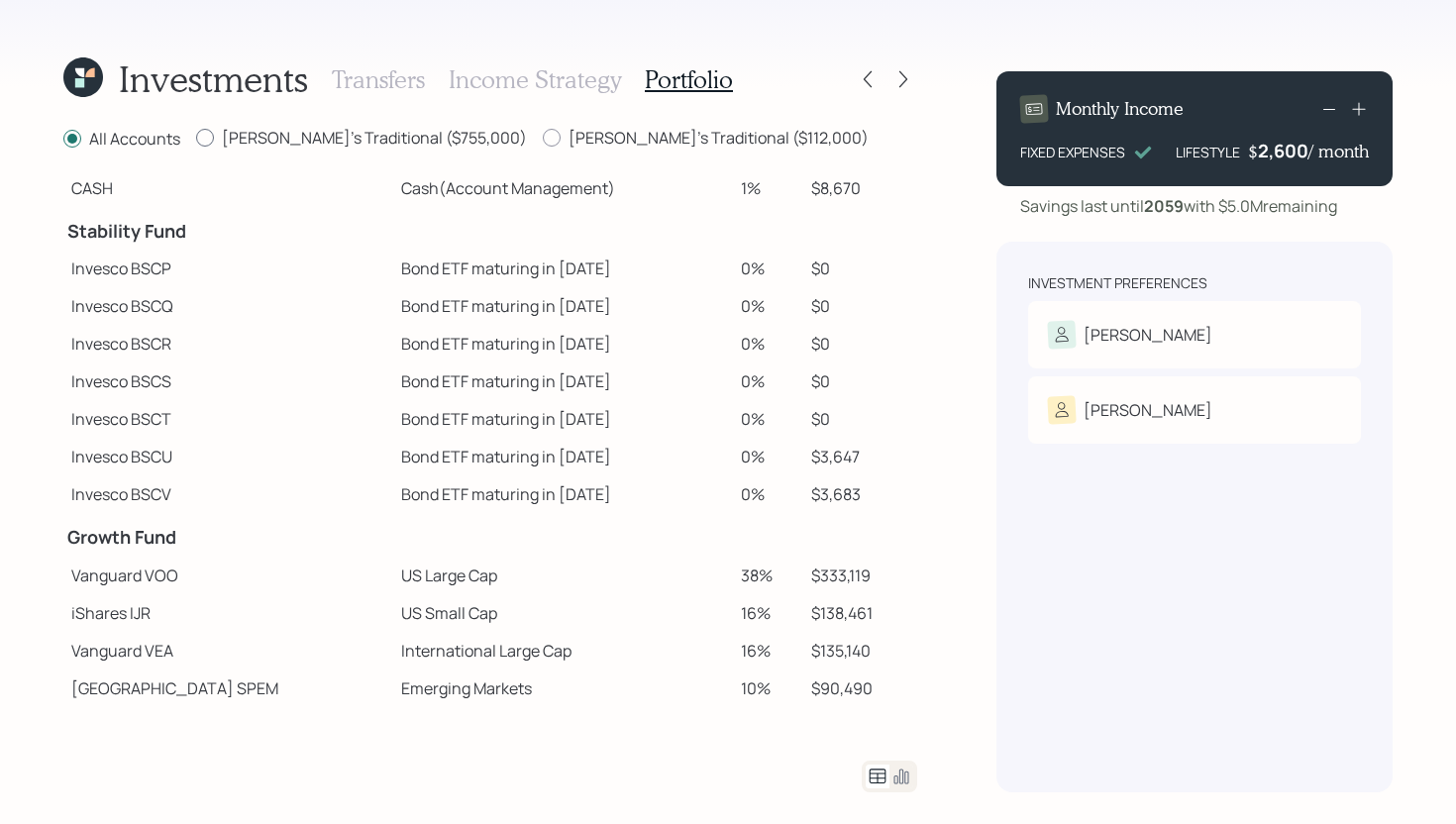 click on "Paul's Traditional ($755,000)" at bounding box center [362, 138] 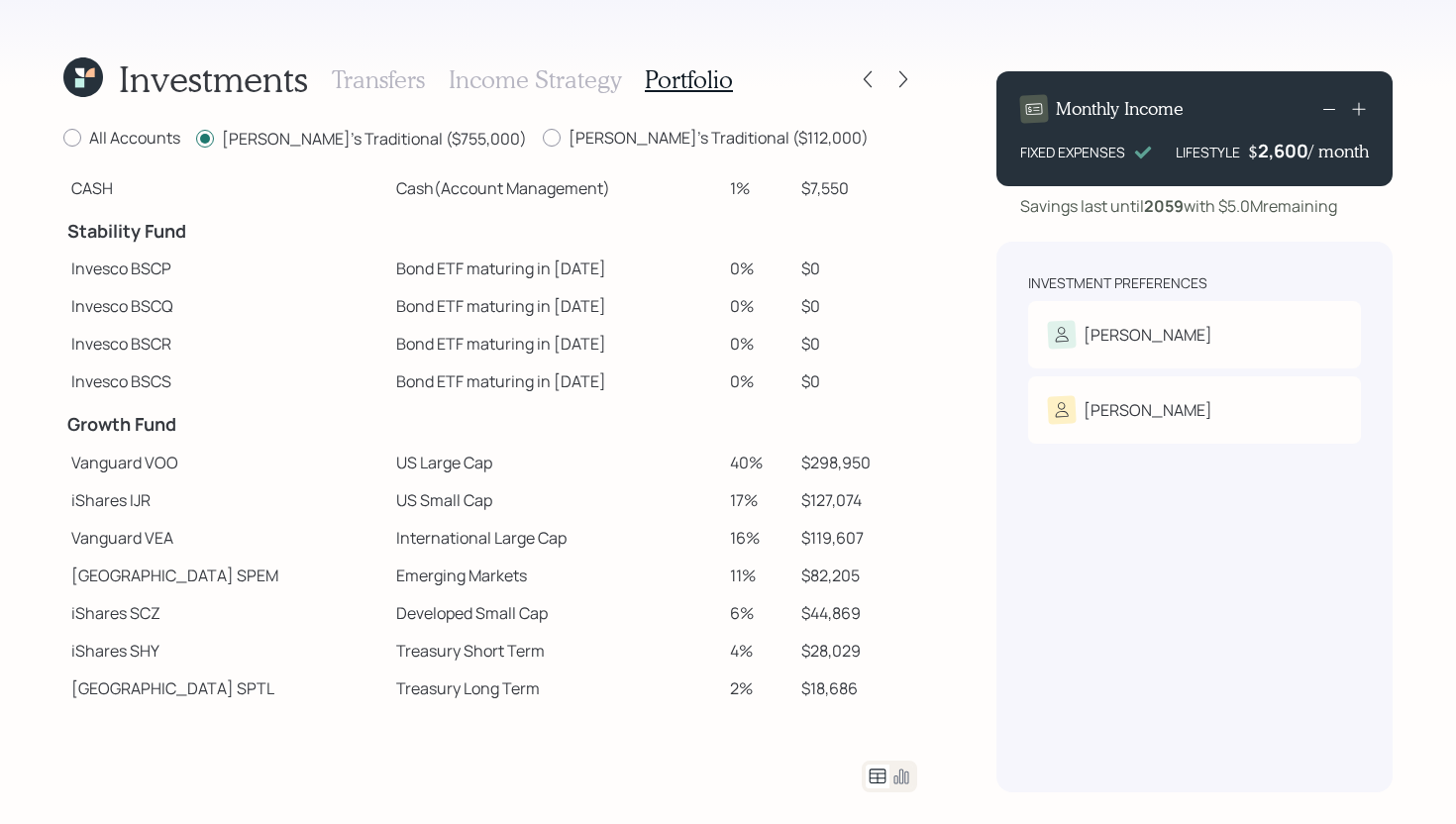 scroll, scrollTop: 164, scrollLeft: 0, axis: vertical 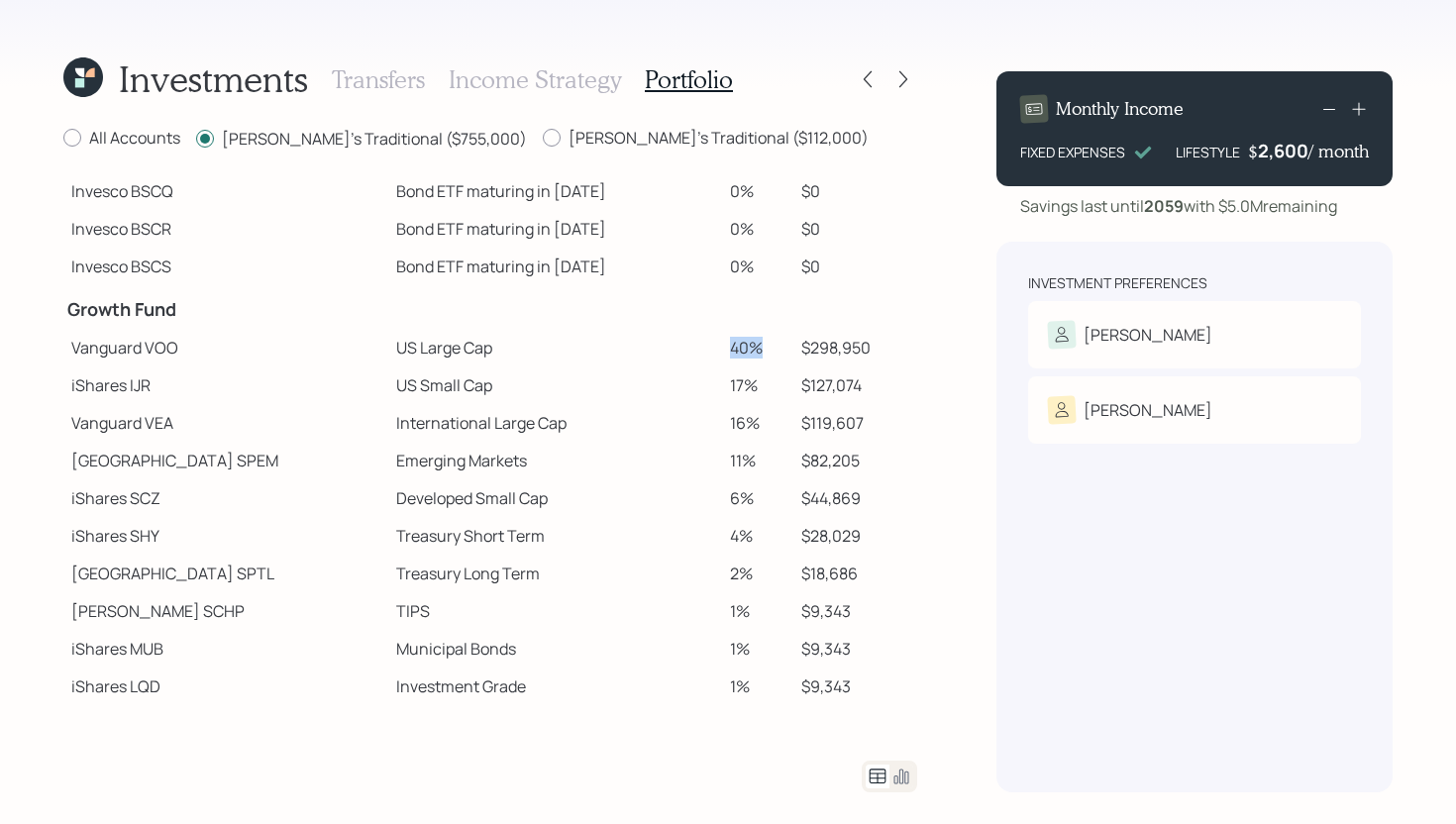drag, startPoint x: 700, startPoint y: 353, endPoint x: 741, endPoint y: 350, distance: 41.10961 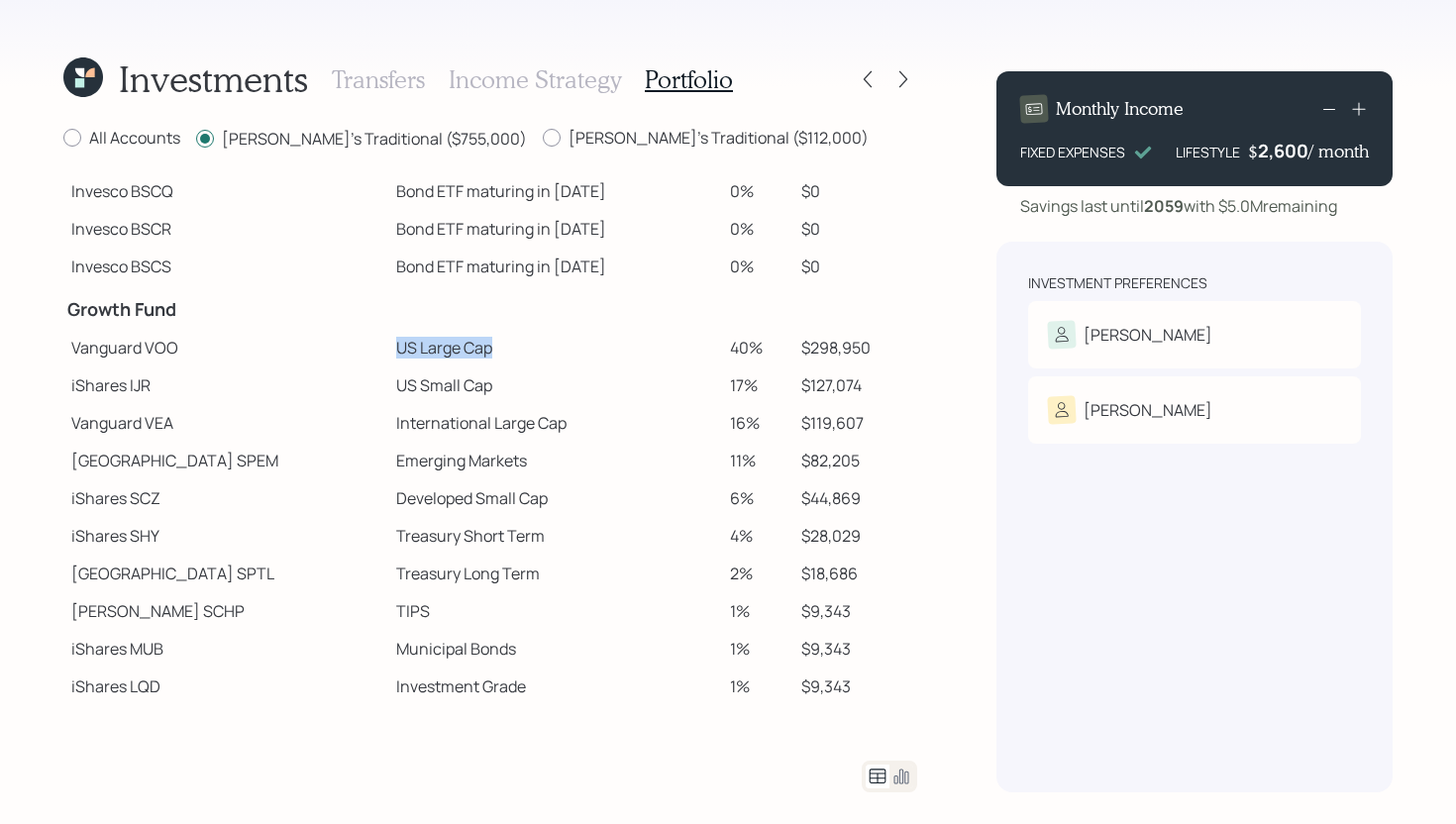 drag, startPoint x: 419, startPoint y: 349, endPoint x: 305, endPoint y: 343, distance: 114.15779 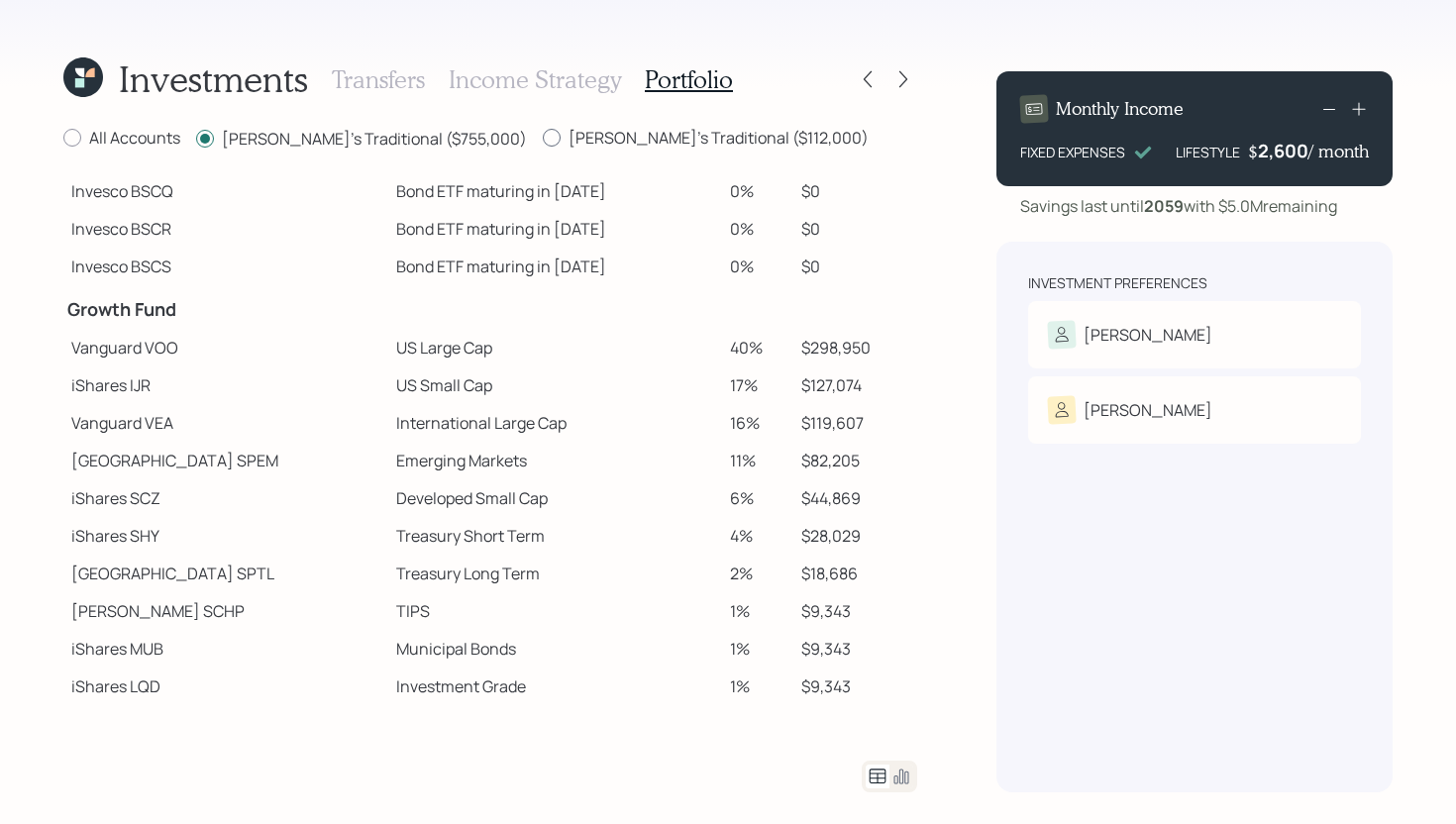 click on "Gina's Traditional ($112,000)" at bounding box center [705, 138] 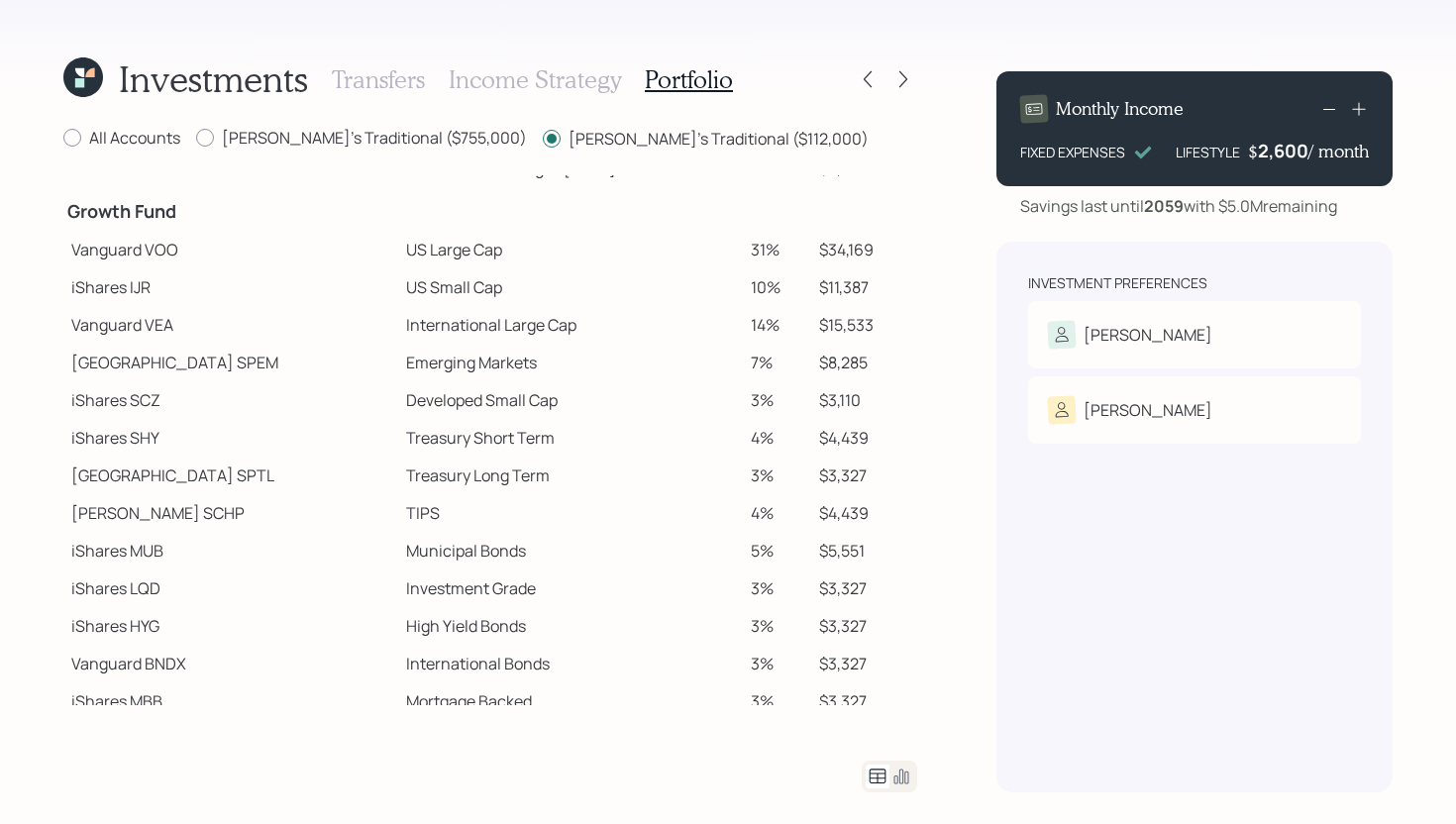 scroll, scrollTop: 381, scrollLeft: 0, axis: vertical 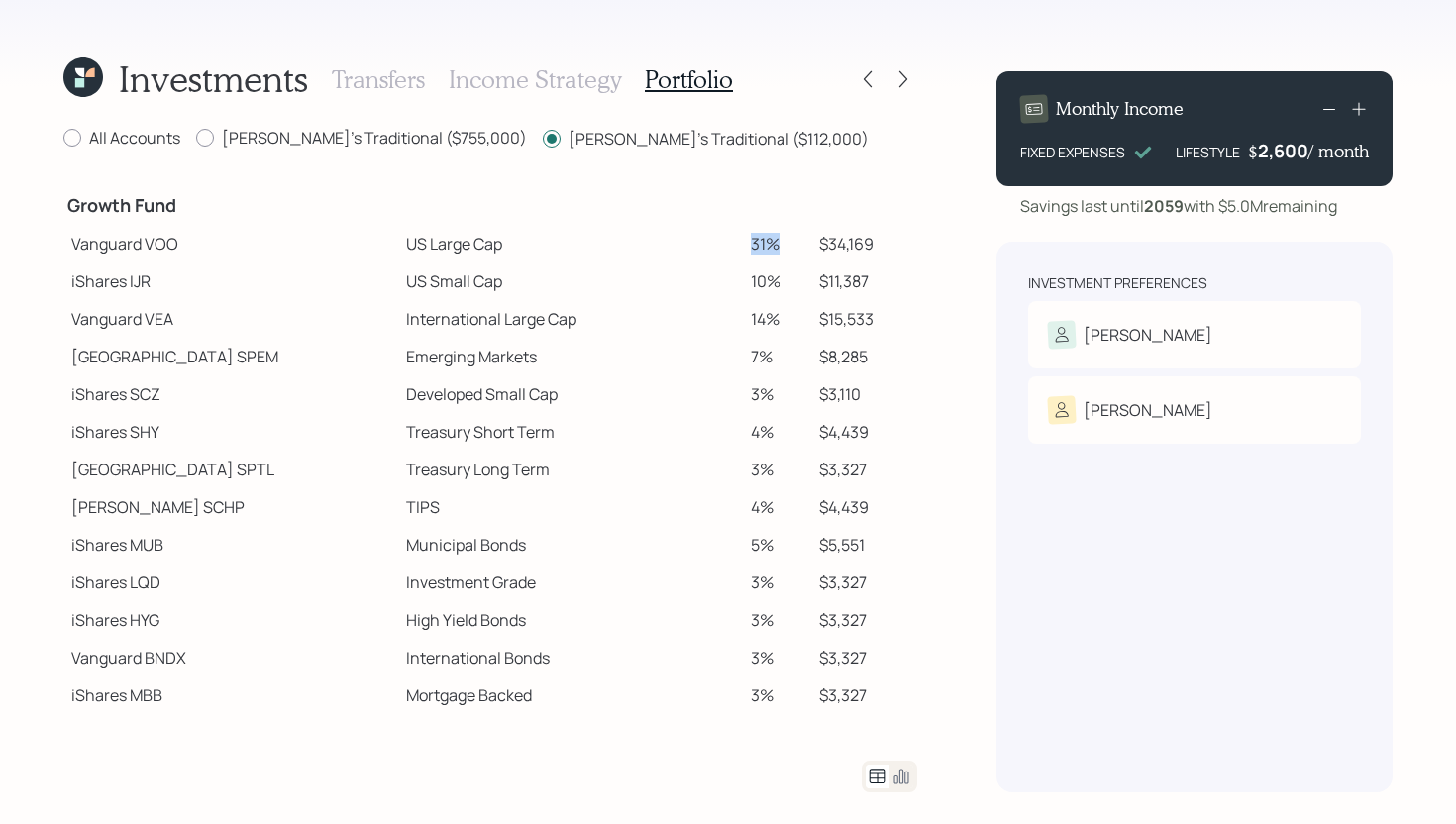drag, startPoint x: 715, startPoint y: 242, endPoint x: 767, endPoint y: 242, distance: 52 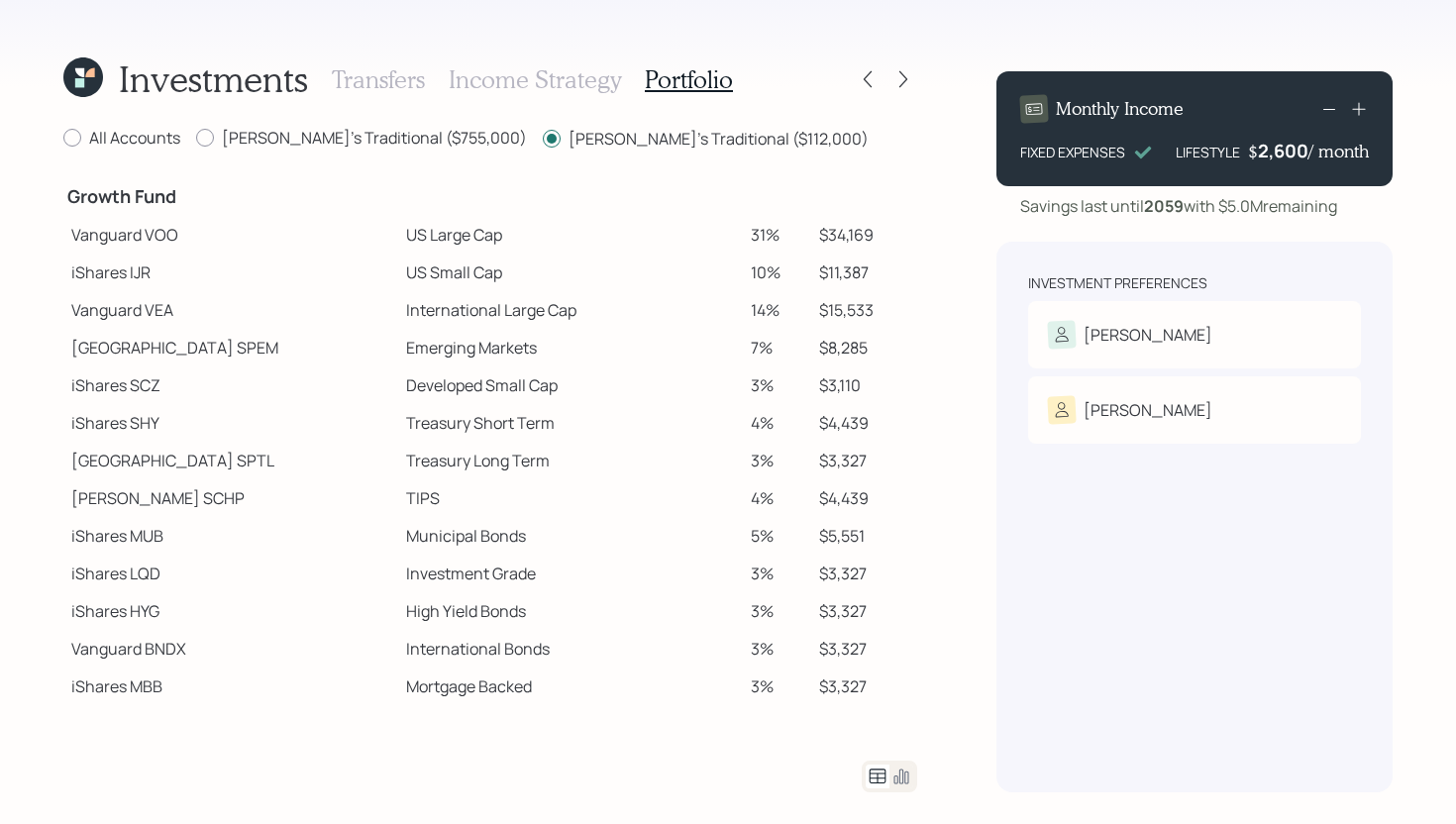 click on "Emerging Markets" at bounding box center [571, 348] 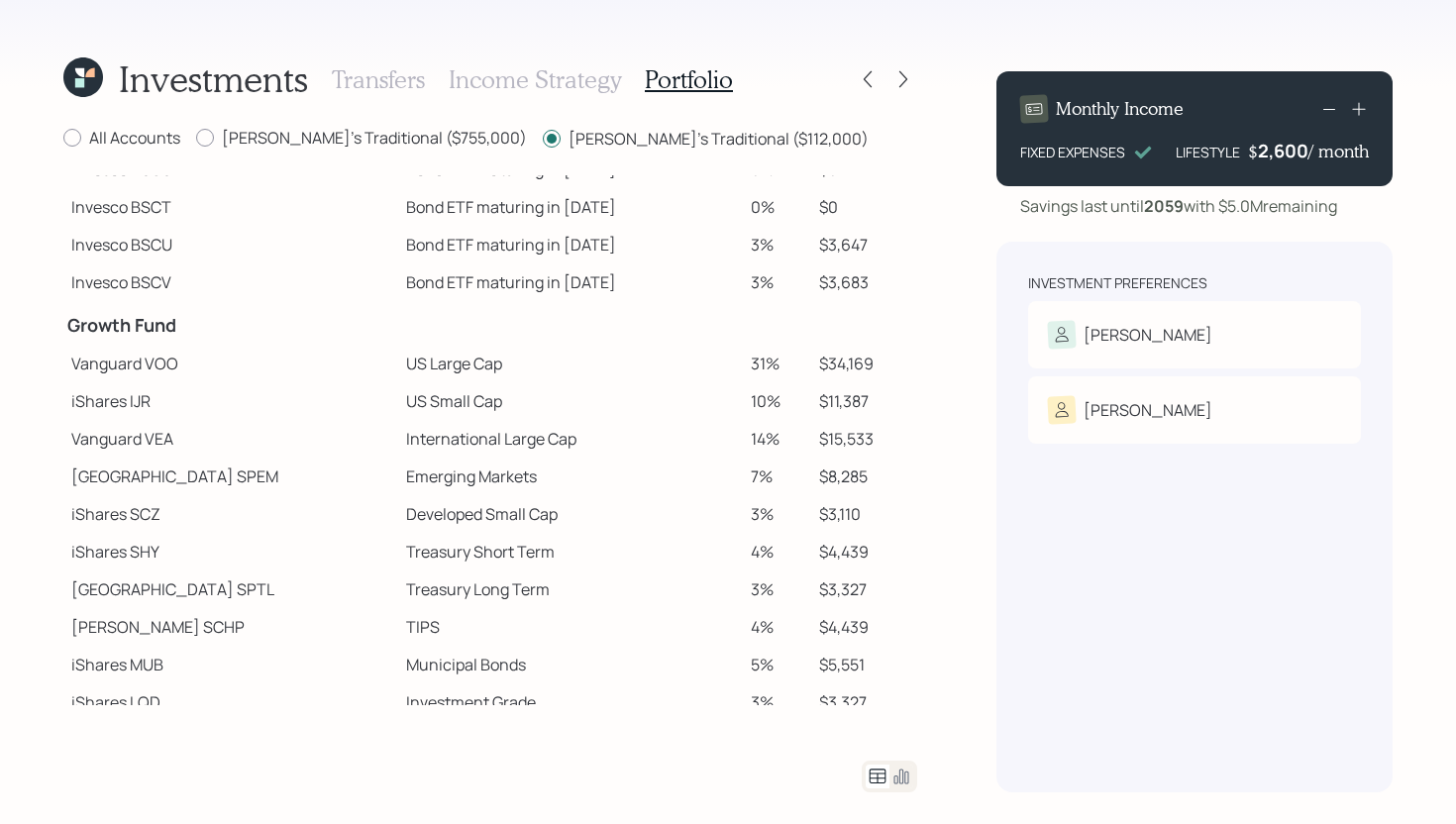 scroll, scrollTop: 390, scrollLeft: 0, axis: vertical 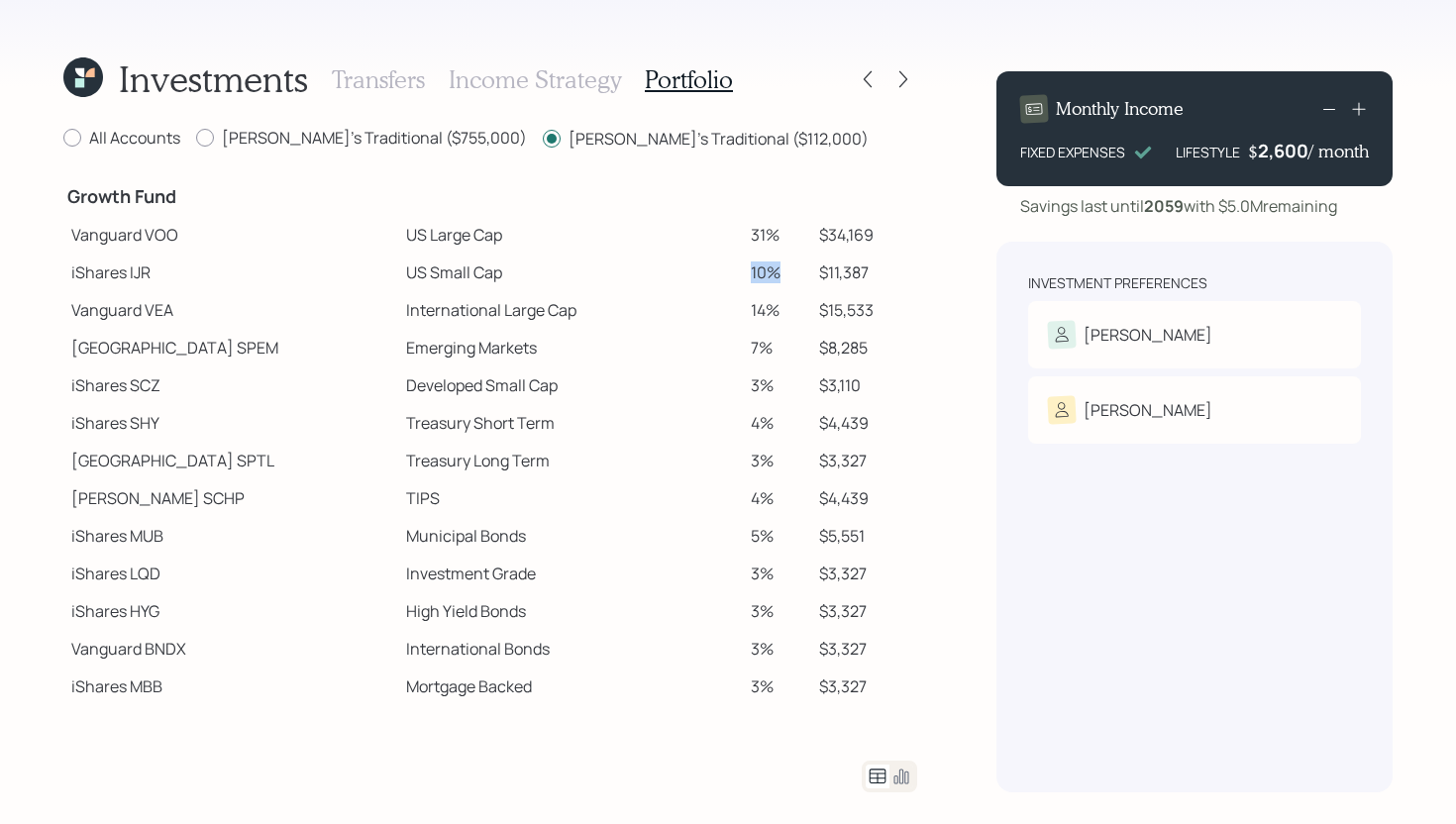drag, startPoint x: 722, startPoint y: 271, endPoint x: 756, endPoint y: 271, distance: 34 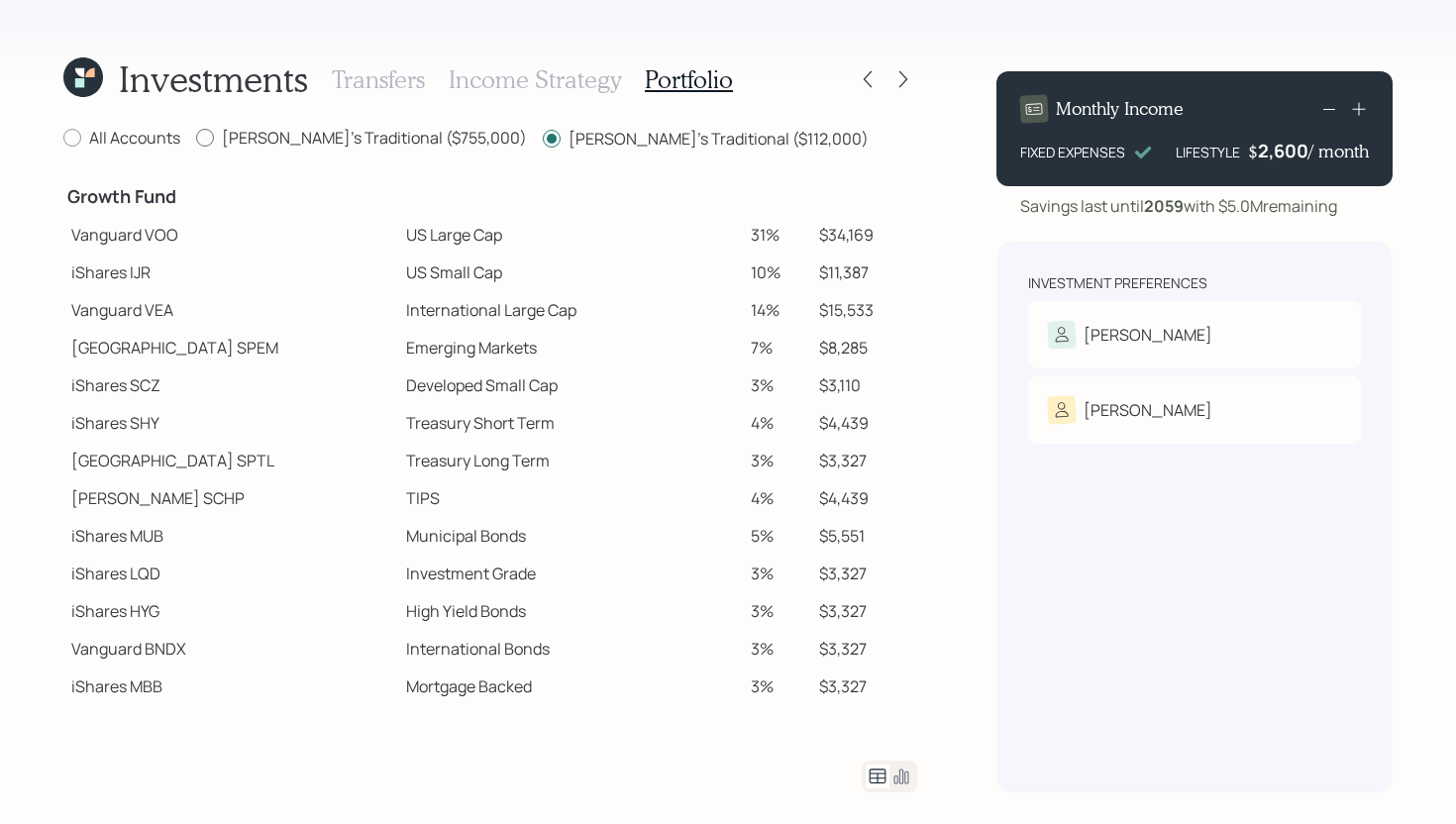 click on "Paul's Traditional ($755,000)" at bounding box center (362, 138) 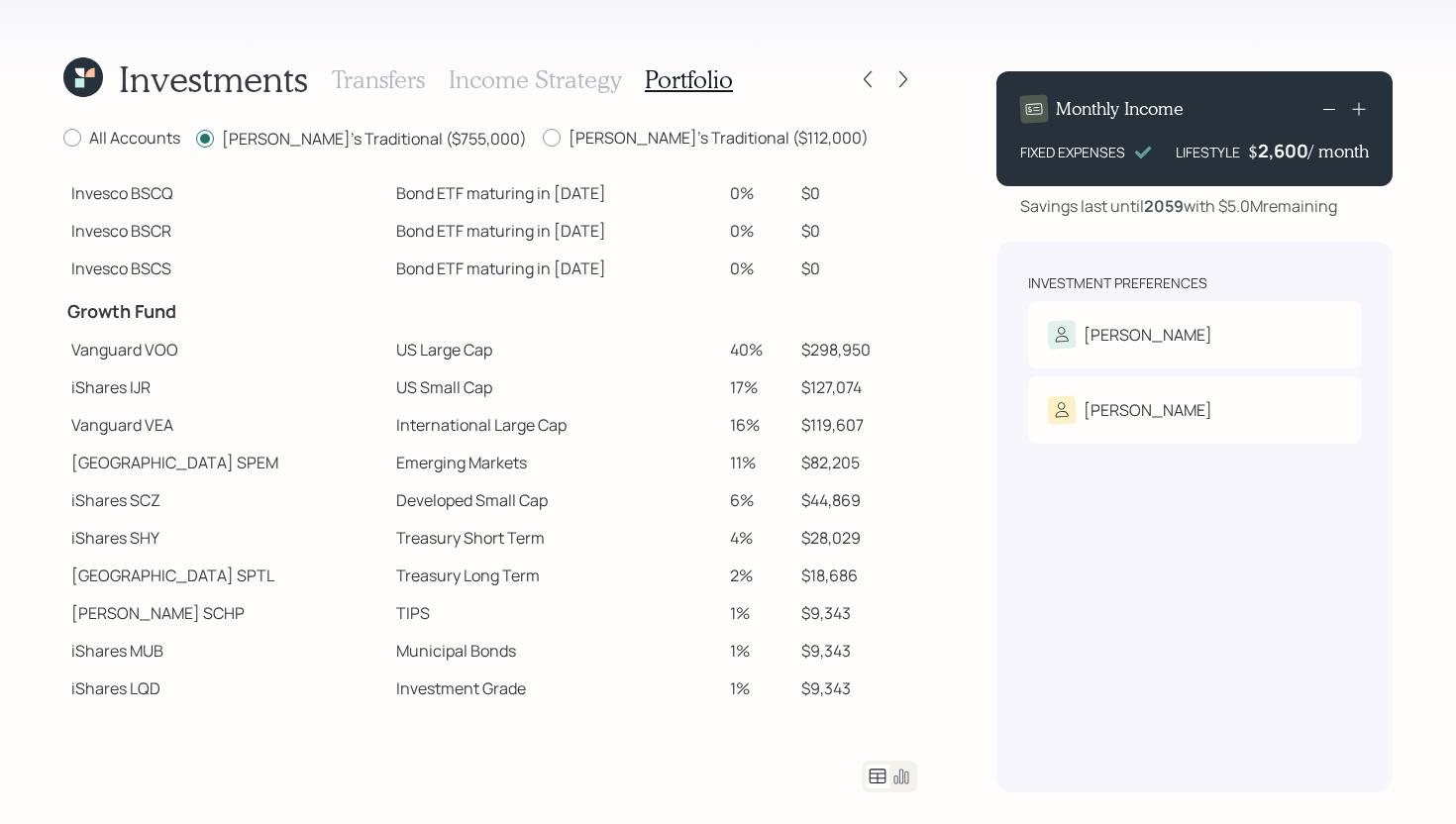 scroll, scrollTop: 164, scrollLeft: 0, axis: vertical 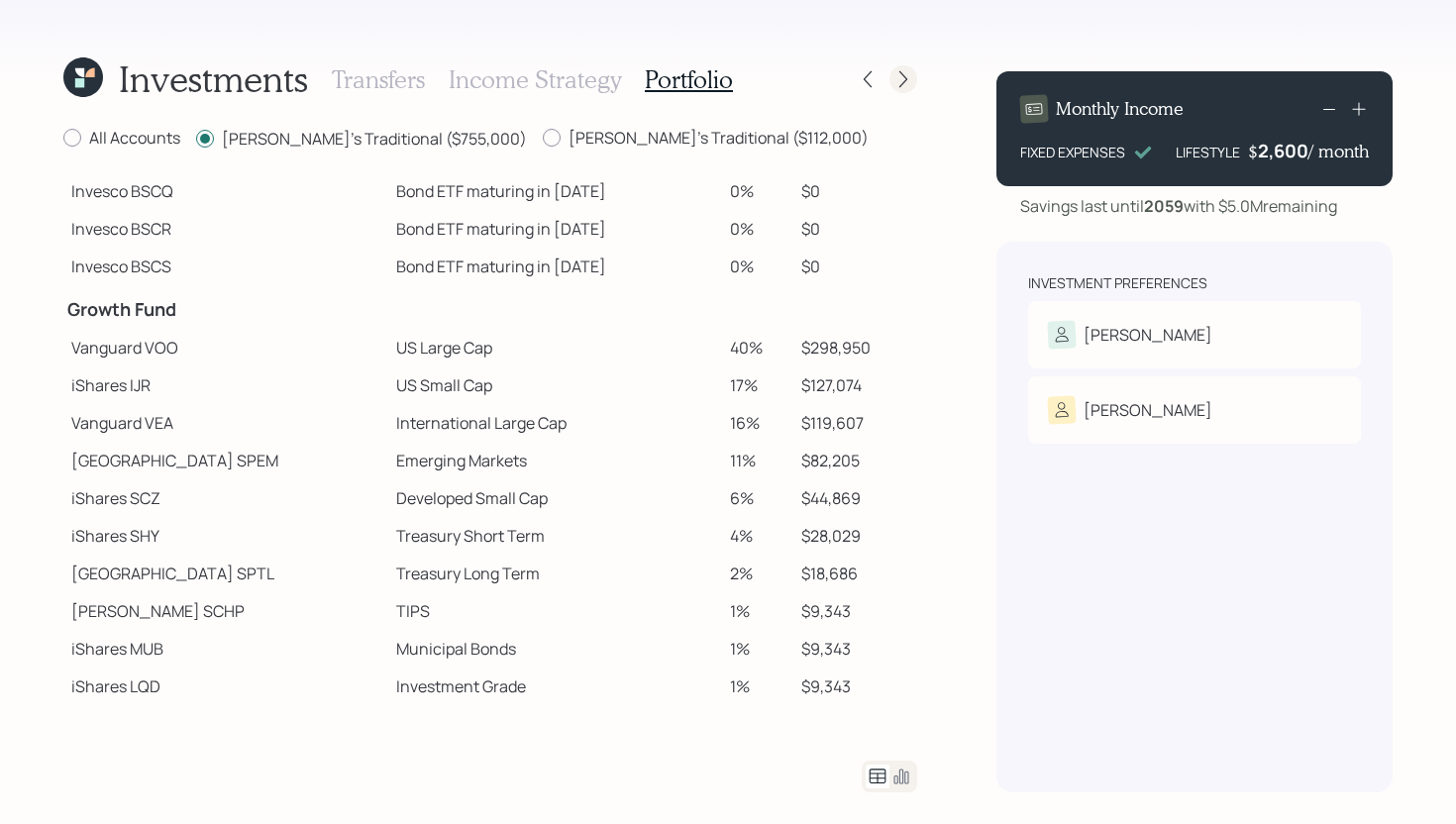 click 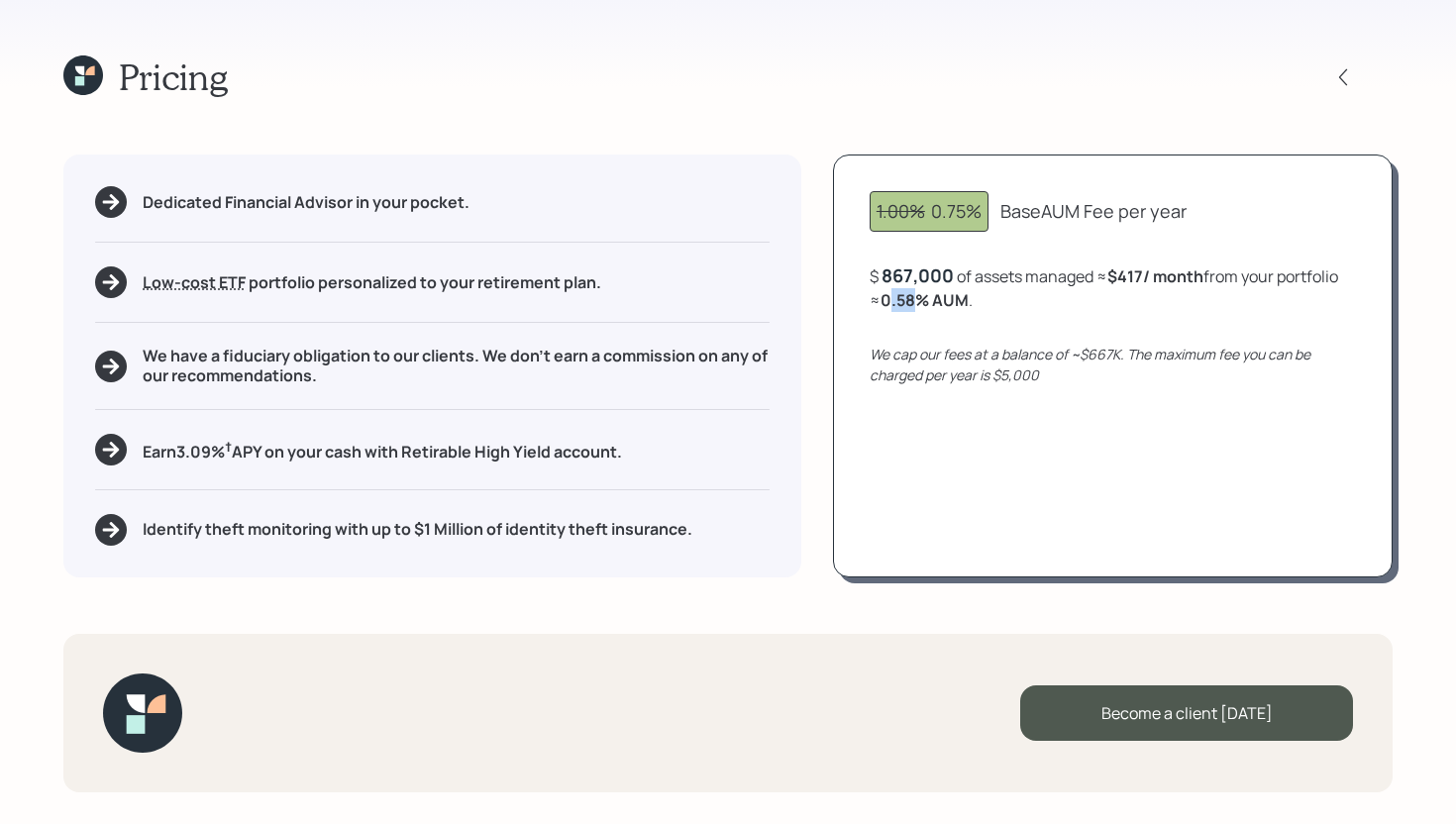 drag, startPoint x: 893, startPoint y: 301, endPoint x: 915, endPoint y: 299, distance: 22.090722 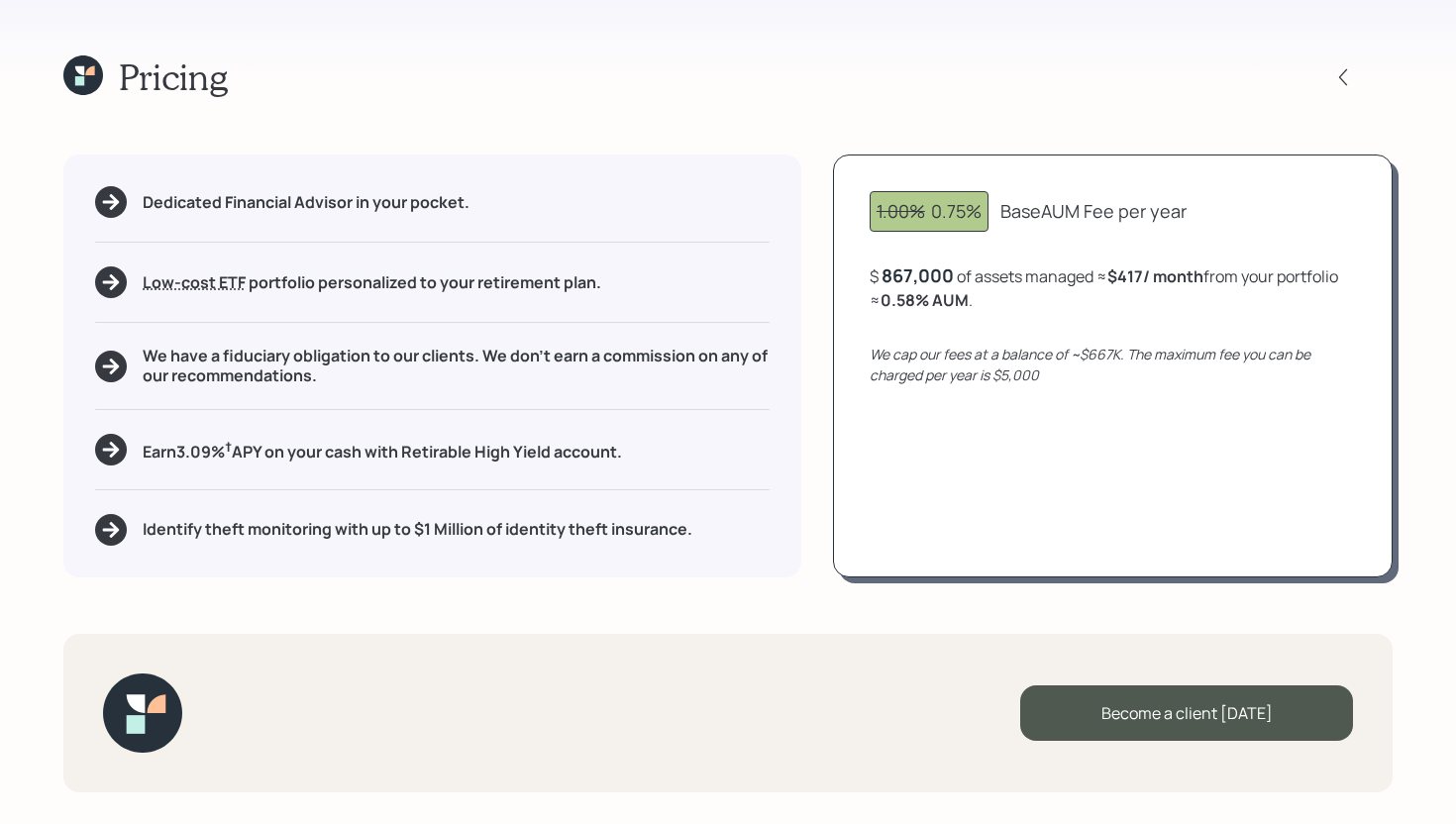 click on "1.00% 0.75% Base  AUM Fee per year $   867,000   of assets managed ≈  $417  / month  from your portfolio   ≈  0.58 % AUM . We cap our fees at a balance of ~$667K. The maximum fee you can be charged per year is $5,000" at bounding box center (1112, 365) 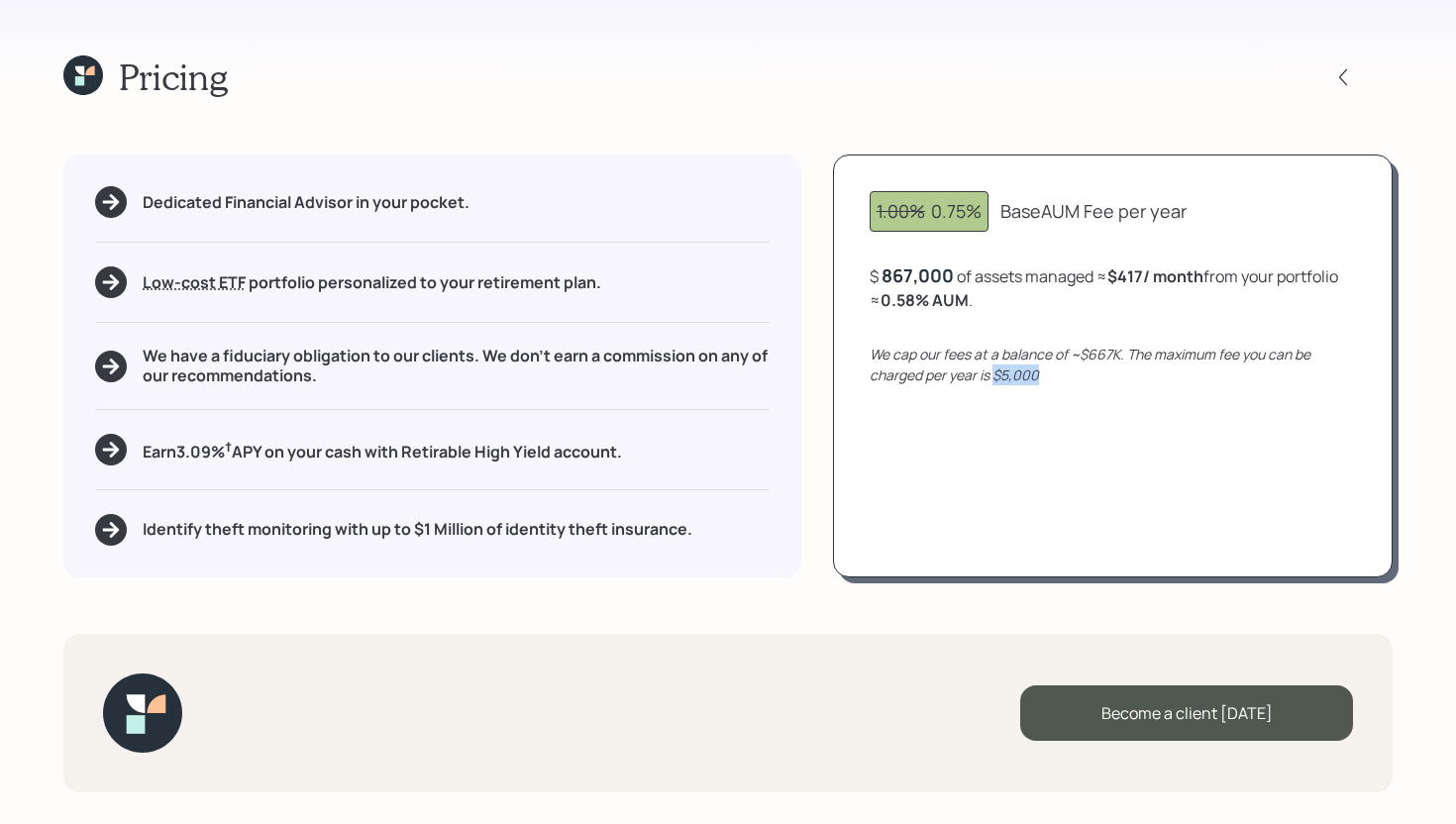 drag, startPoint x: 1044, startPoint y: 371, endPoint x: 993, endPoint y: 376, distance: 51.24451 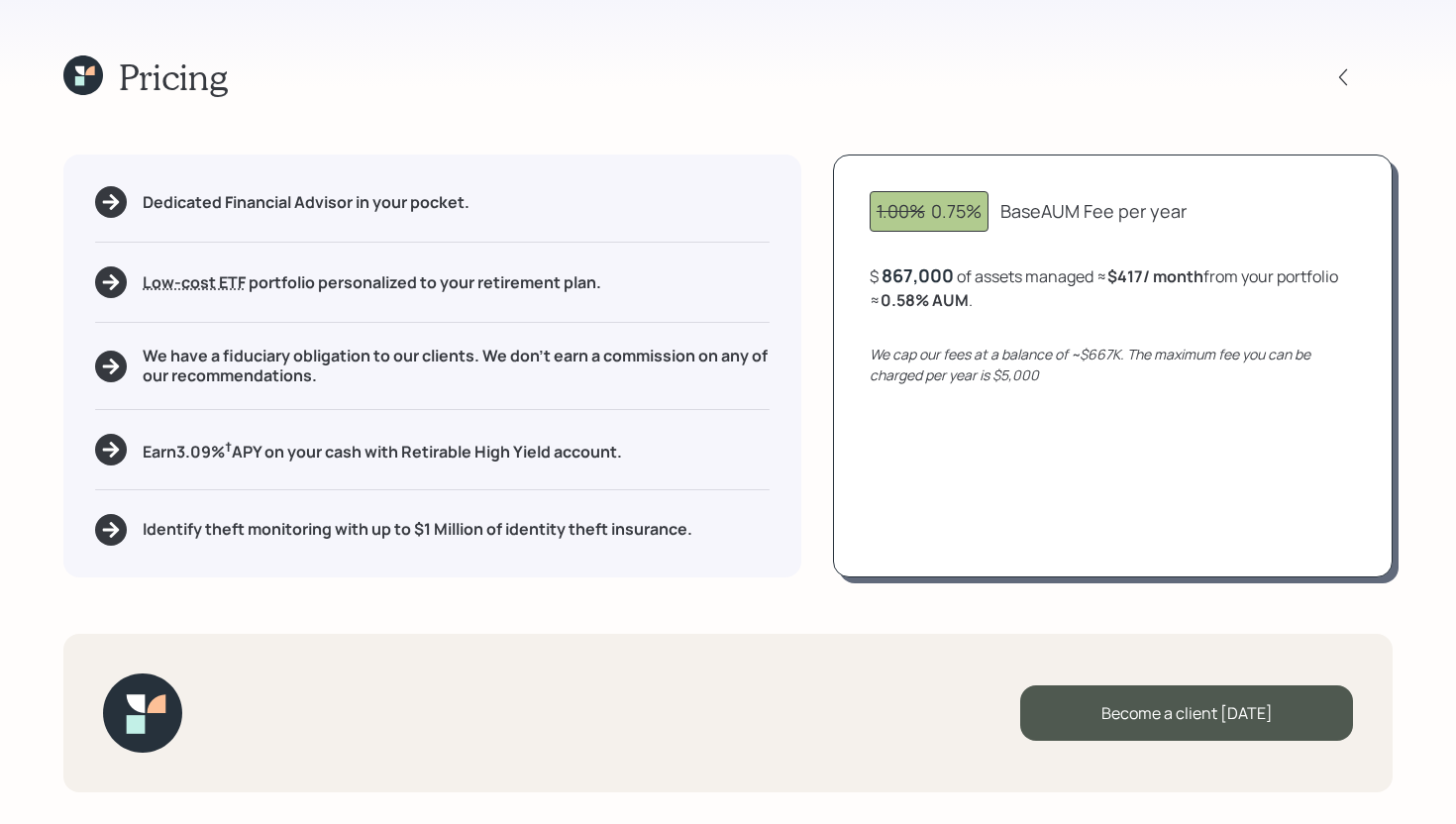 click 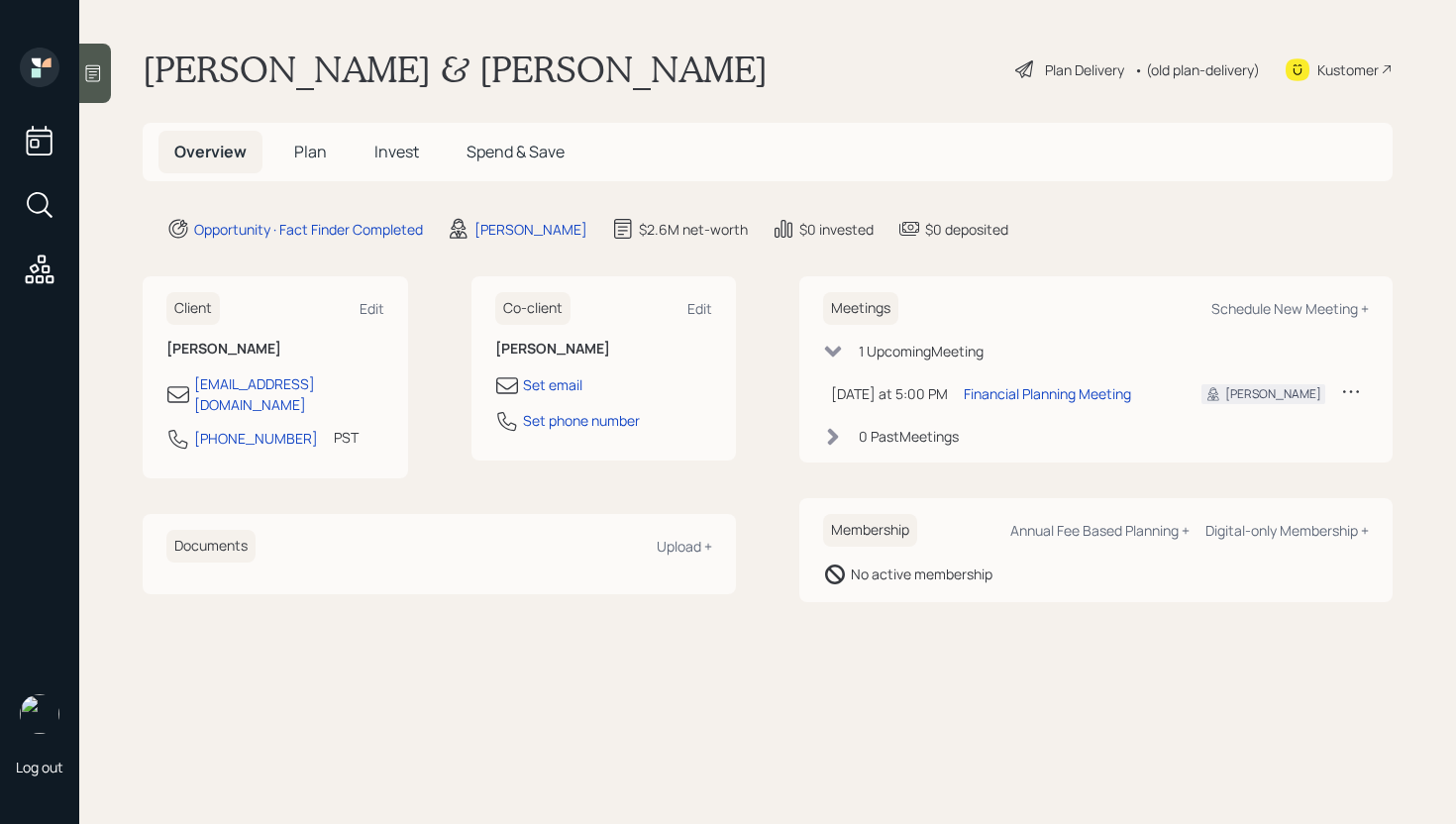 click on "Plan" at bounding box center [310, 152] 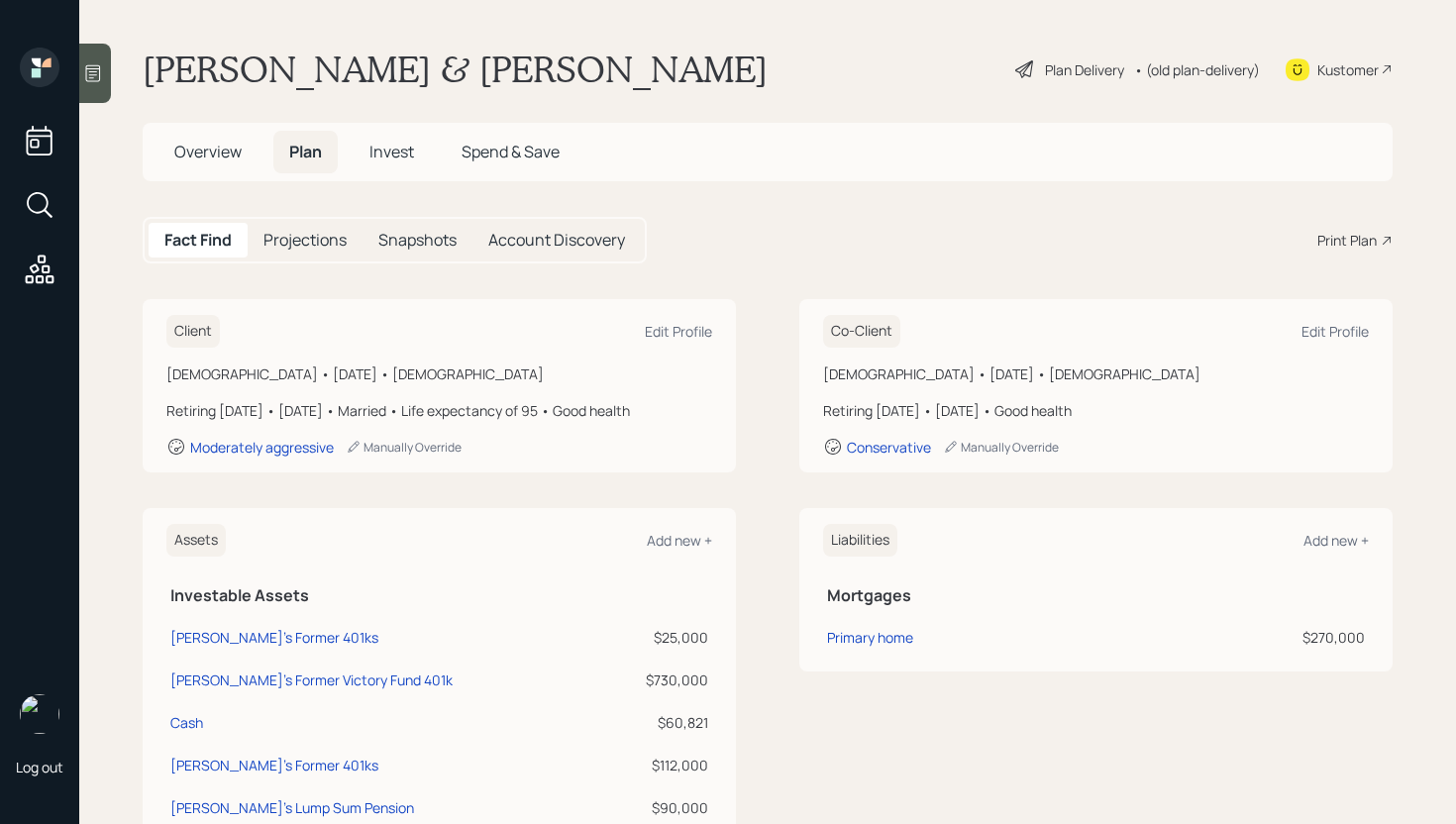 click on "Plan Delivery" at bounding box center (1070, 69) 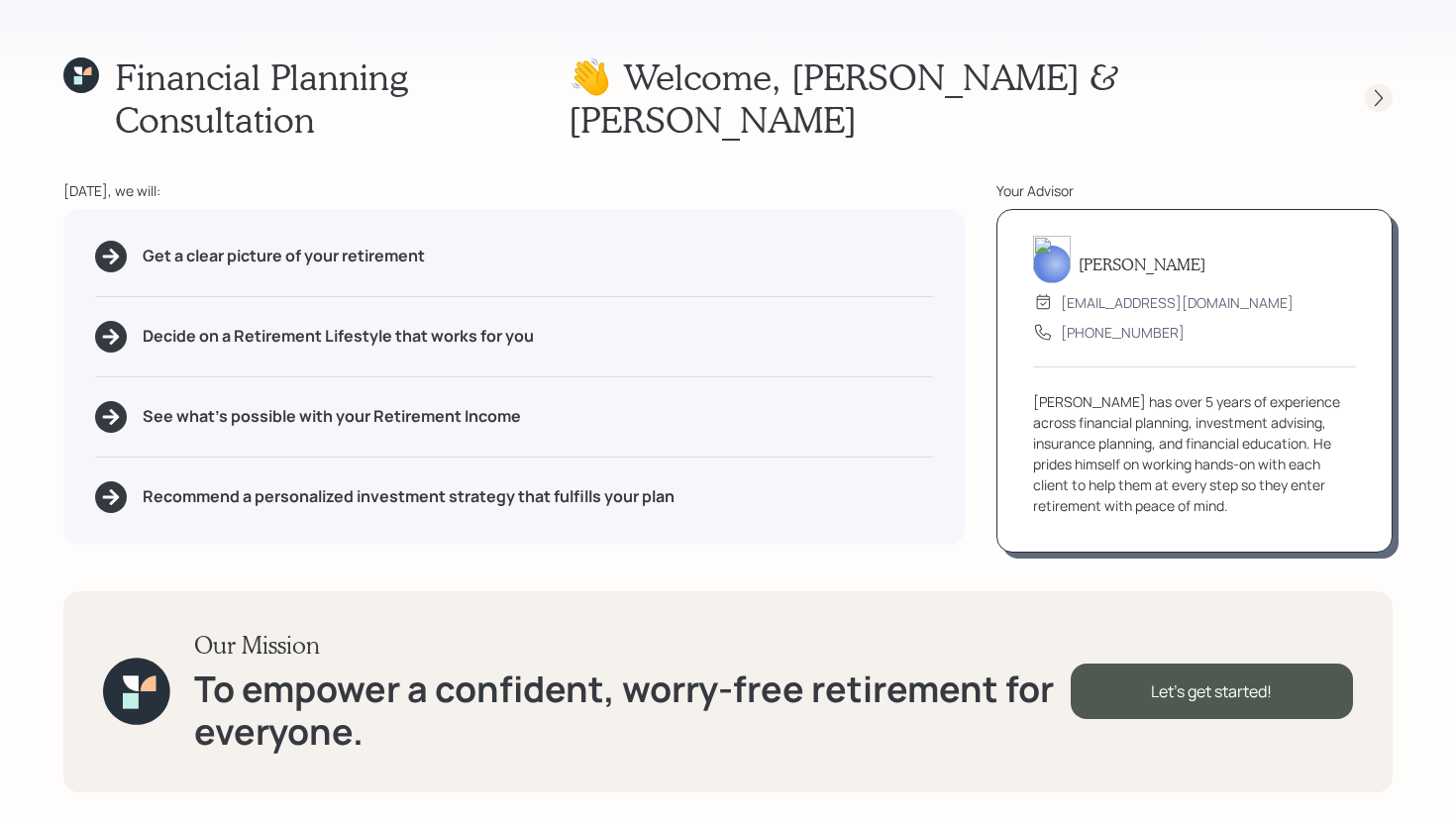 click 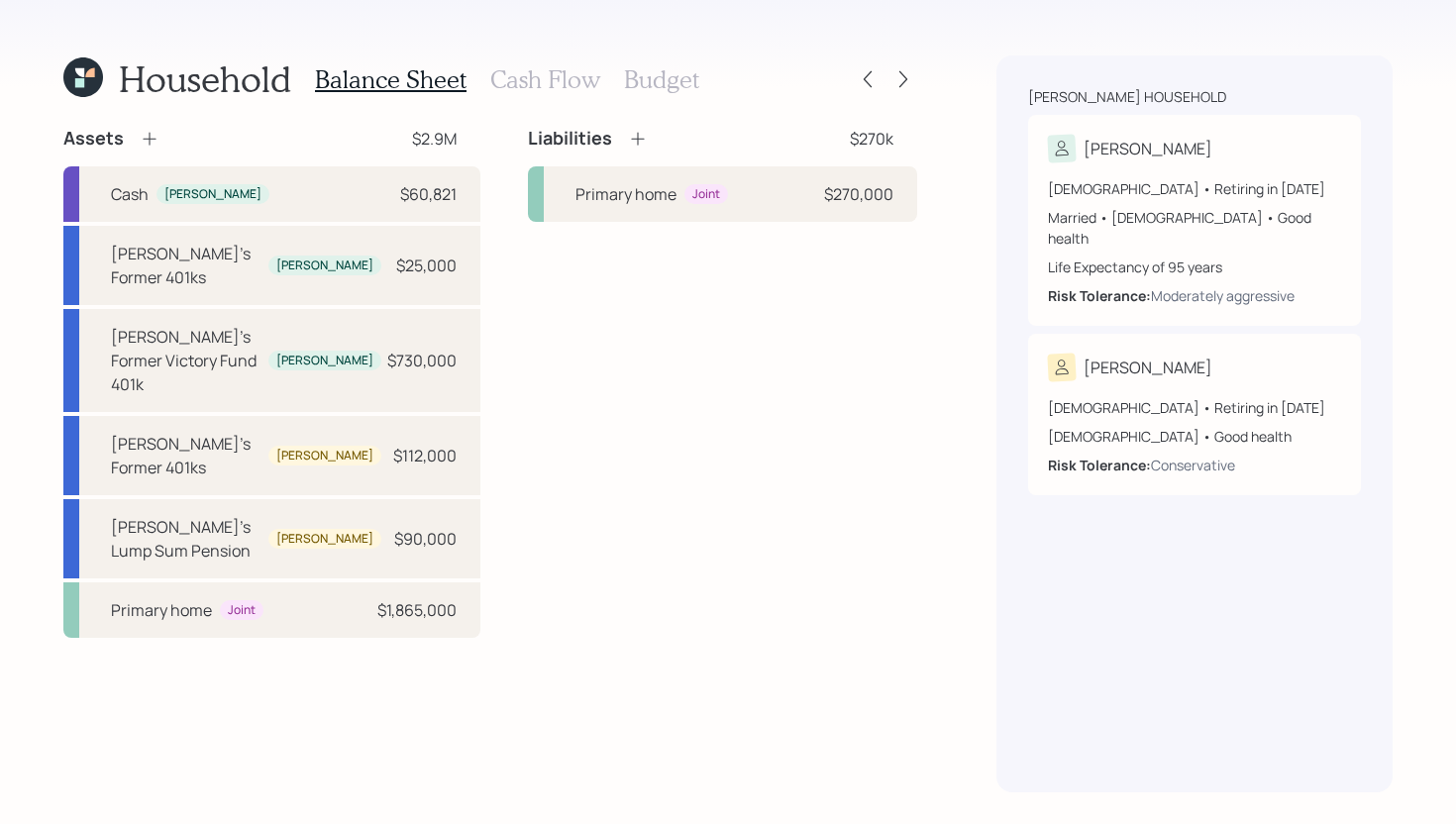 click on "Household Balance Sheet Cash Flow Budget" at bounding box center (490, 79) 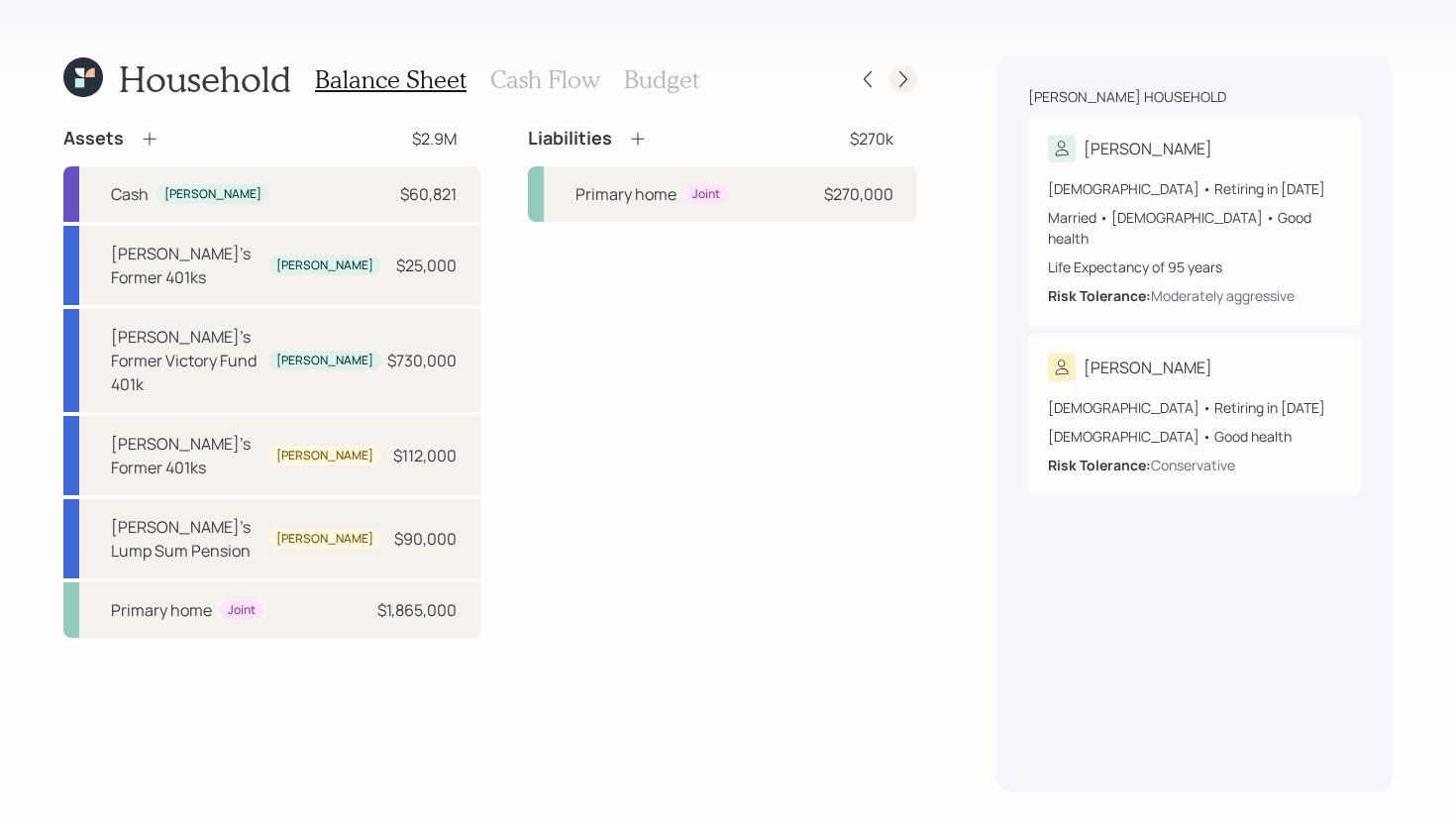 click 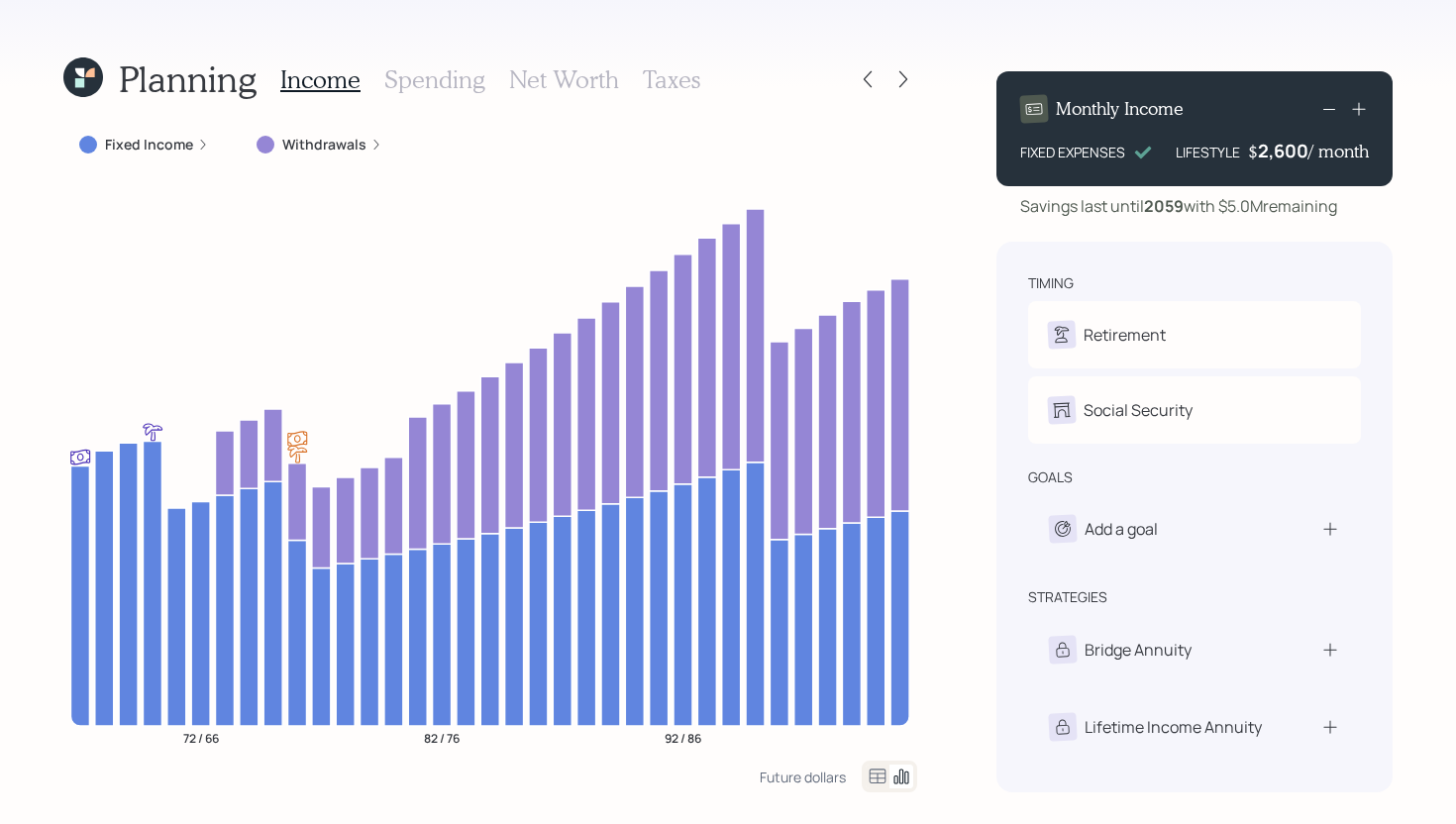click 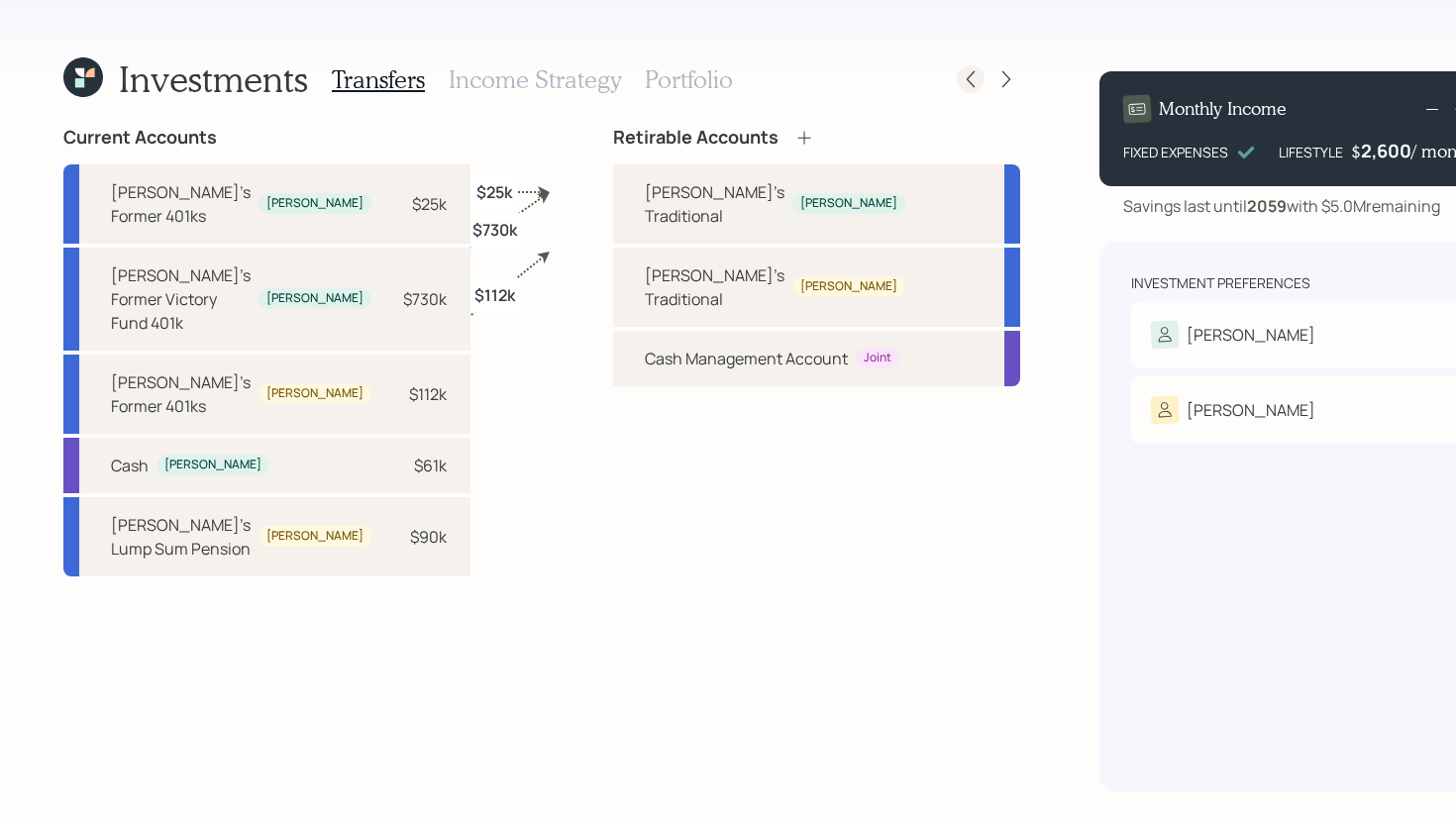 click 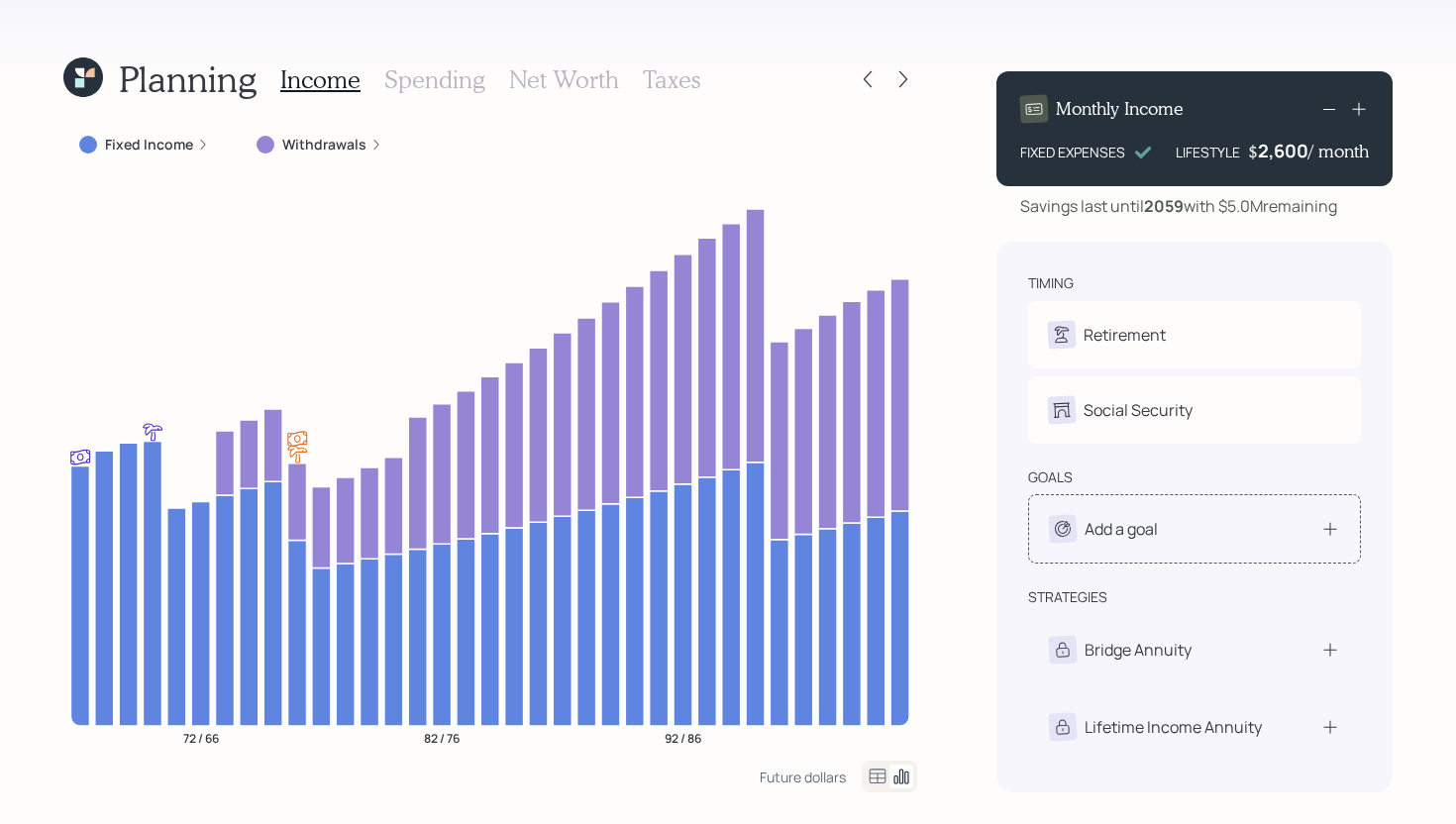 click on "Add a goal" at bounding box center [1195, 529] 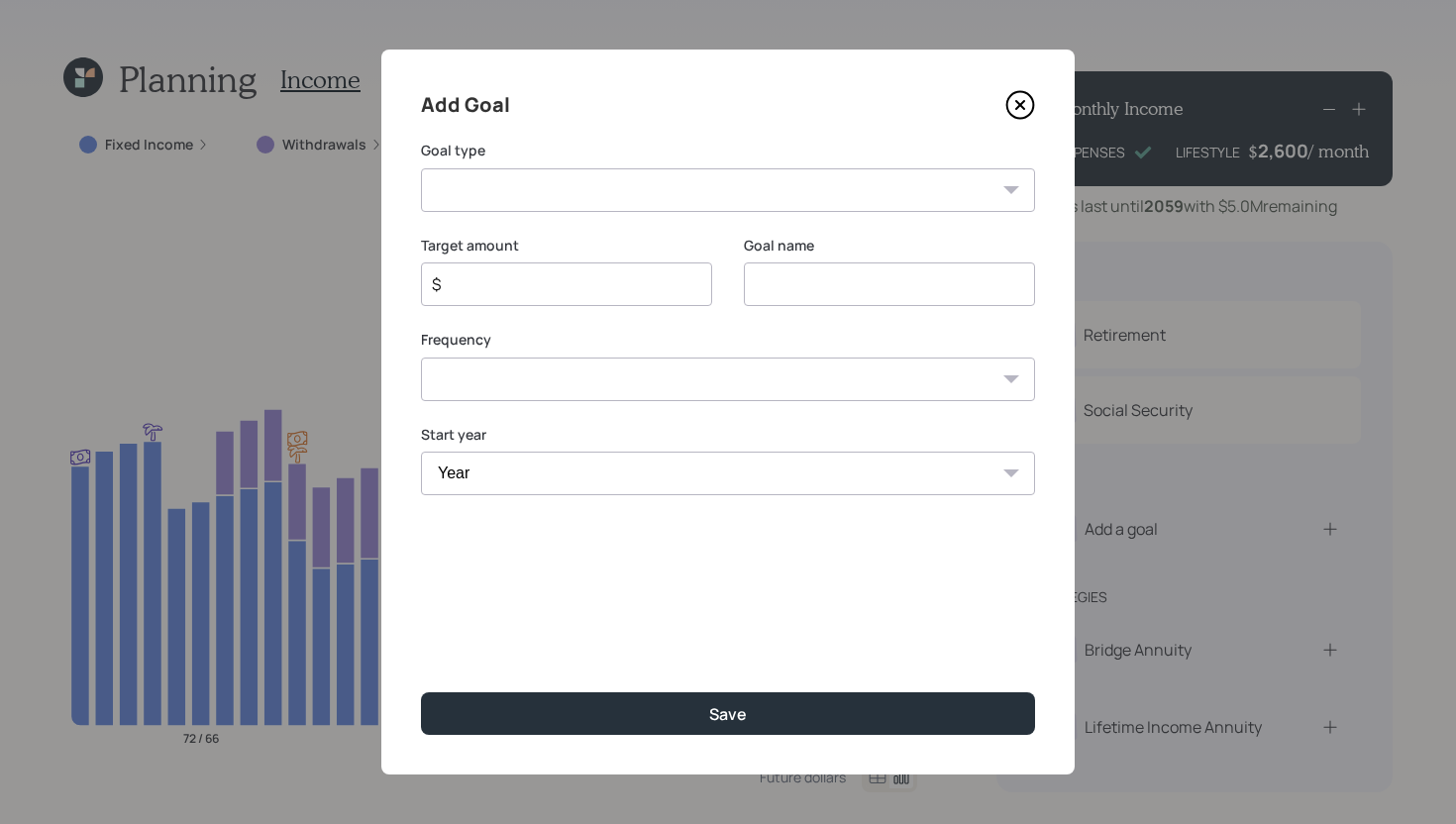 click on "Create an emergency fund Donate to charity Purchase a home Make a purchase Support a dependent Plan for travel Purchase a car Leave an inheritance Other" at bounding box center [728, 190] 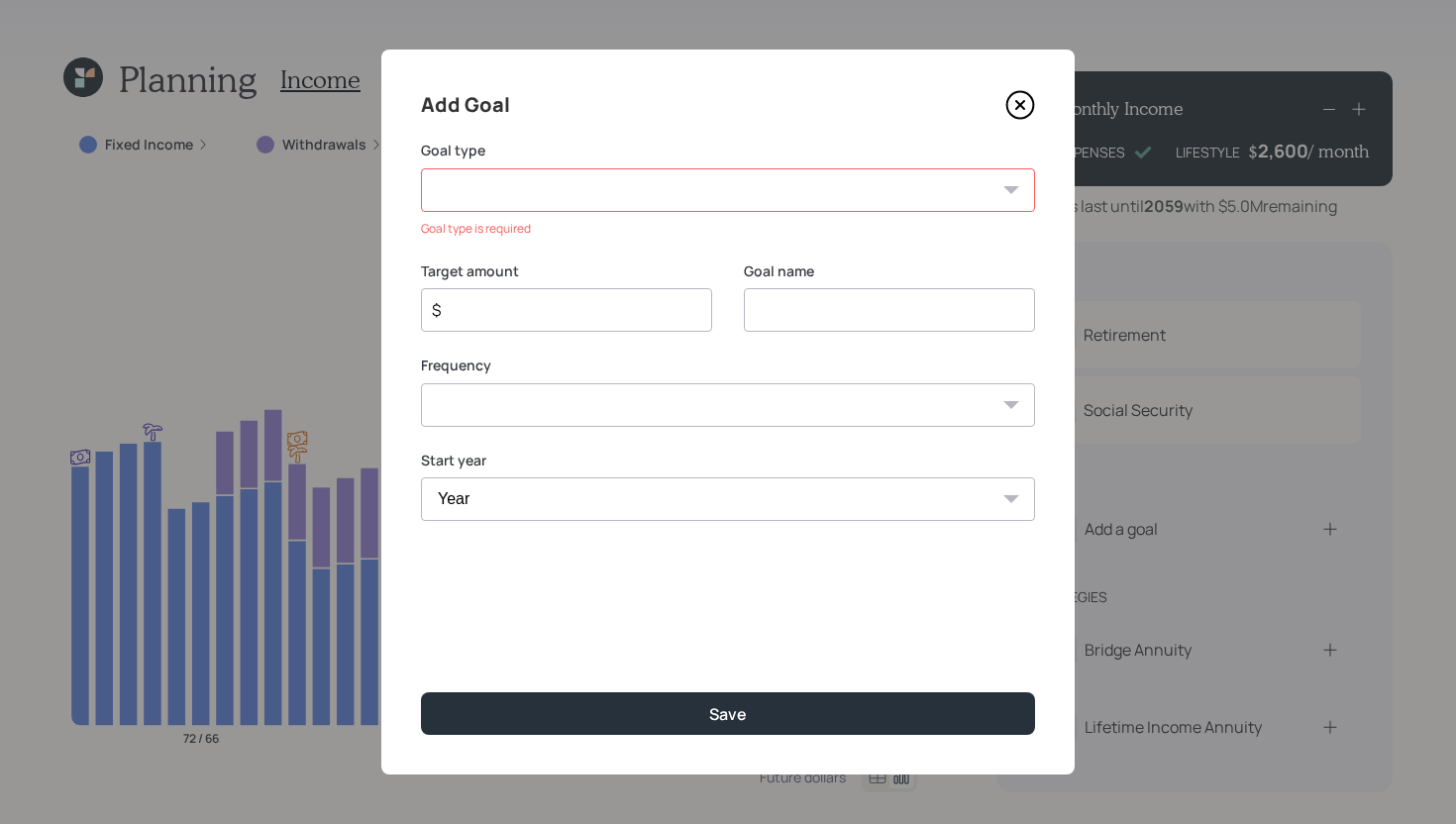 click 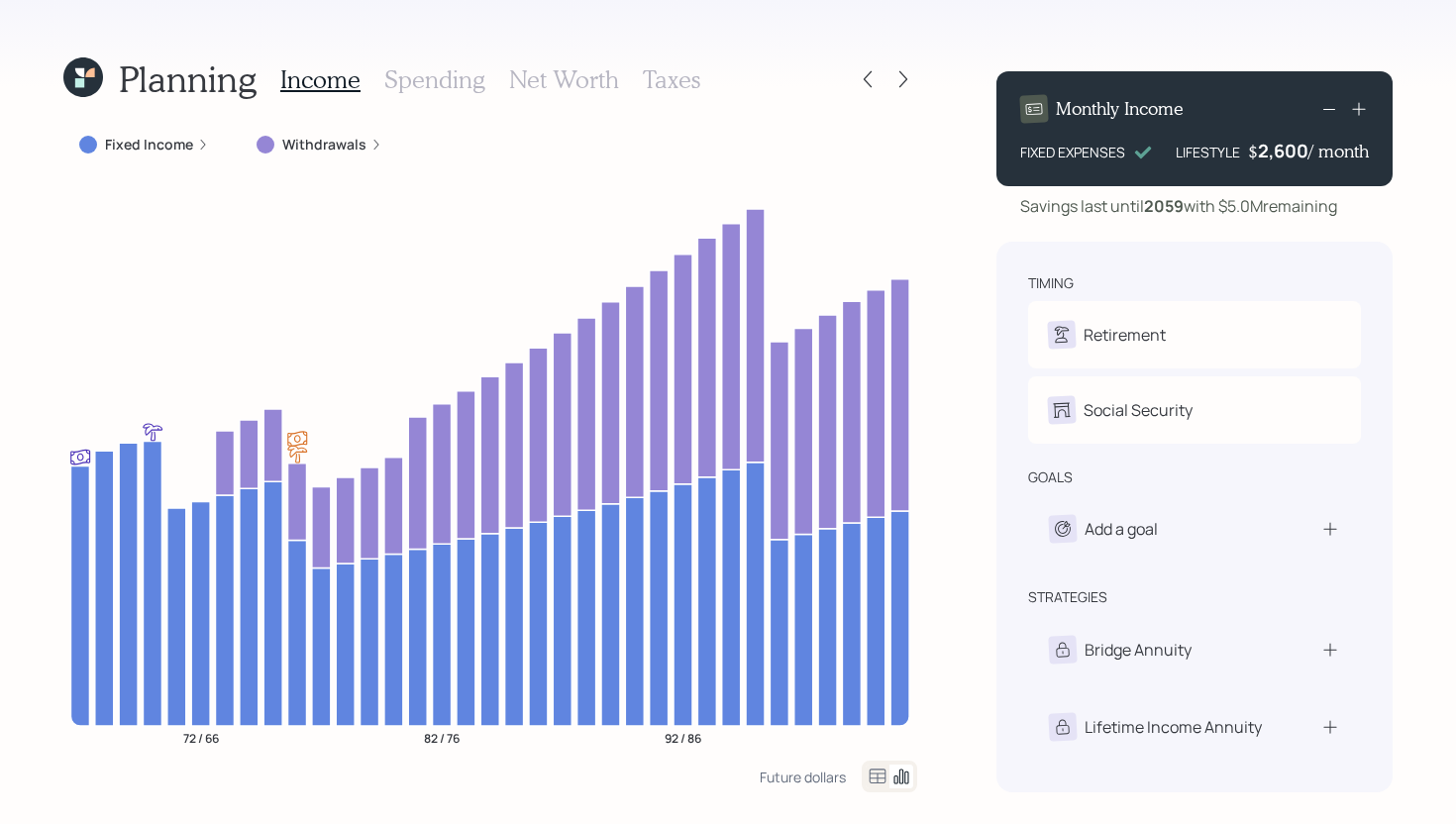 click on "Planning Income Spending Net Worth Taxes Fixed Income Withdrawals 72 / 66 82 / 76 92 / 86 Future dollars Monthly Income FIXED EXPENSES LIFESTYLE $ 2,600  / month Savings last until  2059  with   $5.0M  remaining timing Retirement P Retire at 69y 12m G Retire at 69y 8m Social Security P Elect at 66y 8m G Elect at 70y 12m goals Add a goal strategies Bridge Annuity Lifetime Income Annuity" at bounding box center (728, 412) 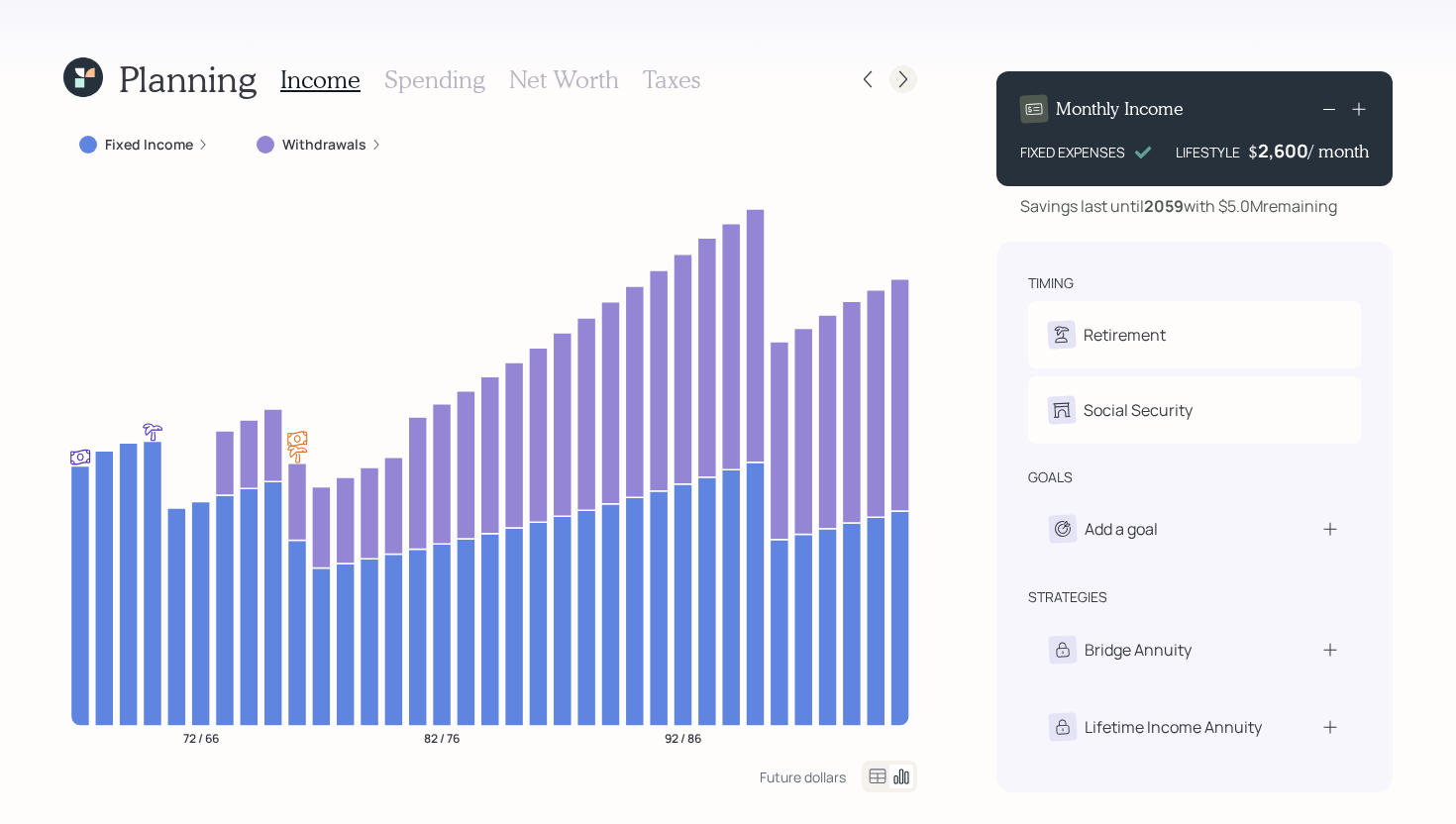 click 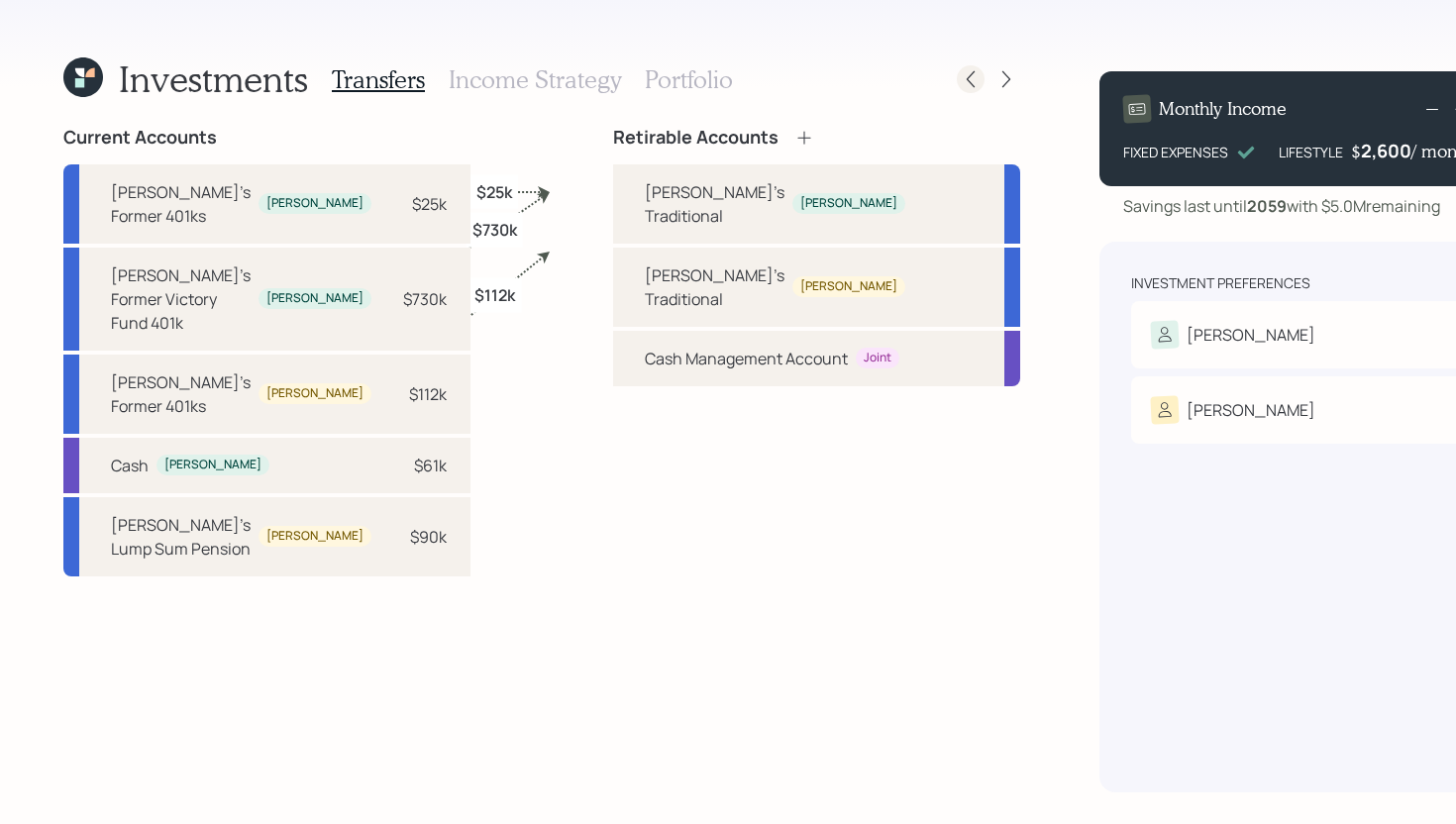 click at bounding box center [971, 79] 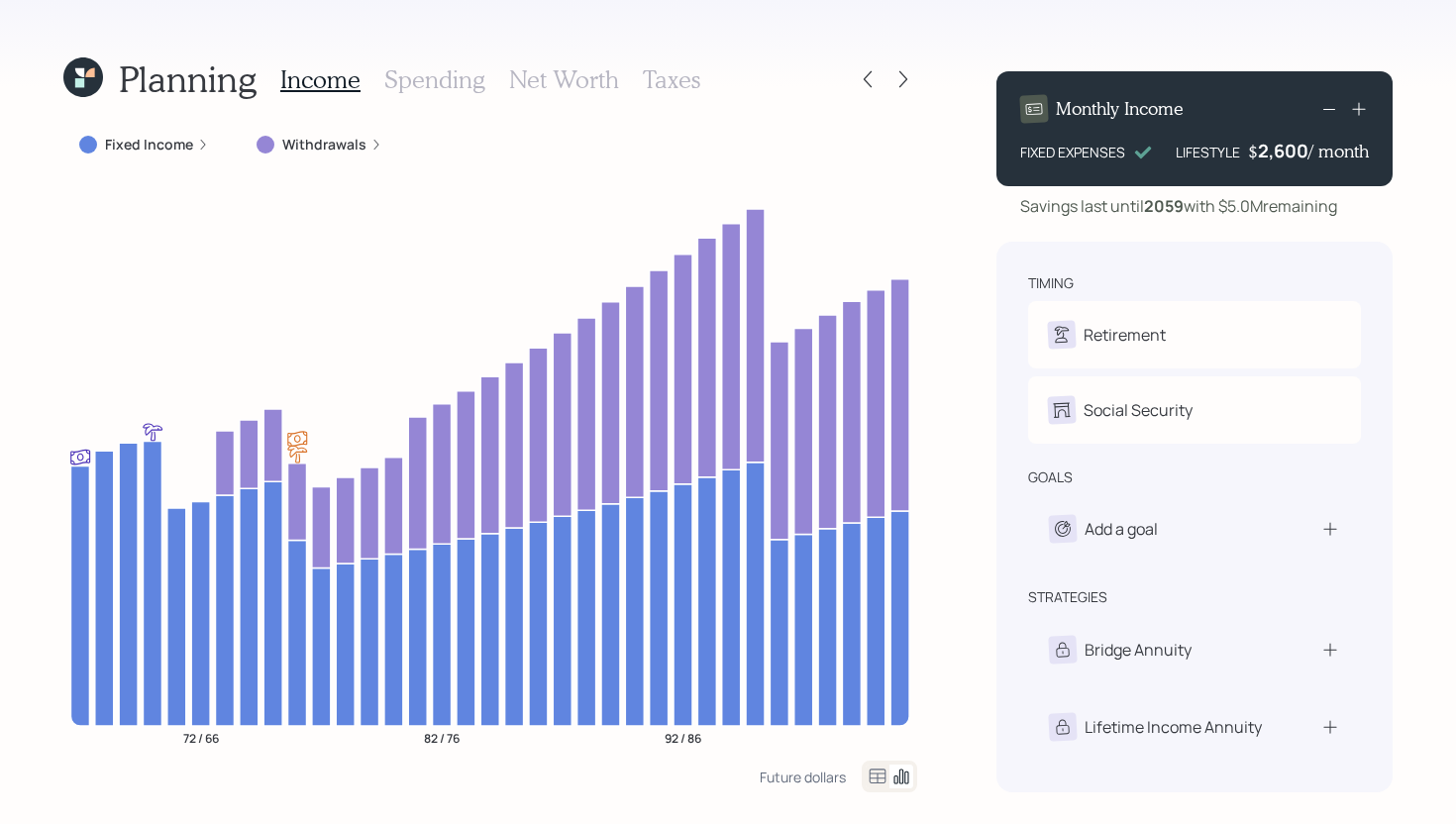 click 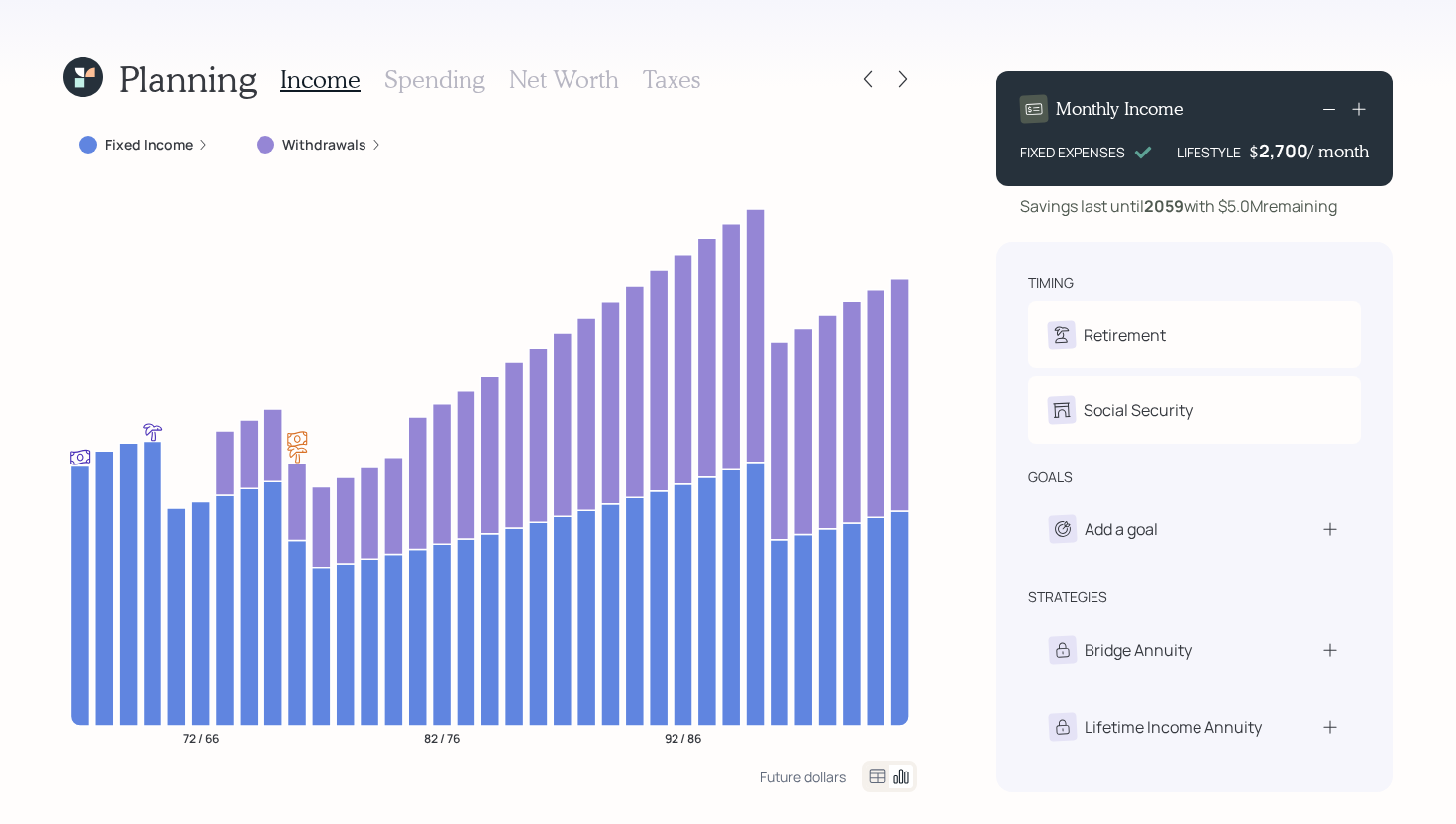 click 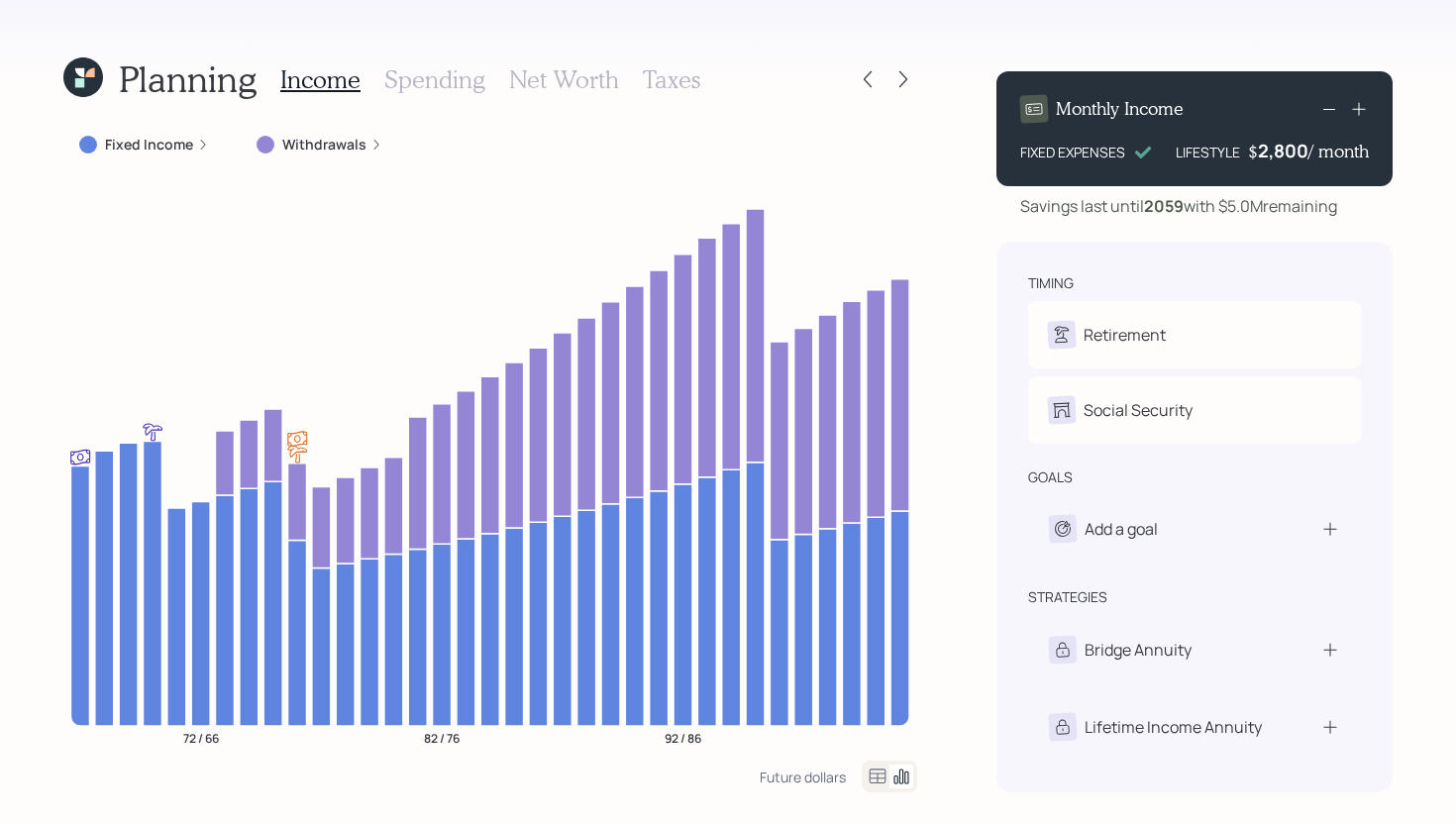 click 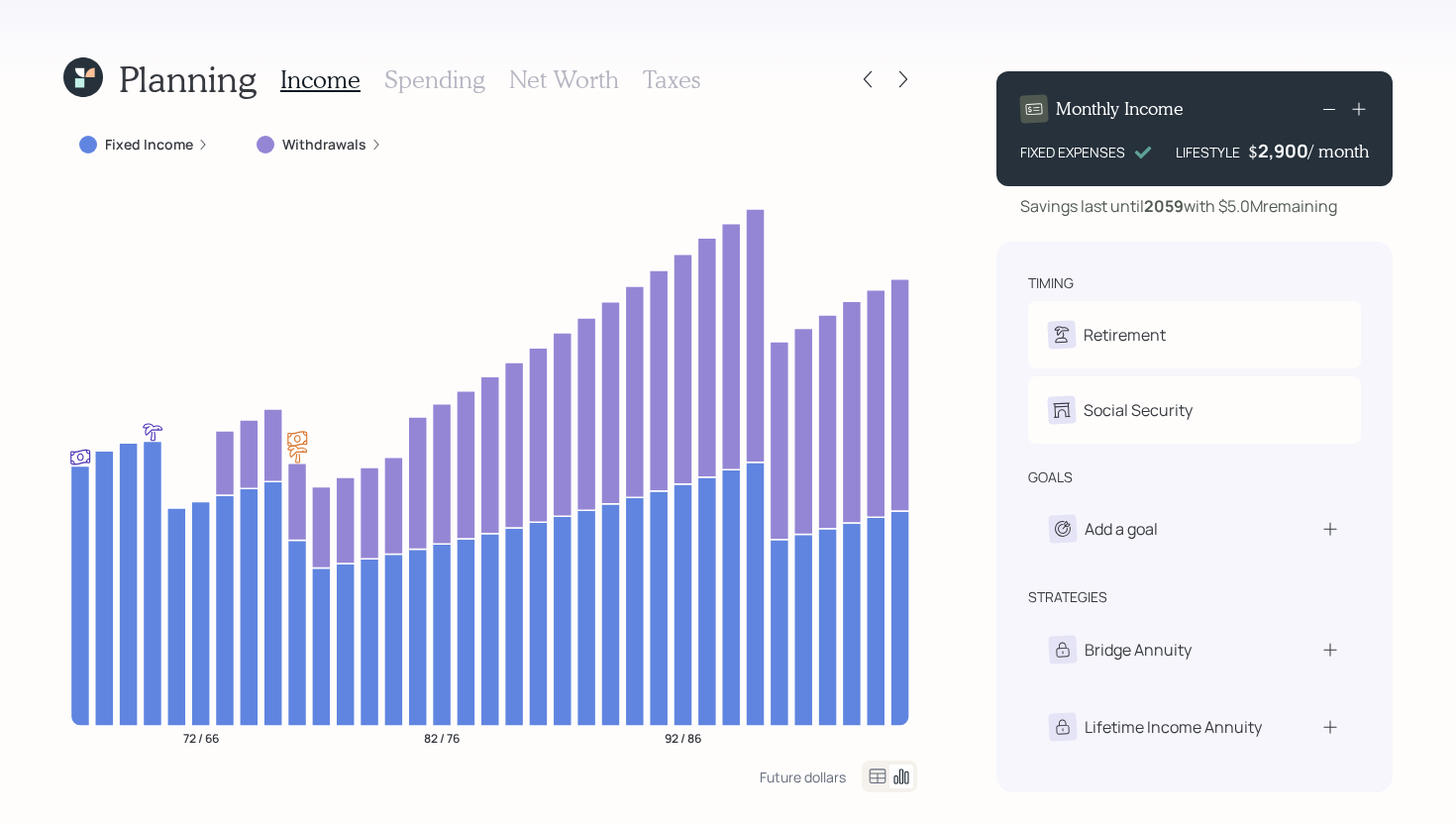 click 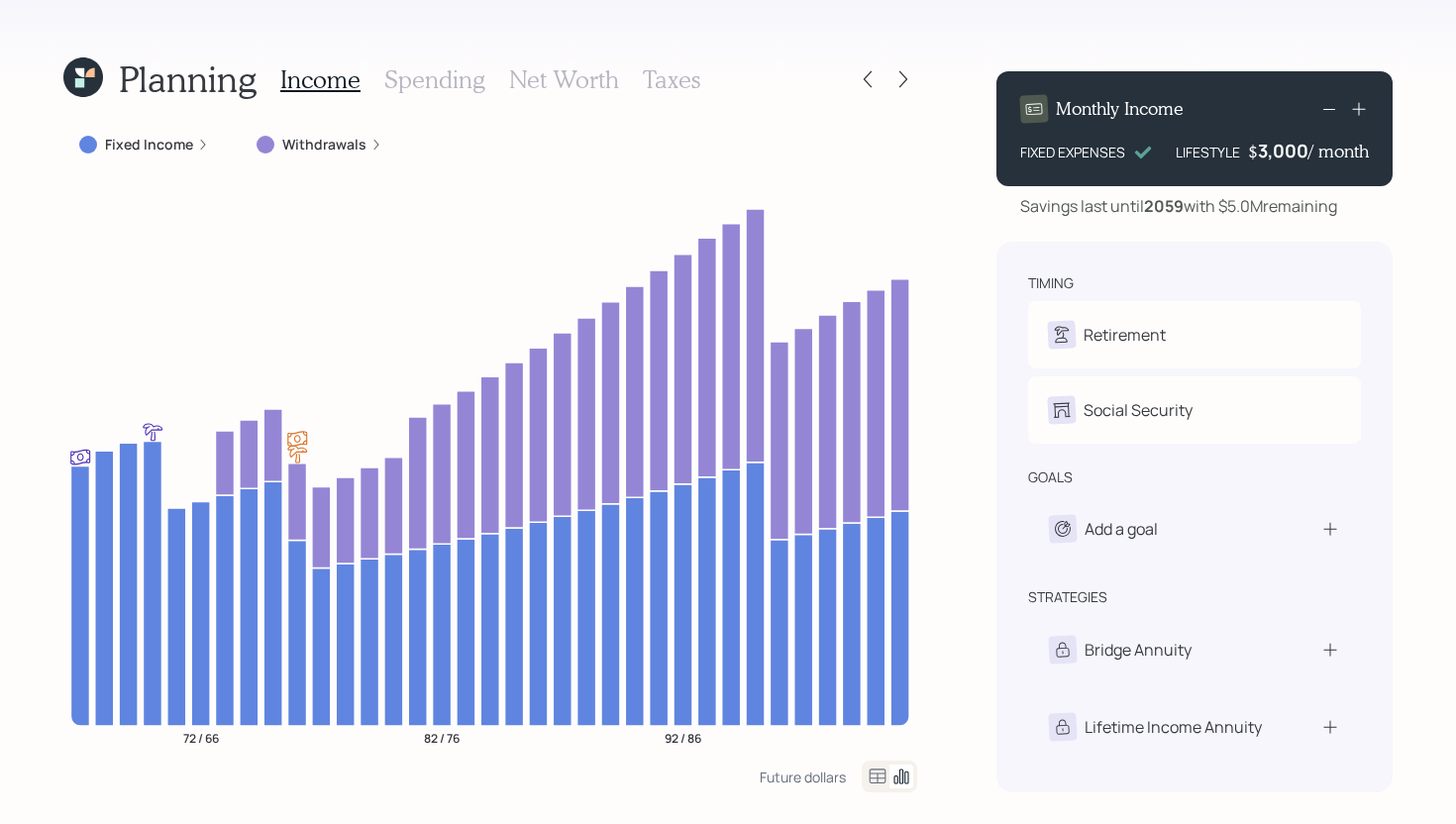 click 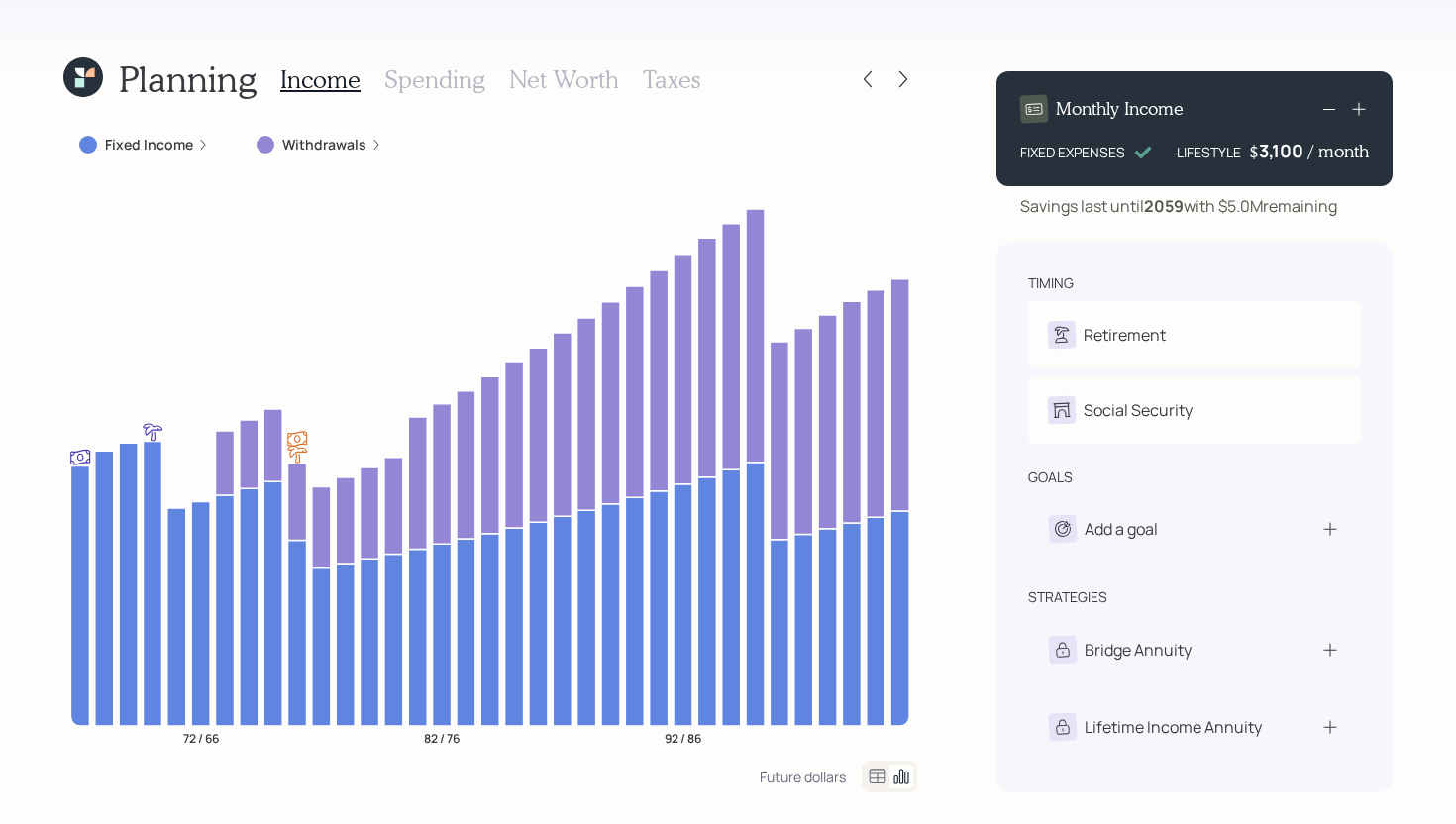 click 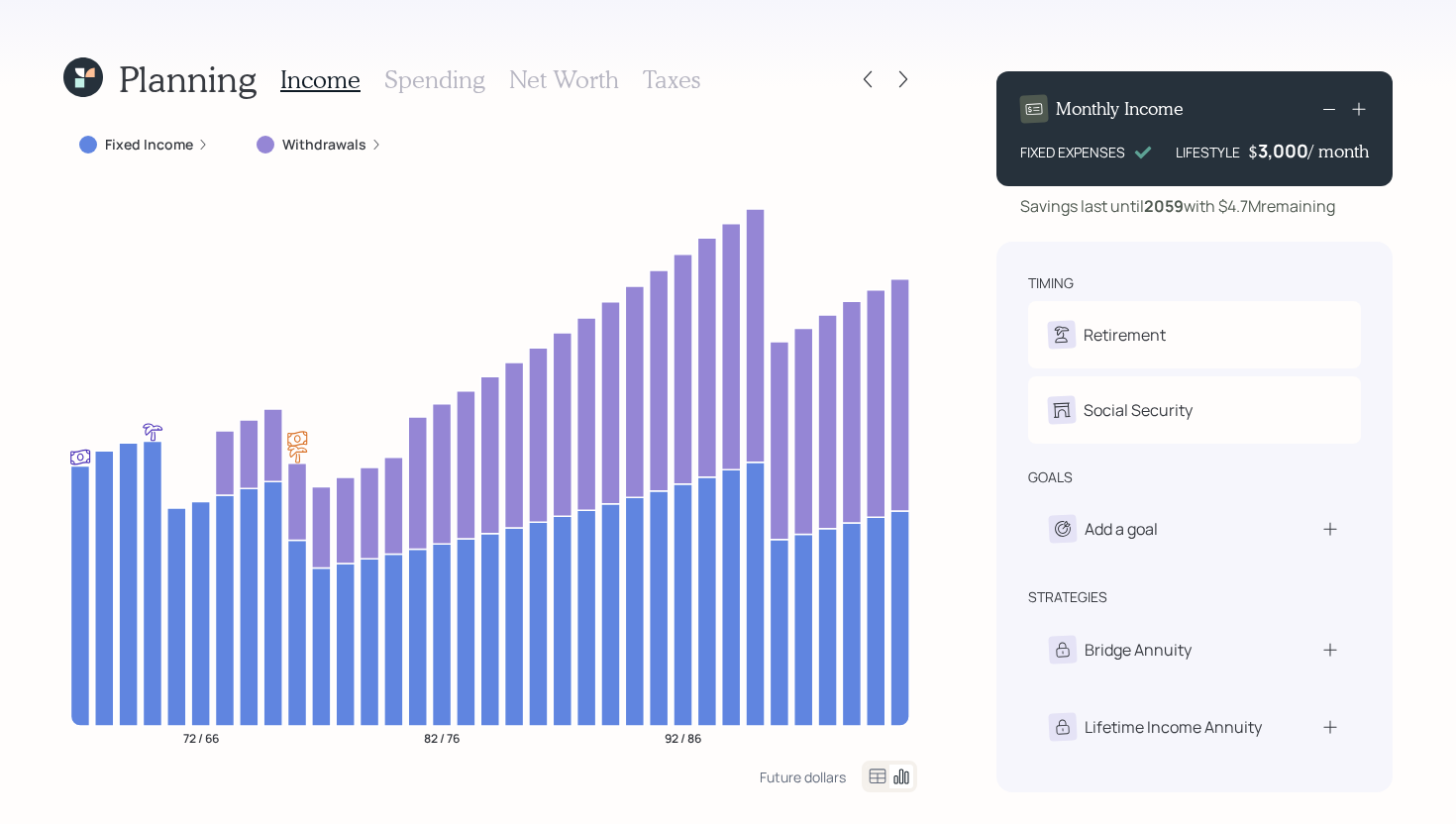 click 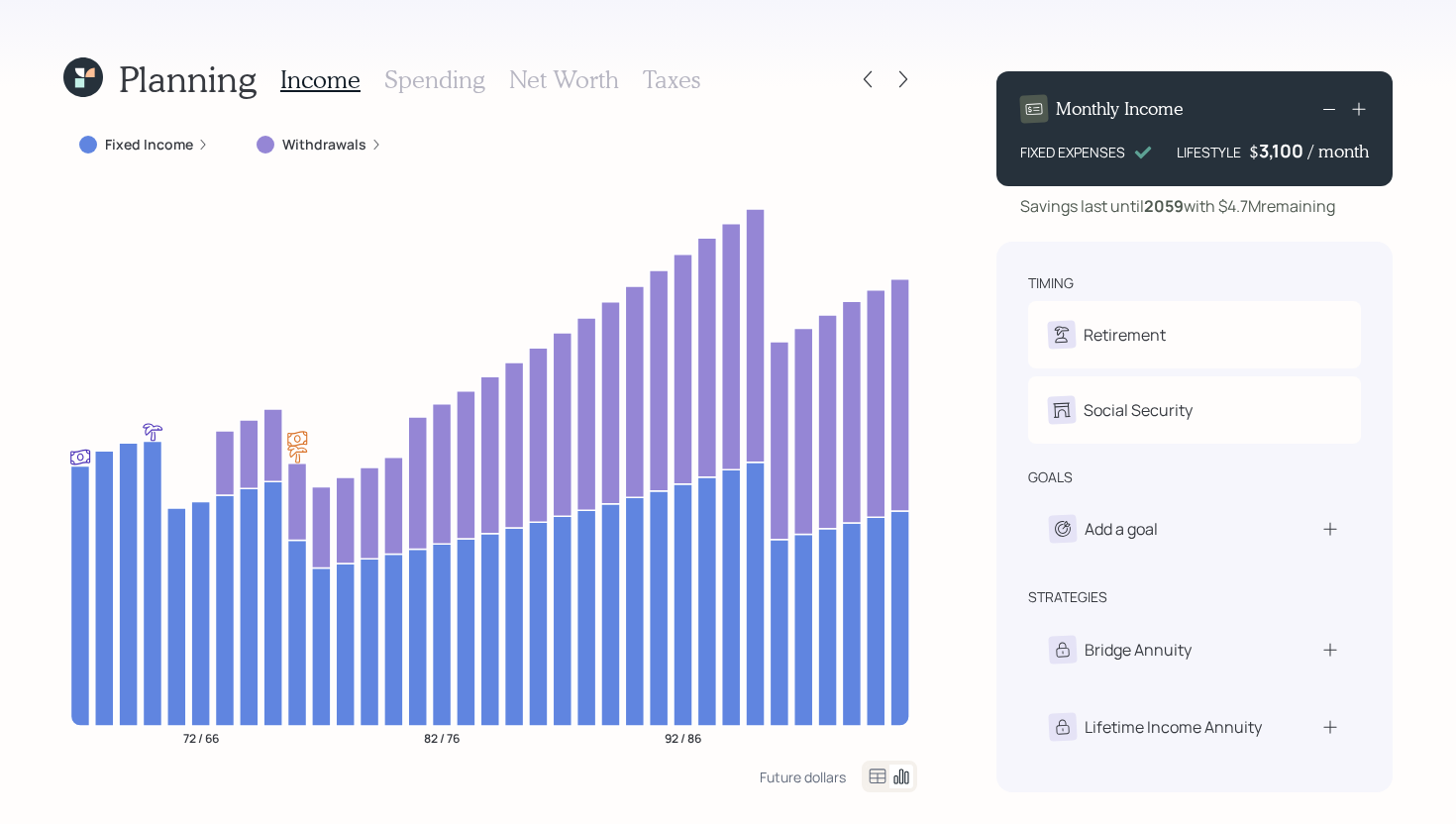 click 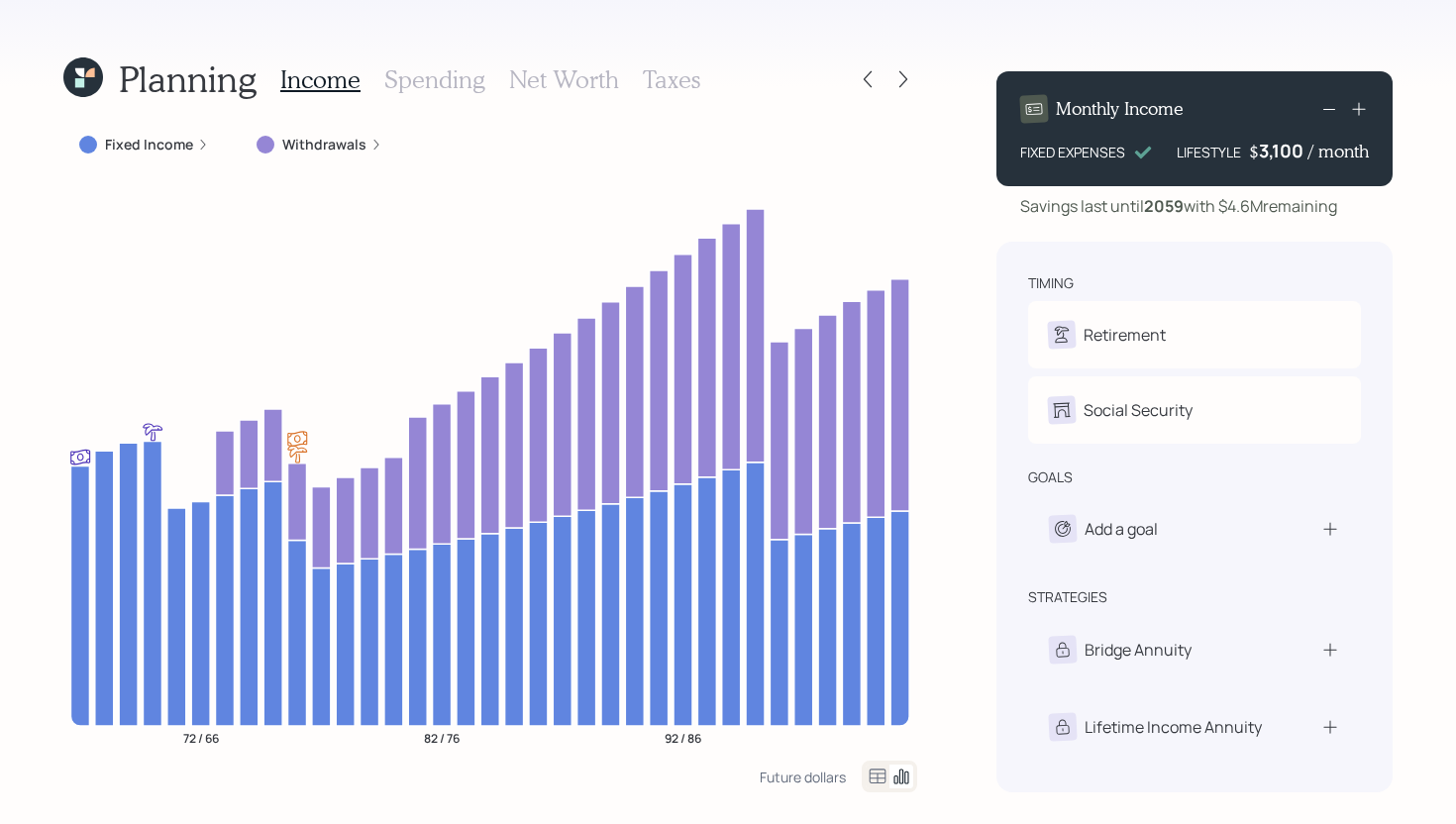 click 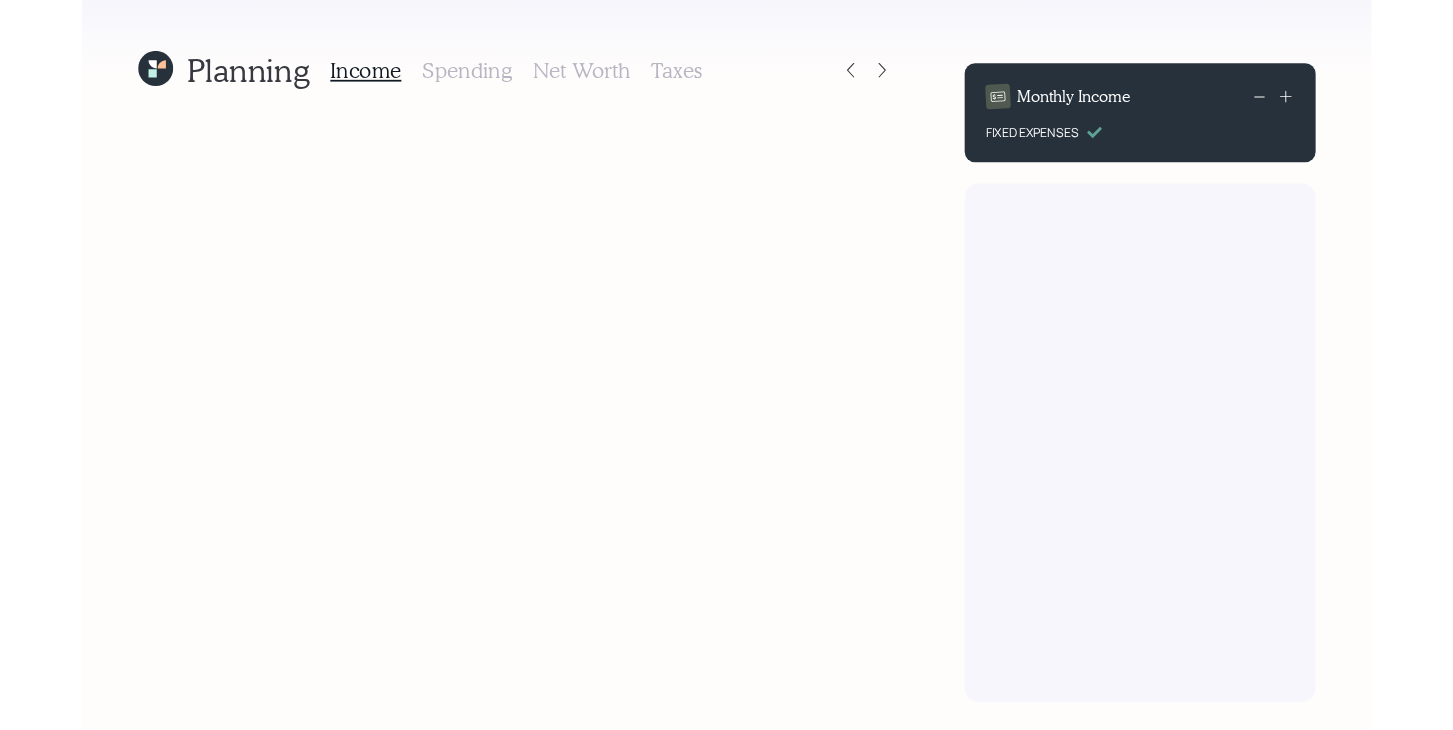 scroll, scrollTop: 0, scrollLeft: 0, axis: both 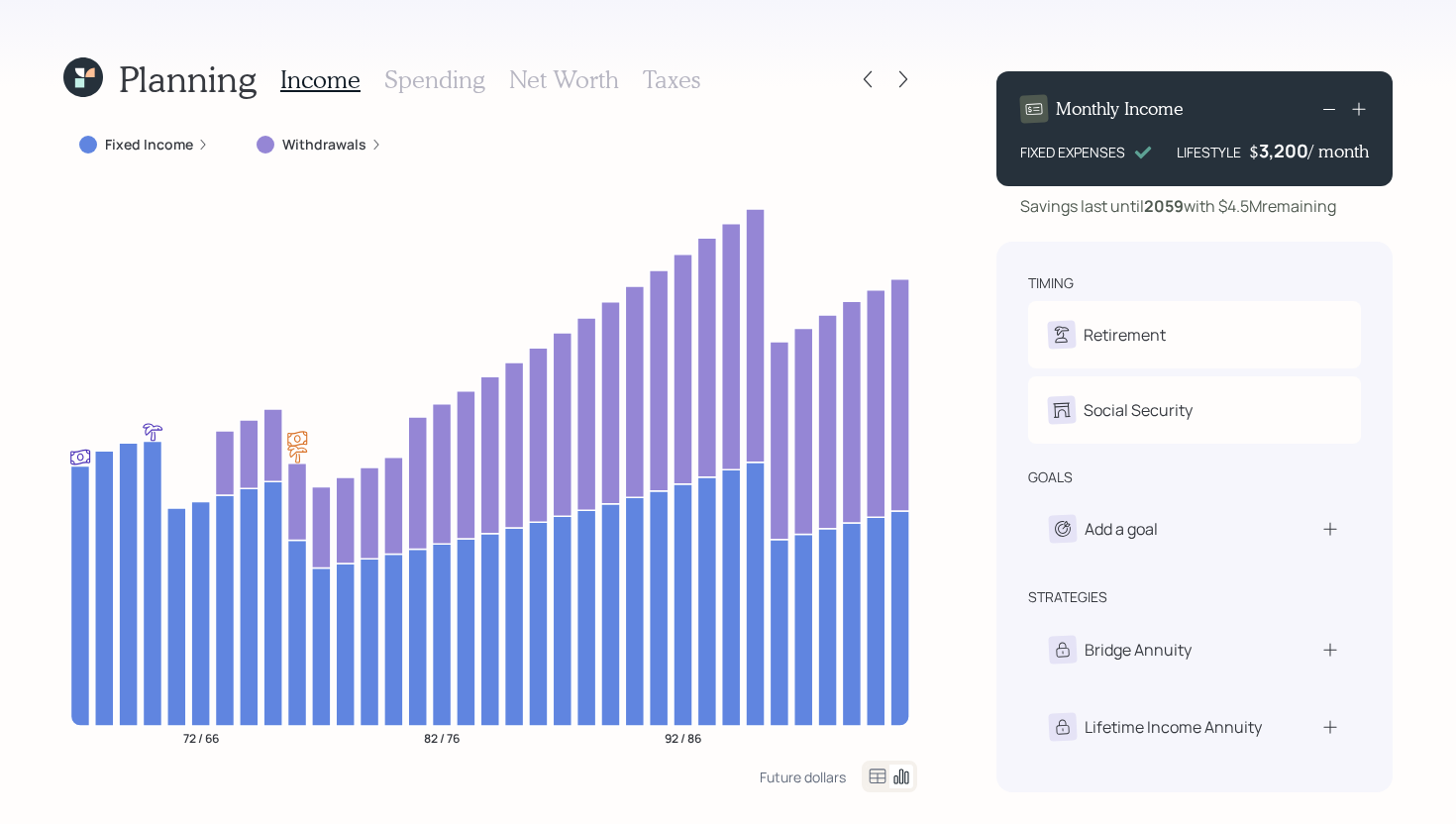 click on "3,200" at bounding box center [1284, 151] 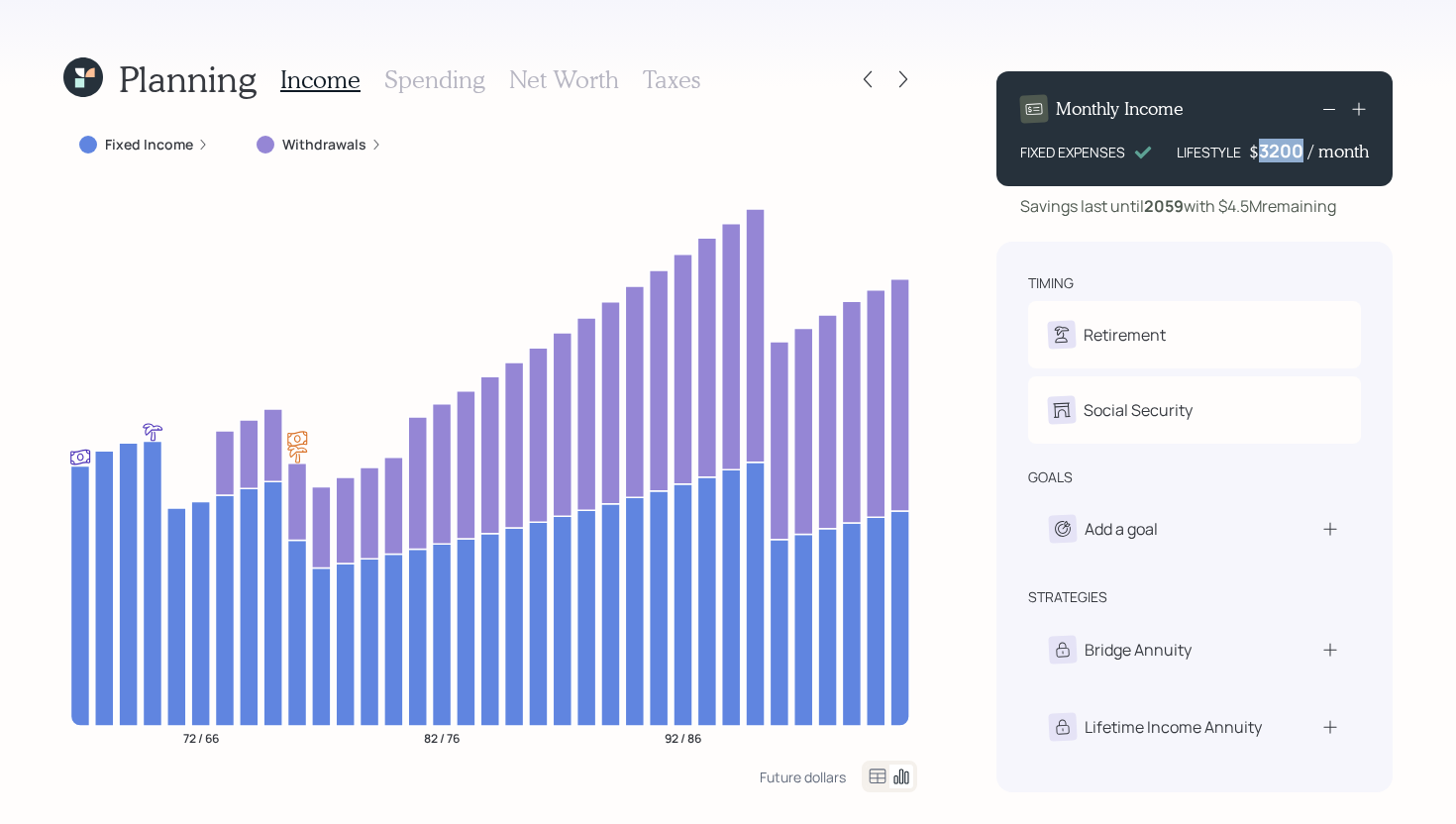 click on "3200" at bounding box center (1284, 151) 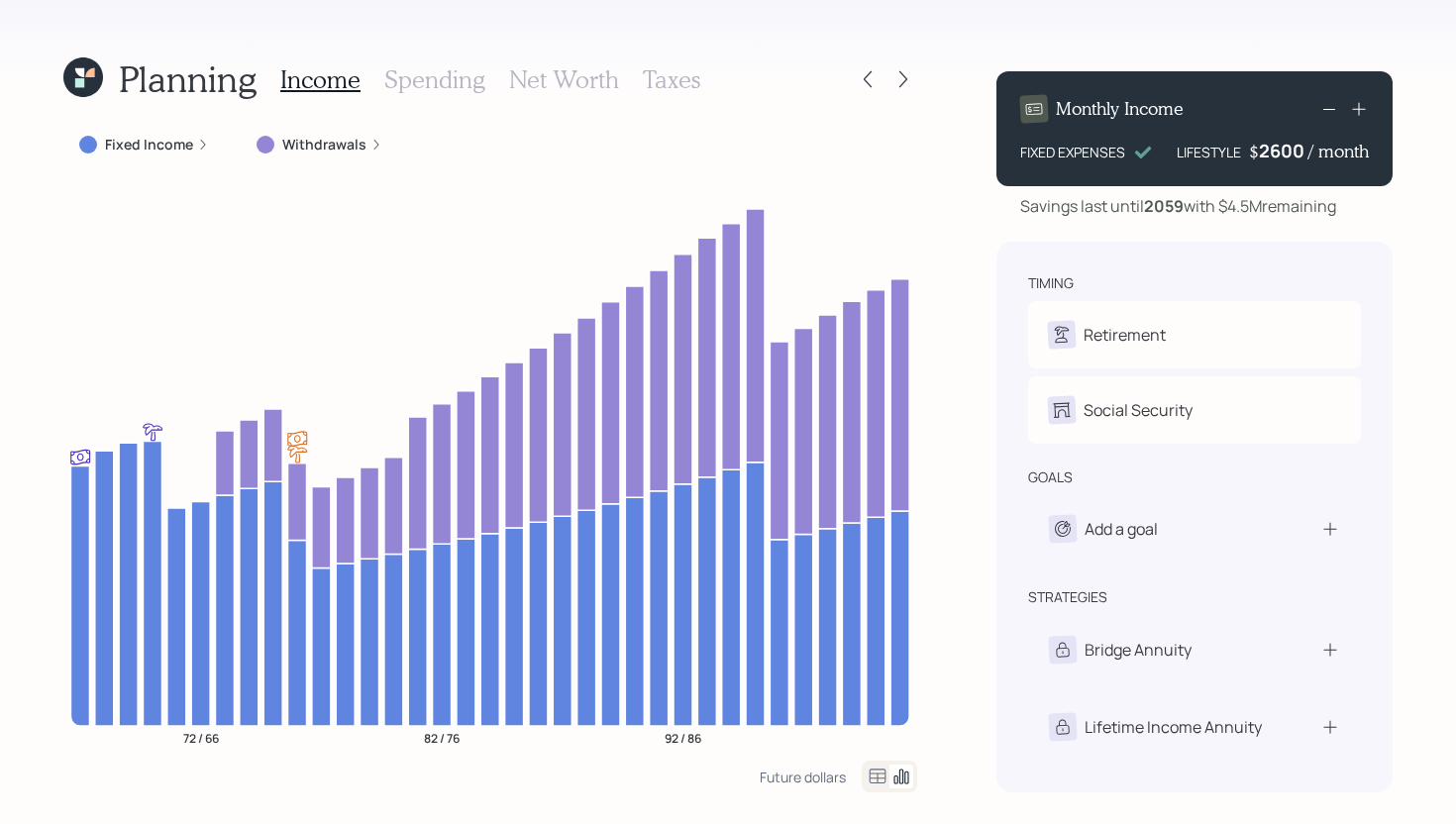 click on "Planning Income Spending Net Worth Taxes Fixed Income Withdrawals 72 / 66 82 / 76 92 / 86 Future dollars Monthly Income FIXED EXPENSES LIFESTYLE $ 2600  / month Savings last until  2059  with   $4.5M  remaining timing Retirement P Retire at 69y 12m G Retire at 69y 8m Social Security P Elect at 66y 8m G Elect at 70y 12m goals Add a goal strategies Bridge Annuity Lifetime Income Annuity" at bounding box center [728, 412] 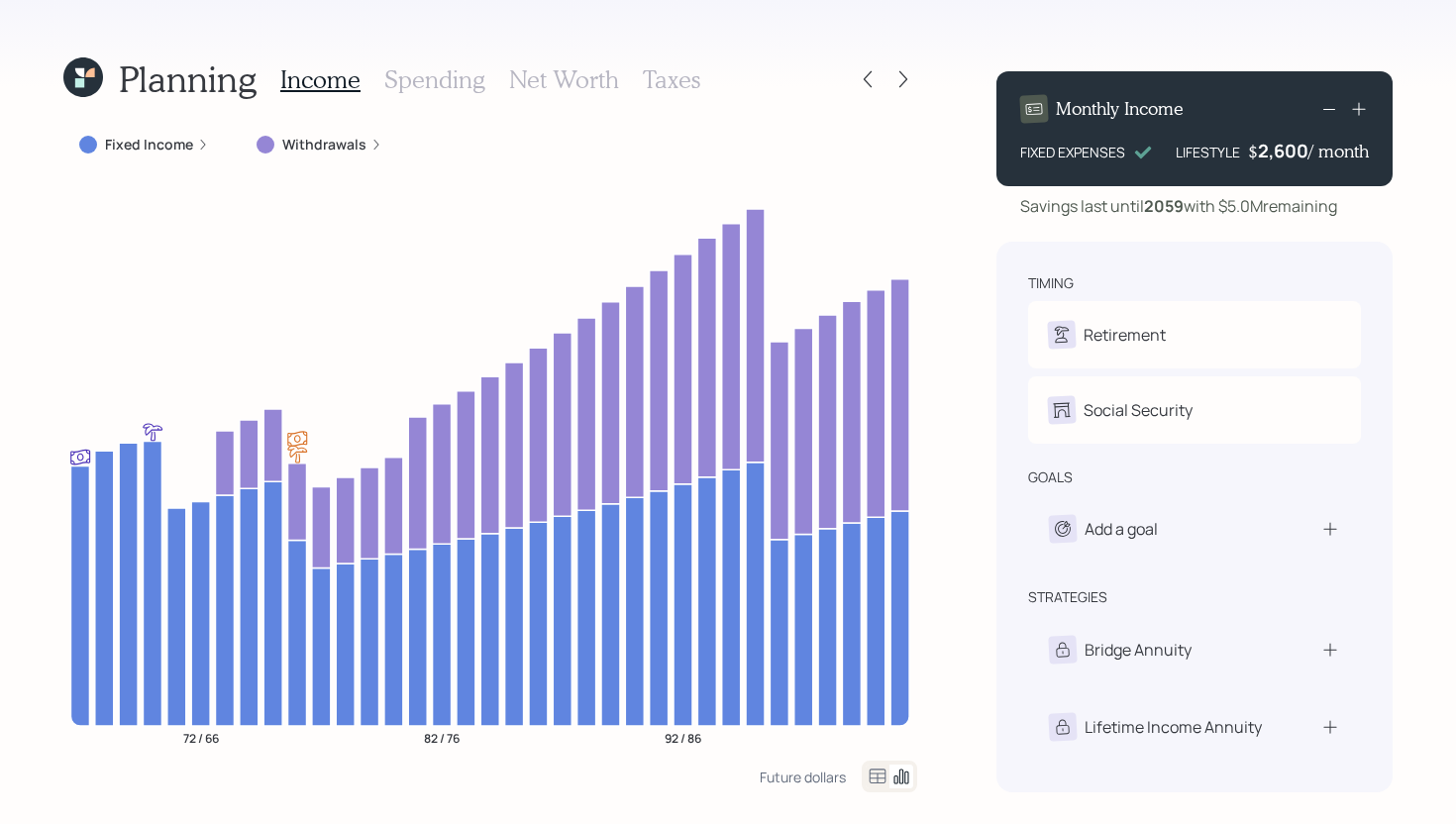 drag, startPoint x: 1347, startPoint y: 199, endPoint x: 1224, endPoint y: 214, distance: 123.91126 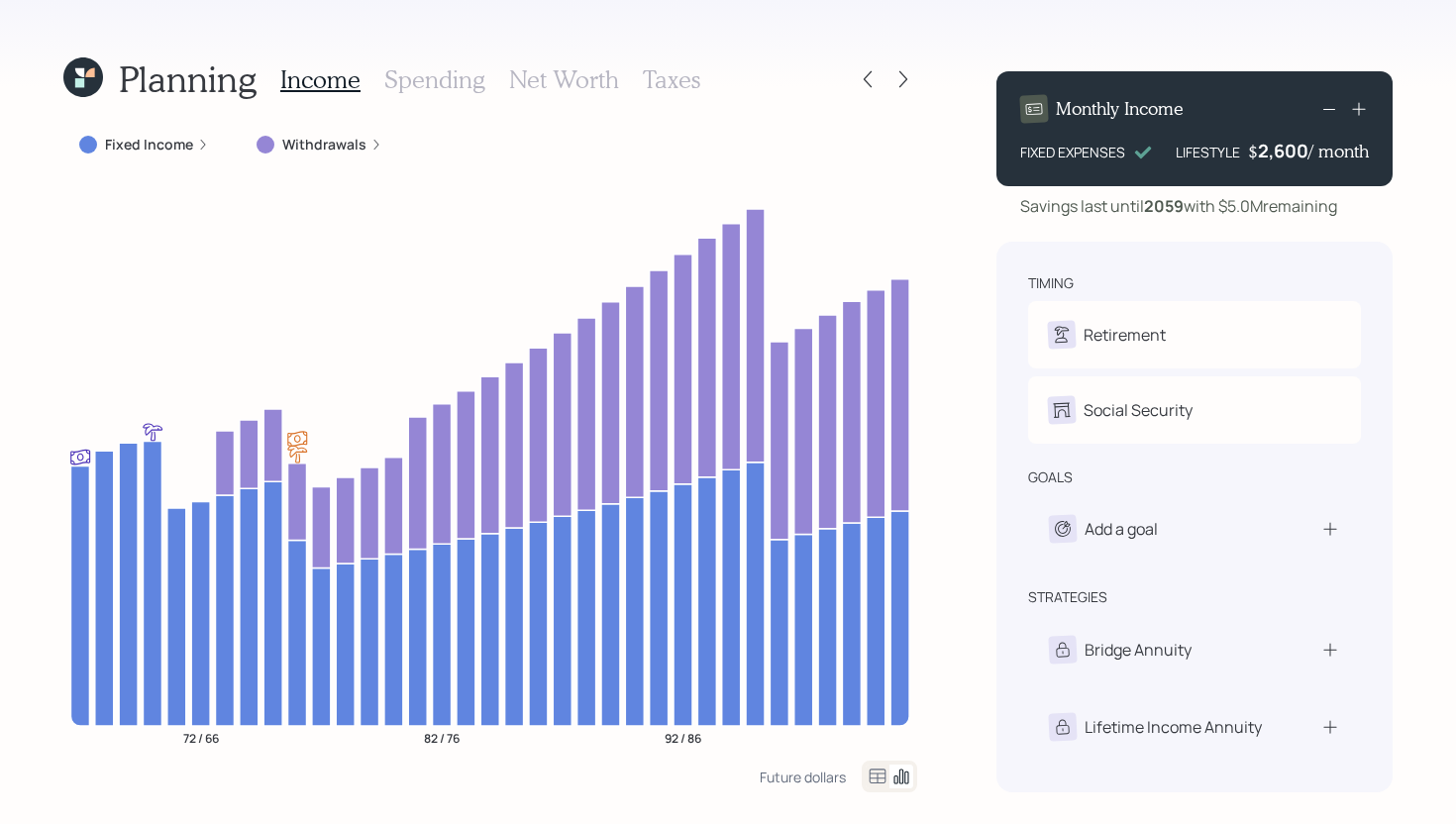 click on "Savings last until  2059  with   $5.0M  remaining" at bounding box center (1195, 206) 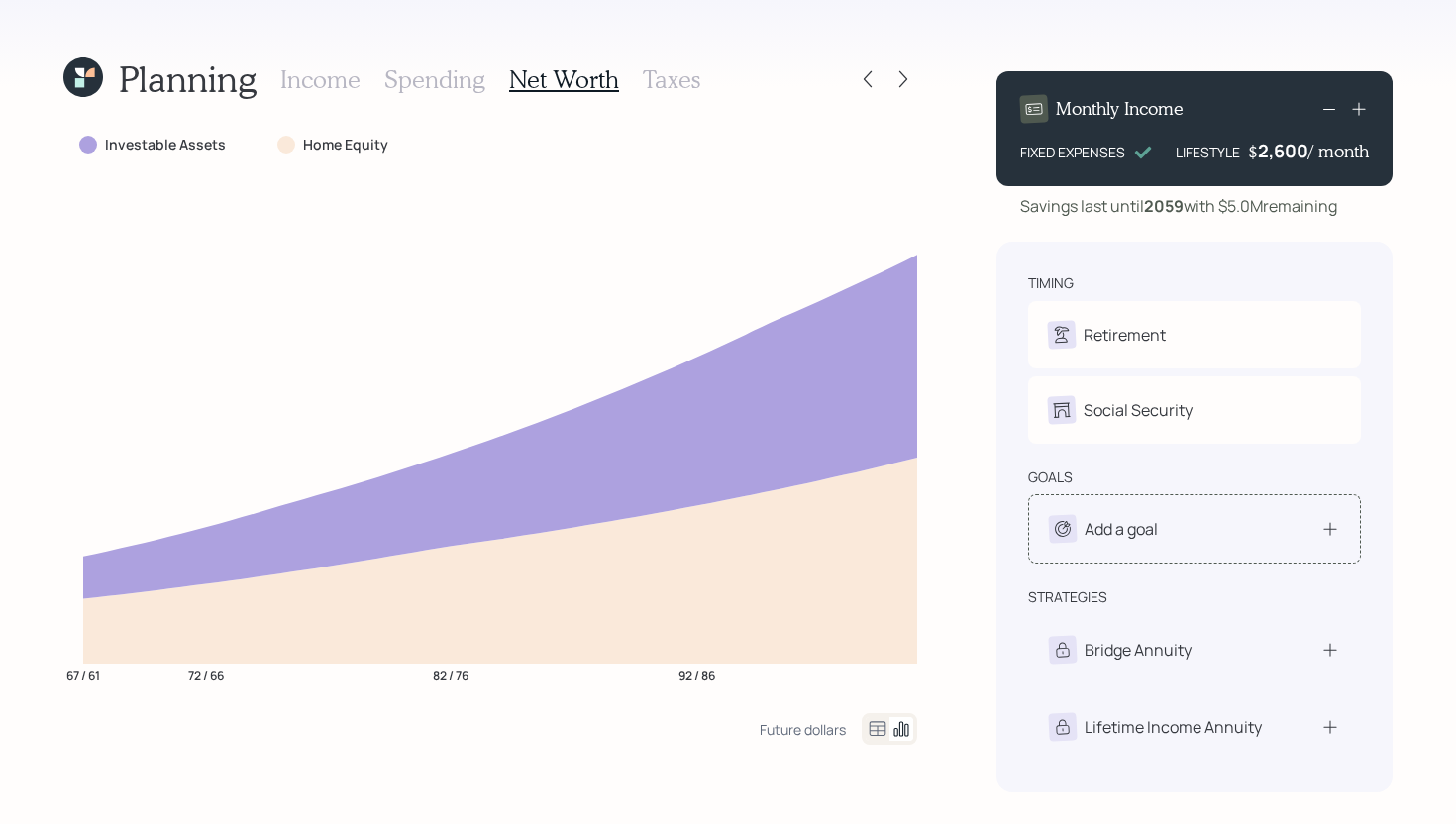 click on "Add a goal" at bounding box center [1195, 529] 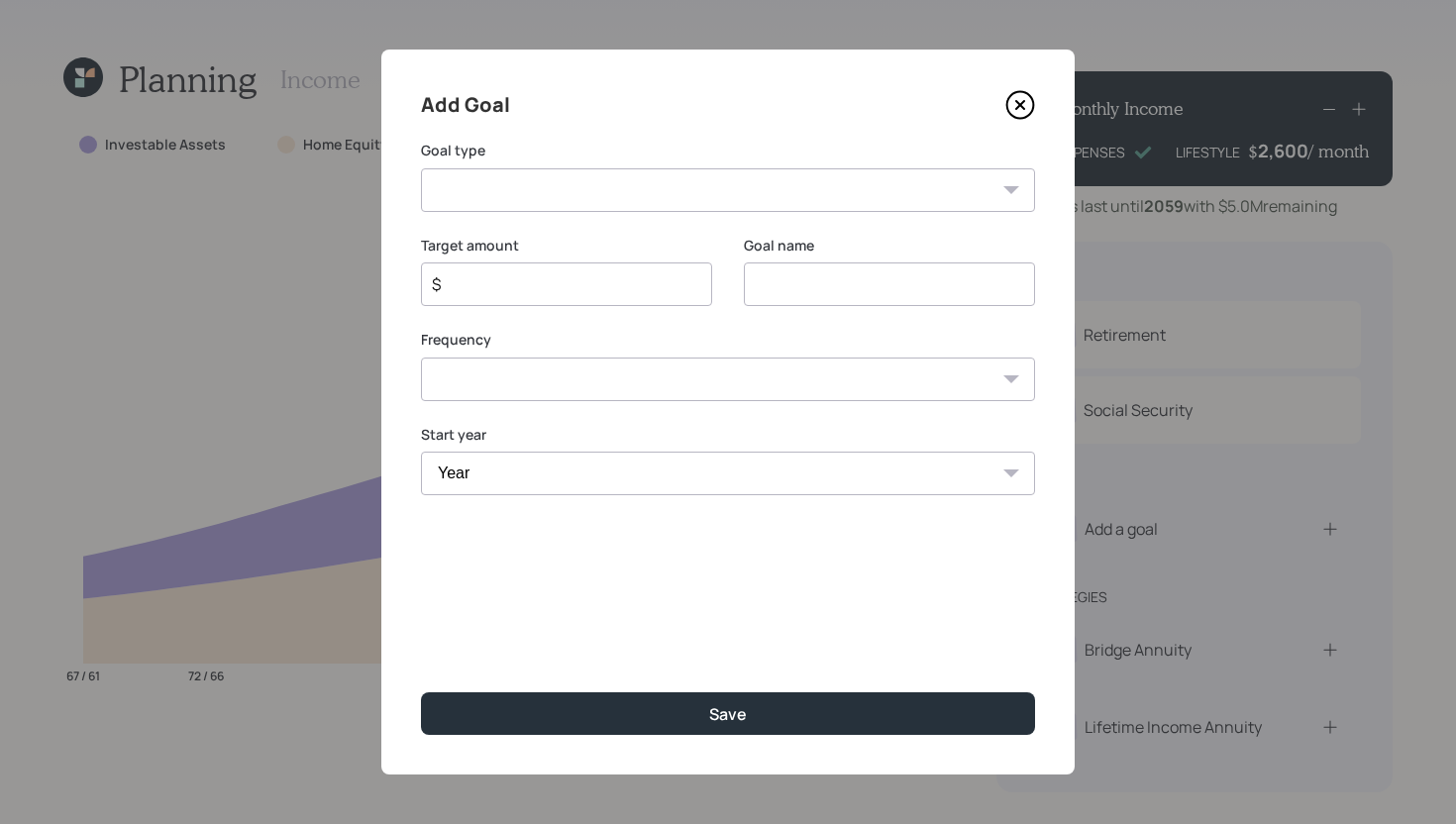 click 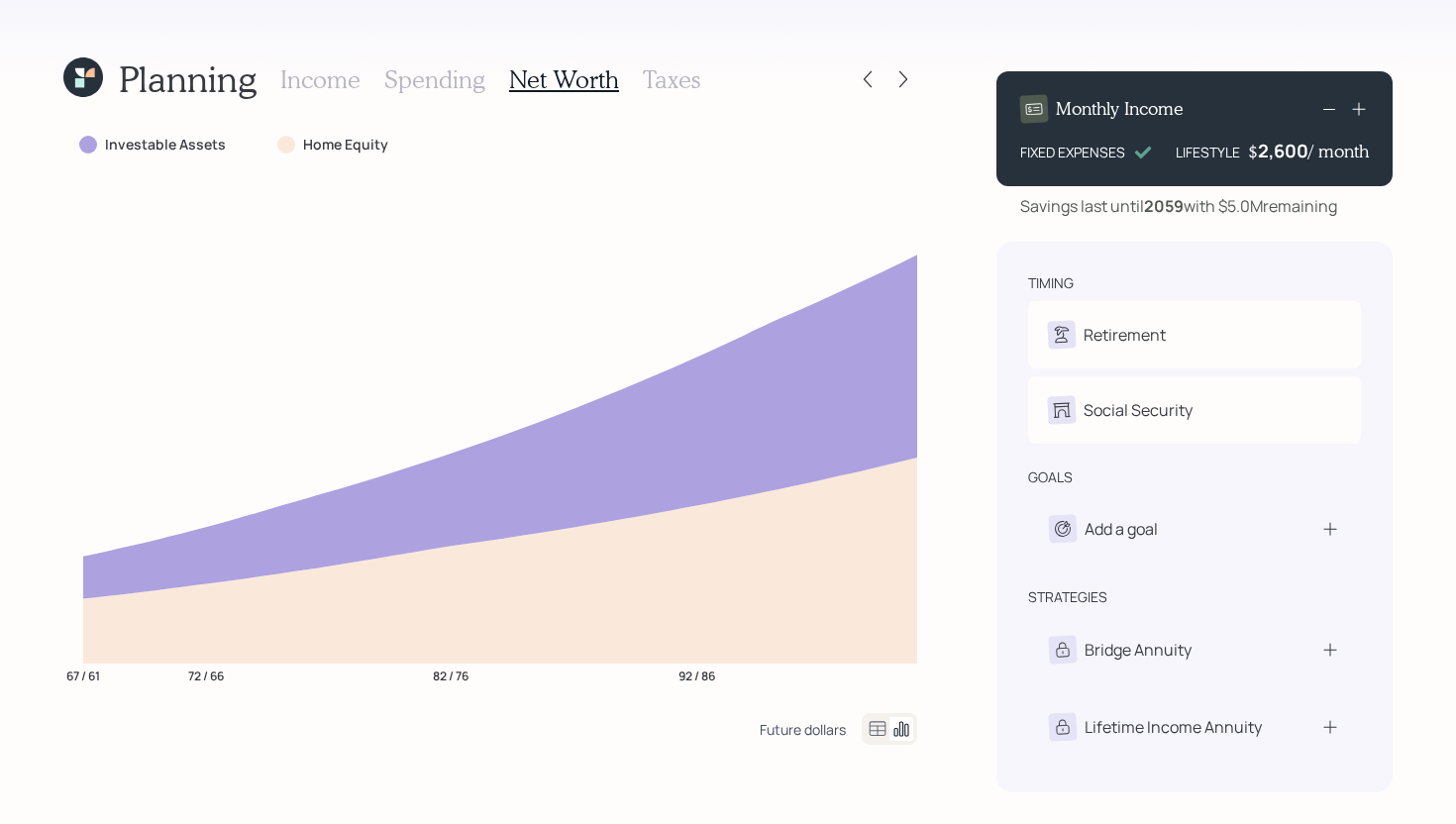 click on "Future dollars" at bounding box center [802, 729] 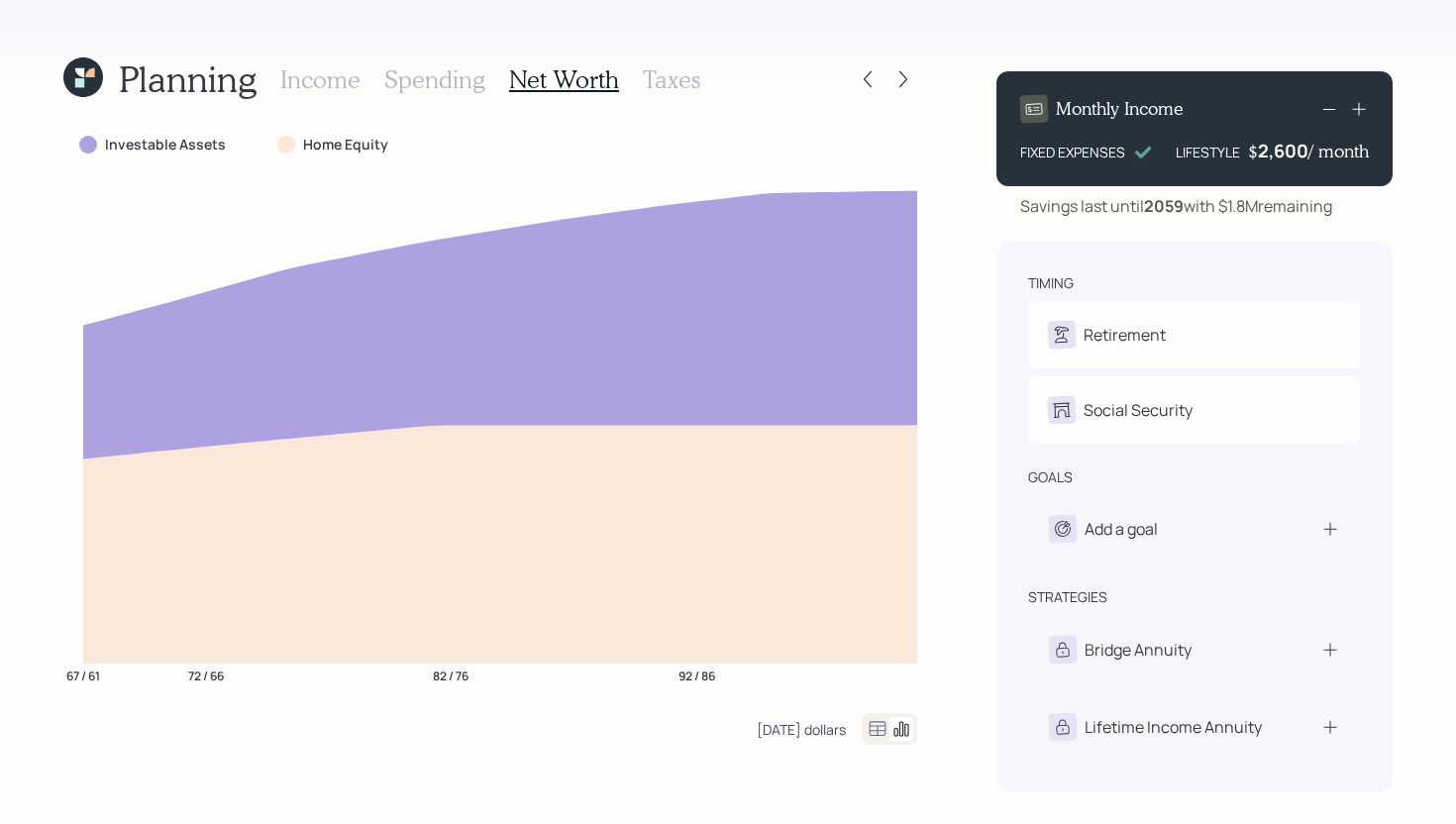 click on "Today's dollars" at bounding box center (801, 729) 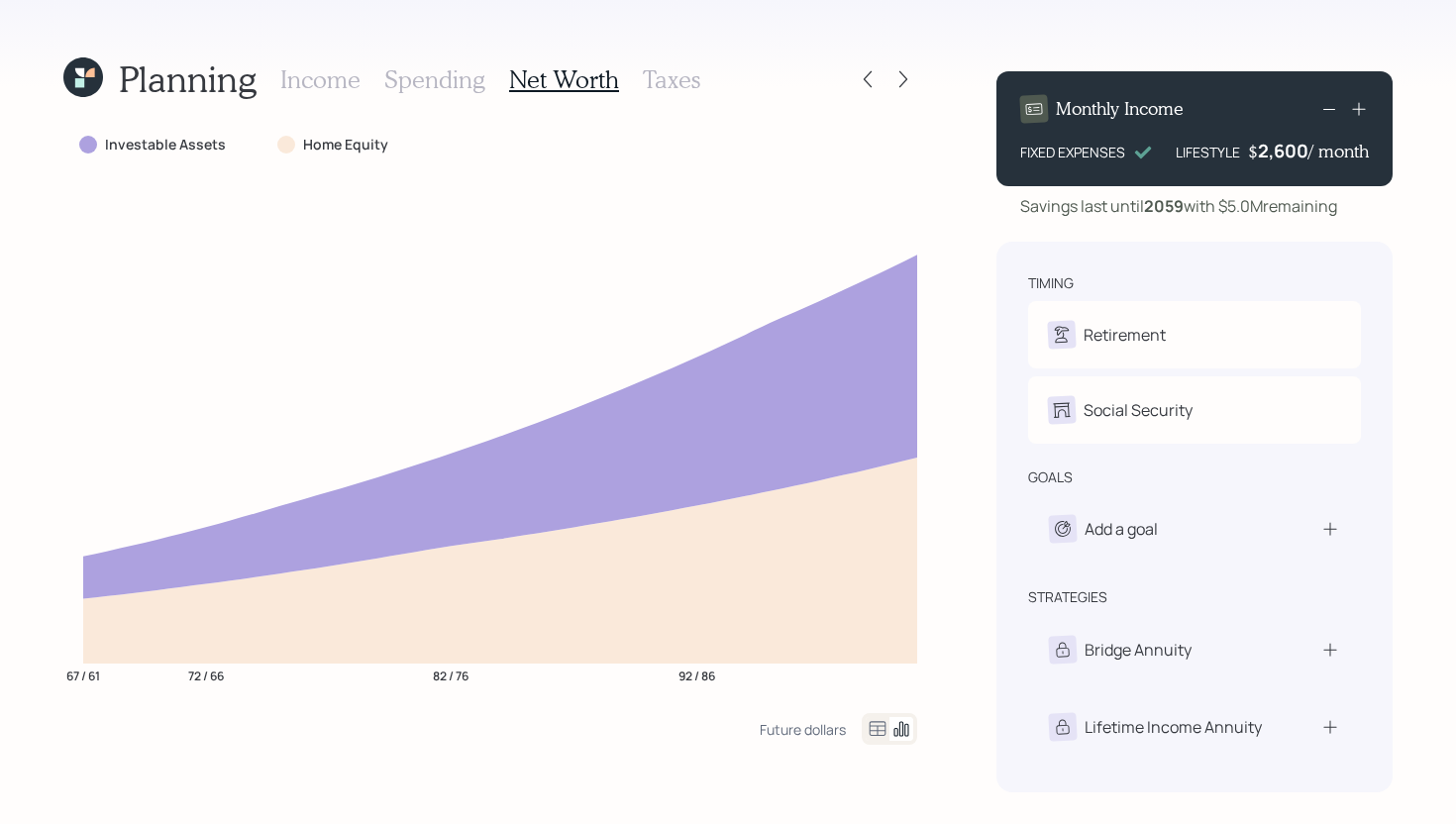 drag, startPoint x: 1224, startPoint y: 208, endPoint x: 1352, endPoint y: 209, distance: 128.00391 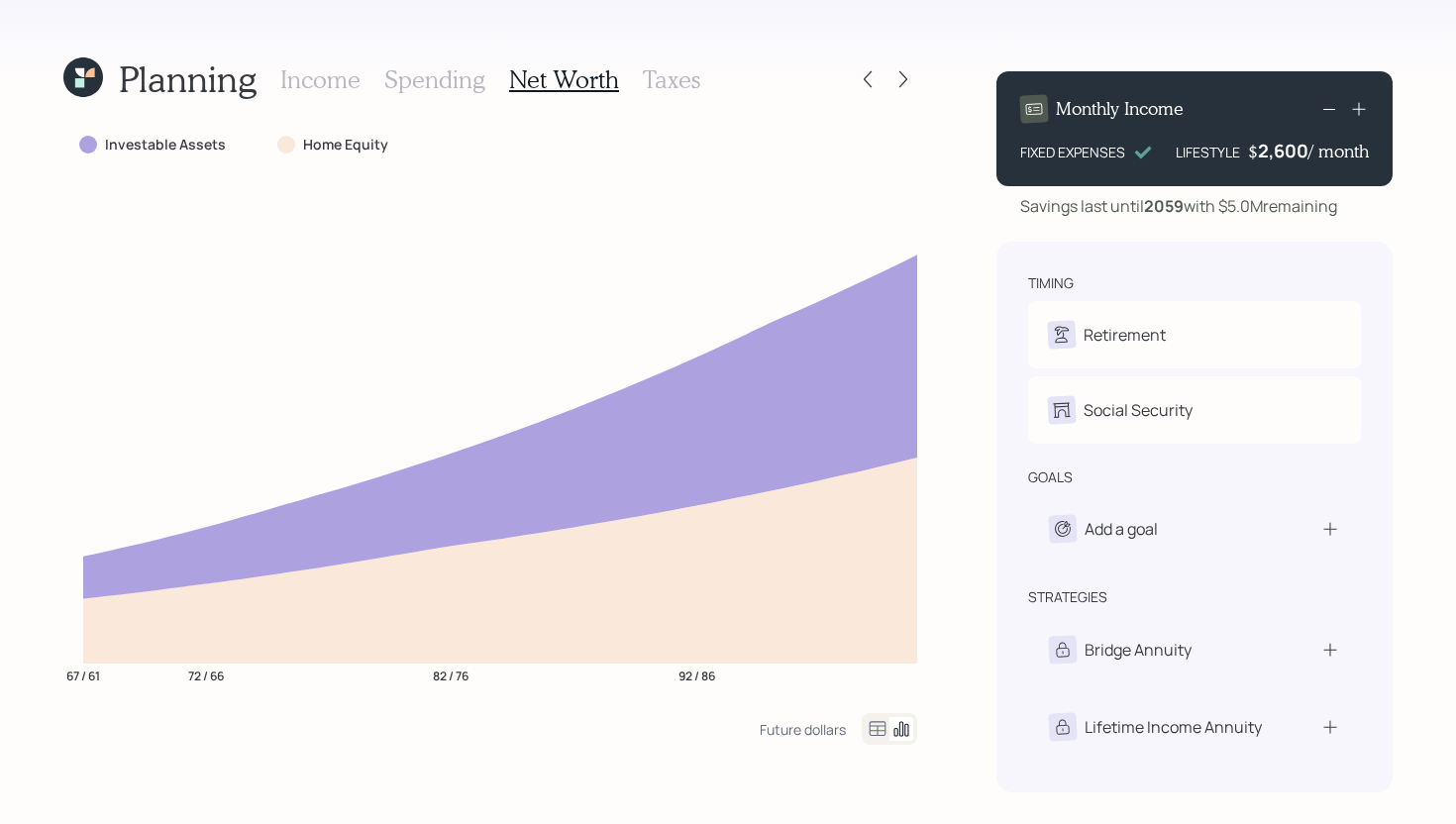click on "Savings last until  2059  with   $5.0M  remaining" at bounding box center [1195, 206] 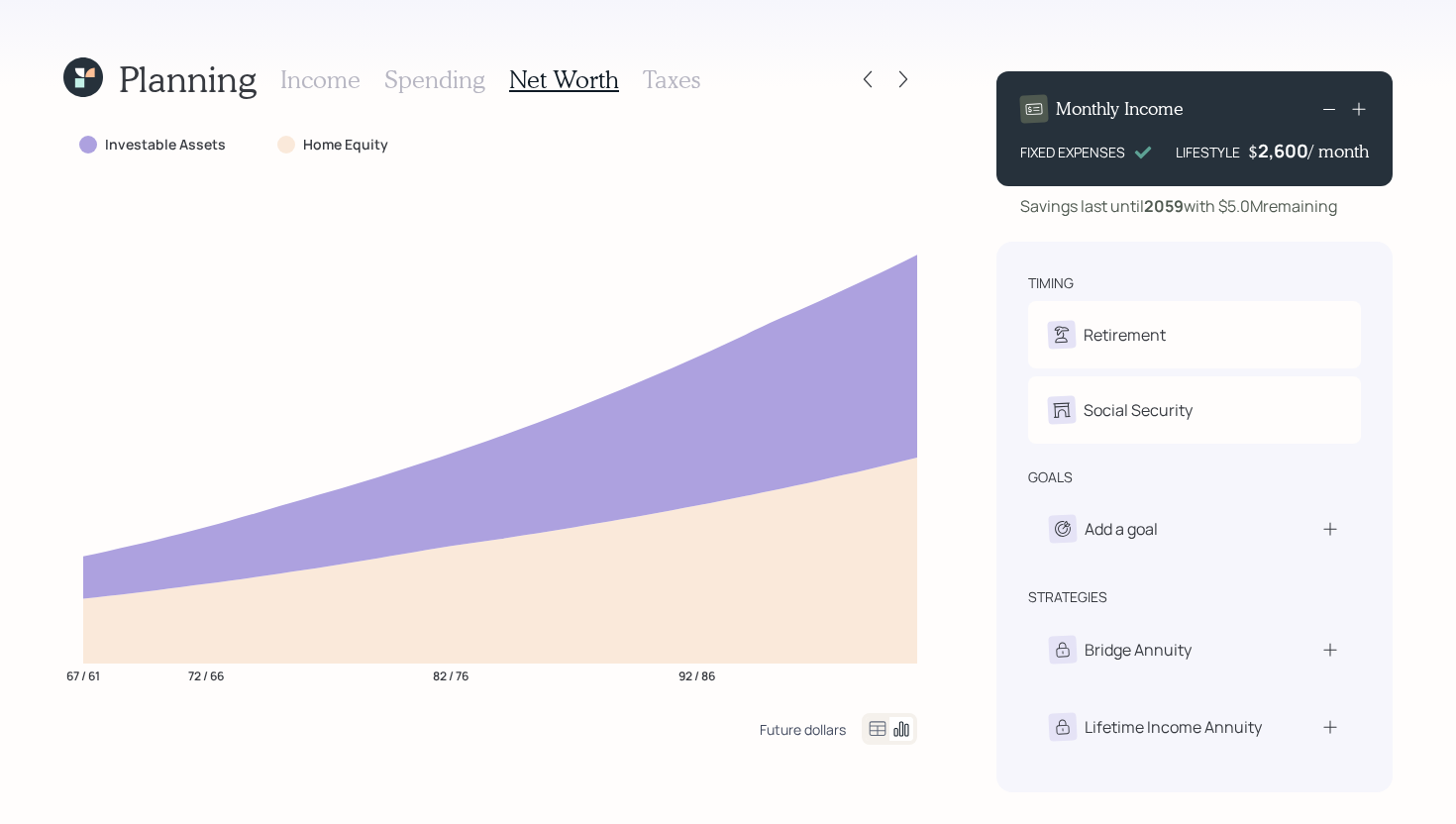 click on "Future dollars" at bounding box center [802, 729] 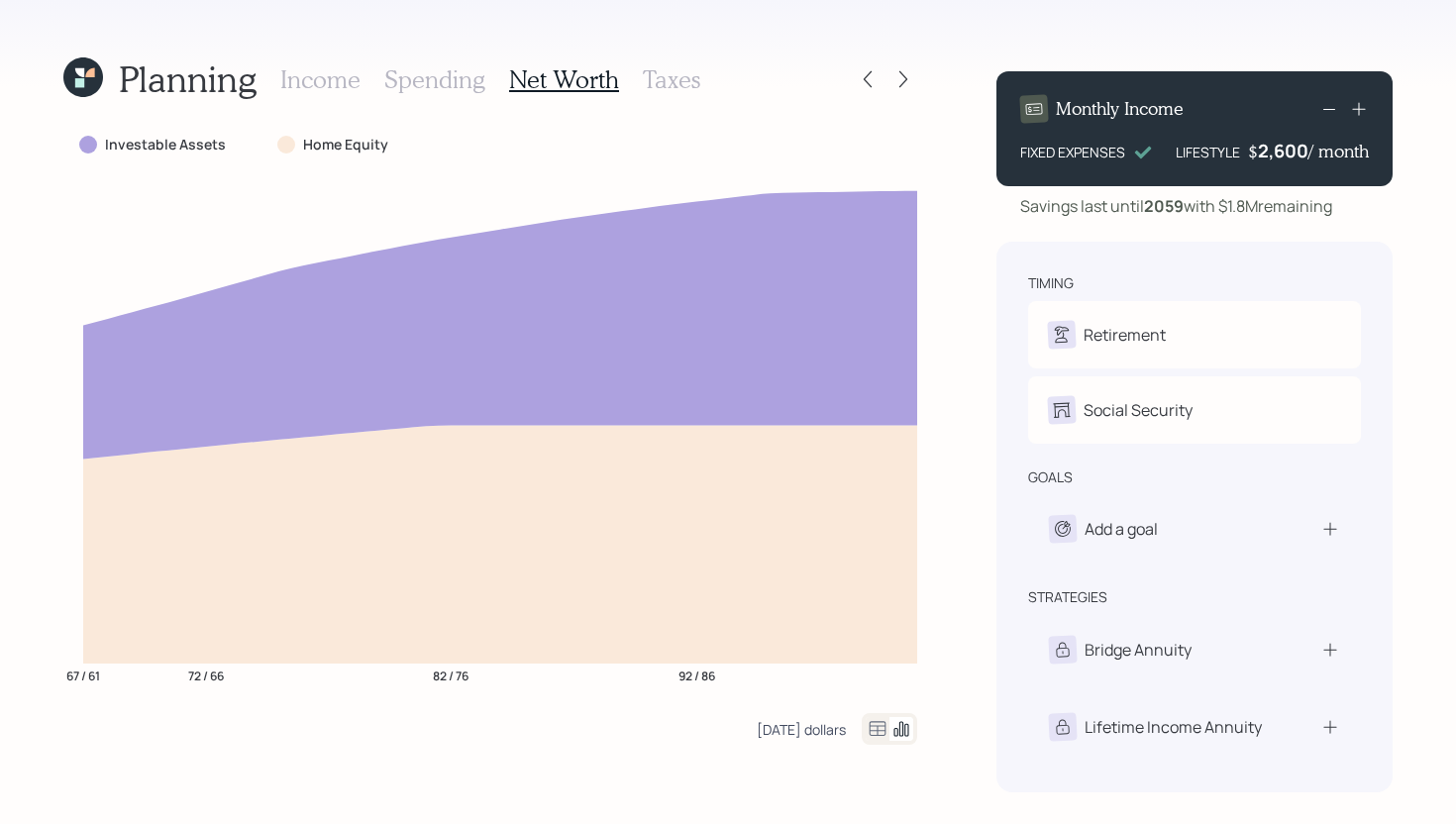 click on "Today's dollars" at bounding box center [801, 729] 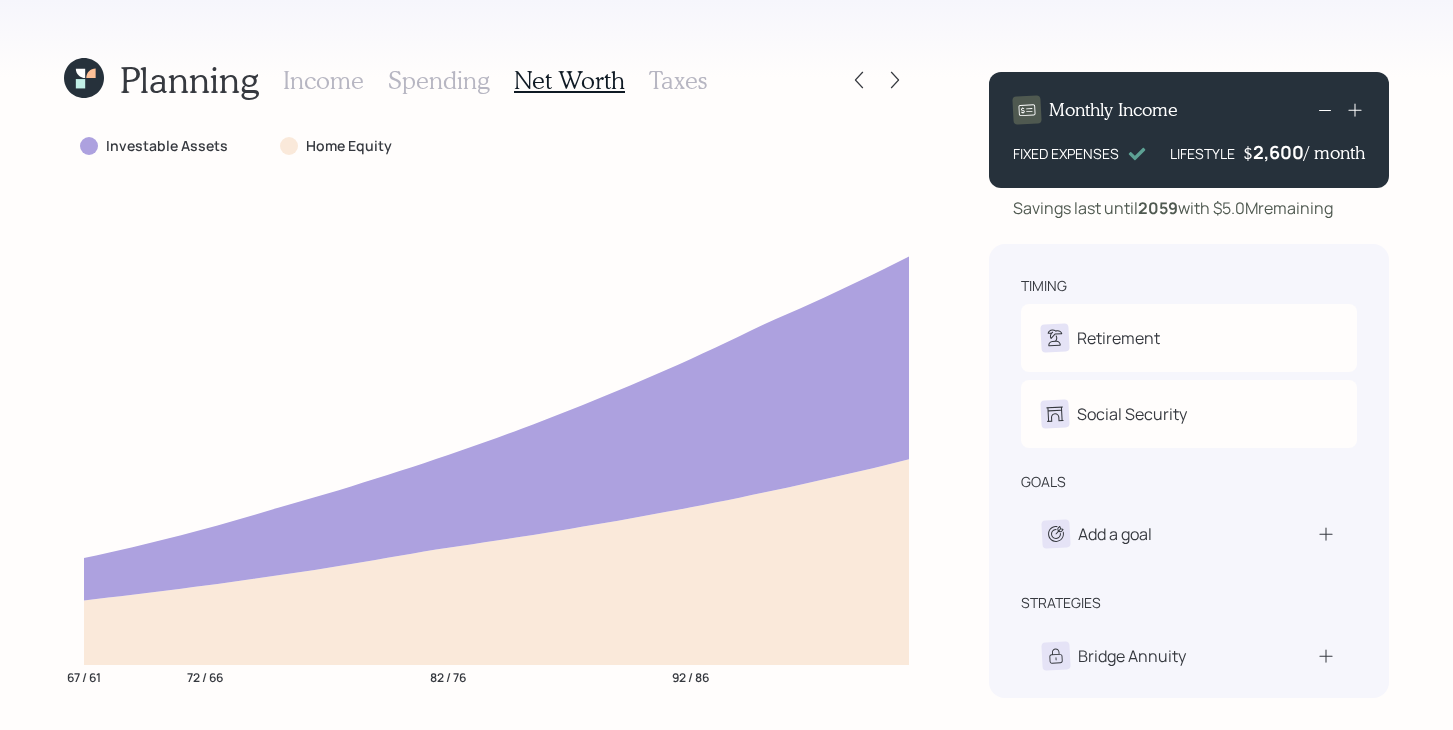 click 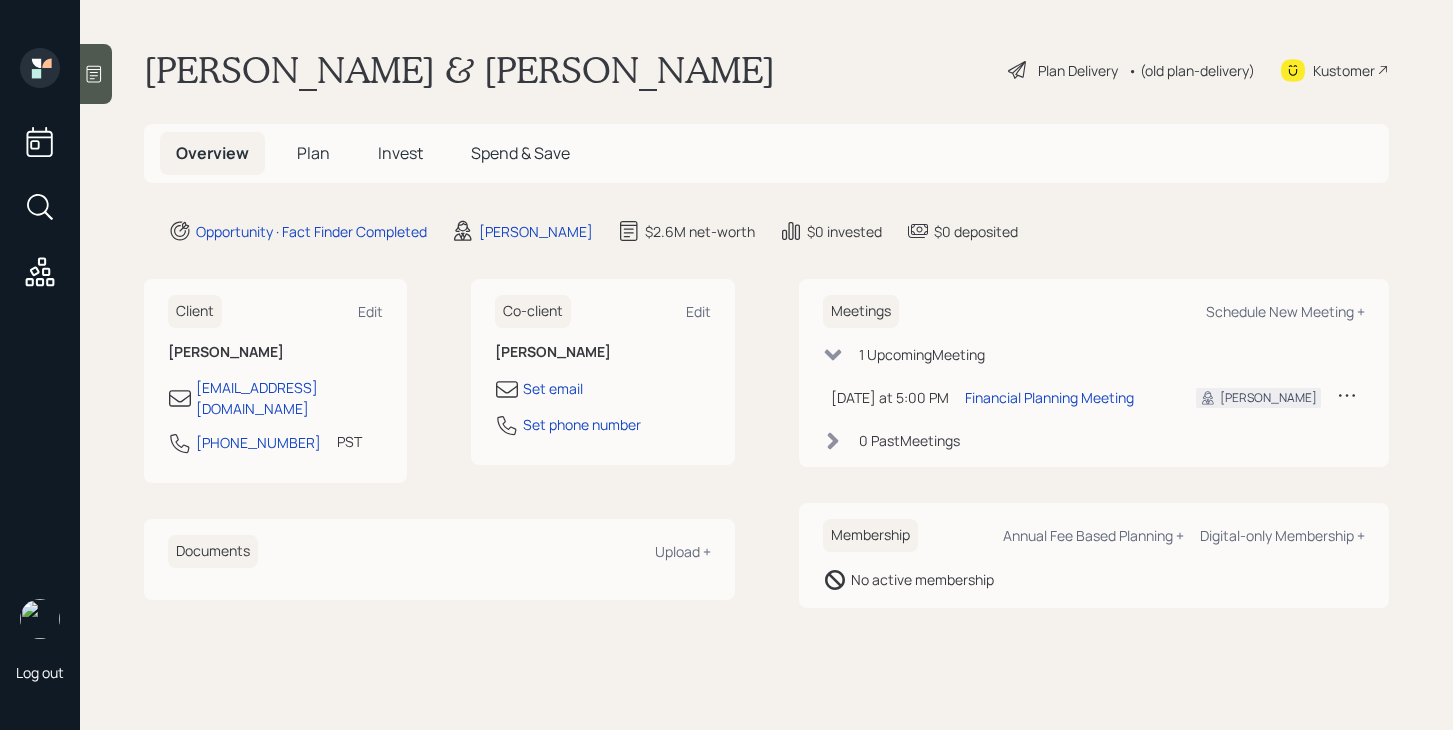 click on "Plan" at bounding box center [313, 153] 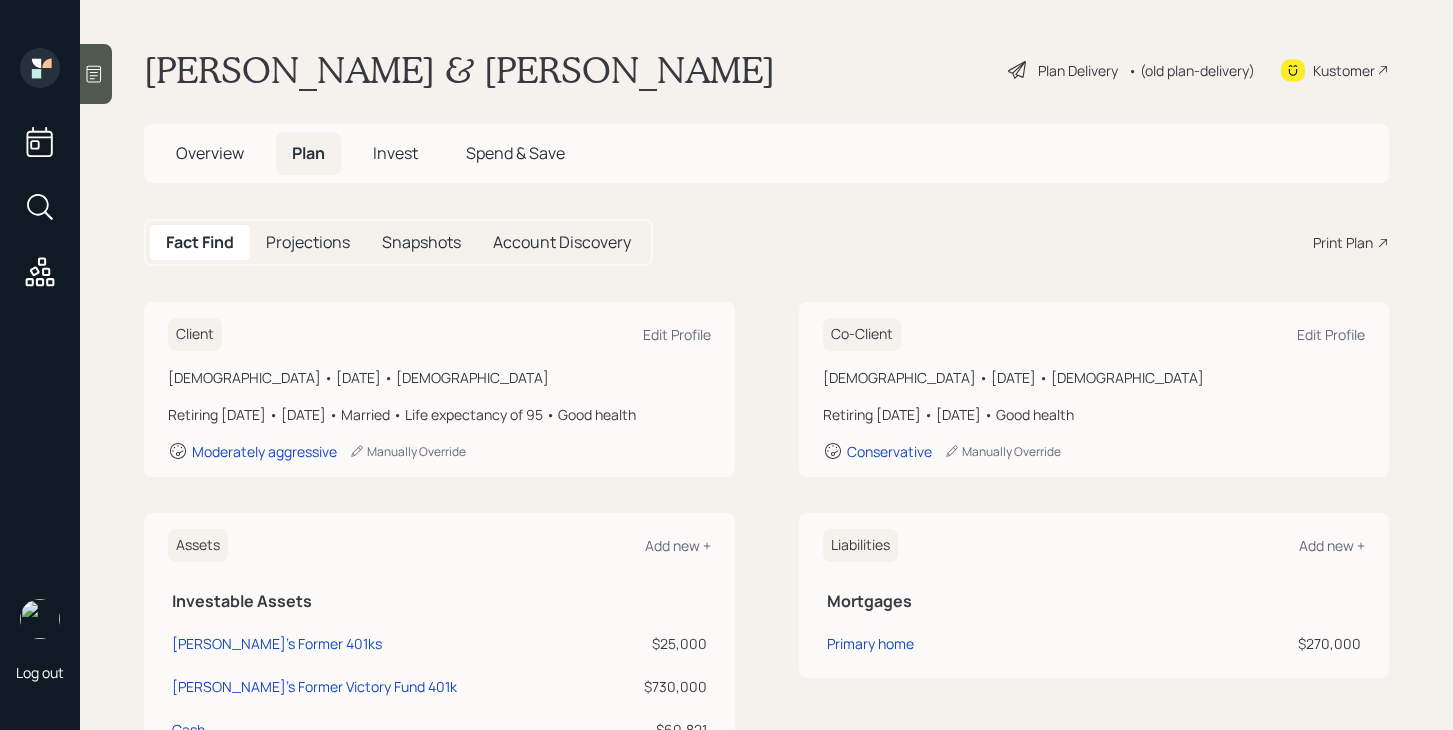 click on "Print Plan" at bounding box center (1343, 242) 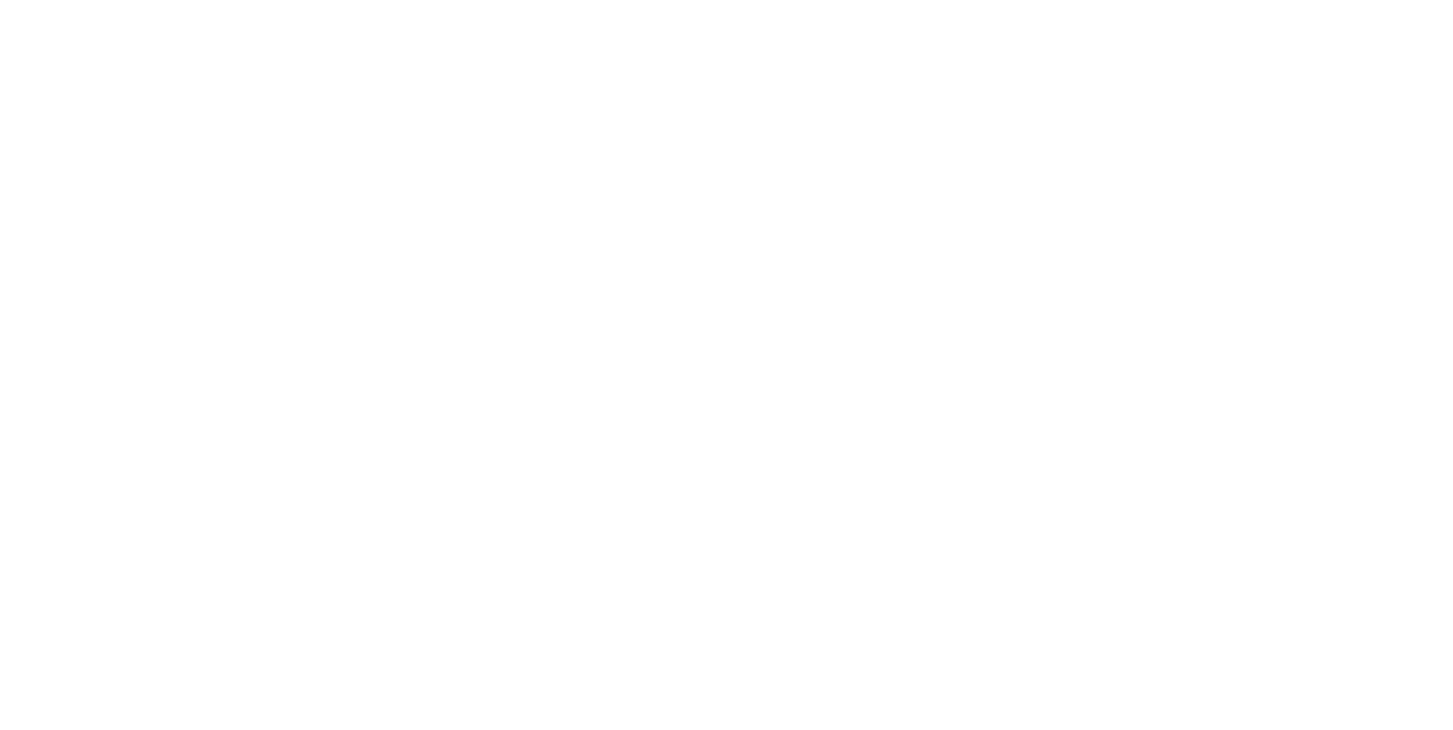 scroll, scrollTop: 0, scrollLeft: 0, axis: both 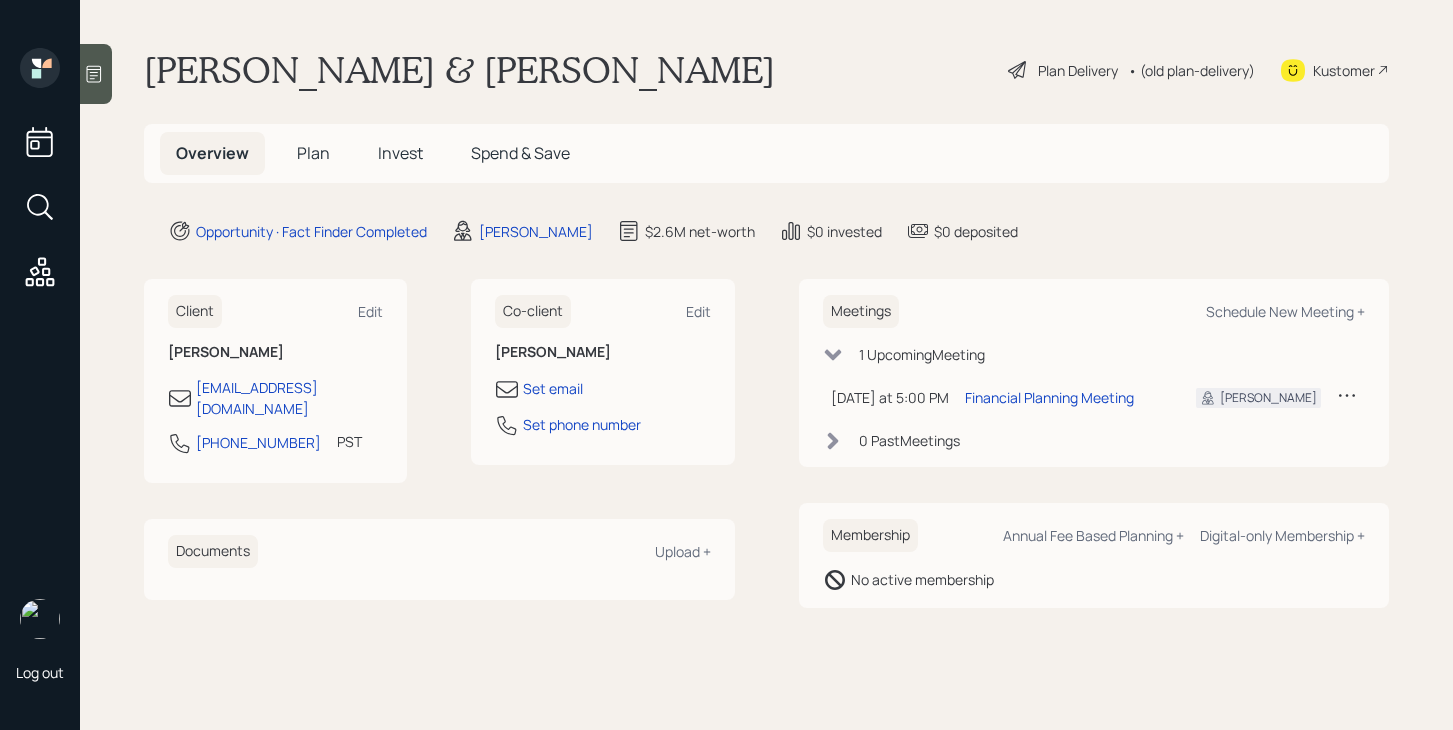 click on "Plan" at bounding box center [313, 153] 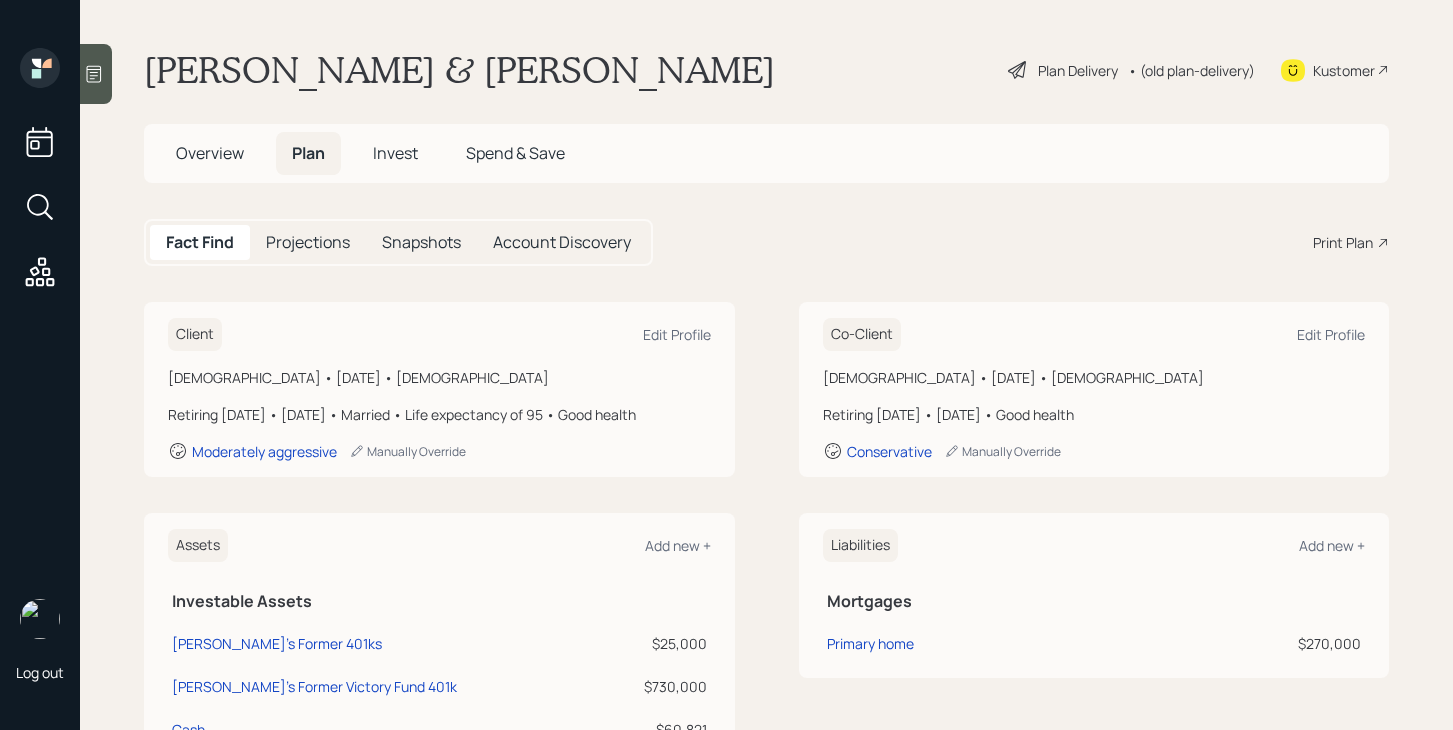 click on "Print Plan" at bounding box center (1343, 242) 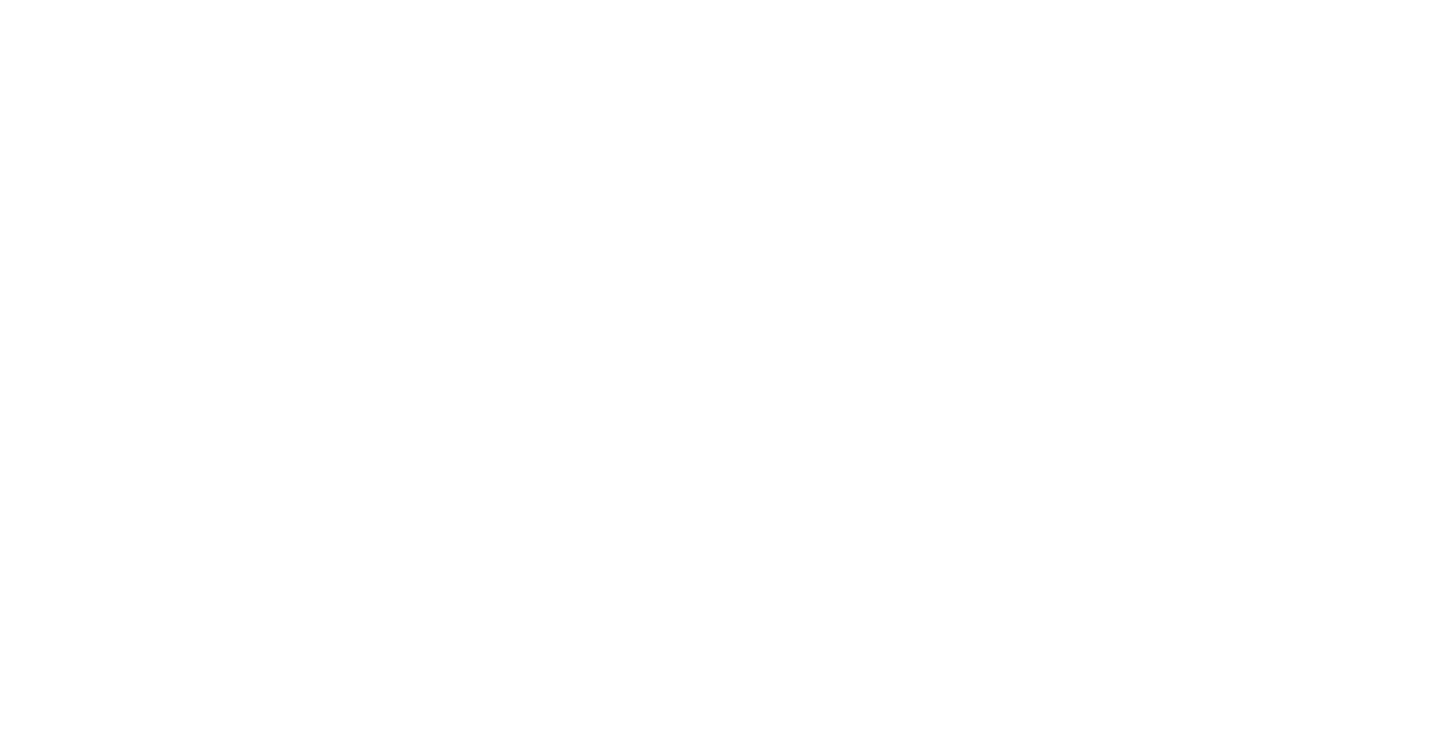 scroll, scrollTop: 0, scrollLeft: 0, axis: both 